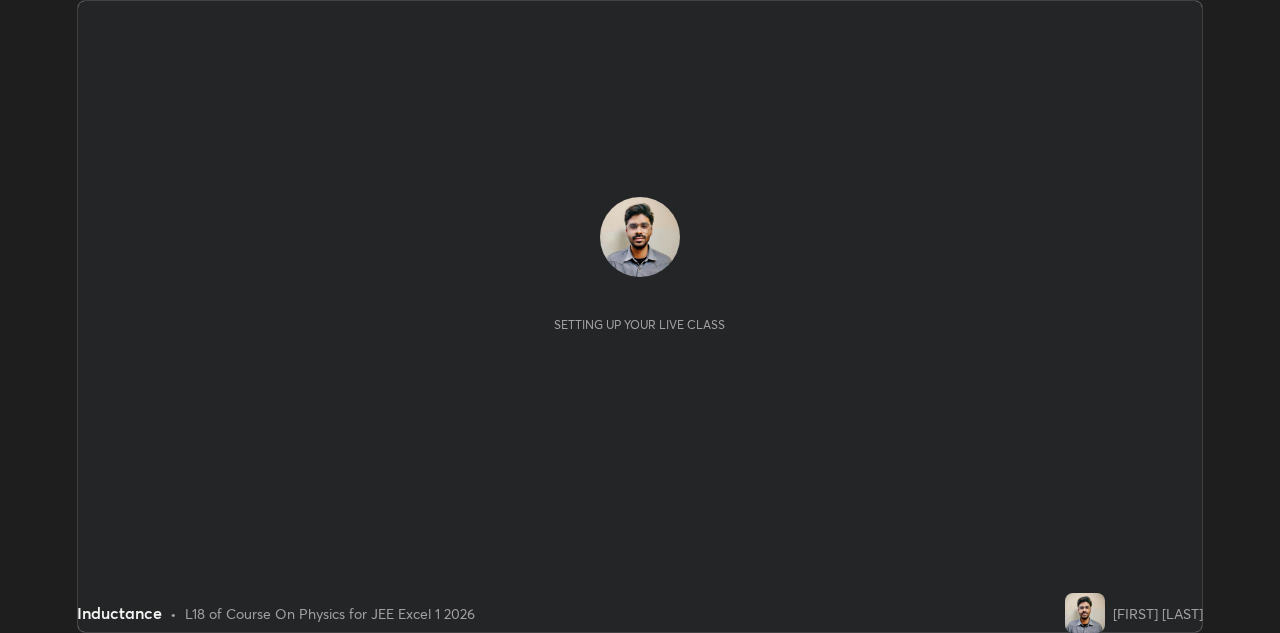 scroll, scrollTop: 0, scrollLeft: 0, axis: both 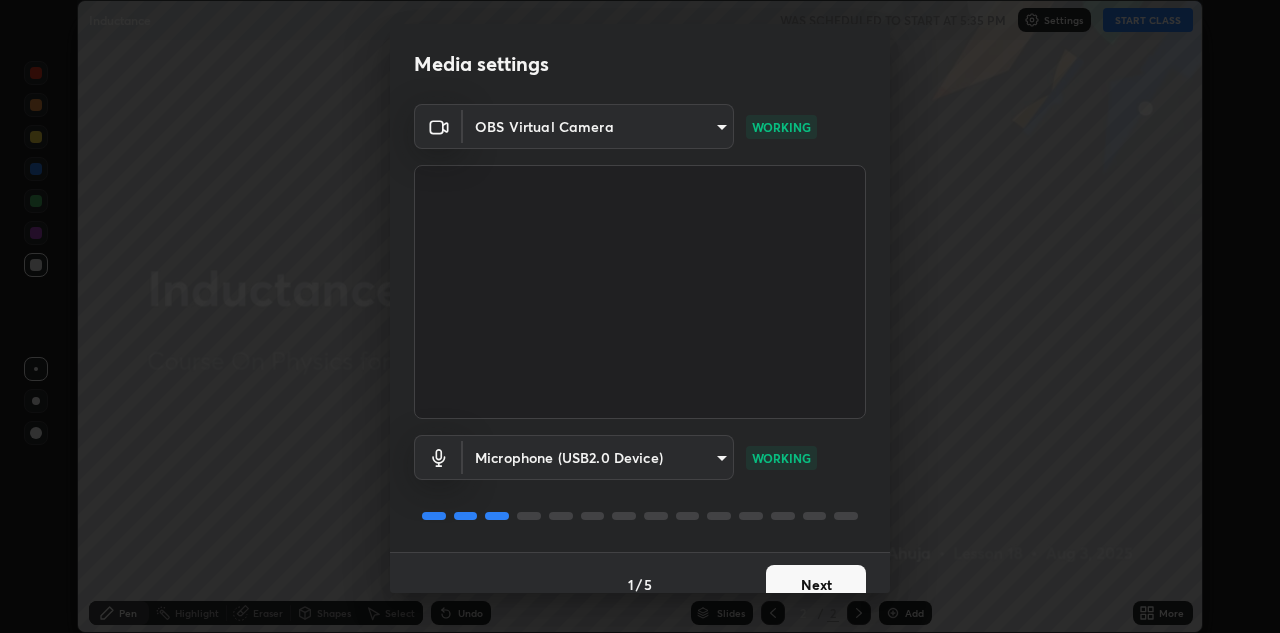 click on "Next" at bounding box center [816, 585] 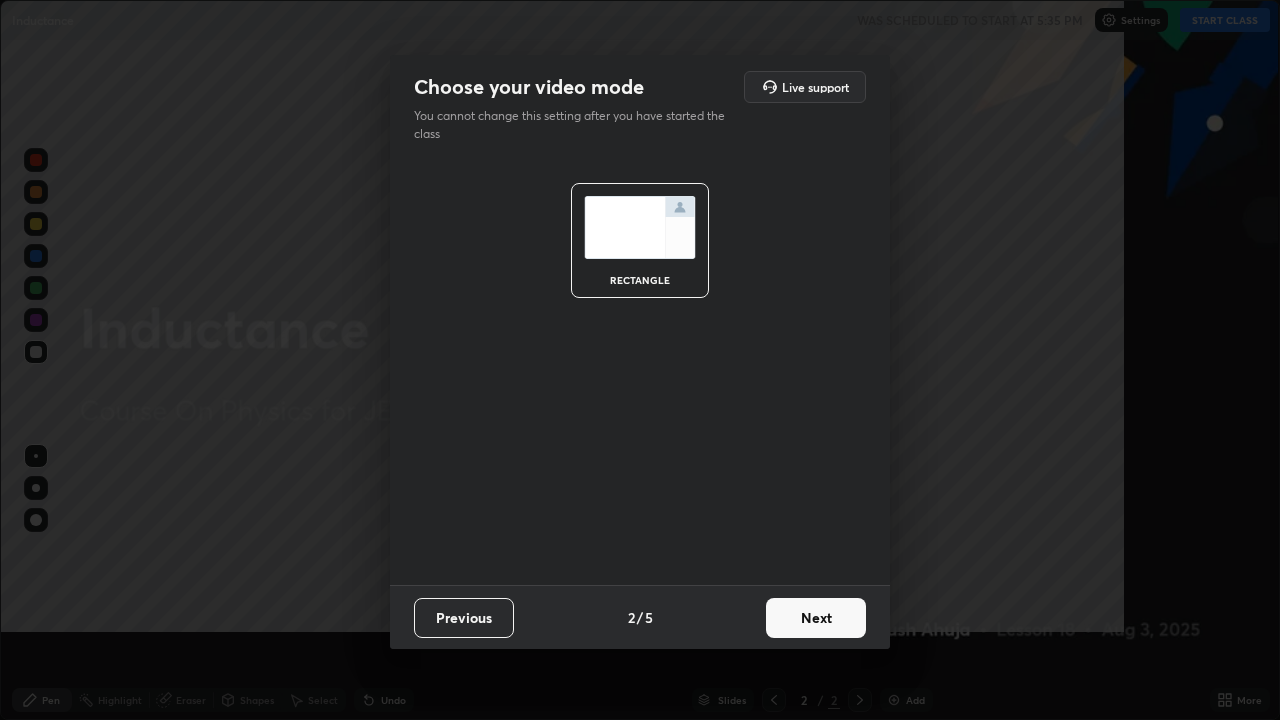 scroll, scrollTop: 99280, scrollLeft: 98720, axis: both 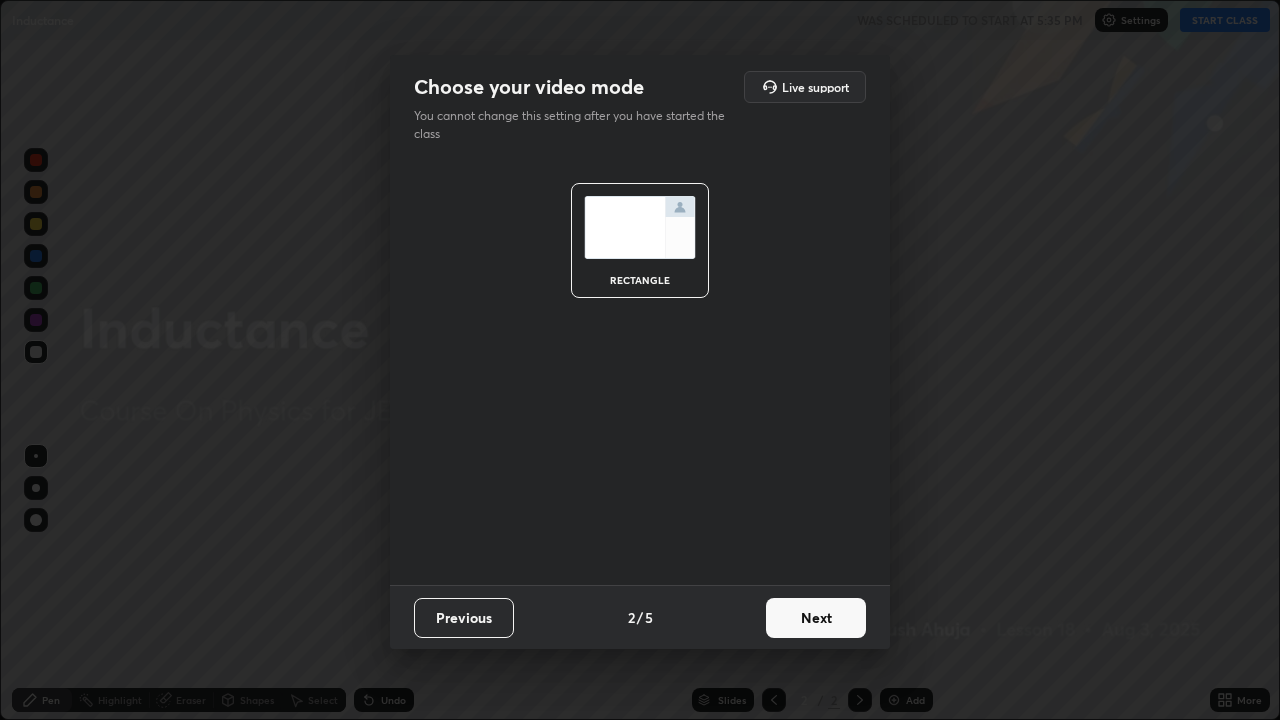 click on "Next" at bounding box center [816, 618] 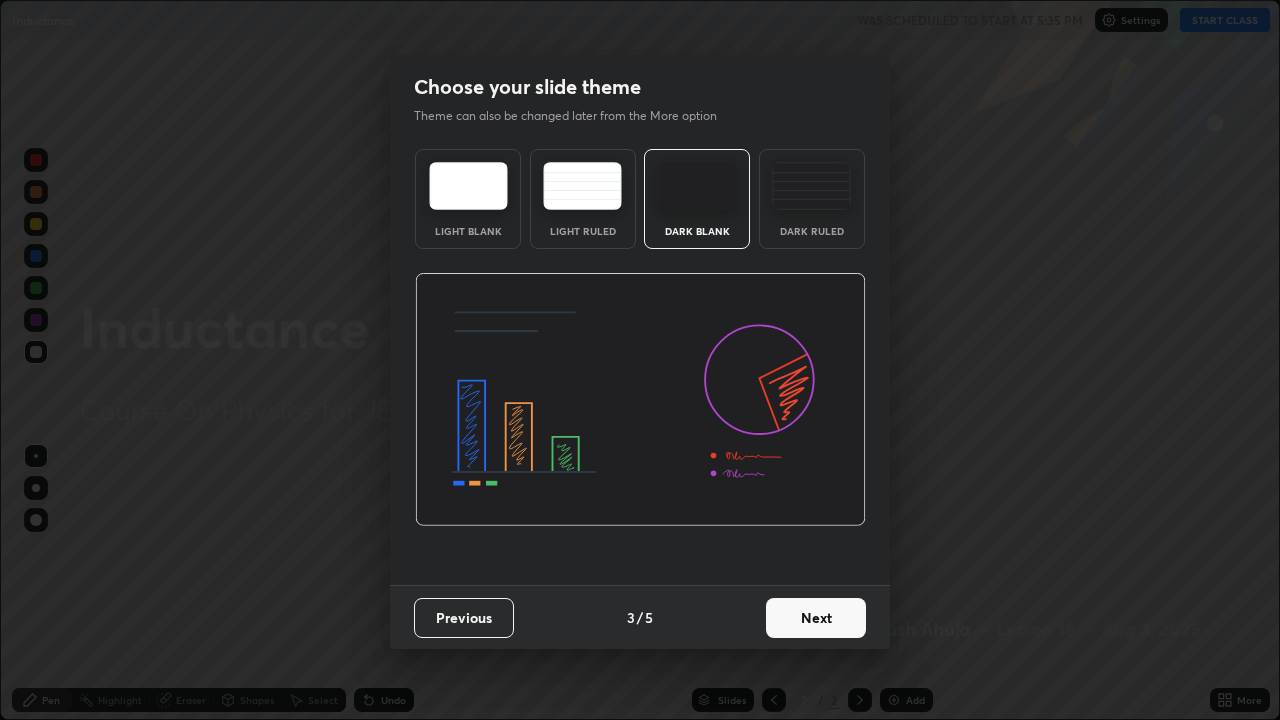click at bounding box center [811, 186] 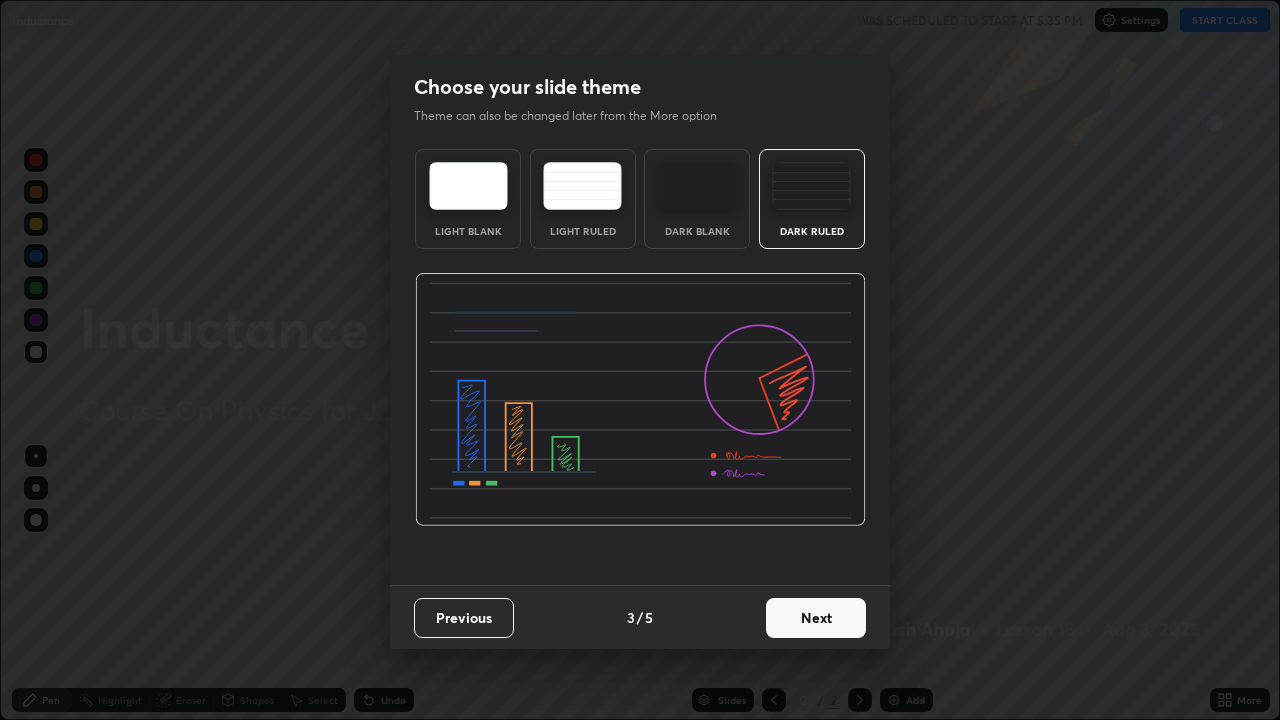 click on "Next" at bounding box center (816, 618) 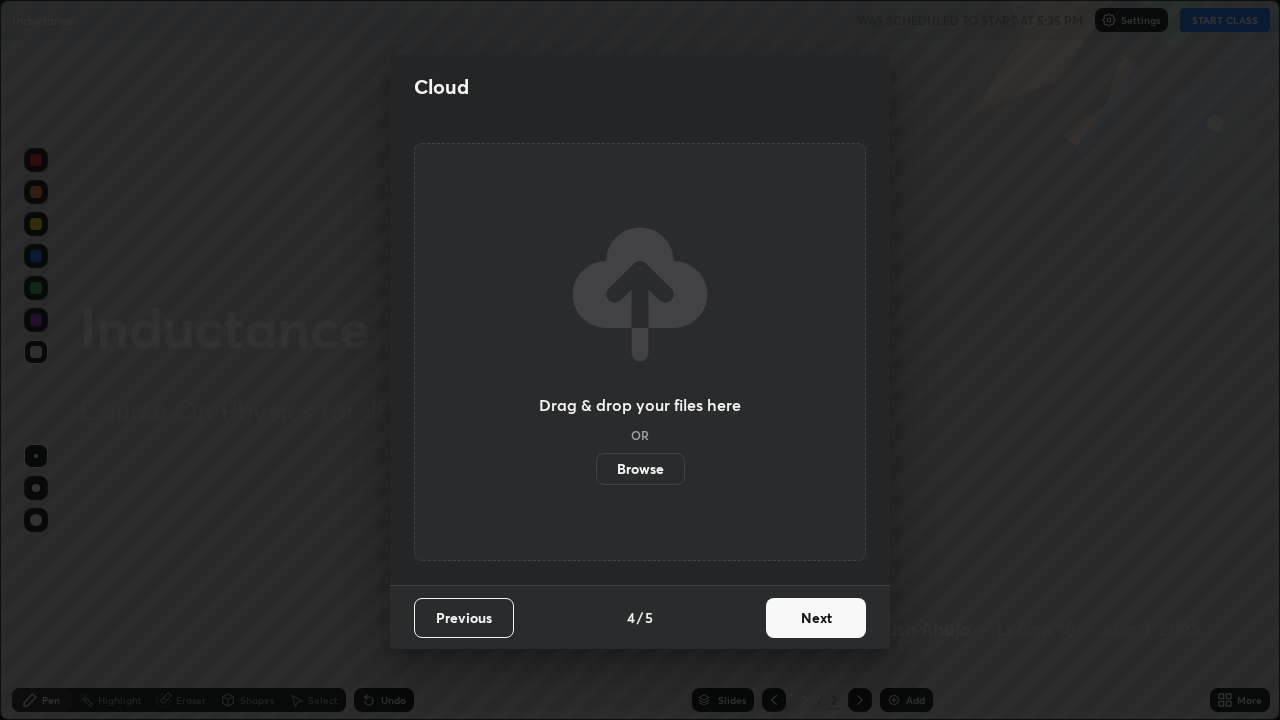 click on "Next" at bounding box center [816, 618] 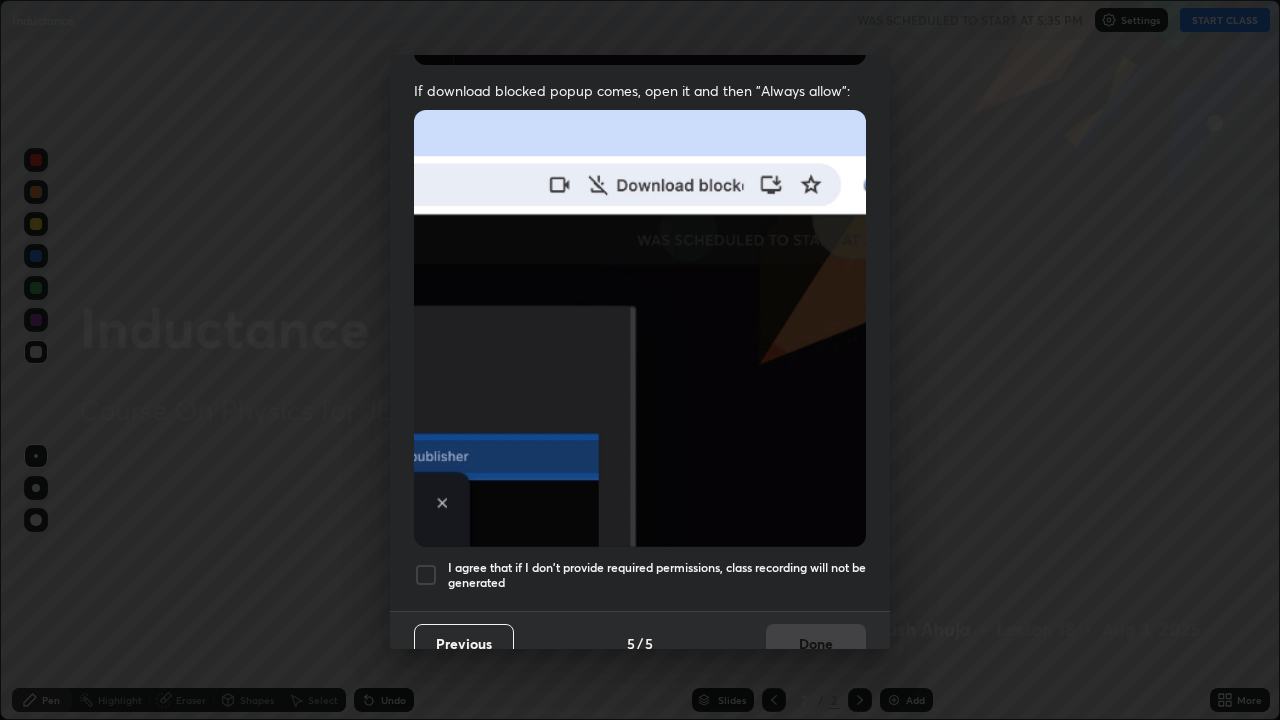 scroll, scrollTop: 406, scrollLeft: 0, axis: vertical 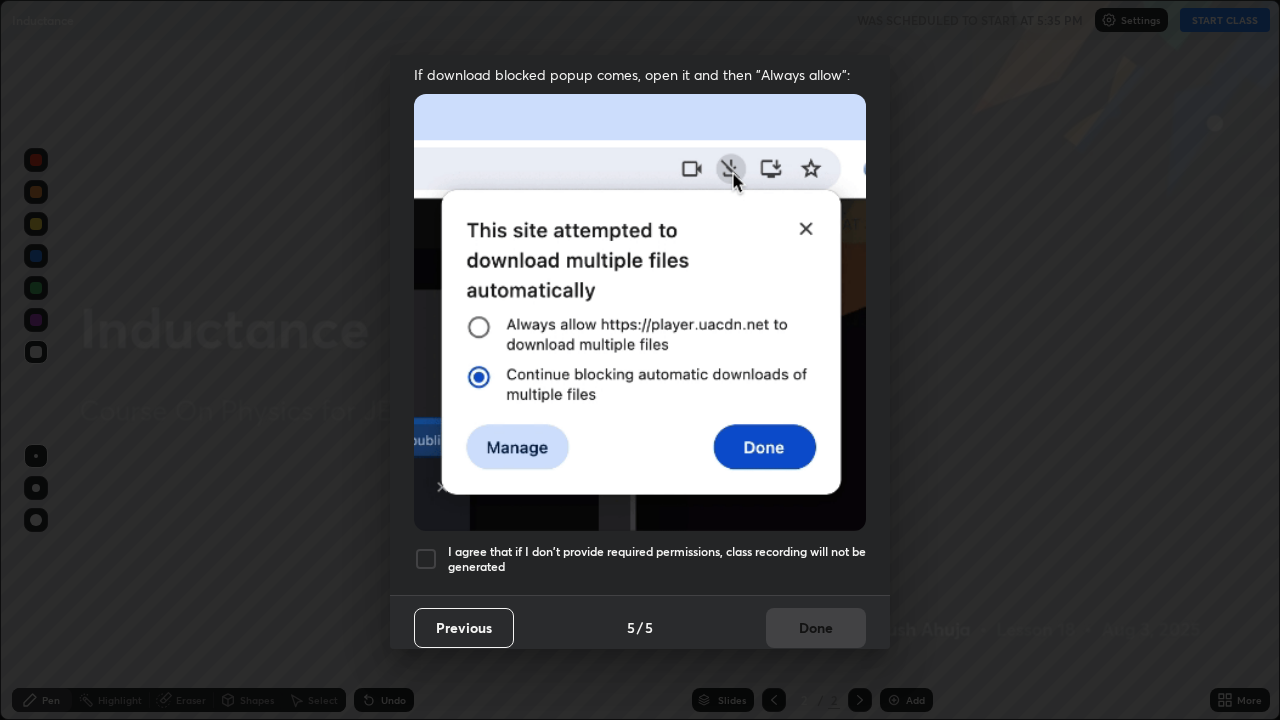 click on "I agree that if I don't provide required permissions, class recording will not be generated" at bounding box center [657, 559] 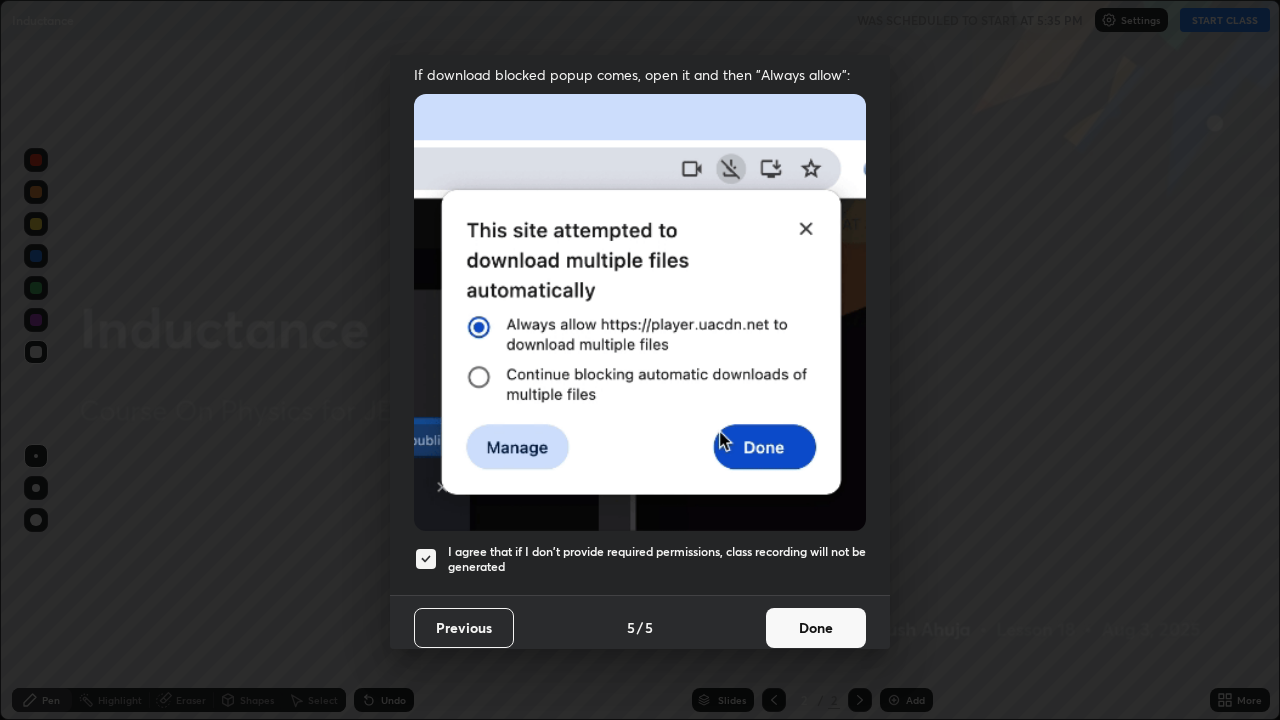 click on "Done" at bounding box center [816, 628] 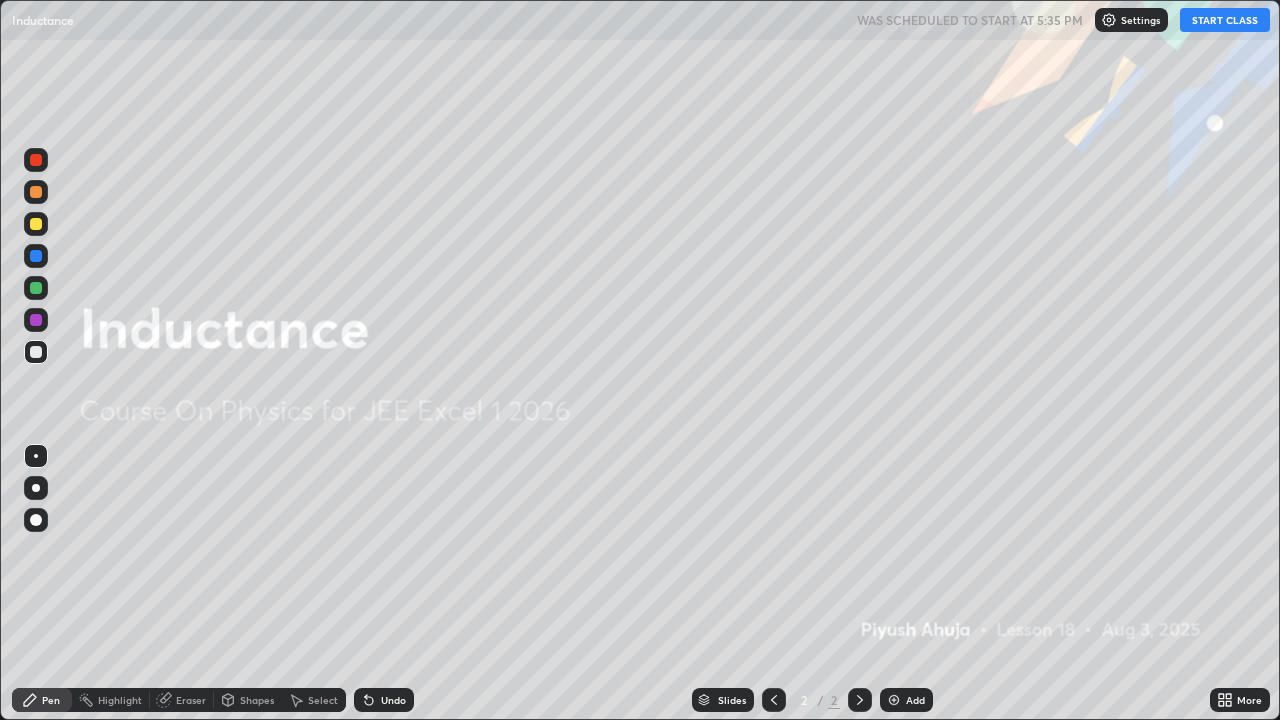 click on "START CLASS" at bounding box center [1225, 20] 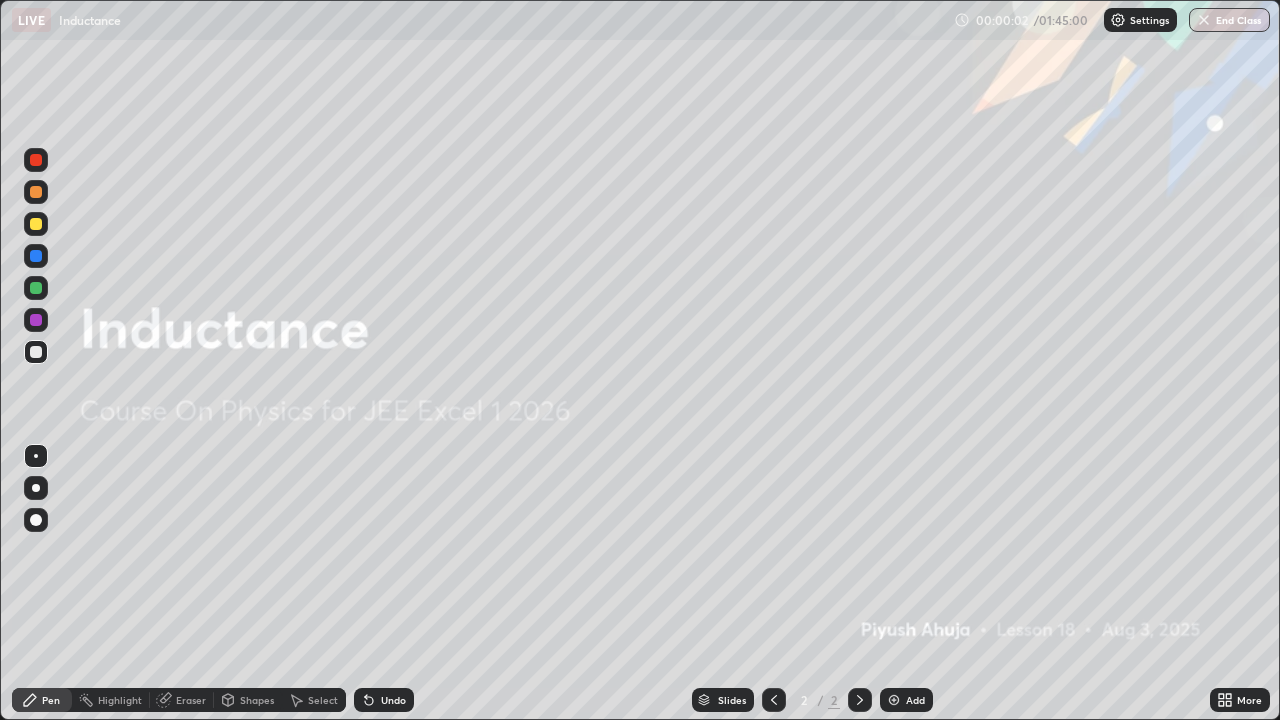 click 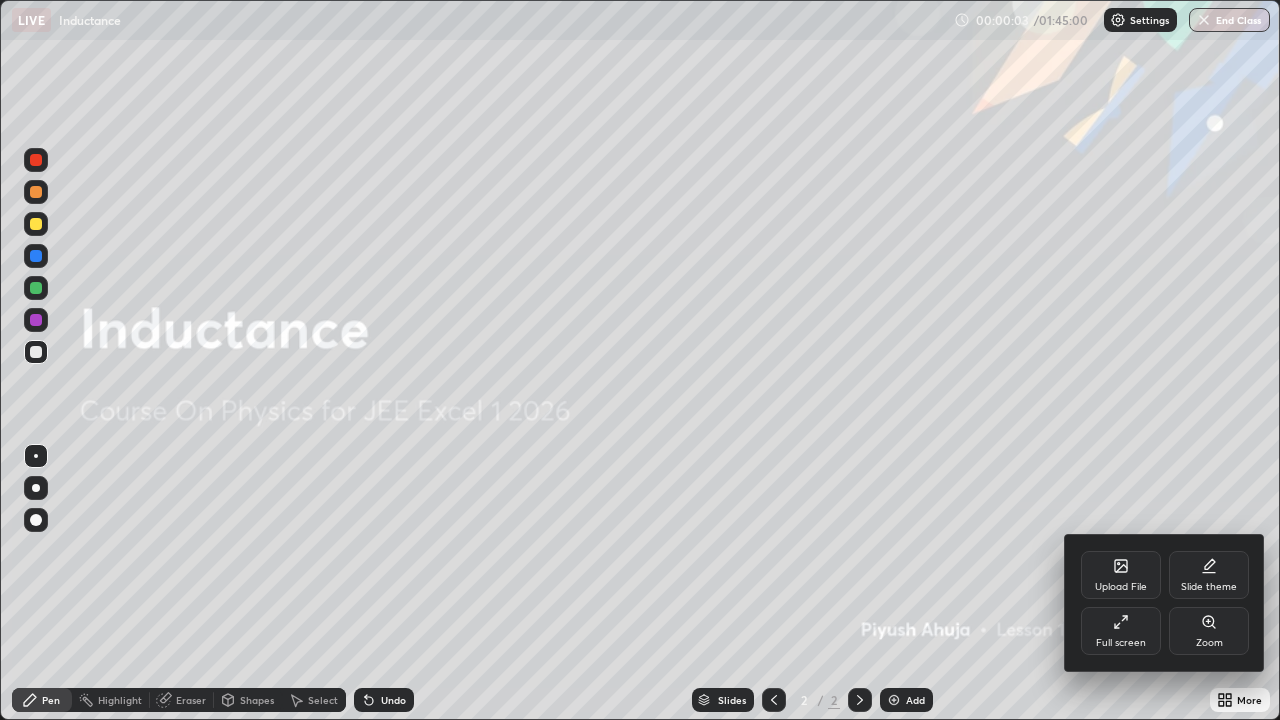 click on "Upload File" at bounding box center (1121, 575) 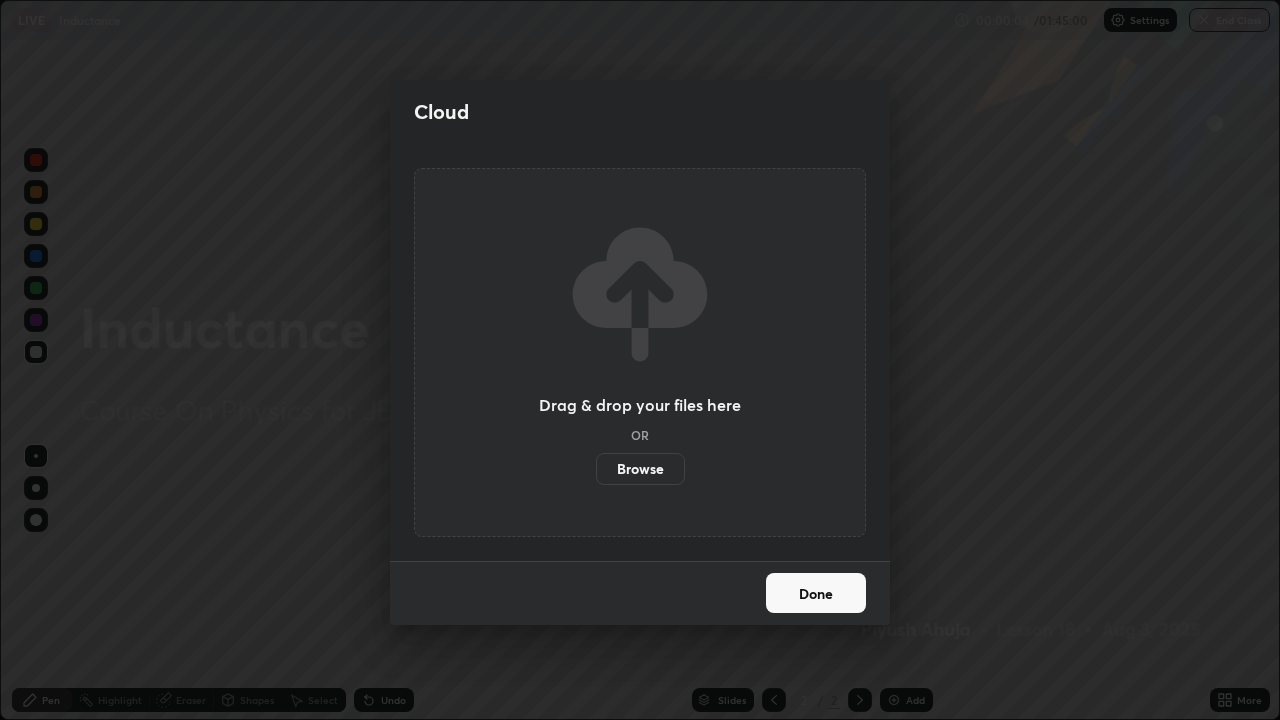 click on "Browse" at bounding box center [640, 469] 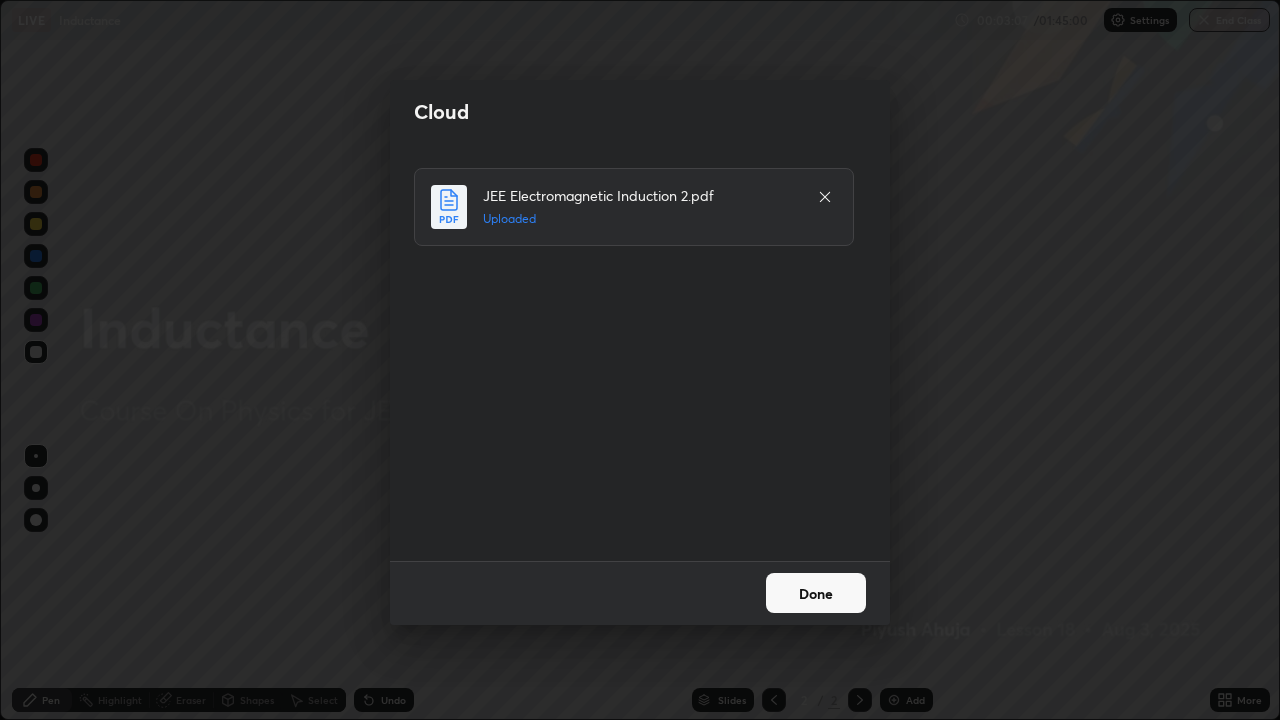 click on "Done" at bounding box center [816, 593] 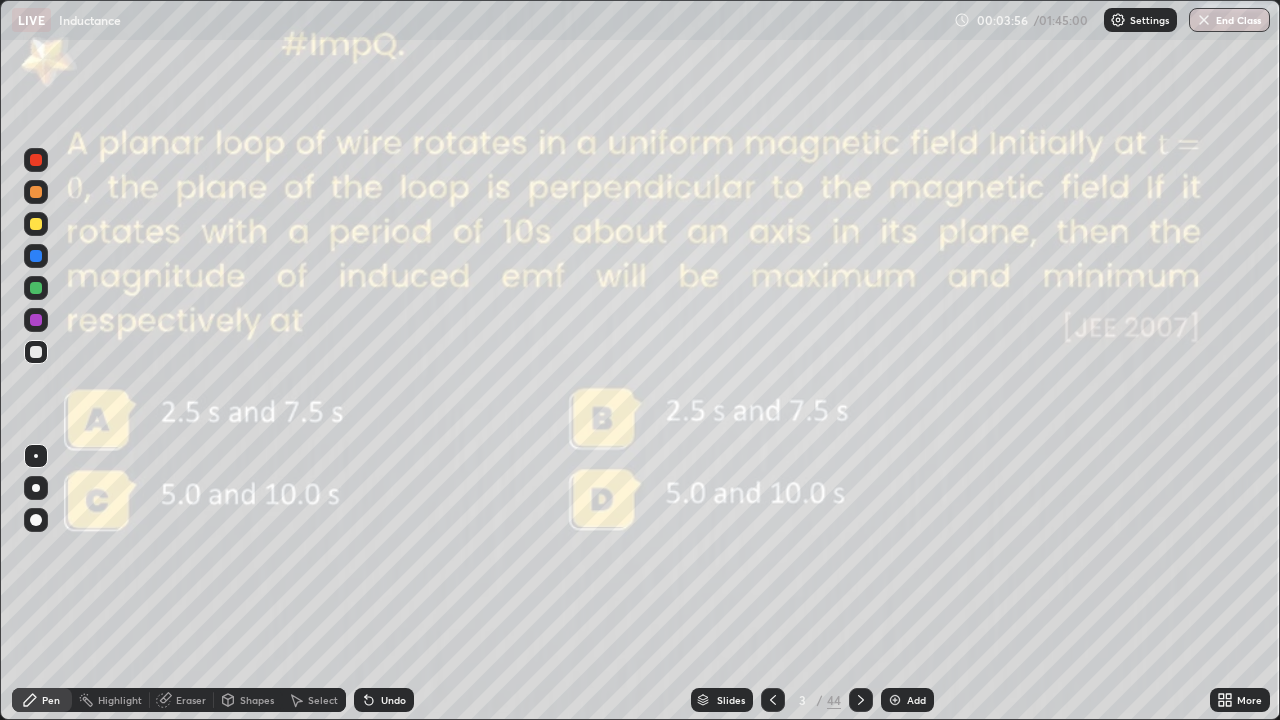 click at bounding box center (895, 700) 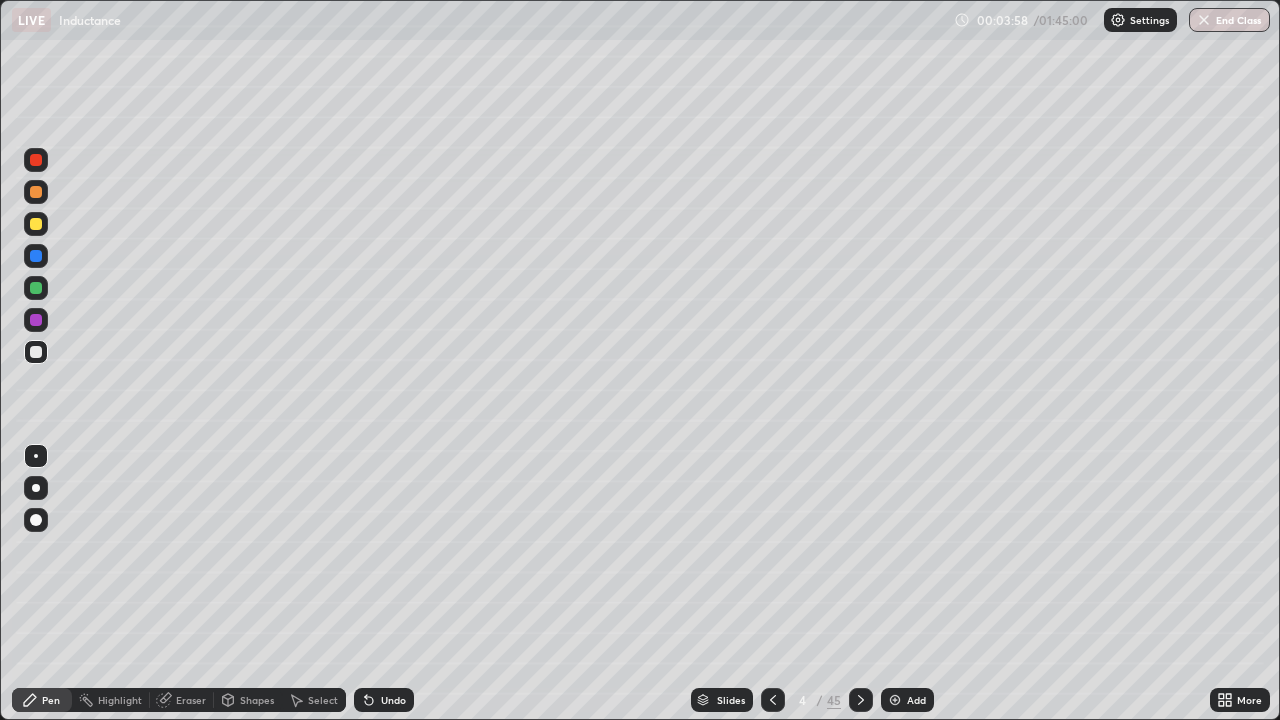 click at bounding box center (36, 488) 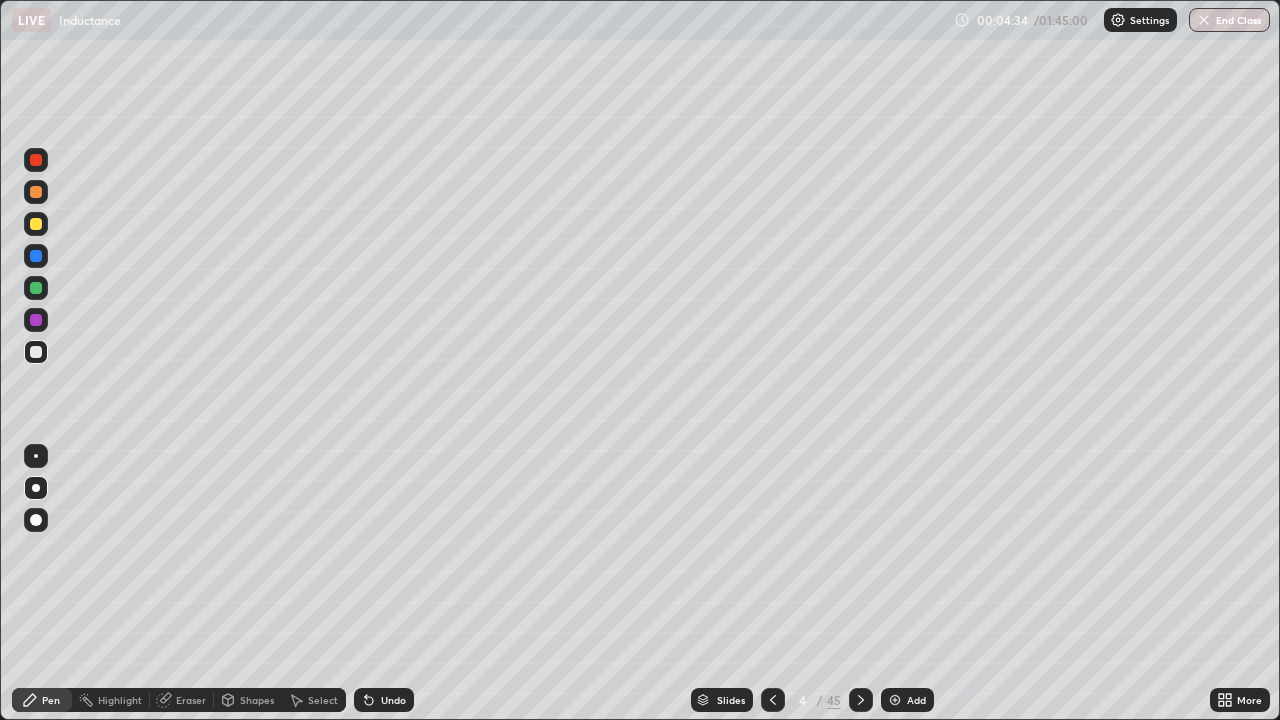 click on "Eraser" at bounding box center (191, 700) 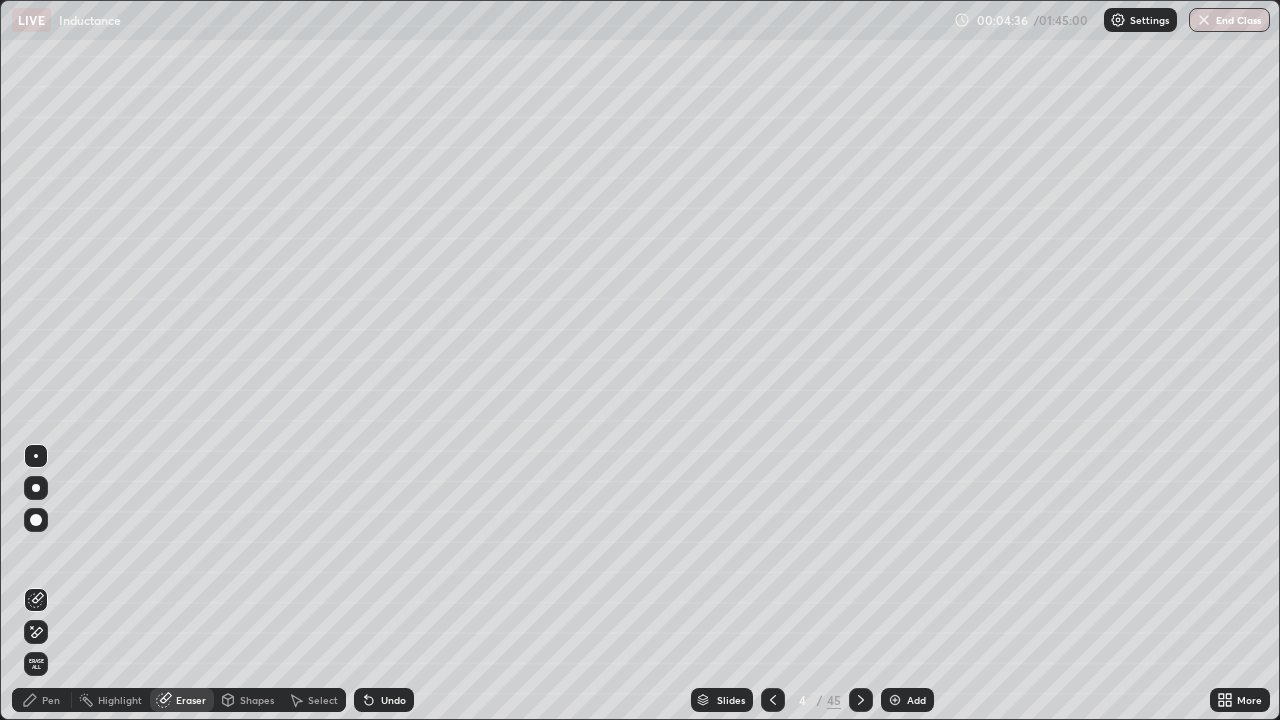 click 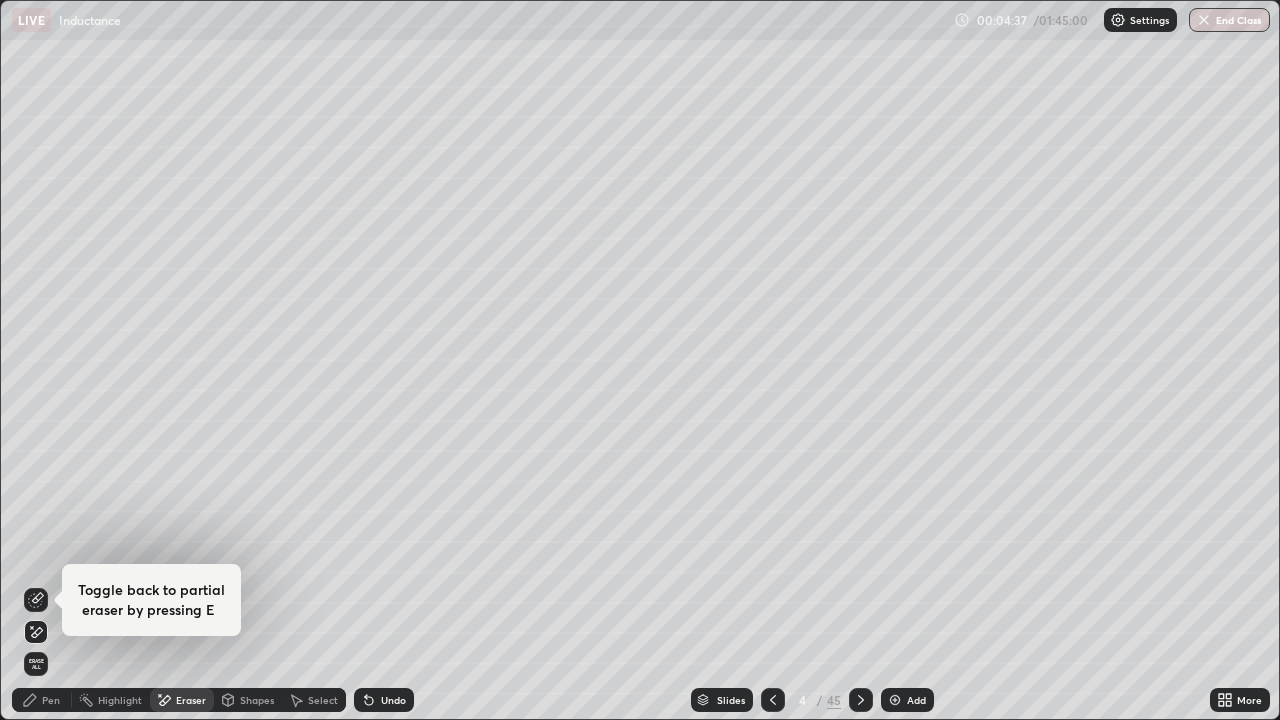 click on "Pen" at bounding box center (51, 700) 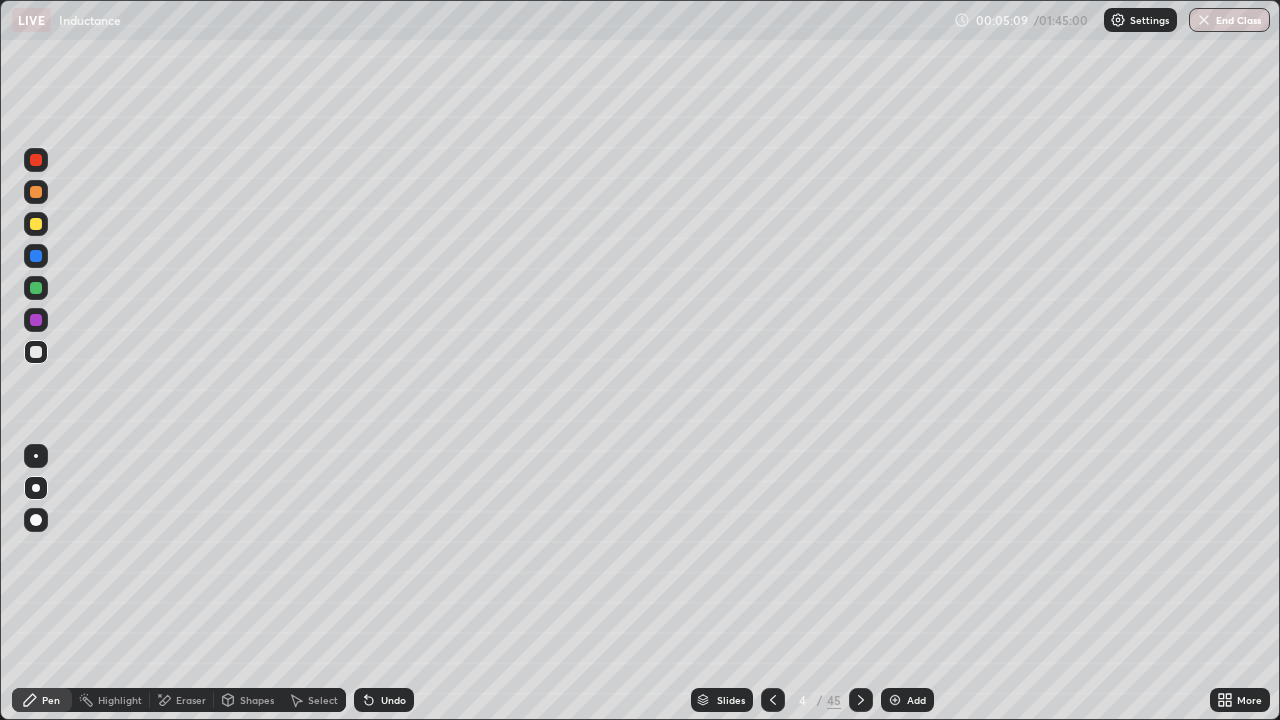 click at bounding box center [773, 700] 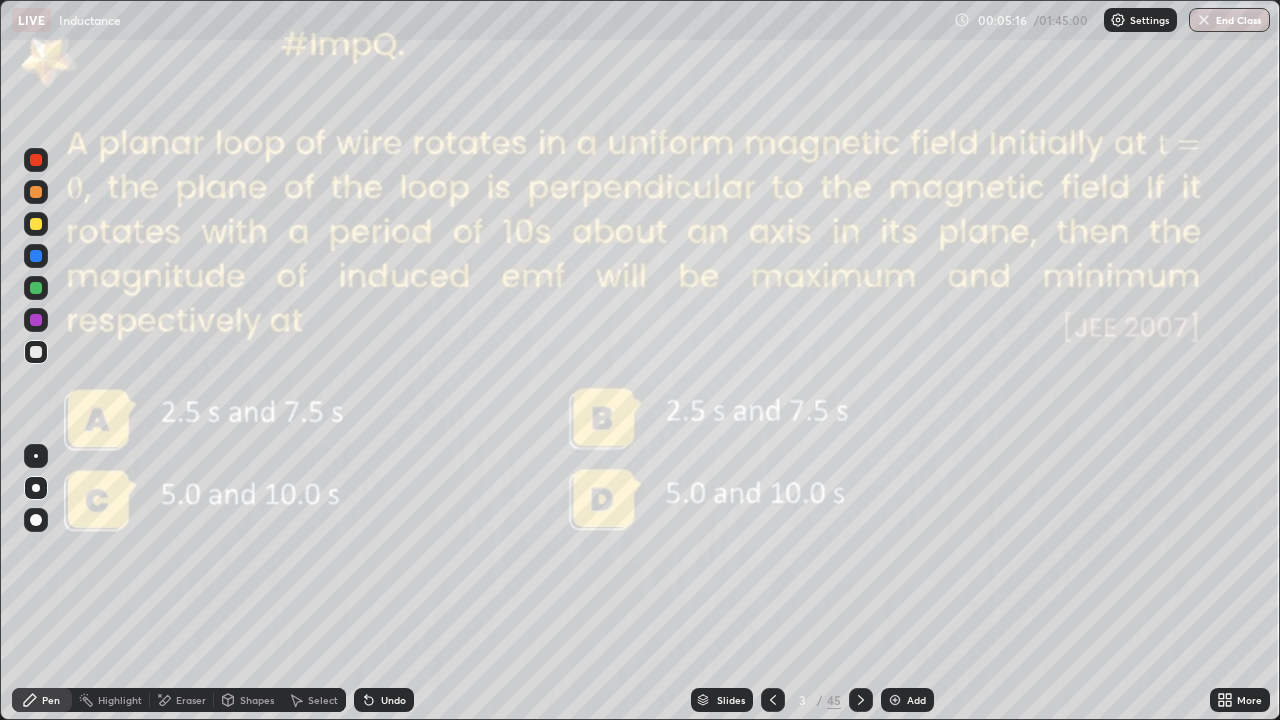 click 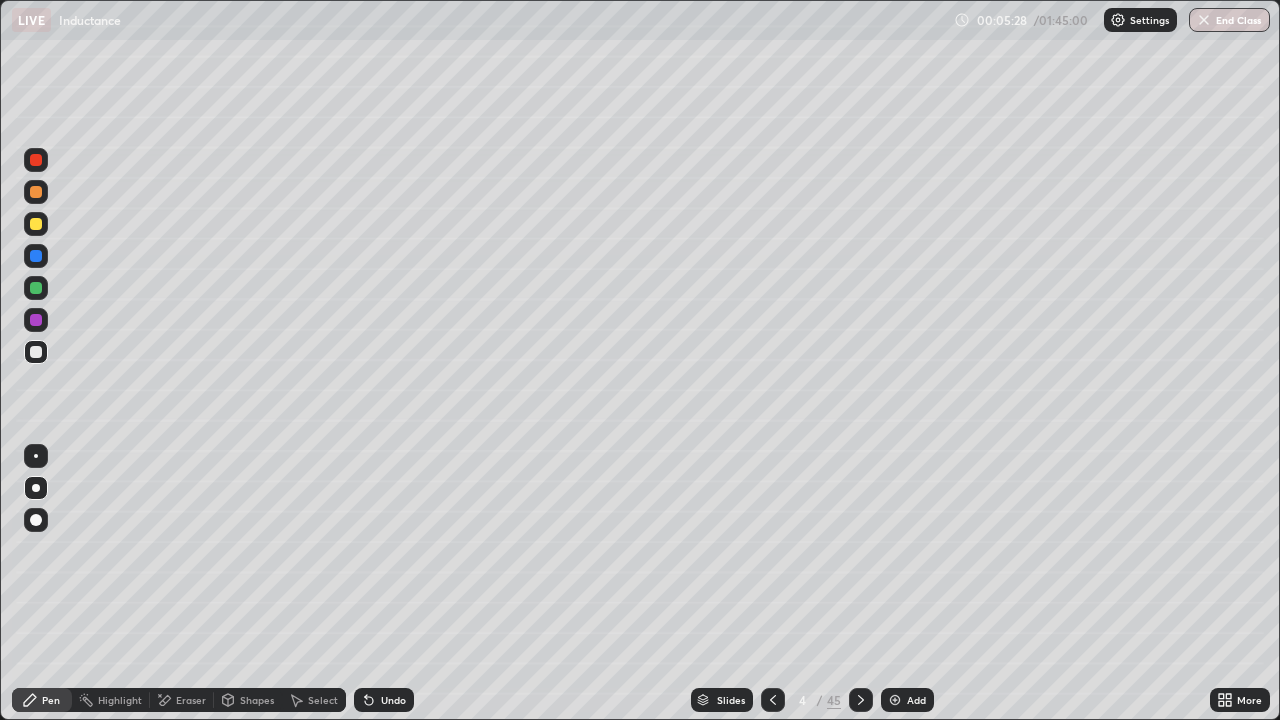 click on "Add" at bounding box center (916, 700) 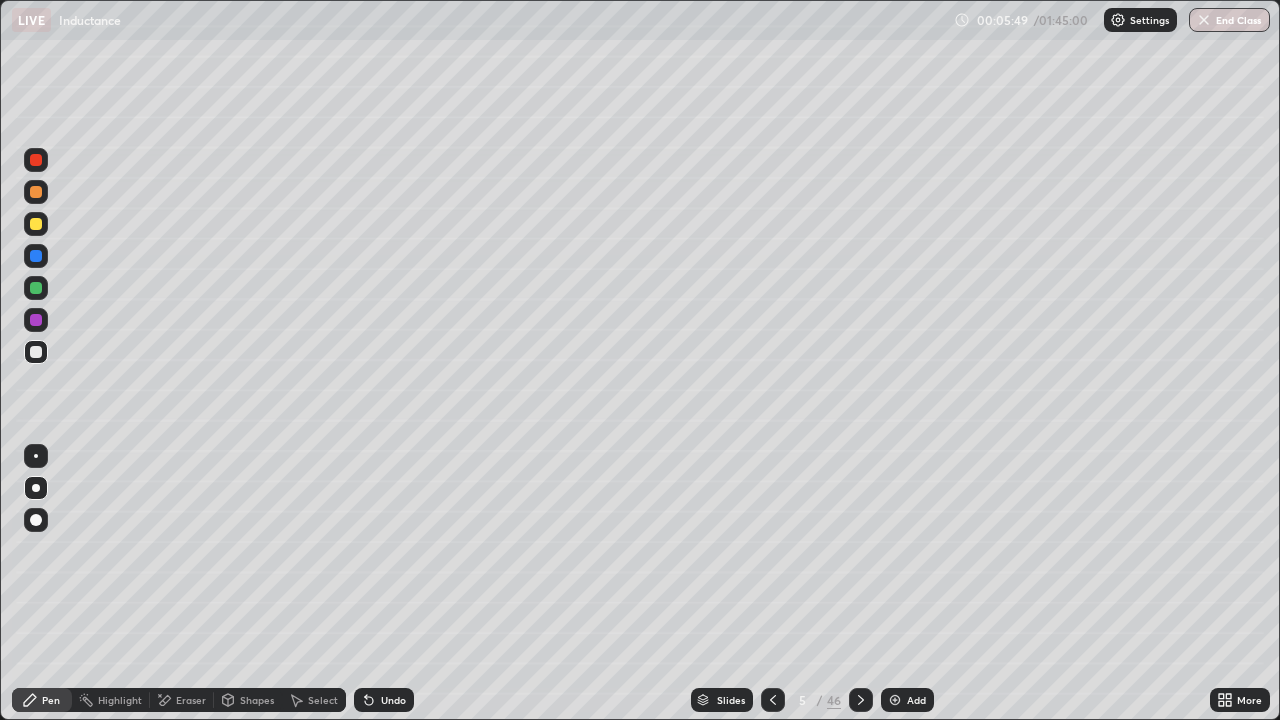 click 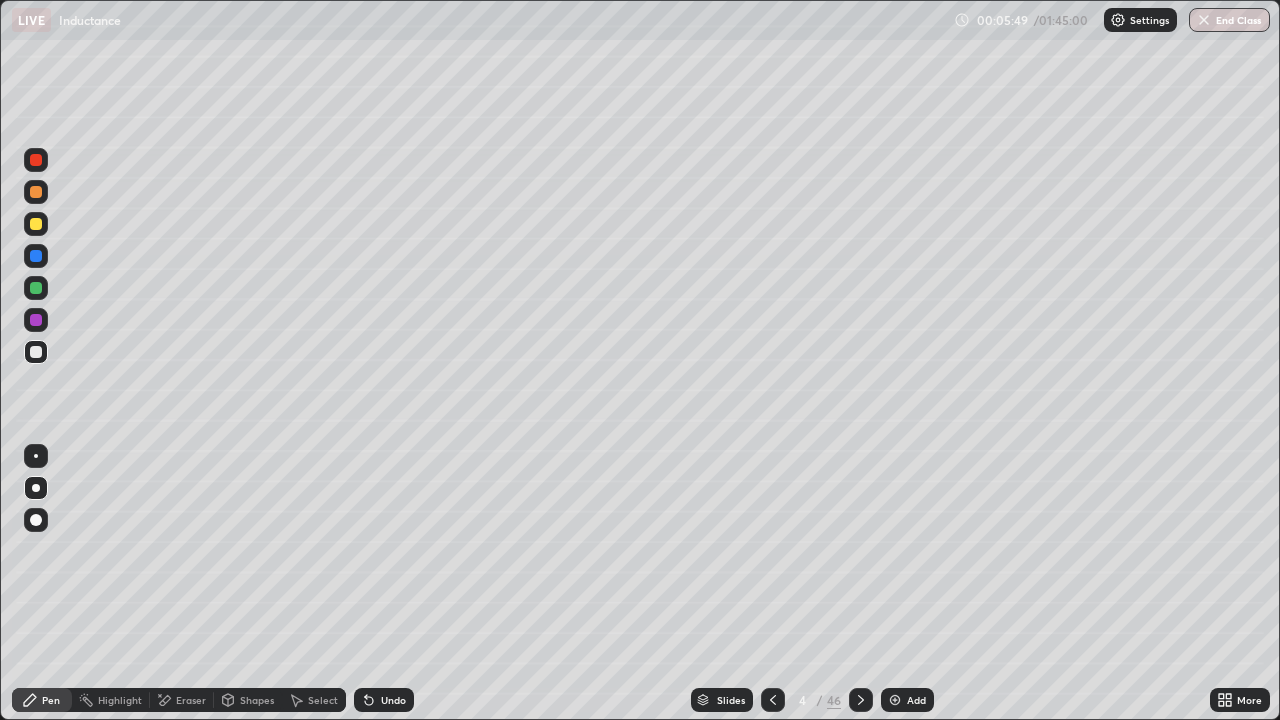 click 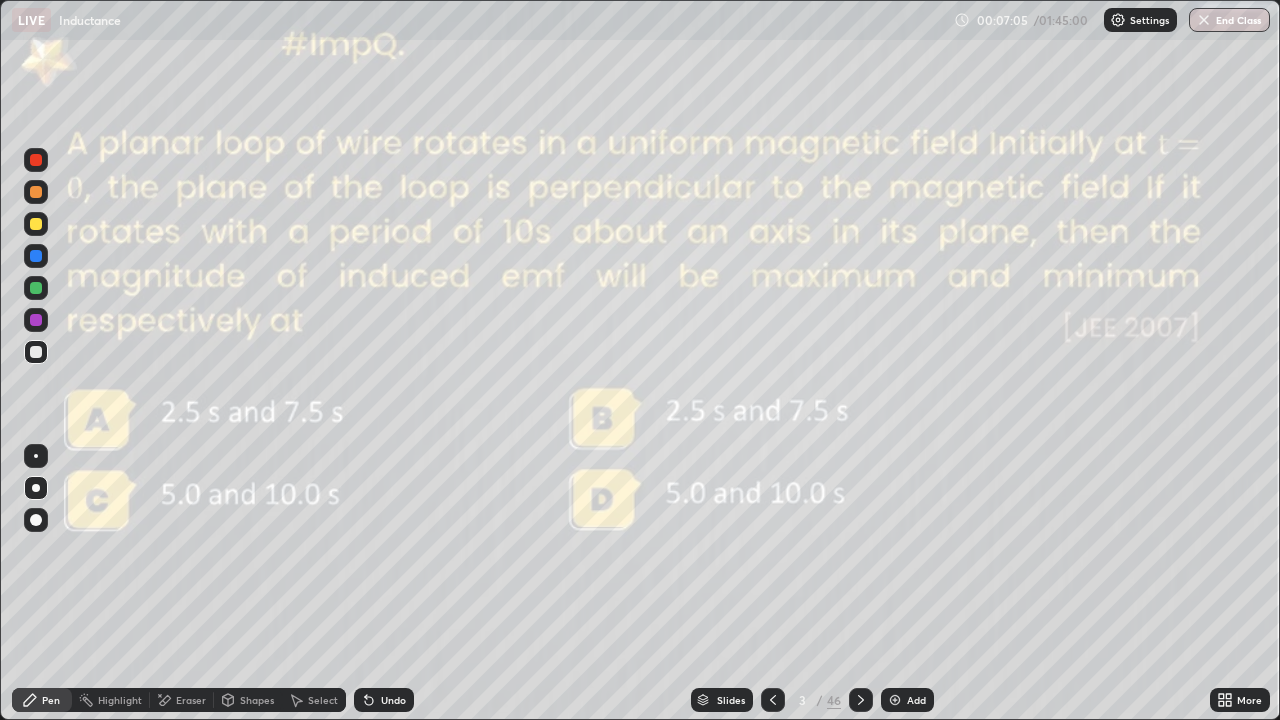 click 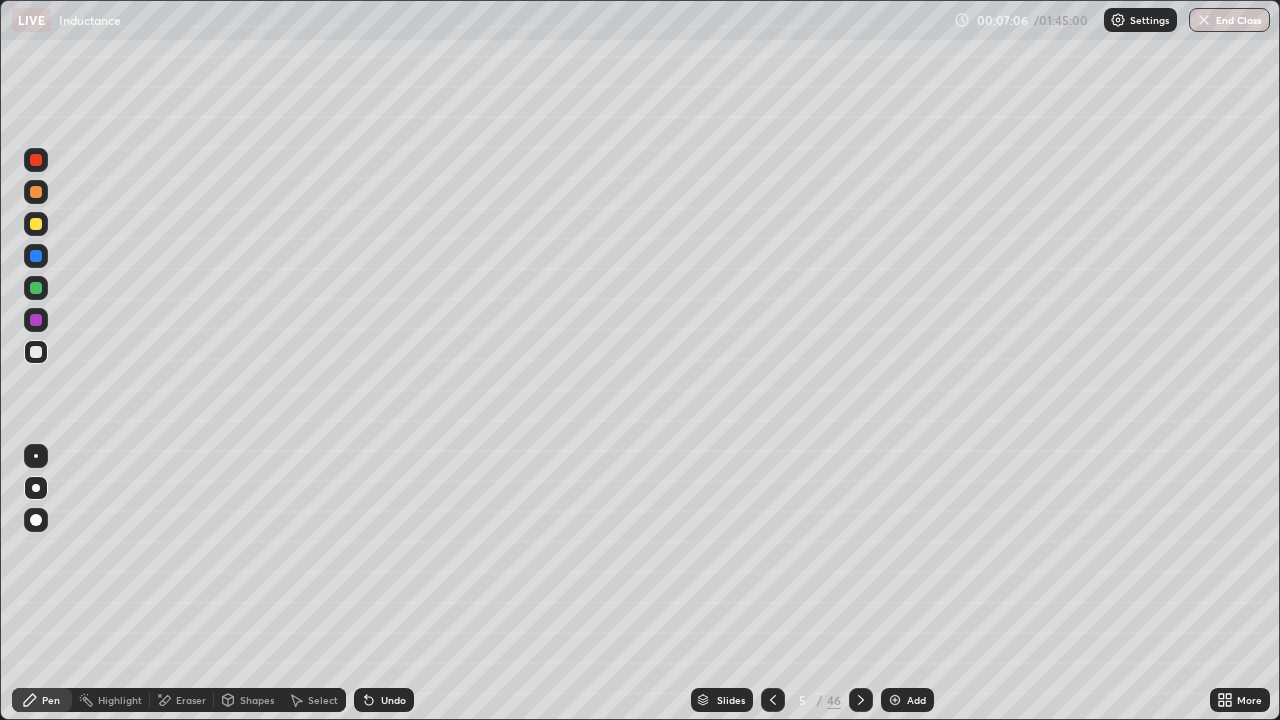 click 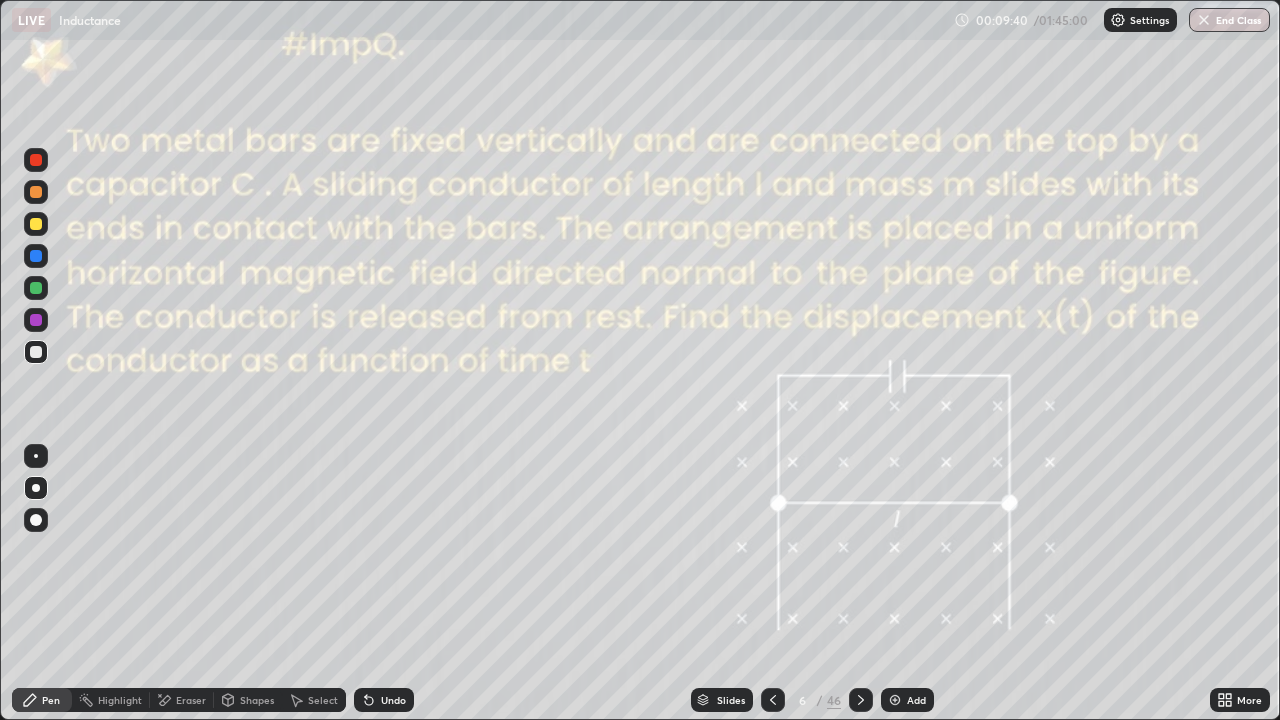 click on "Eraser" at bounding box center [182, 700] 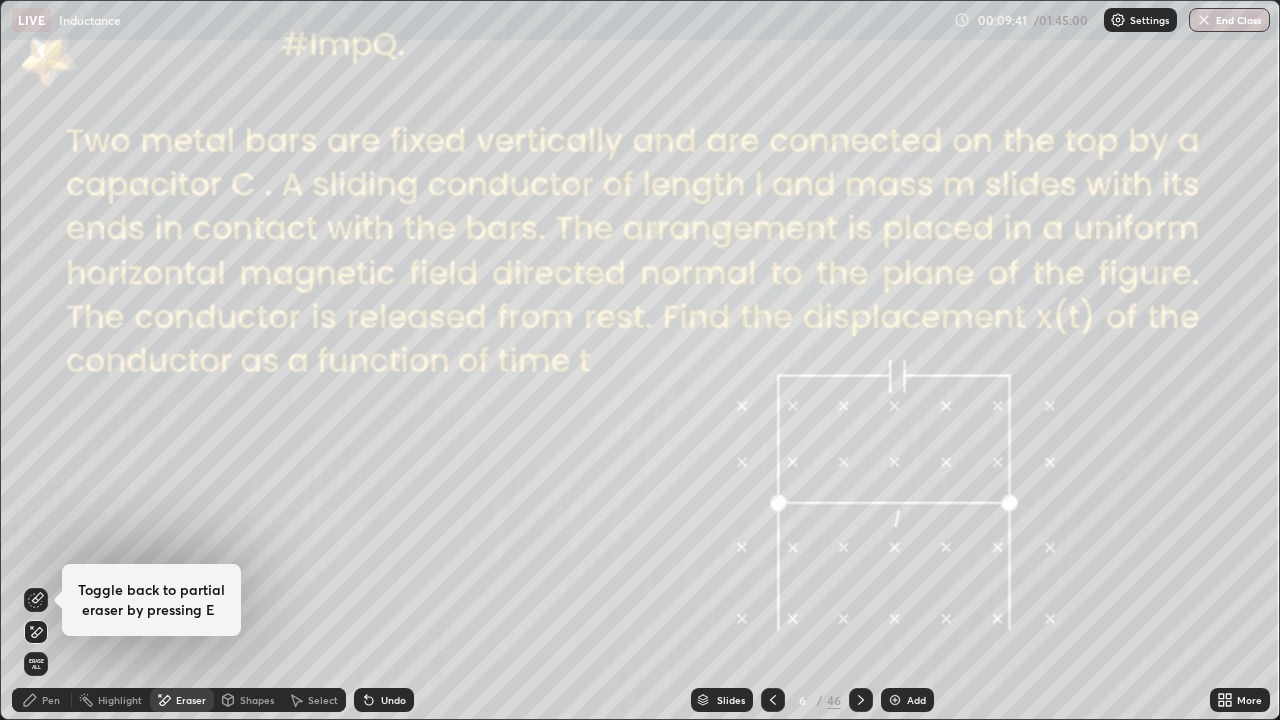 click on "Pen" at bounding box center (51, 700) 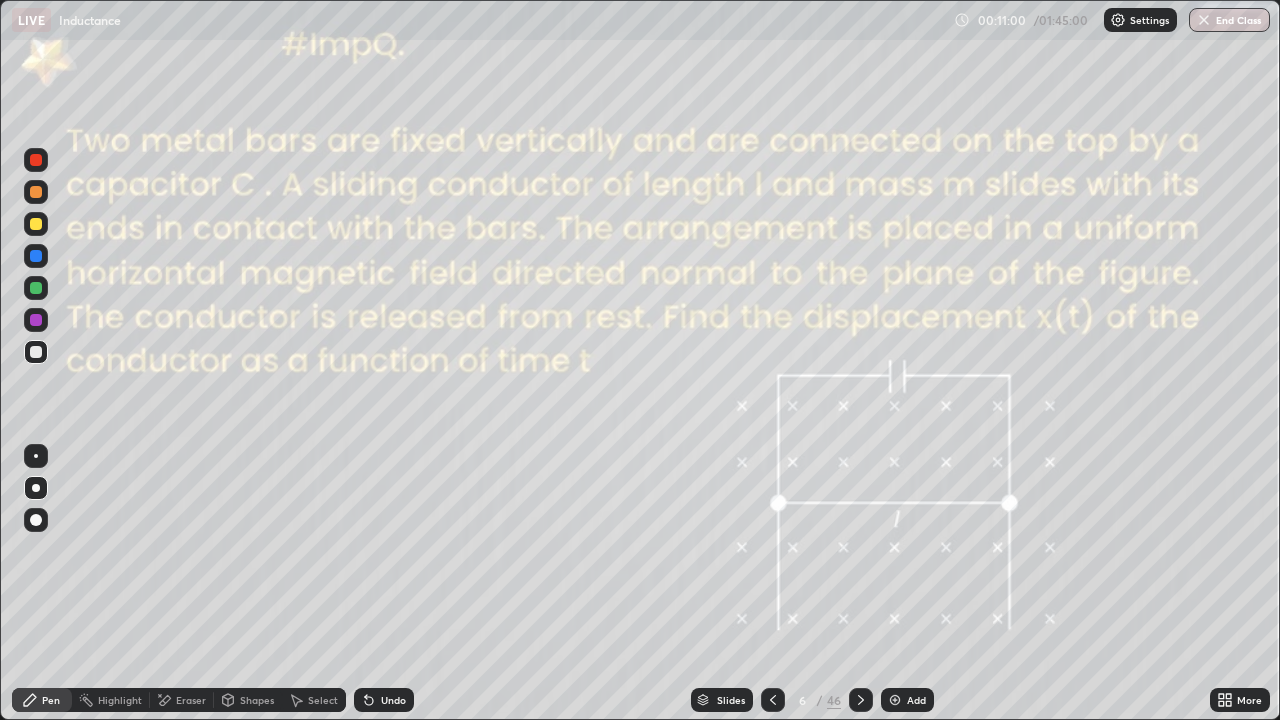 click on "Eraser" at bounding box center [191, 700] 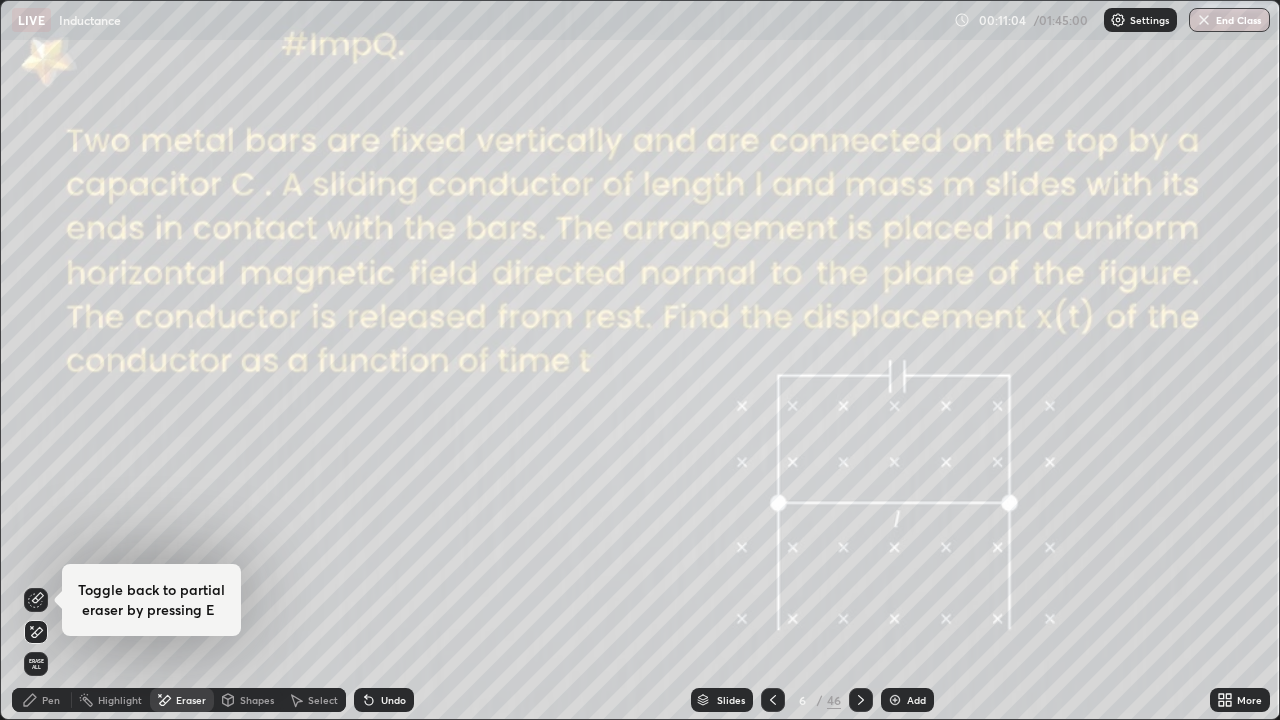 click on "Pen" at bounding box center [42, 700] 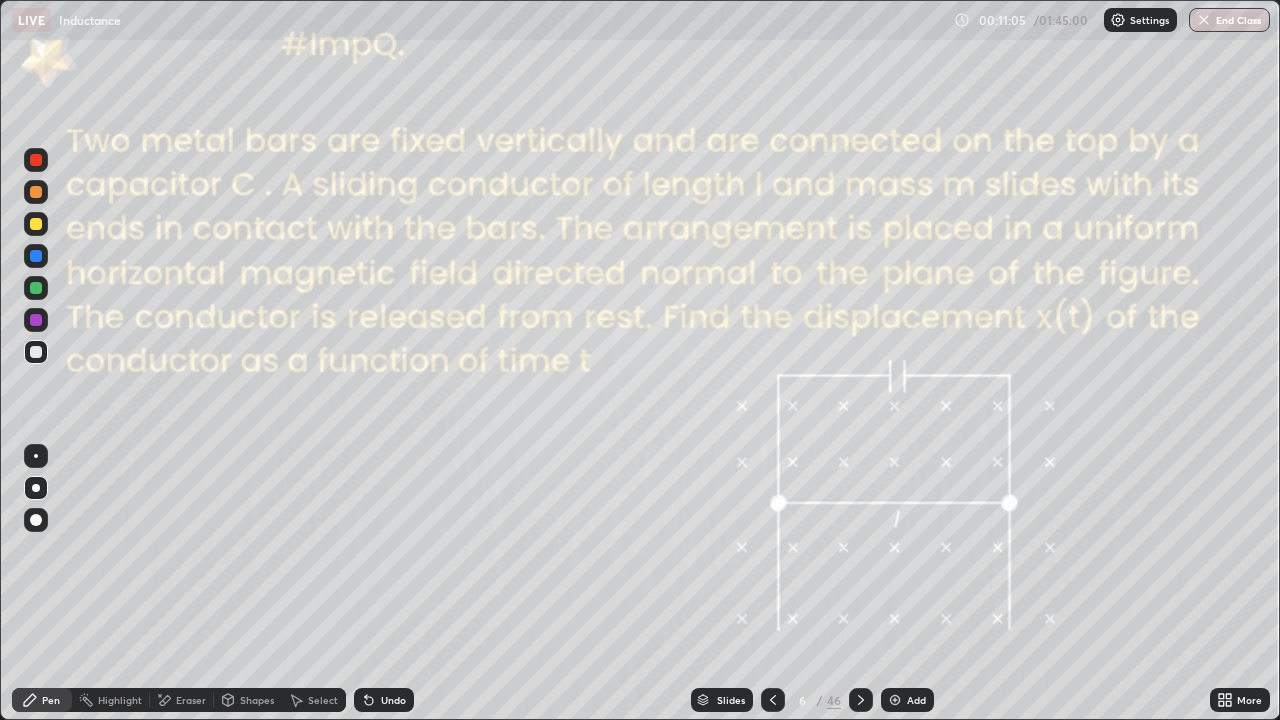 click at bounding box center [36, 288] 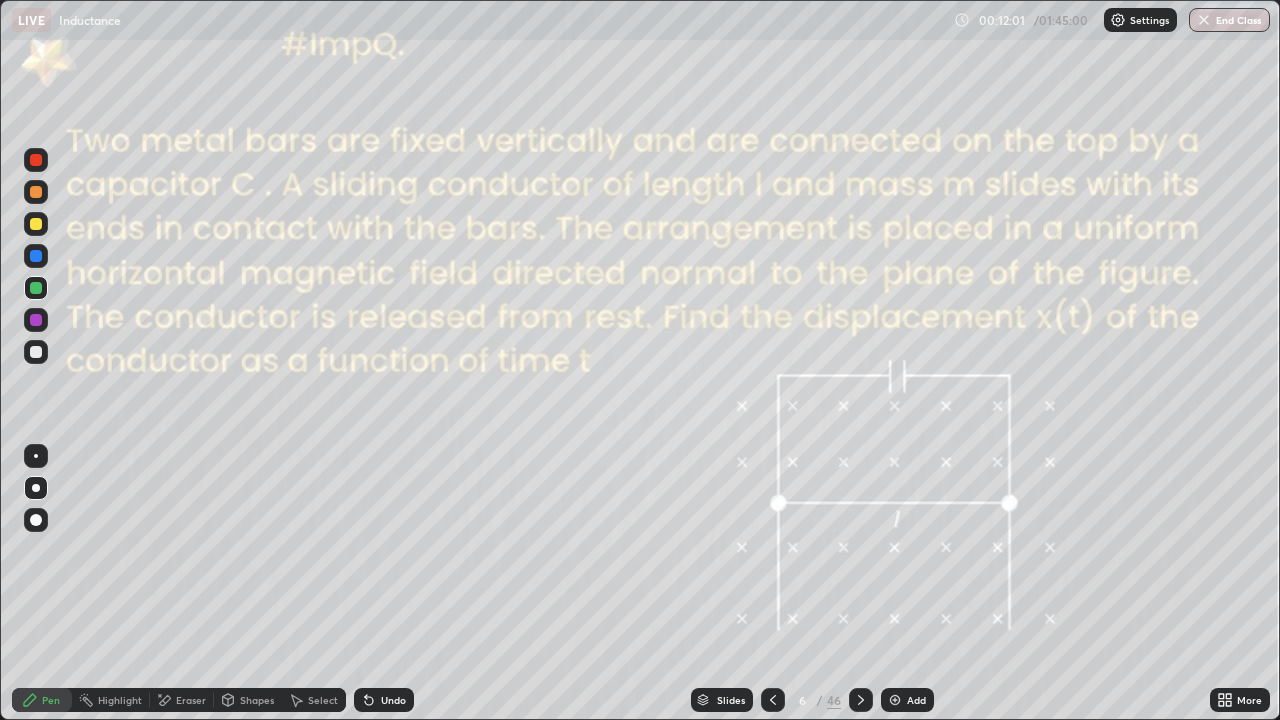 click at bounding box center [36, 224] 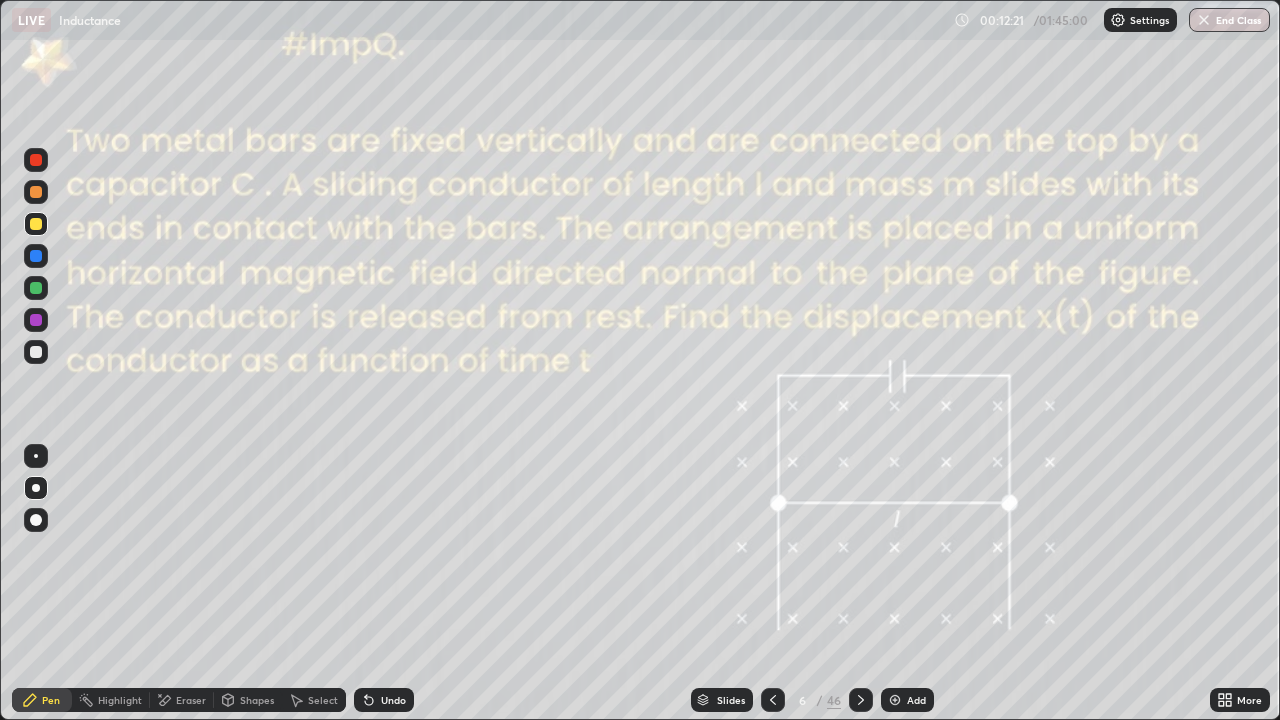 click on "Add" at bounding box center [907, 700] 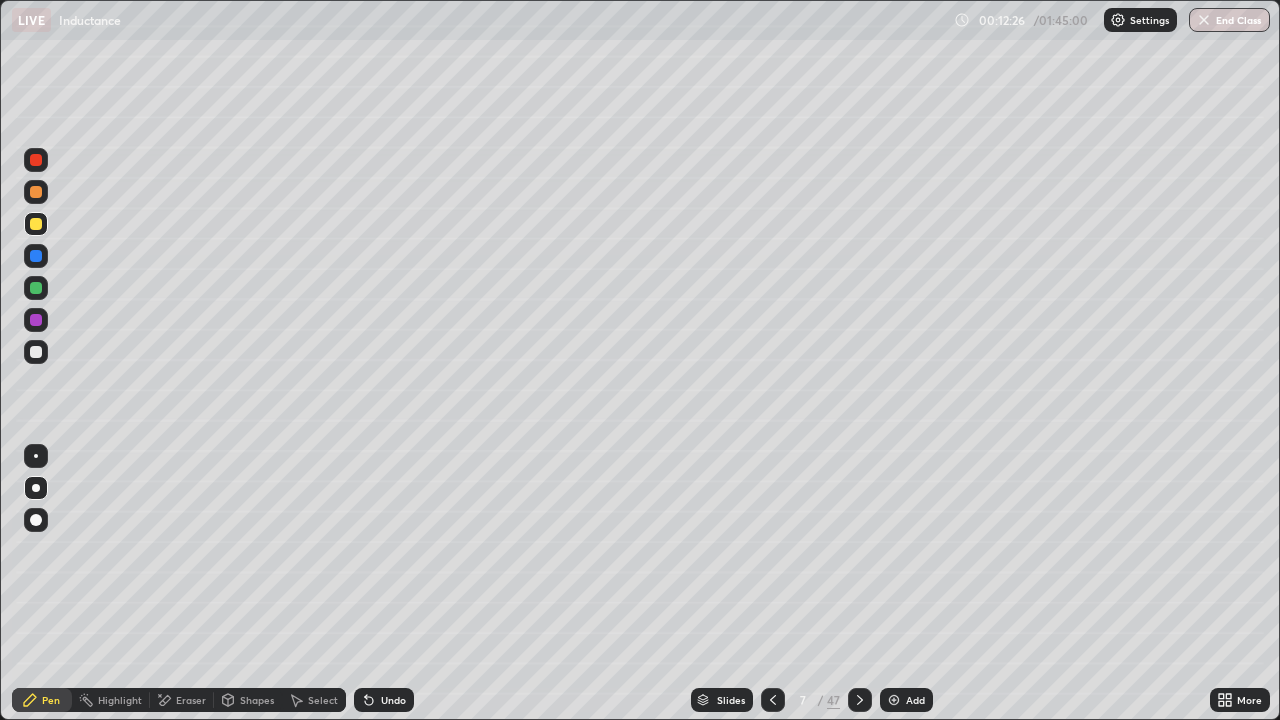 click 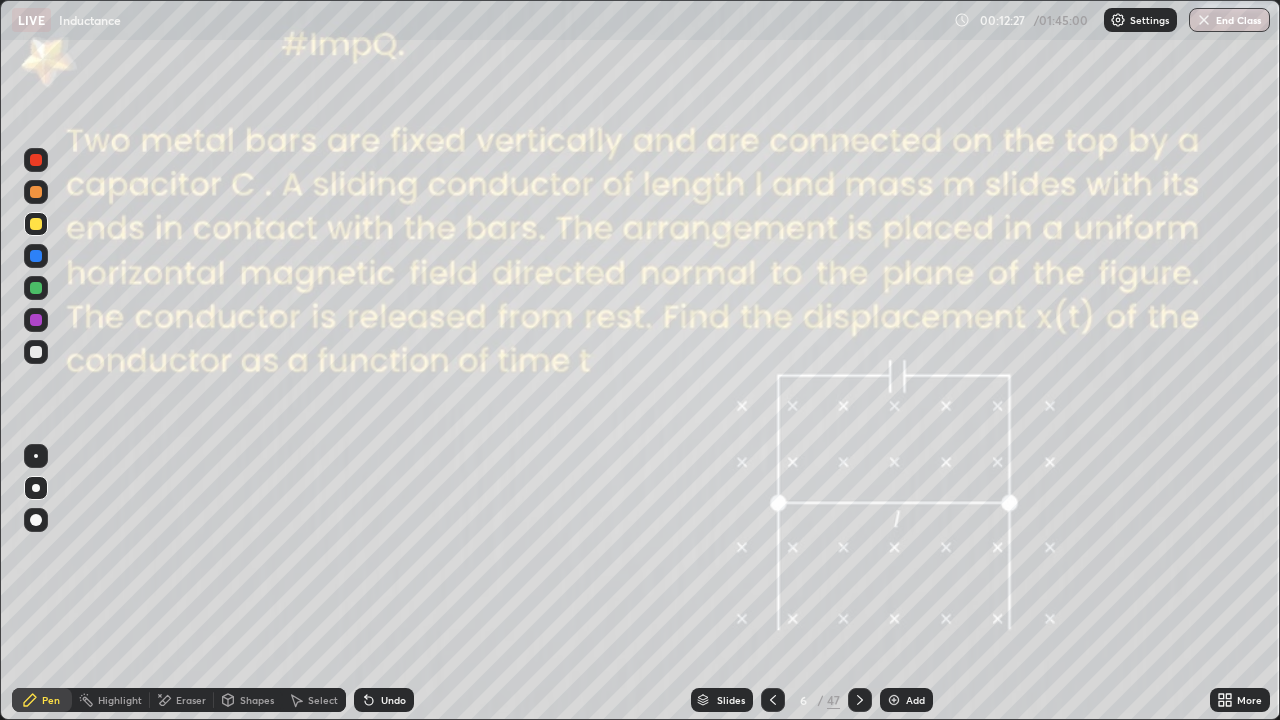 click 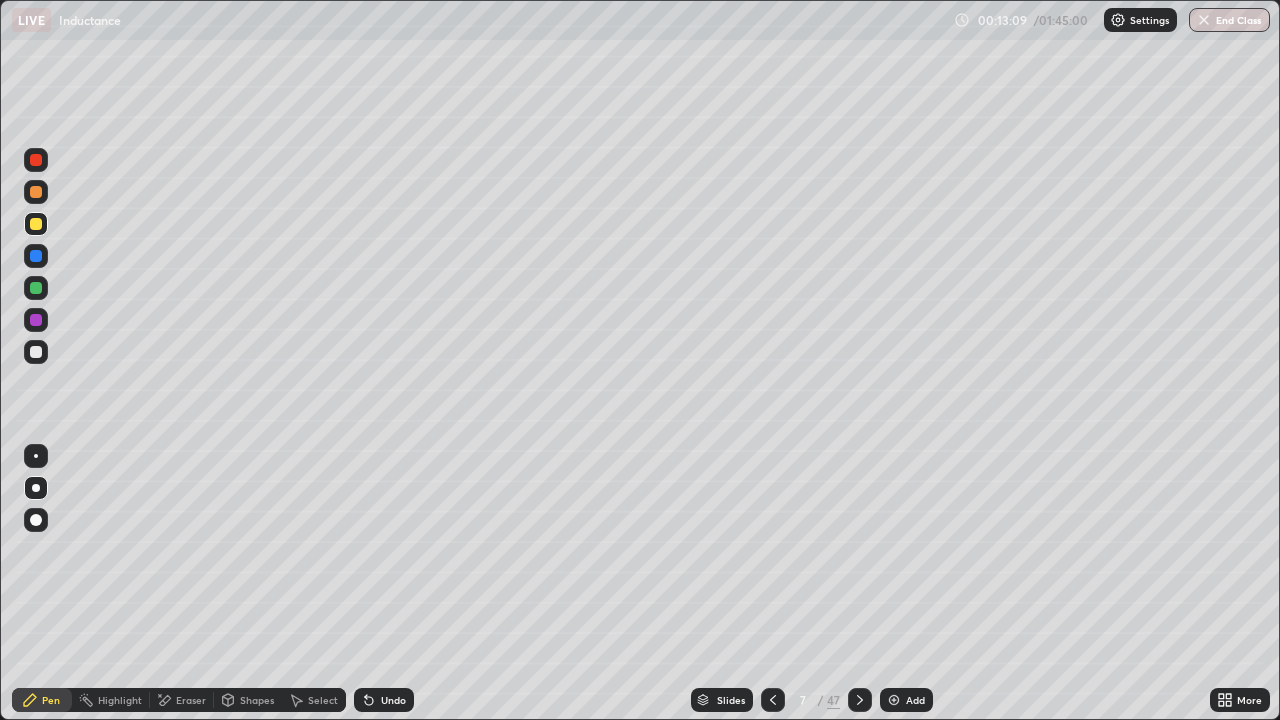 click on "Undo" at bounding box center (393, 700) 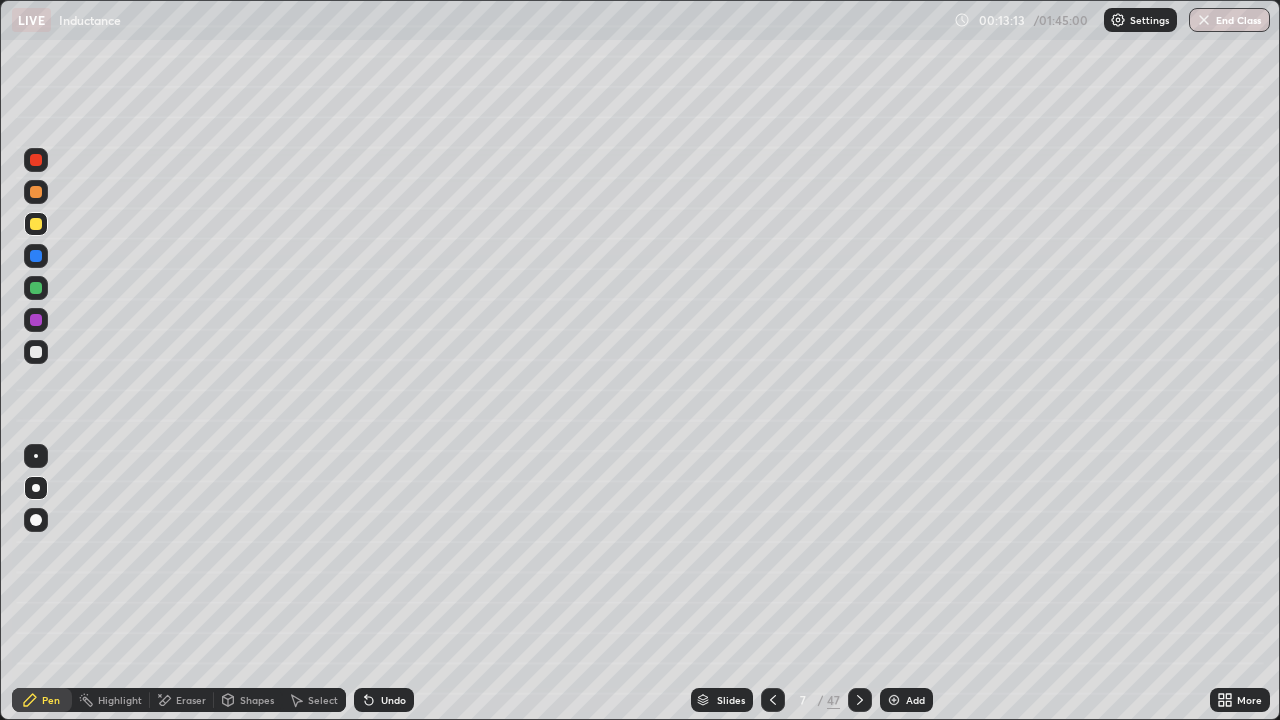 click 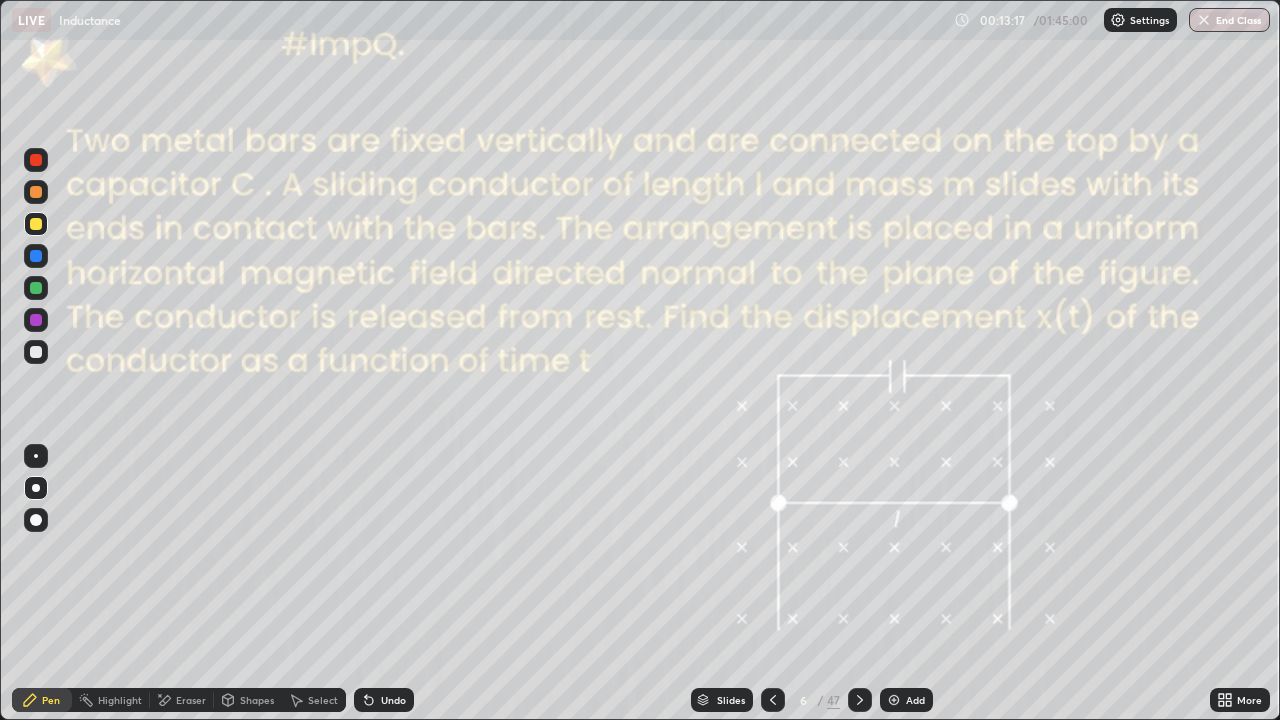 click 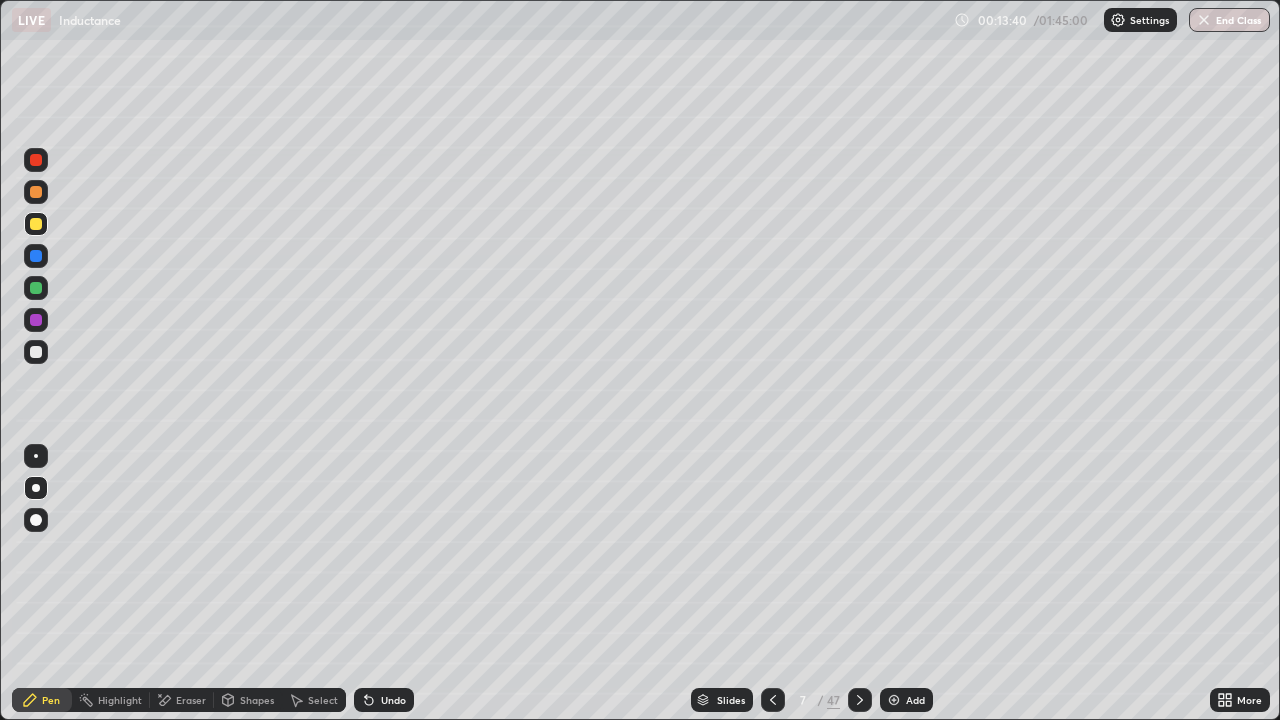 click on "Add" at bounding box center [915, 700] 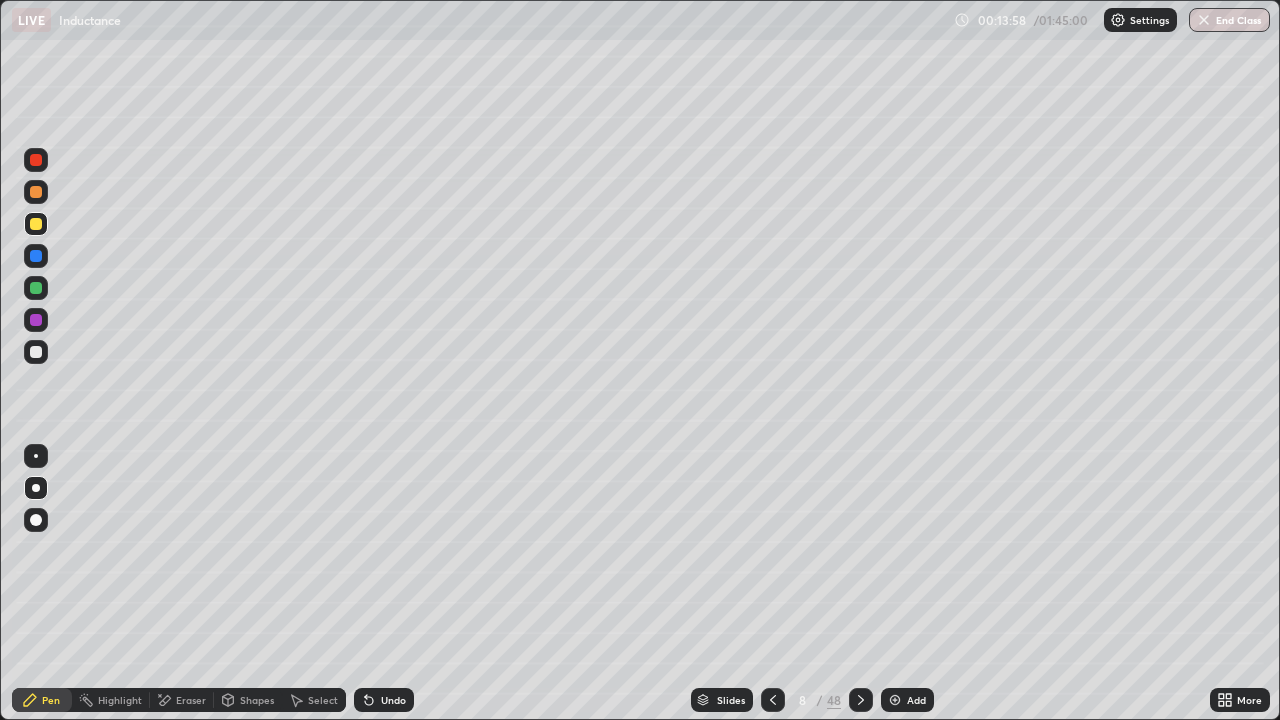 click 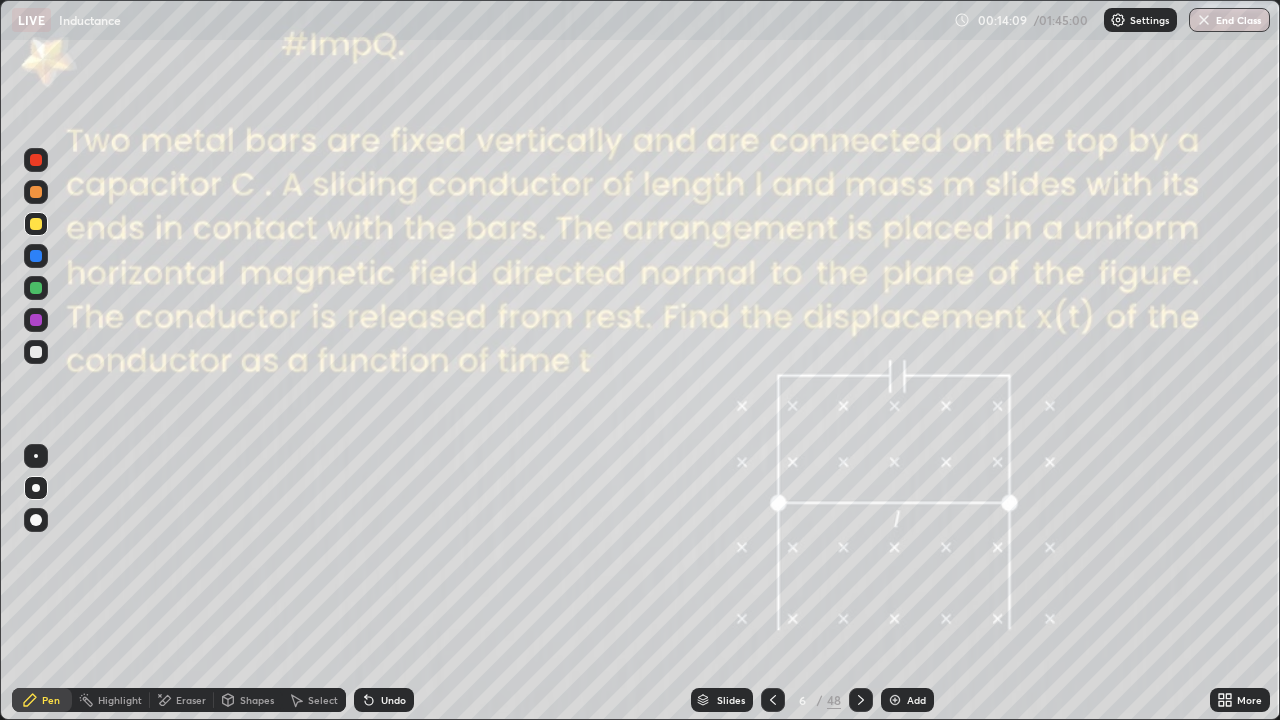 click 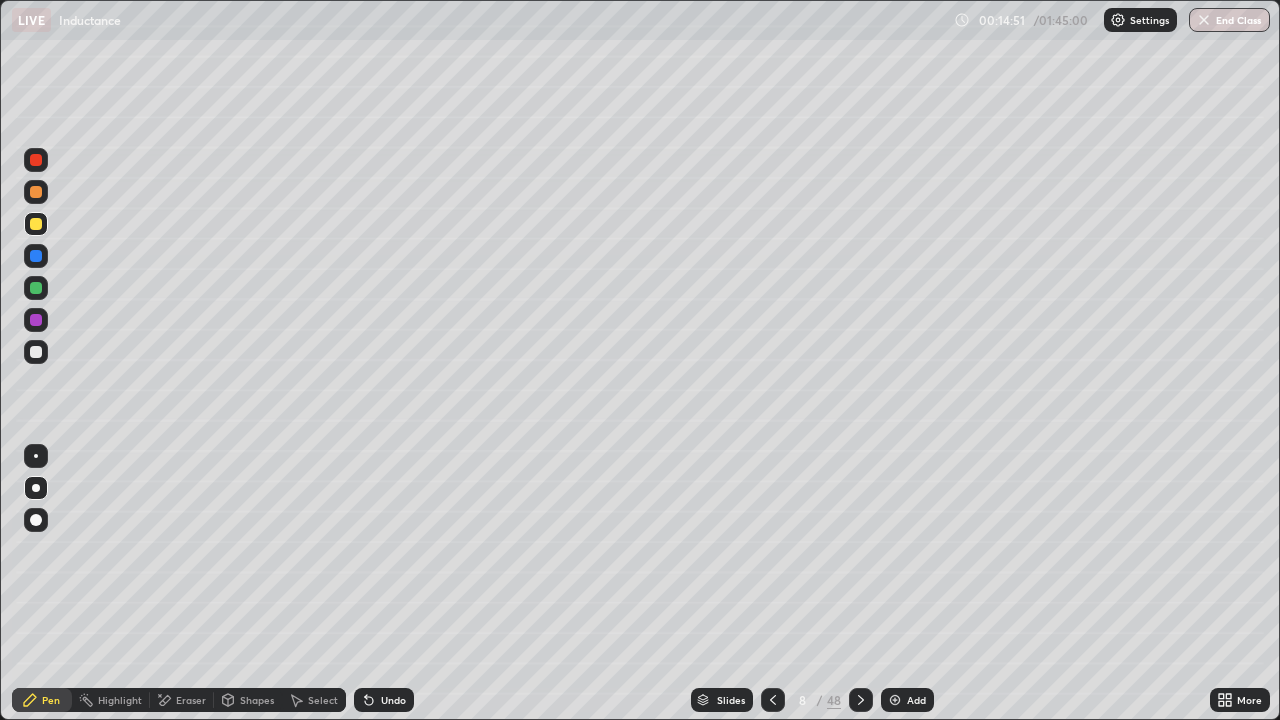 click on "Eraser" at bounding box center (191, 700) 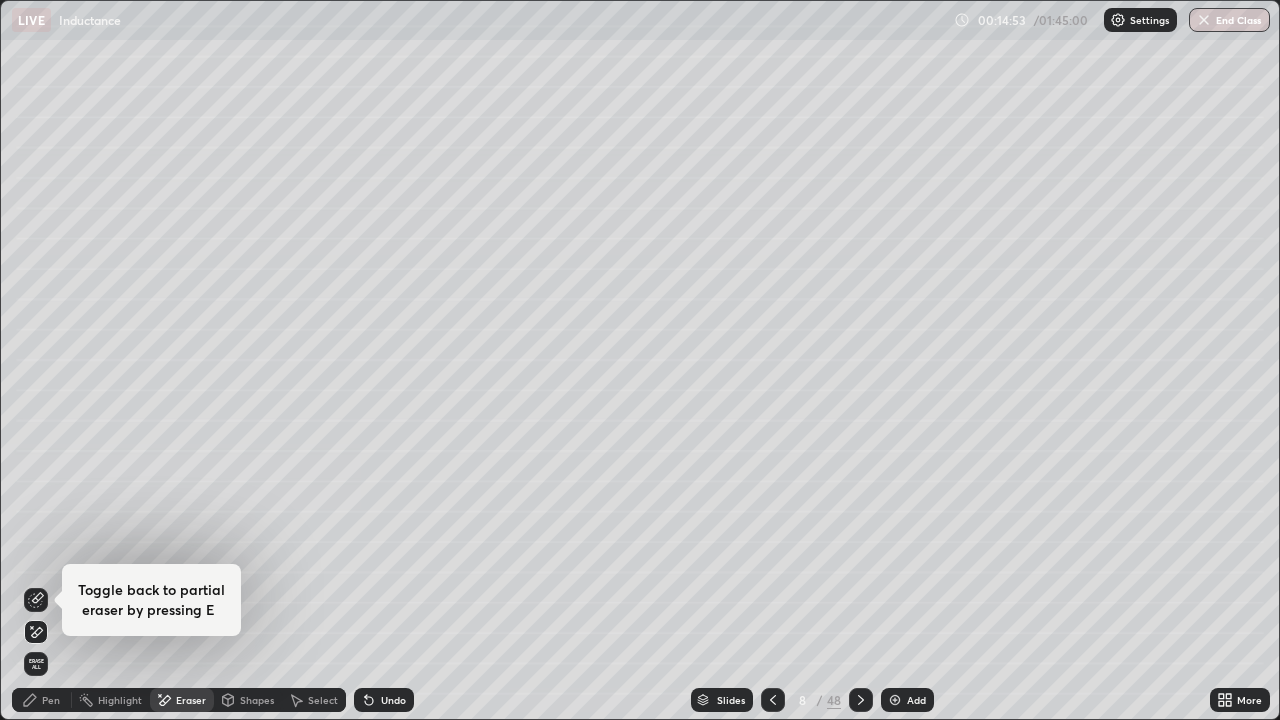 click on "Pen" at bounding box center (51, 700) 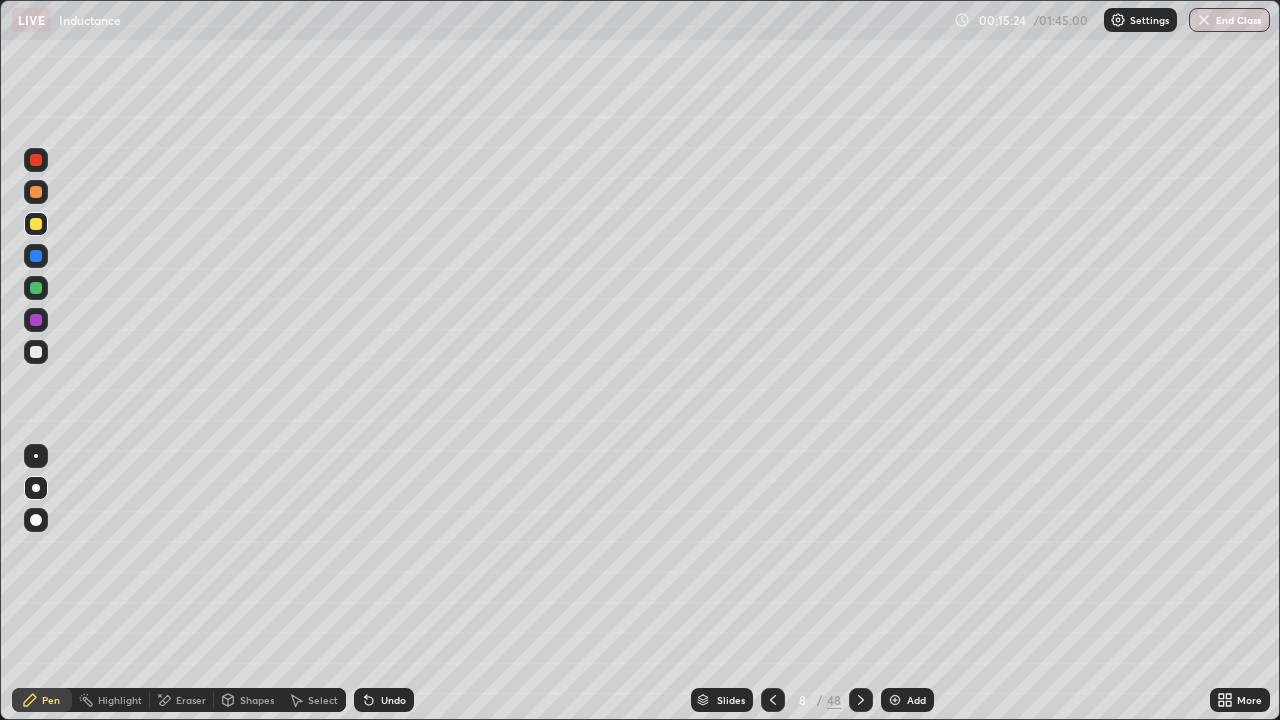 click 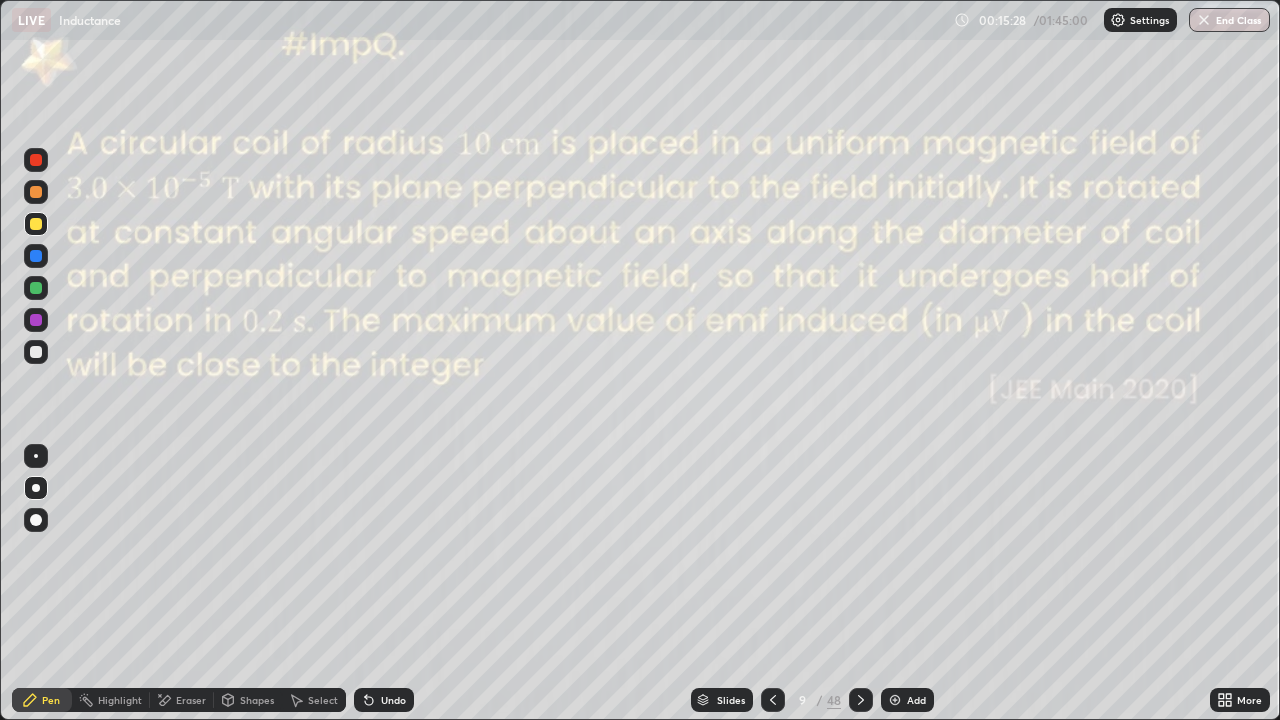 click 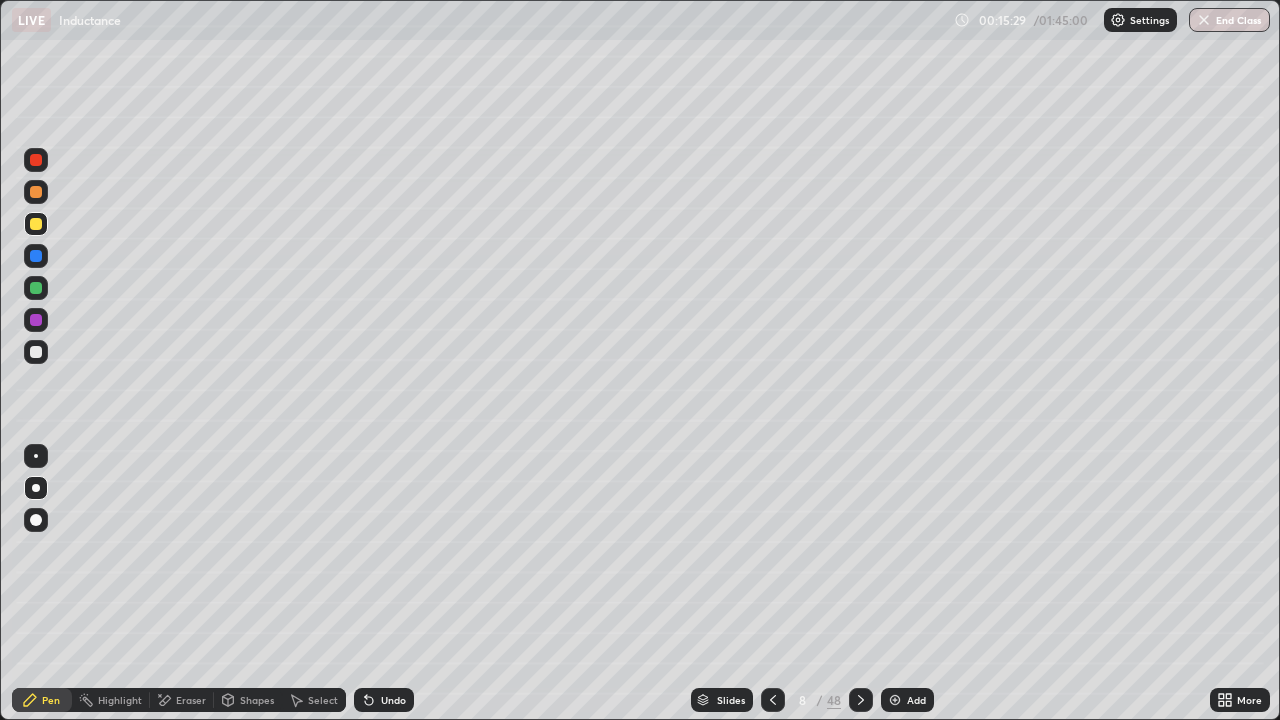 click 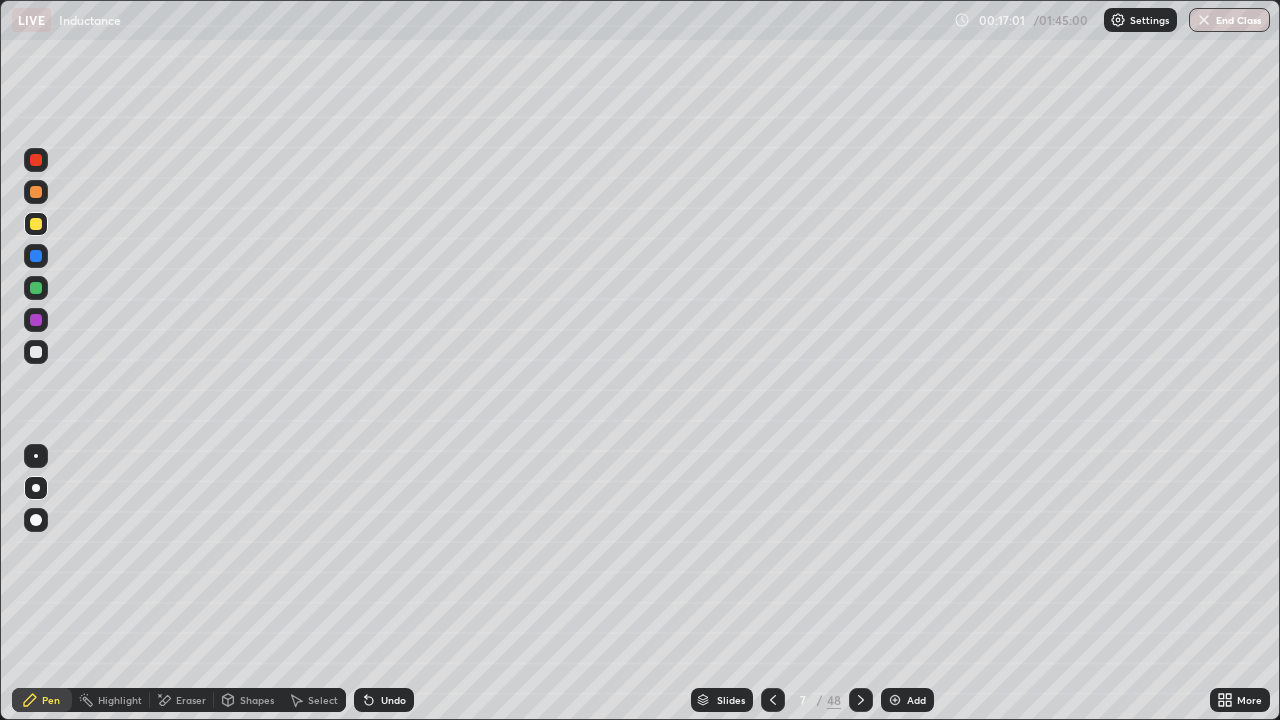 click 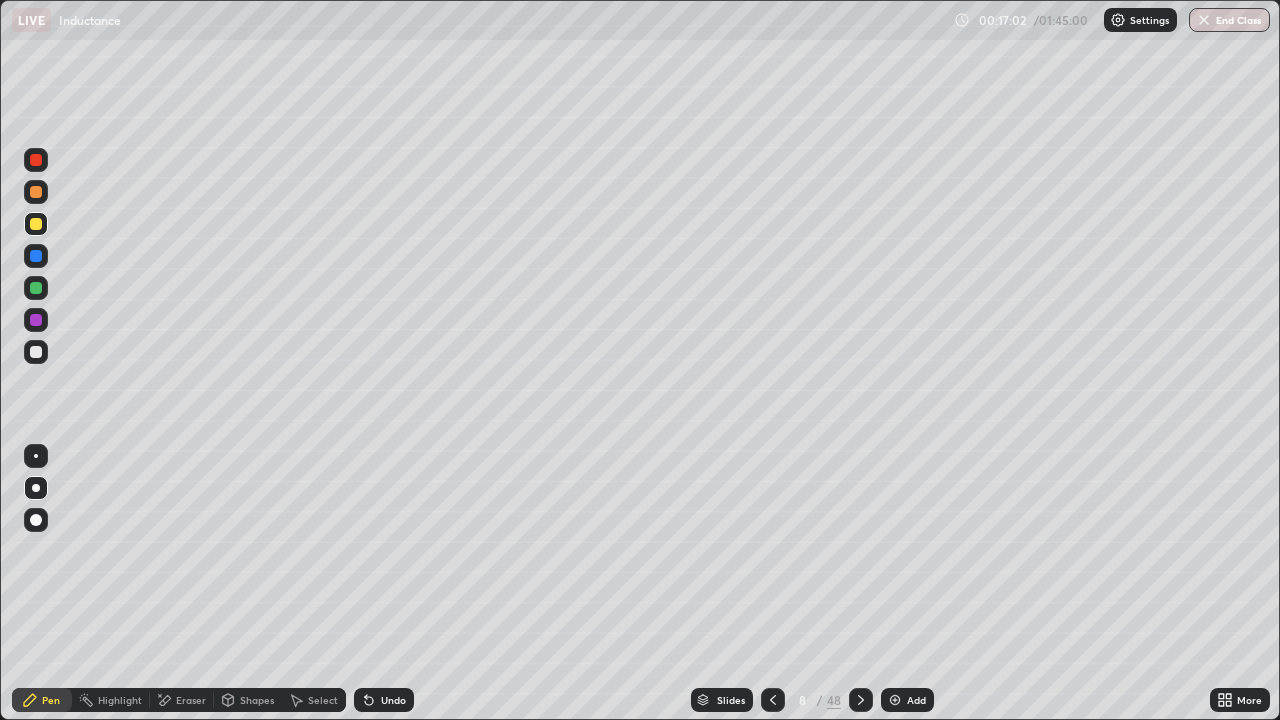 click 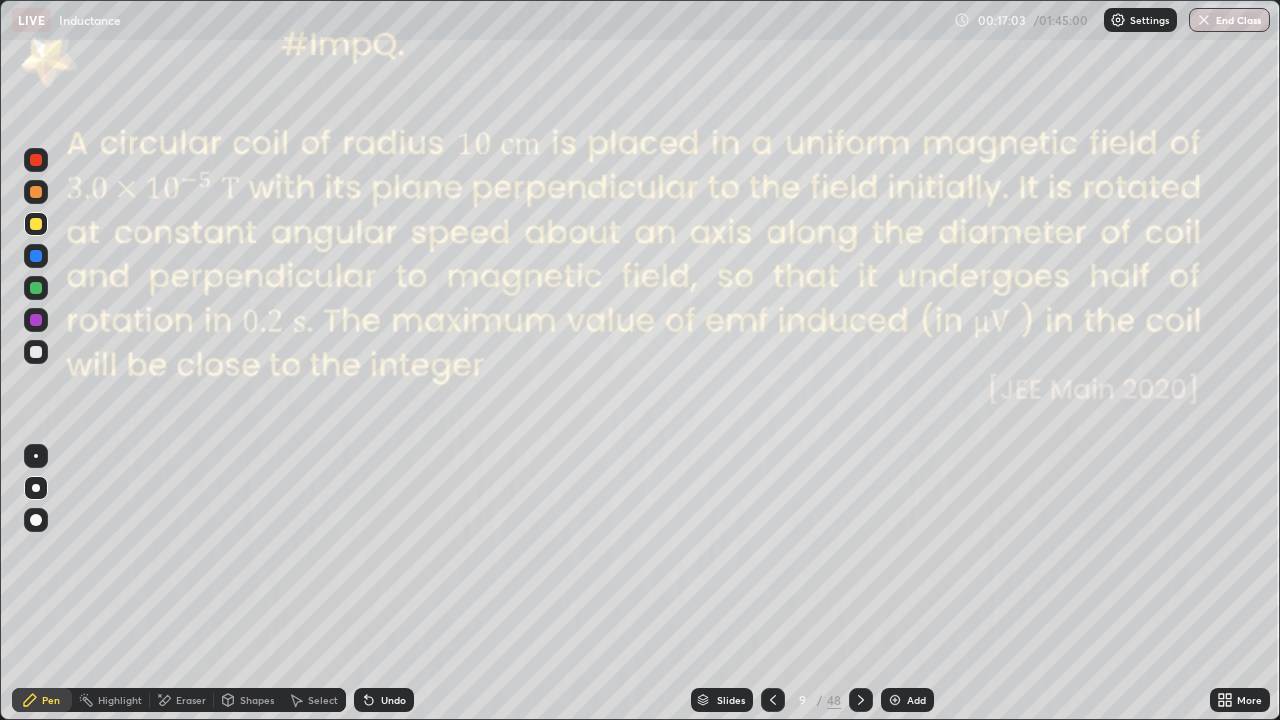 click 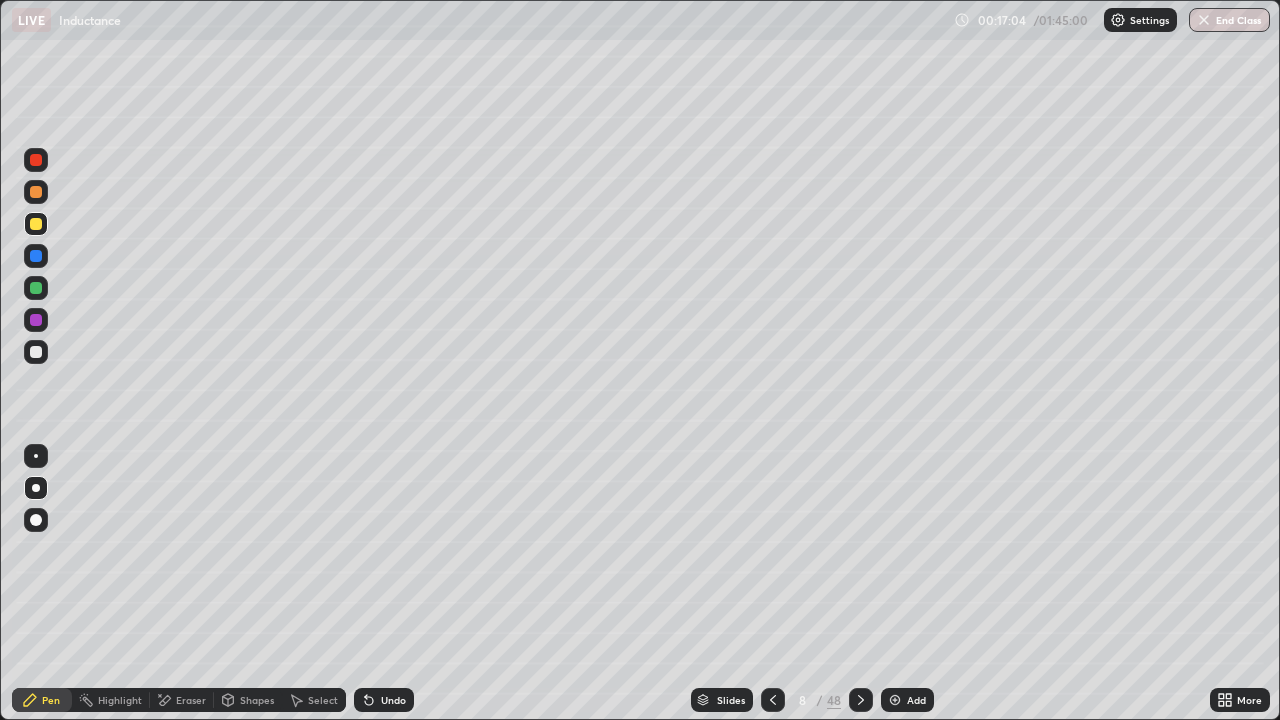 click at bounding box center [895, 700] 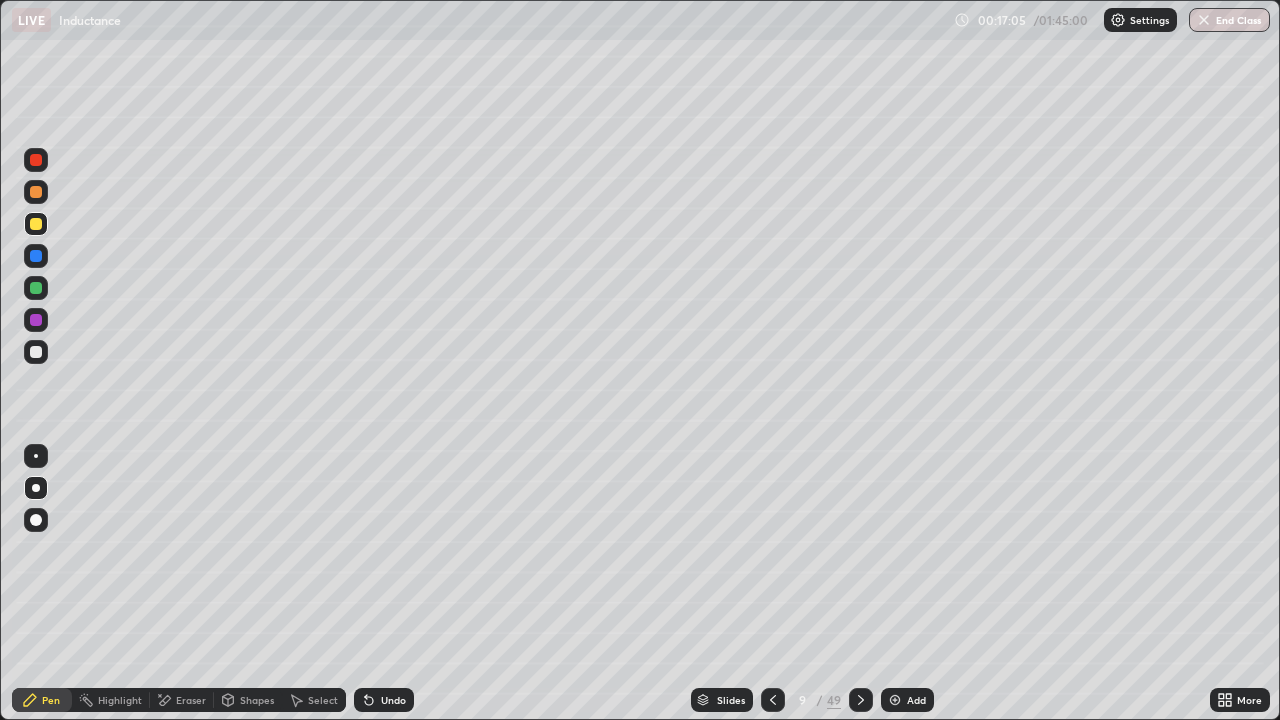 click on "Shapes" at bounding box center [257, 700] 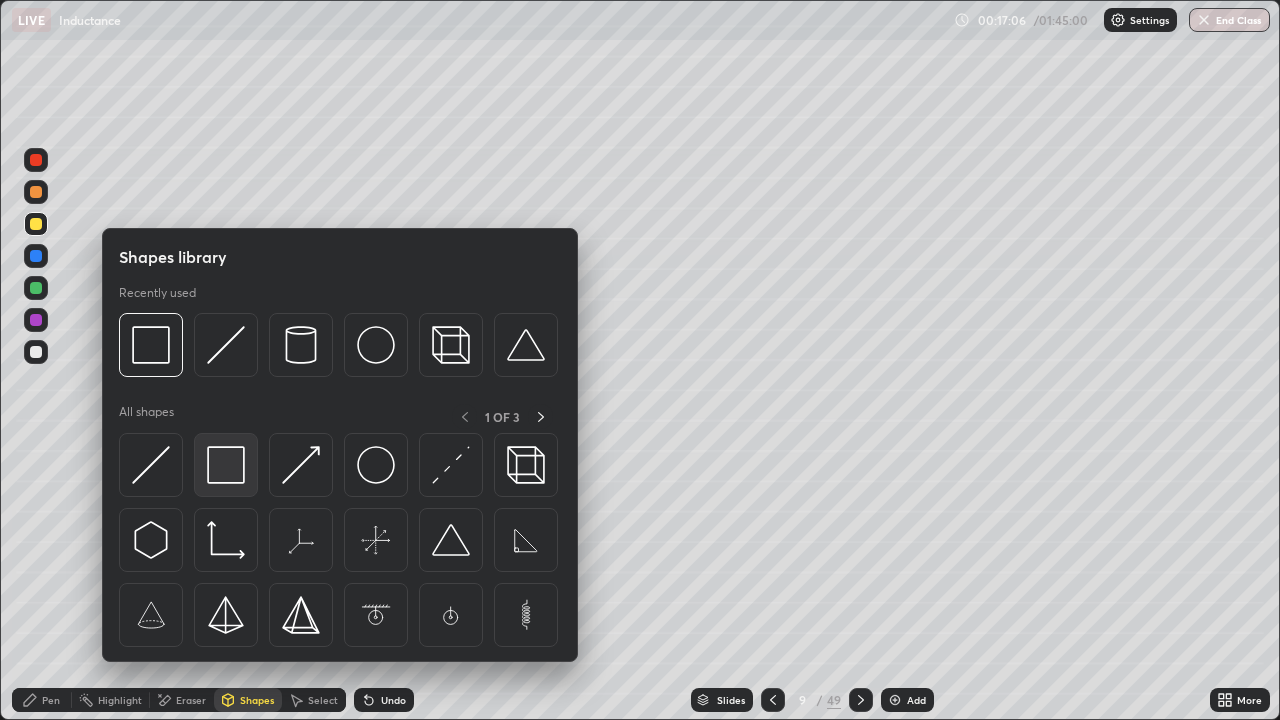 click at bounding box center [226, 465] 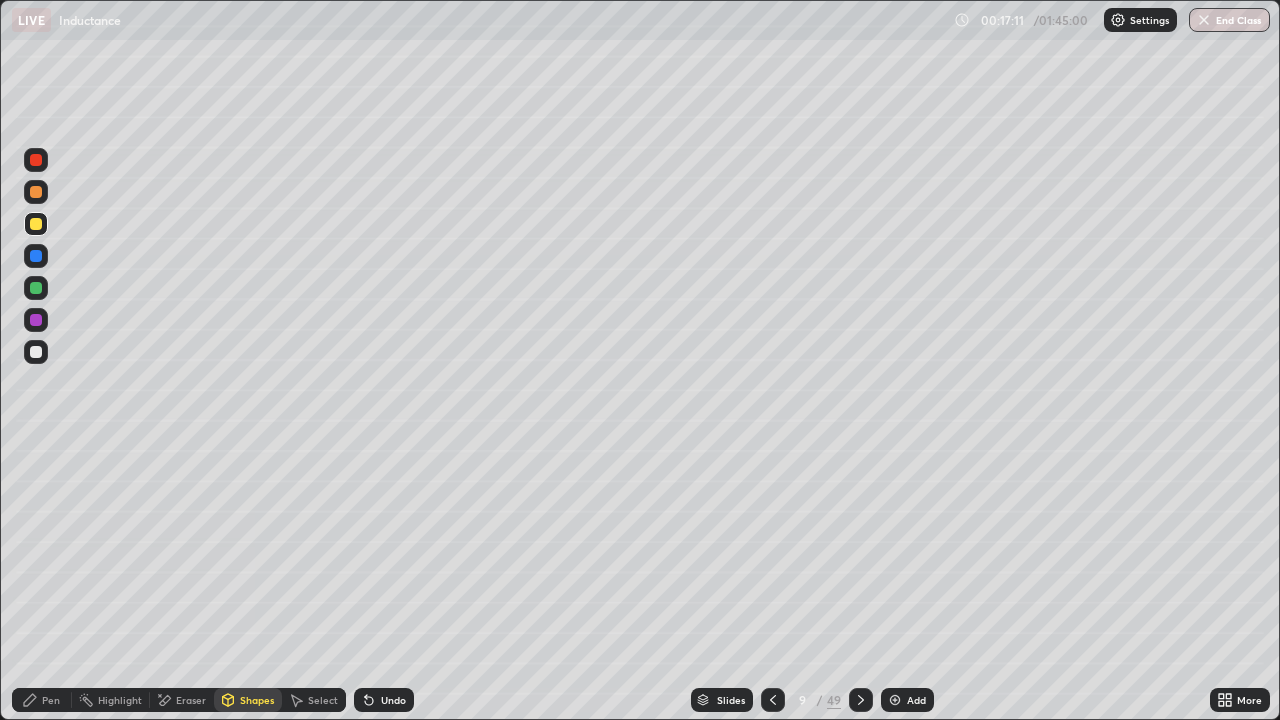 click on "Shapes" at bounding box center [257, 700] 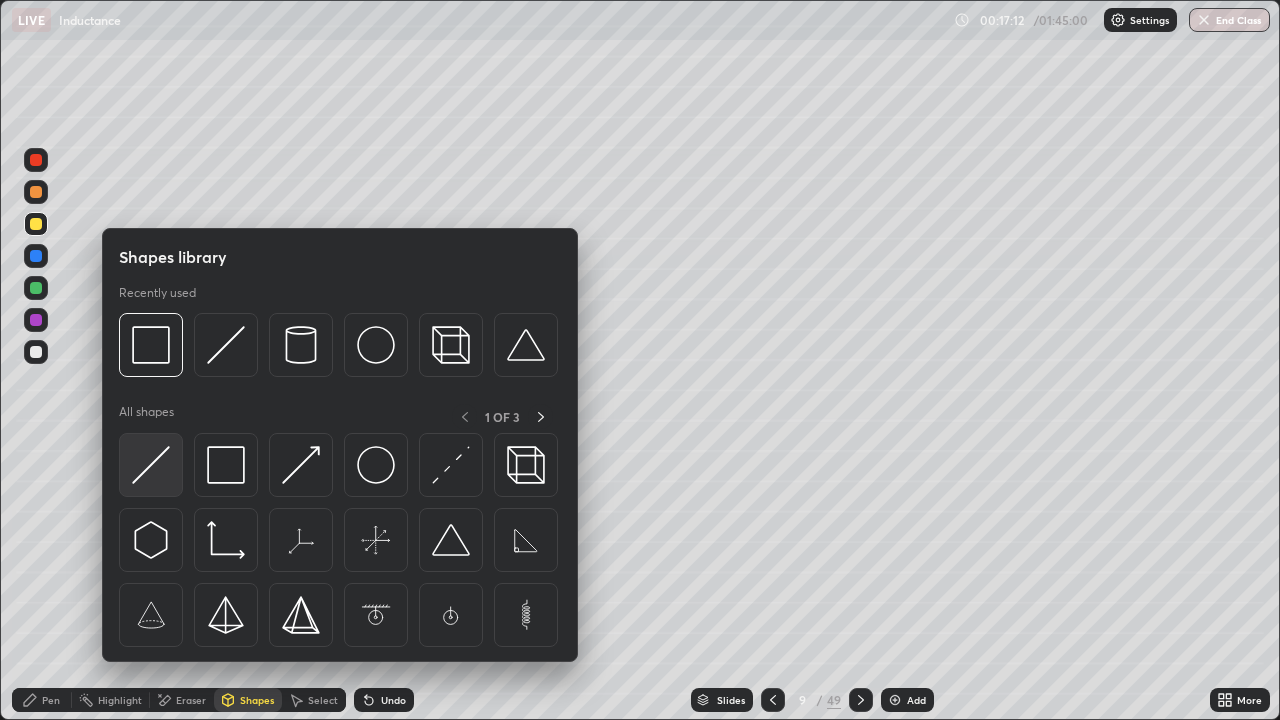 click at bounding box center [151, 465] 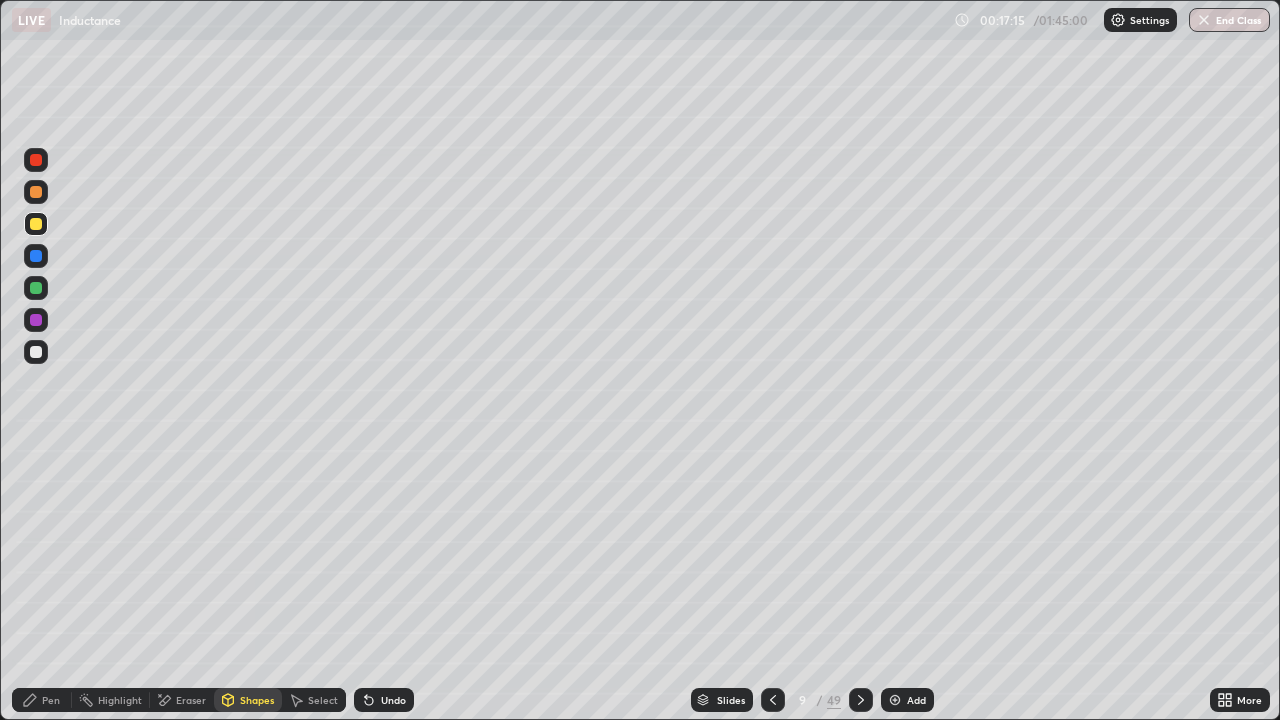 click on "Pen" at bounding box center (51, 700) 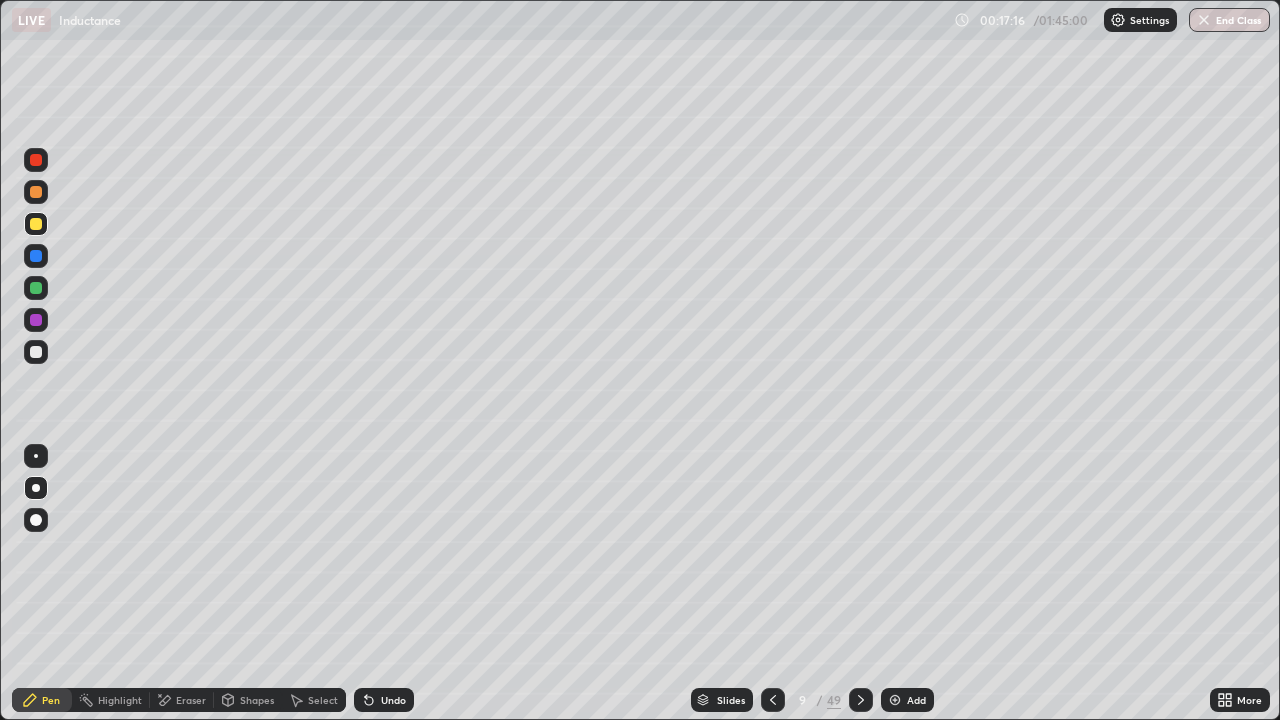 click at bounding box center [36, 352] 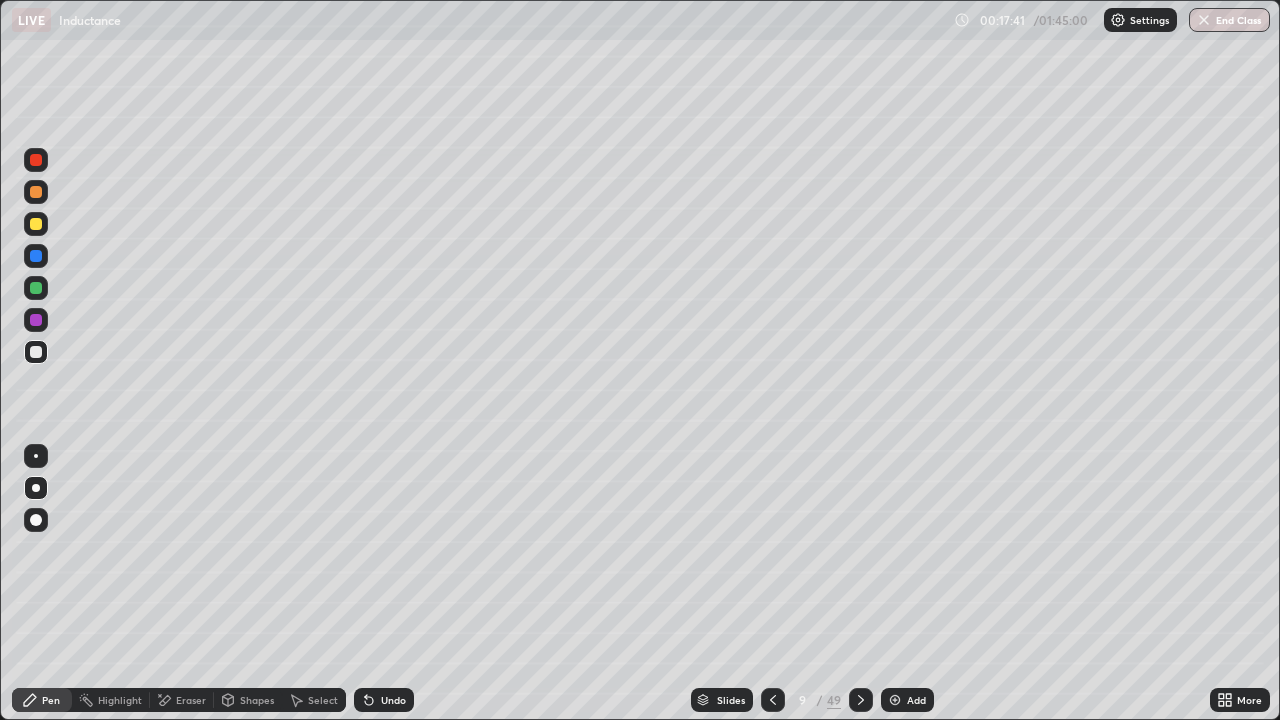 click on "Eraser" at bounding box center [191, 700] 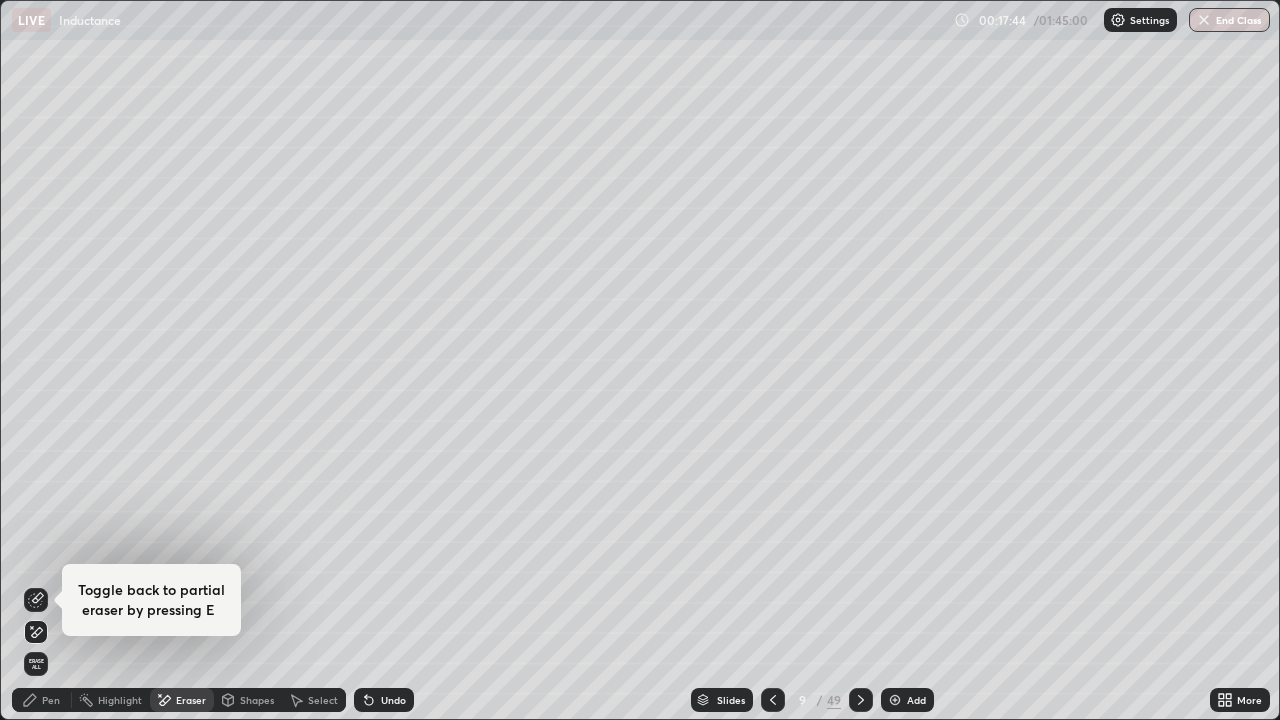 click on "Undo" at bounding box center [384, 700] 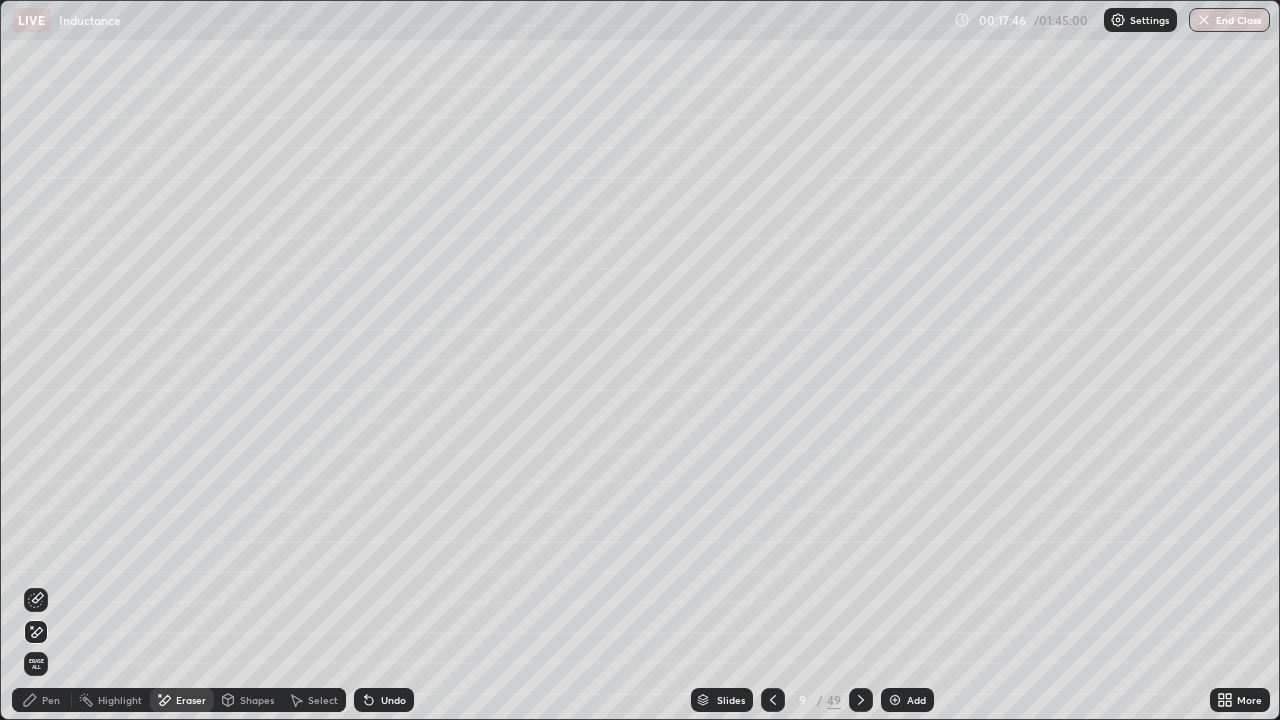 click on "Undo" at bounding box center [384, 700] 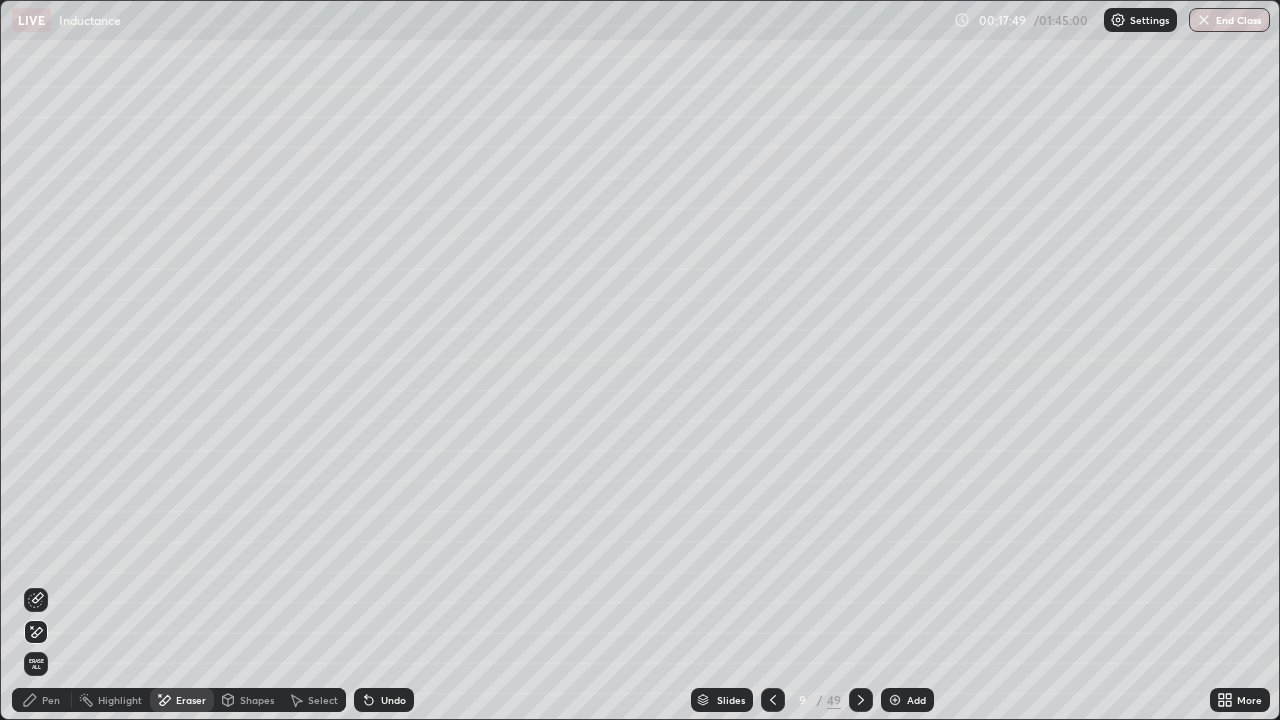 click on "Pen" at bounding box center (51, 700) 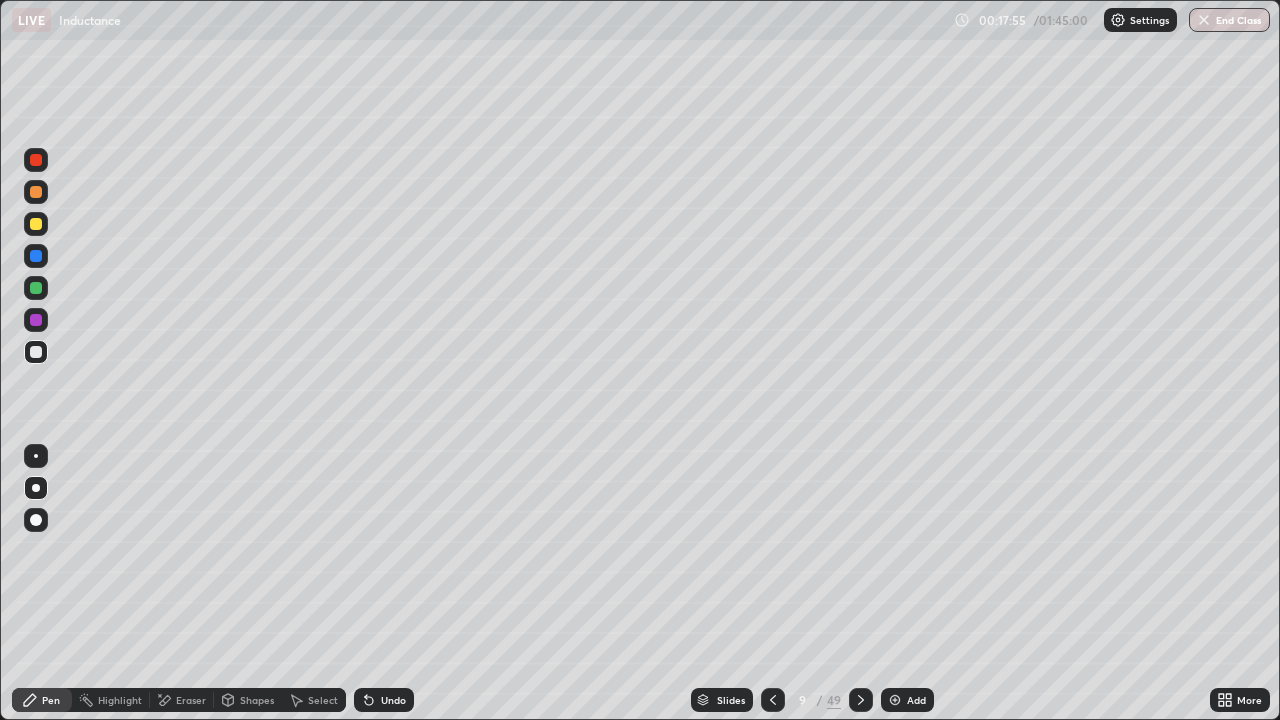 click at bounding box center [36, 288] 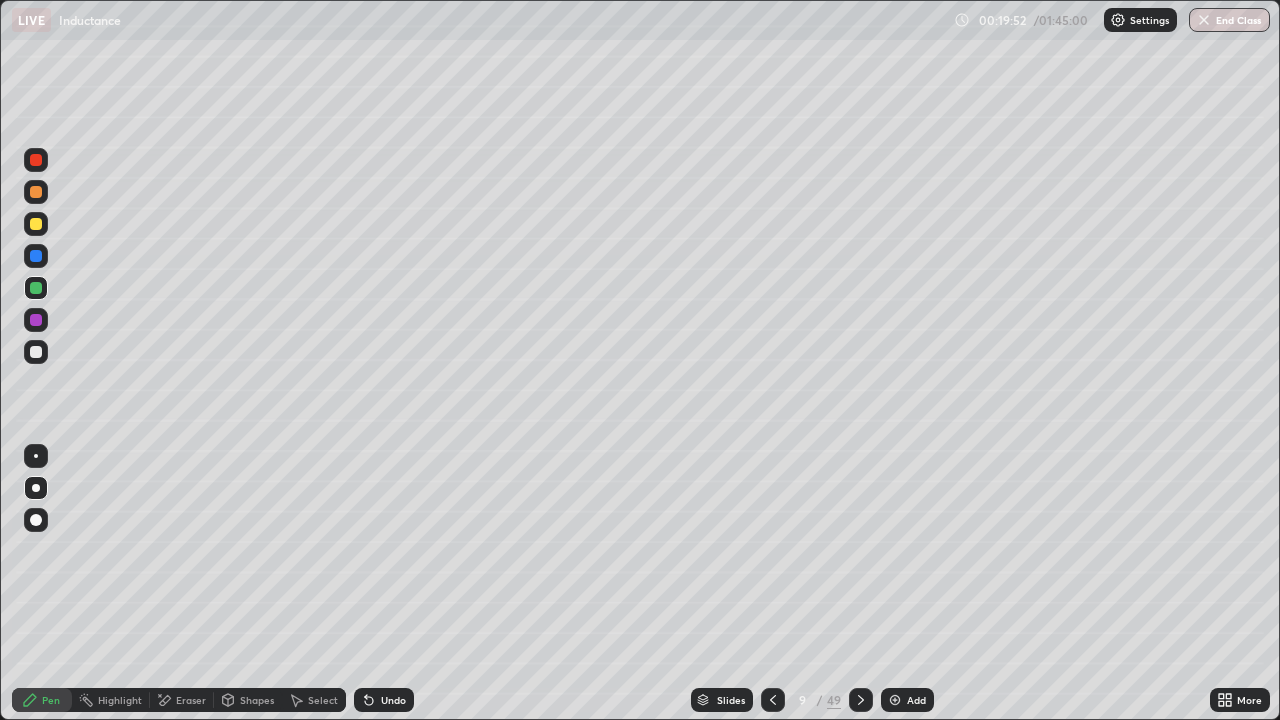 click on "Add" at bounding box center [907, 700] 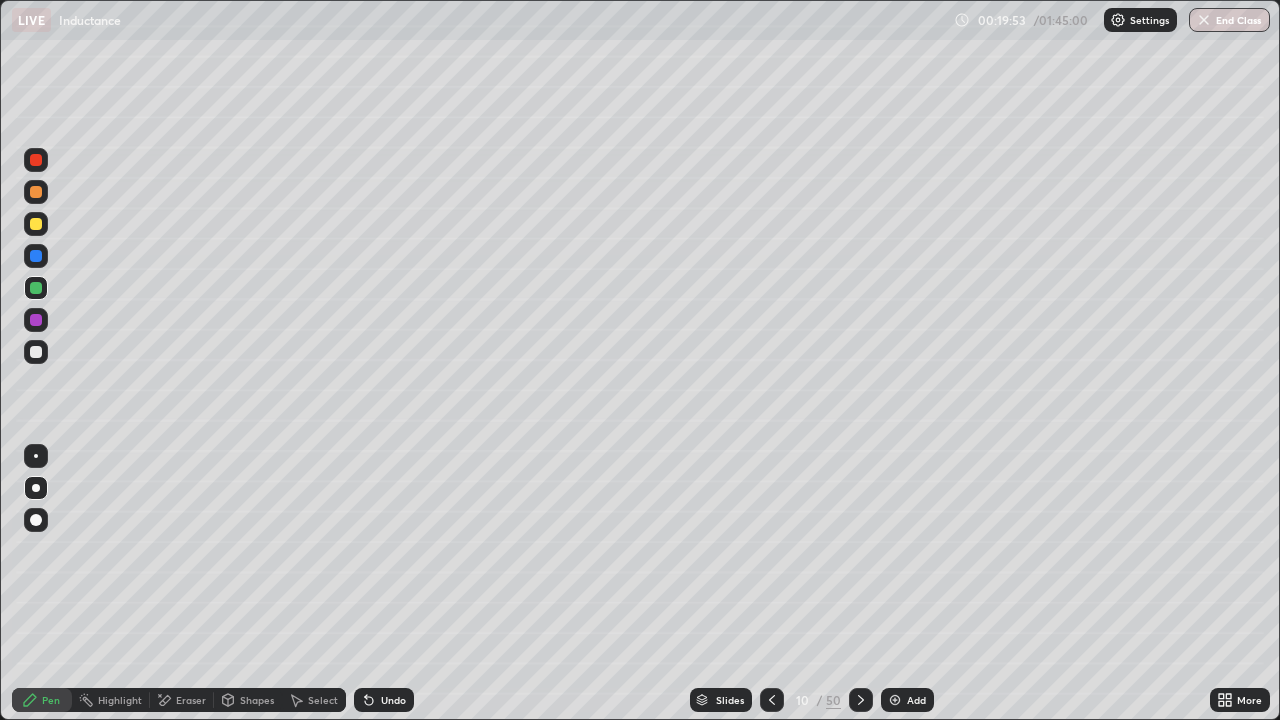 click on "Shapes" at bounding box center [257, 700] 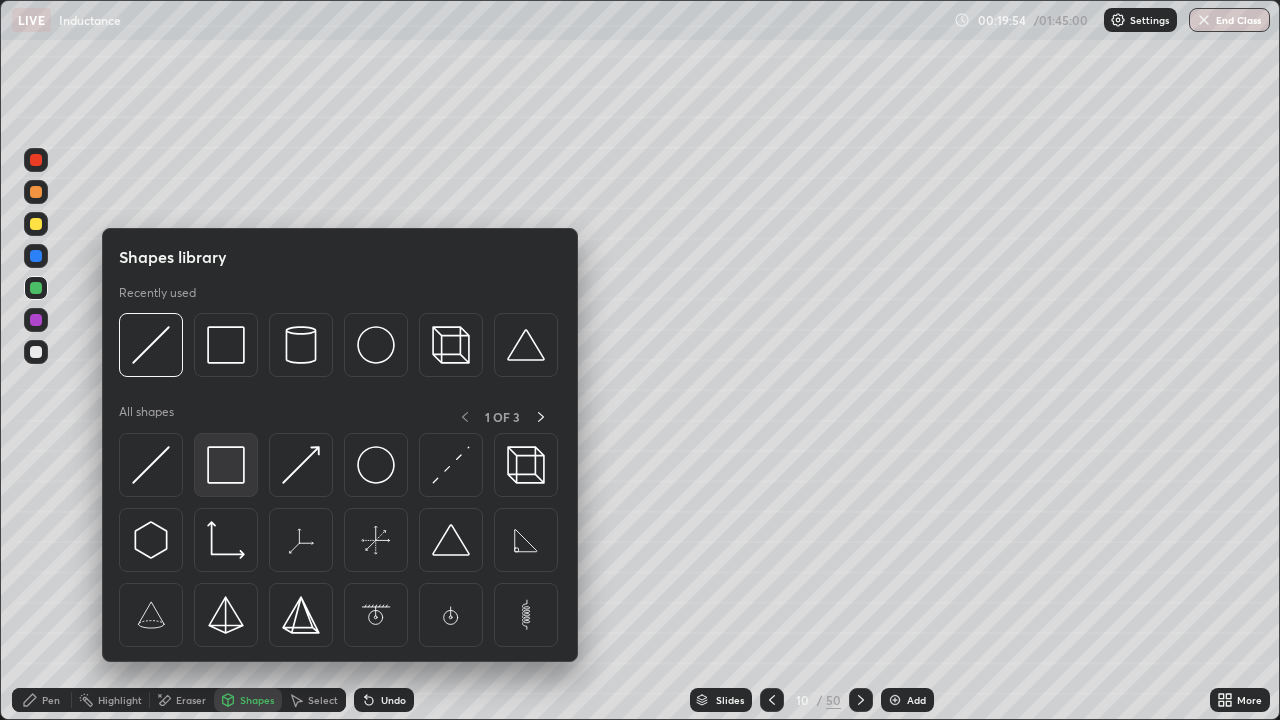 click at bounding box center (226, 465) 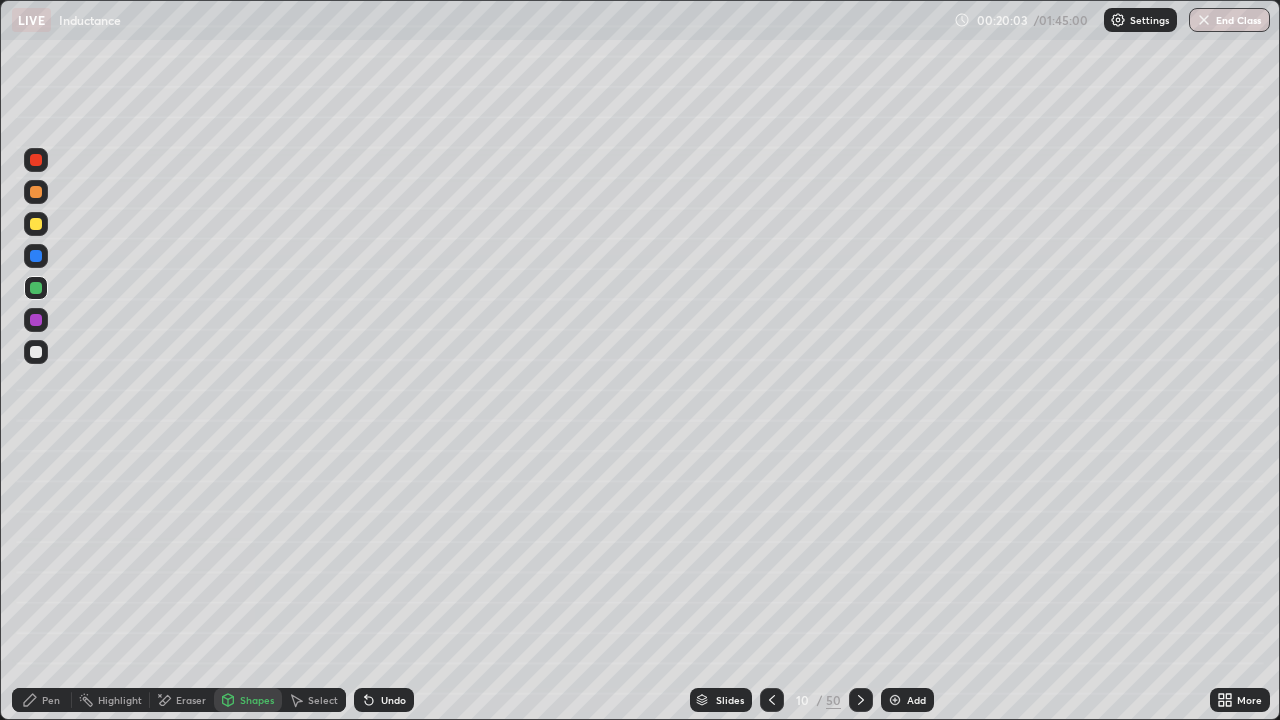click on "Pen" at bounding box center (51, 700) 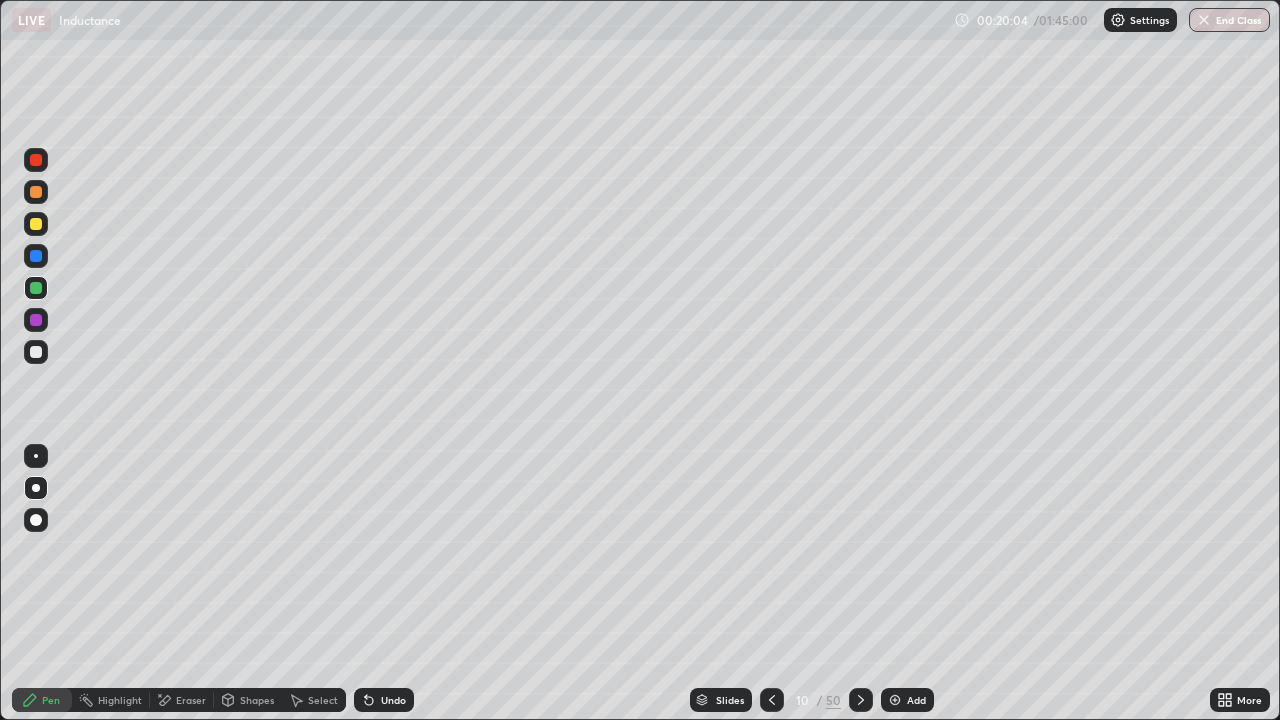 click at bounding box center [36, 352] 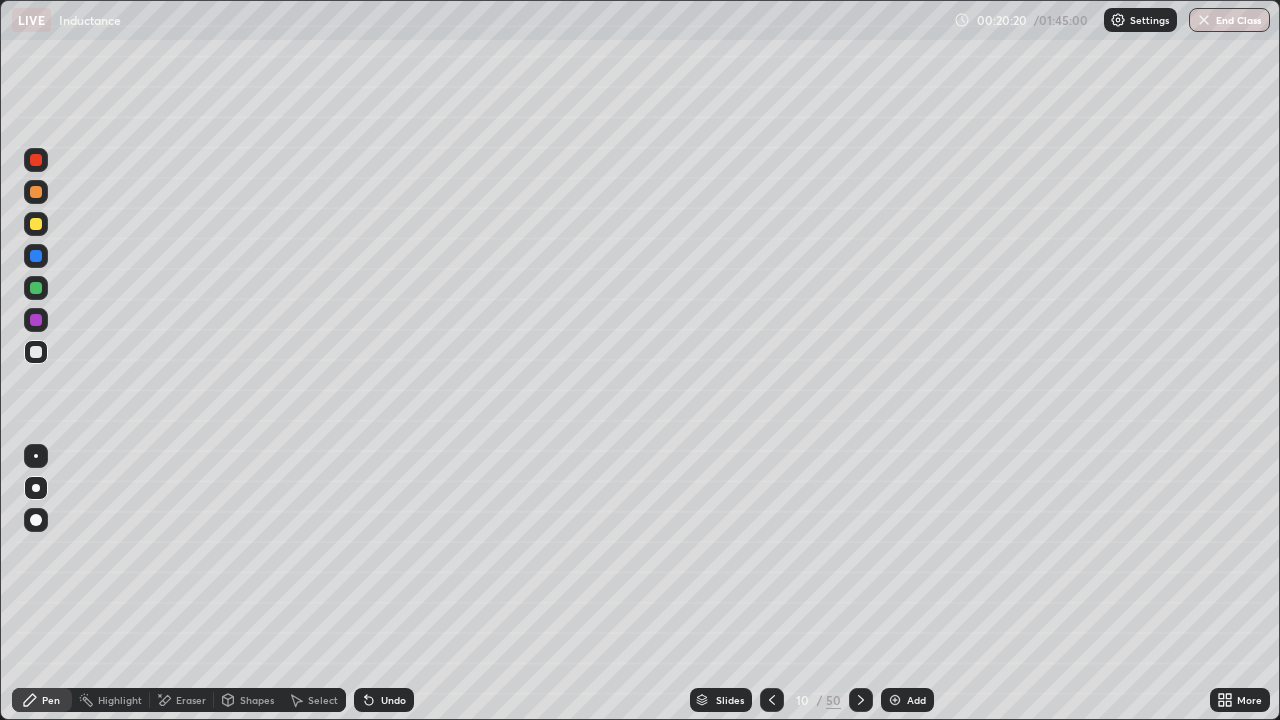 click at bounding box center (36, 256) 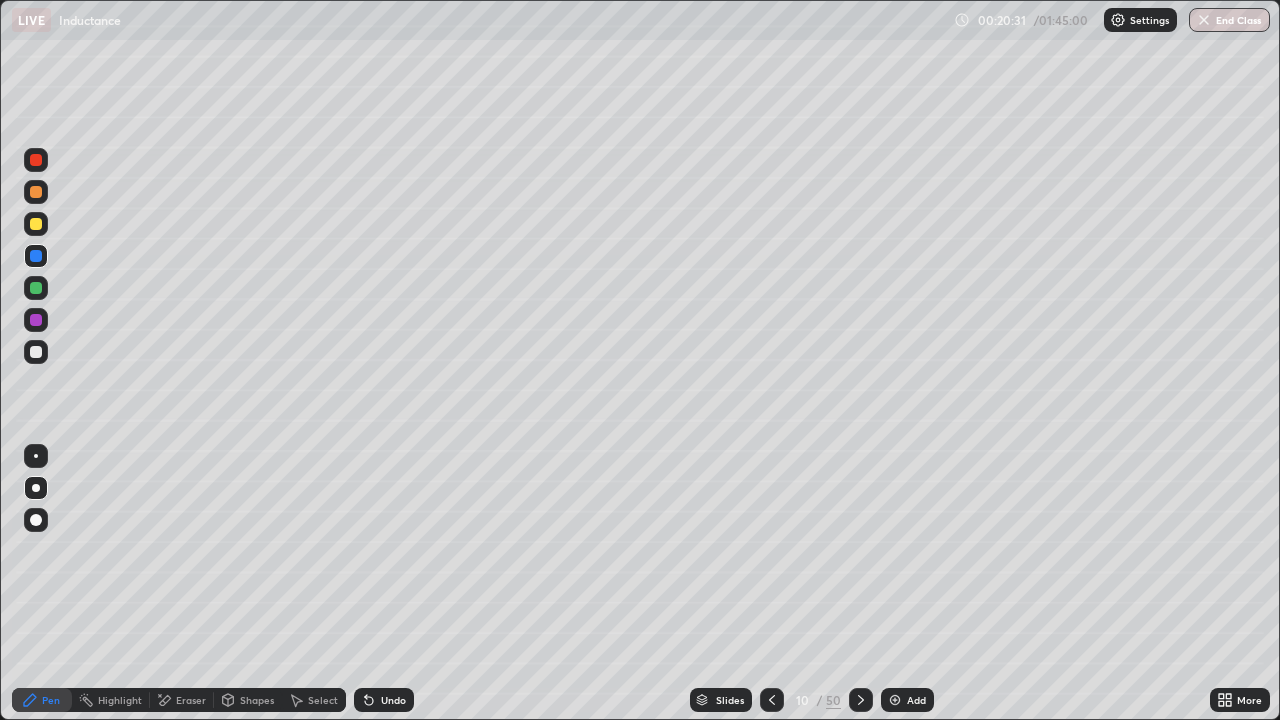 click 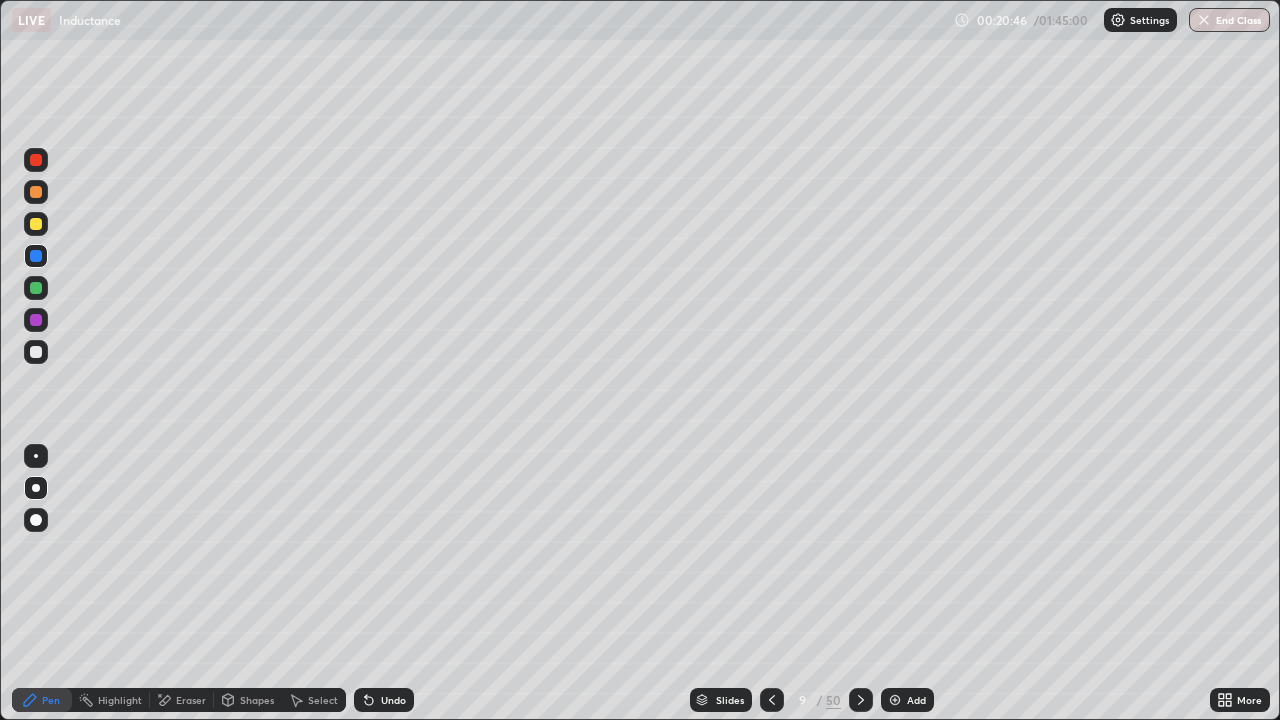 click 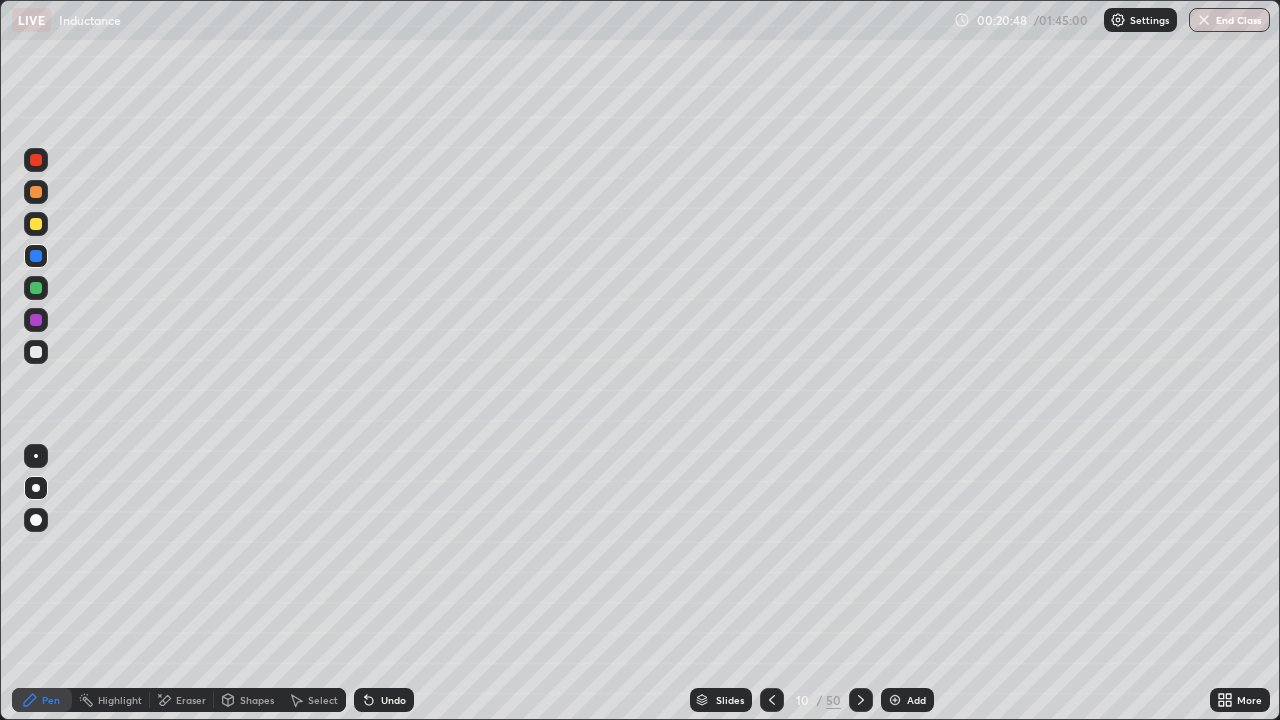 click on "Eraser" at bounding box center (191, 700) 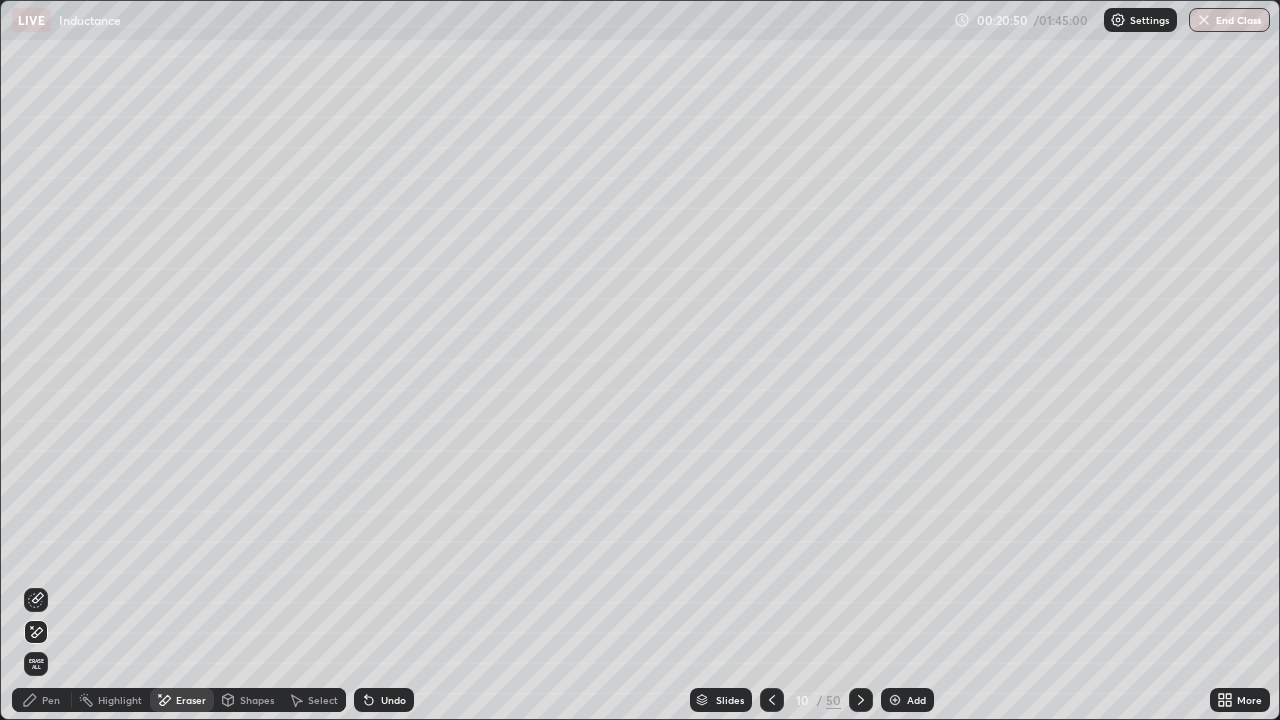 click on "Pen" at bounding box center (42, 700) 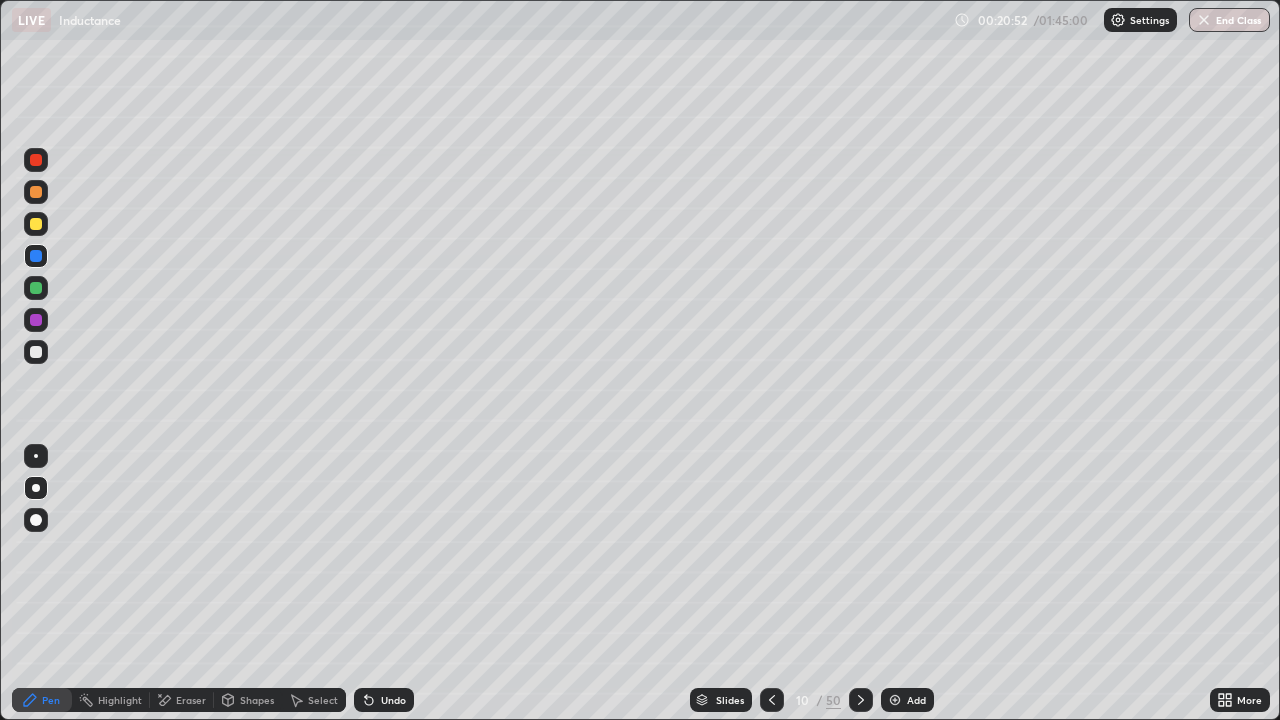click at bounding box center (36, 352) 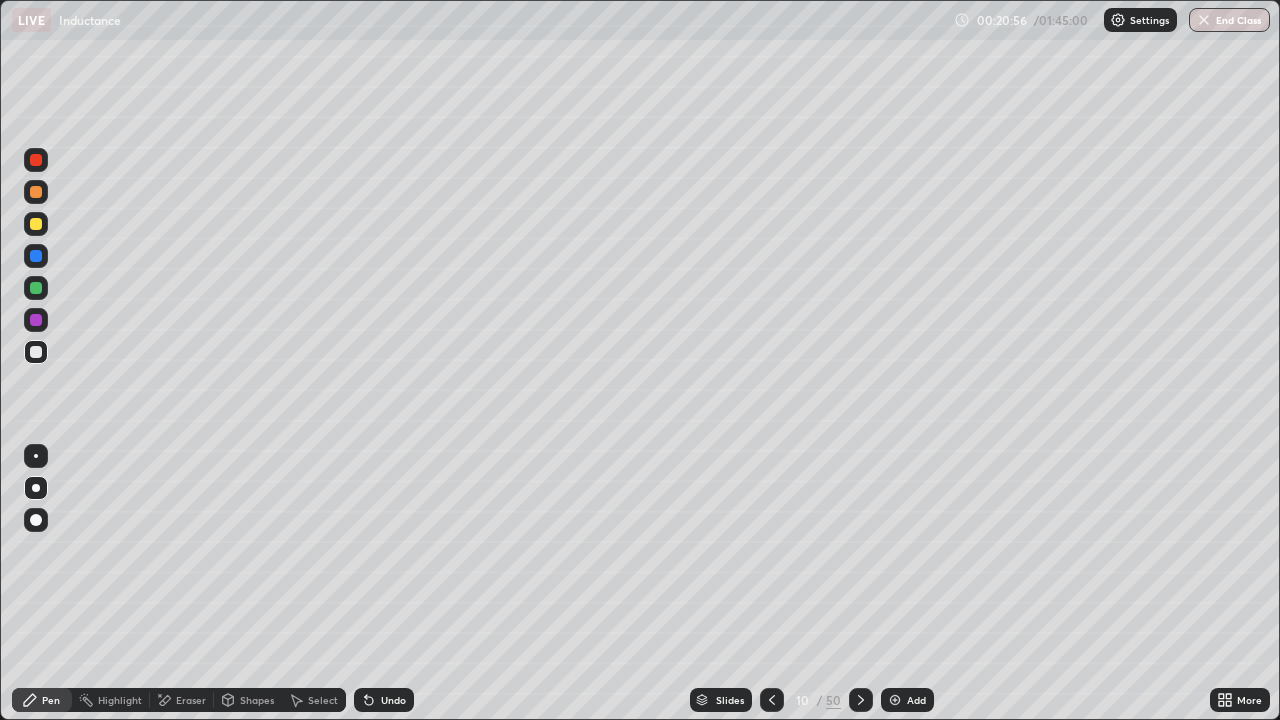 click on "Shapes" at bounding box center (257, 700) 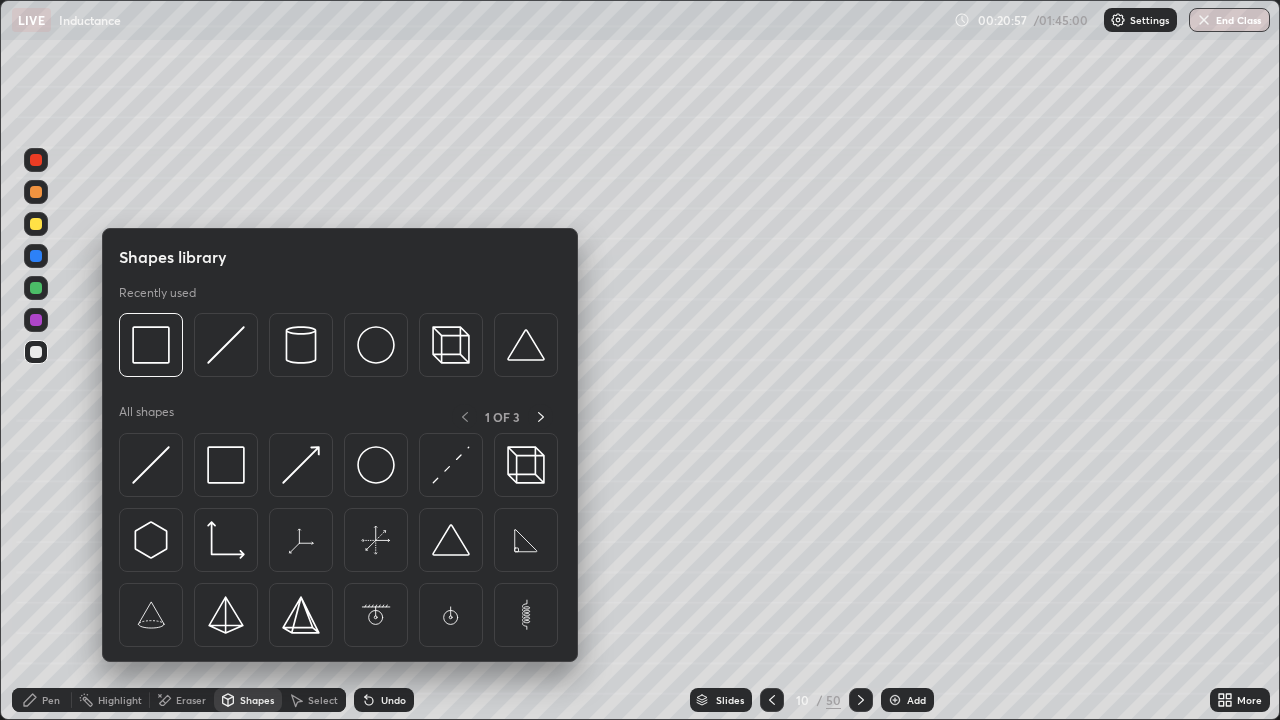 click on "Eraser" at bounding box center (191, 700) 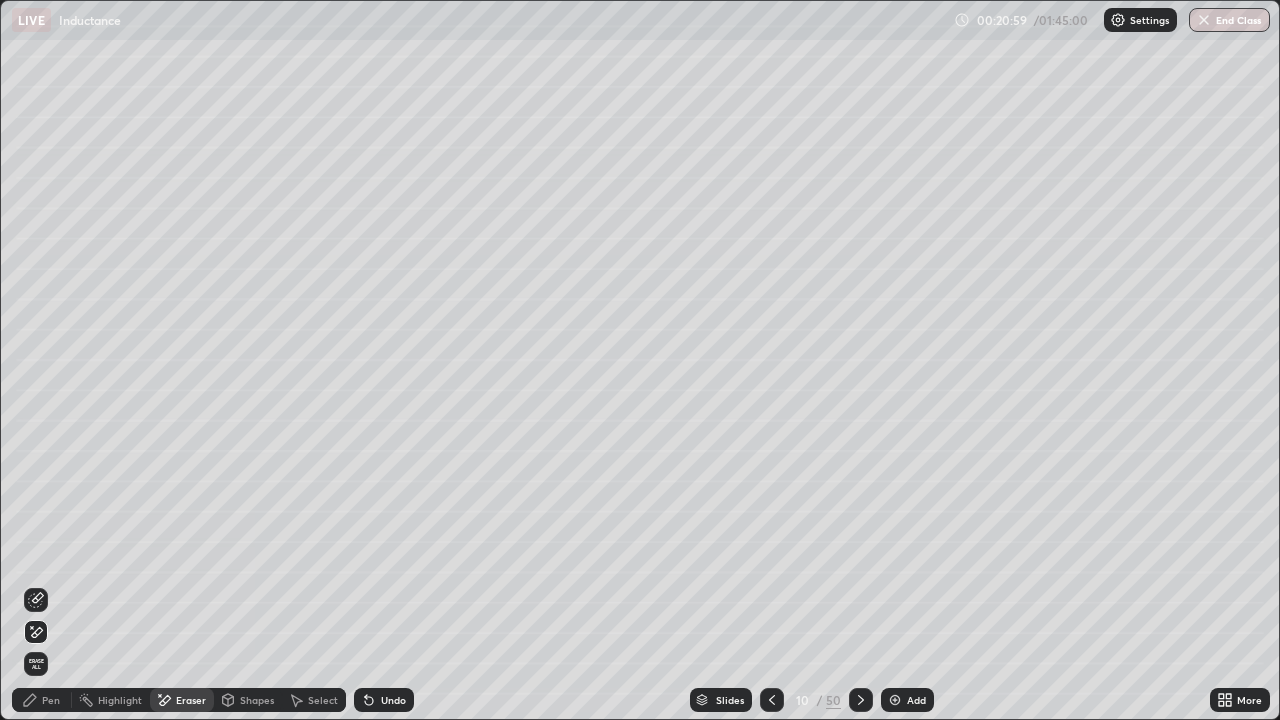 click 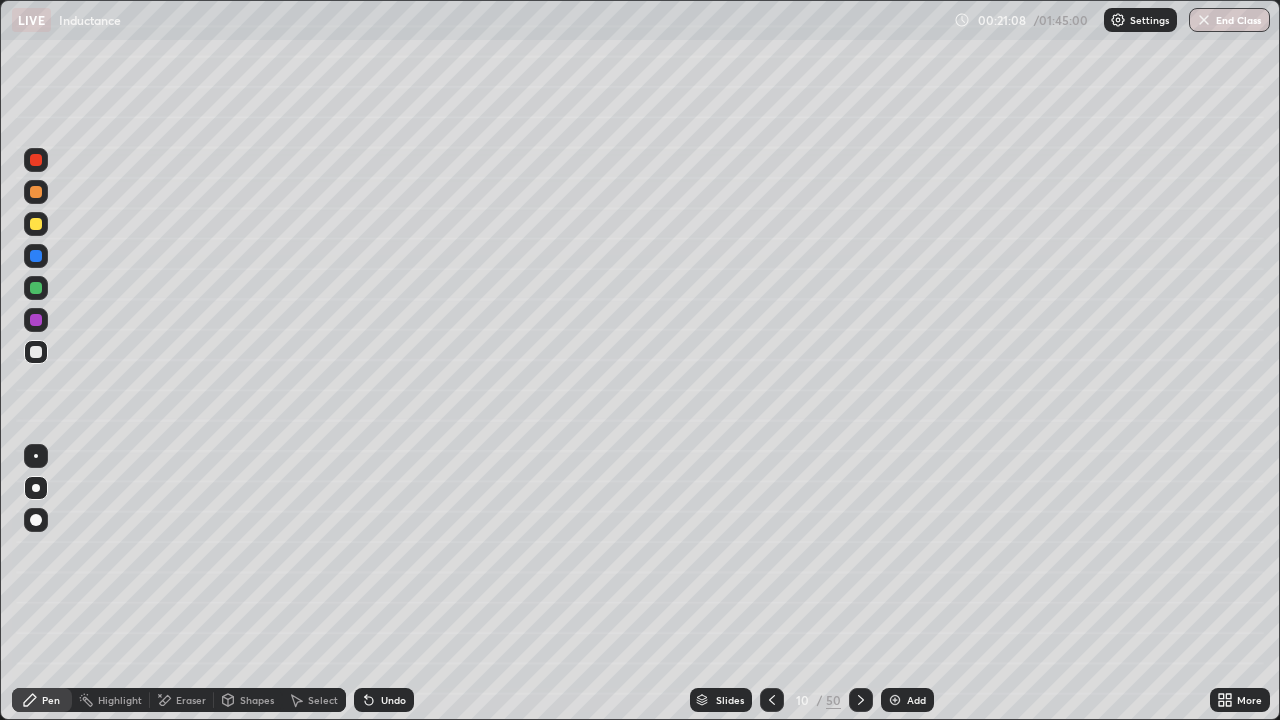 click on "Undo" at bounding box center (393, 700) 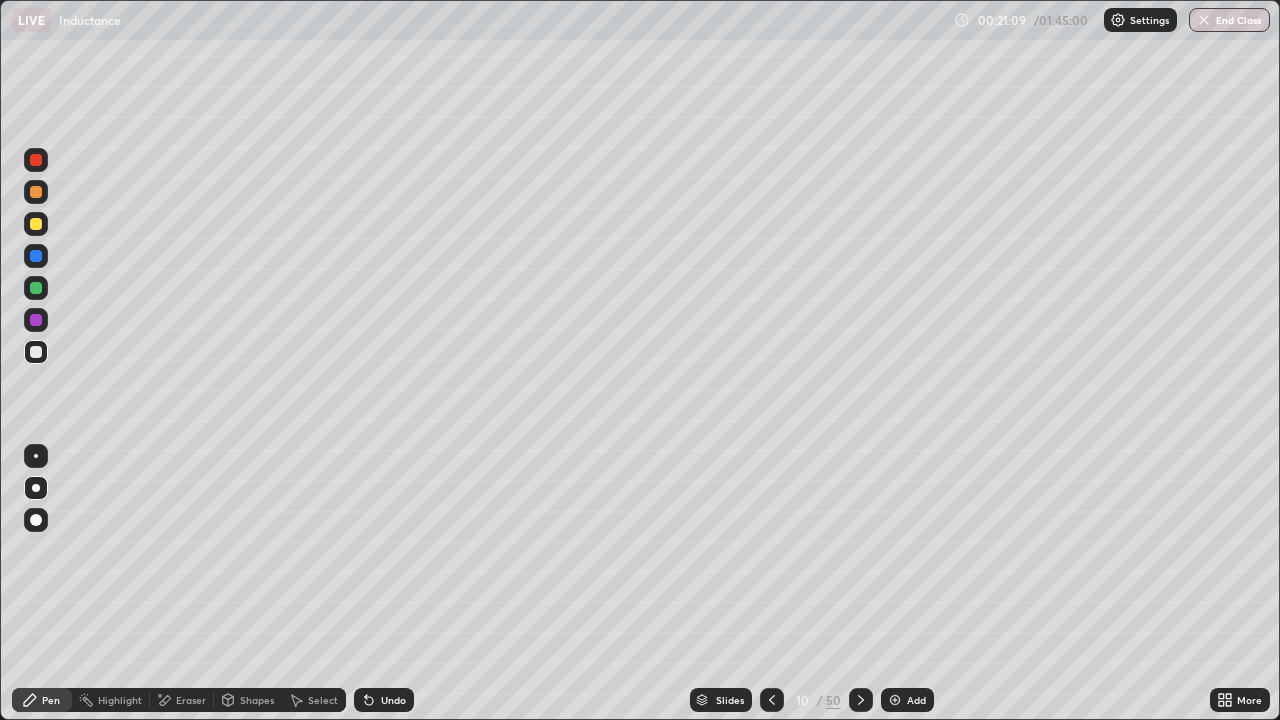 click on "Undo" at bounding box center [384, 700] 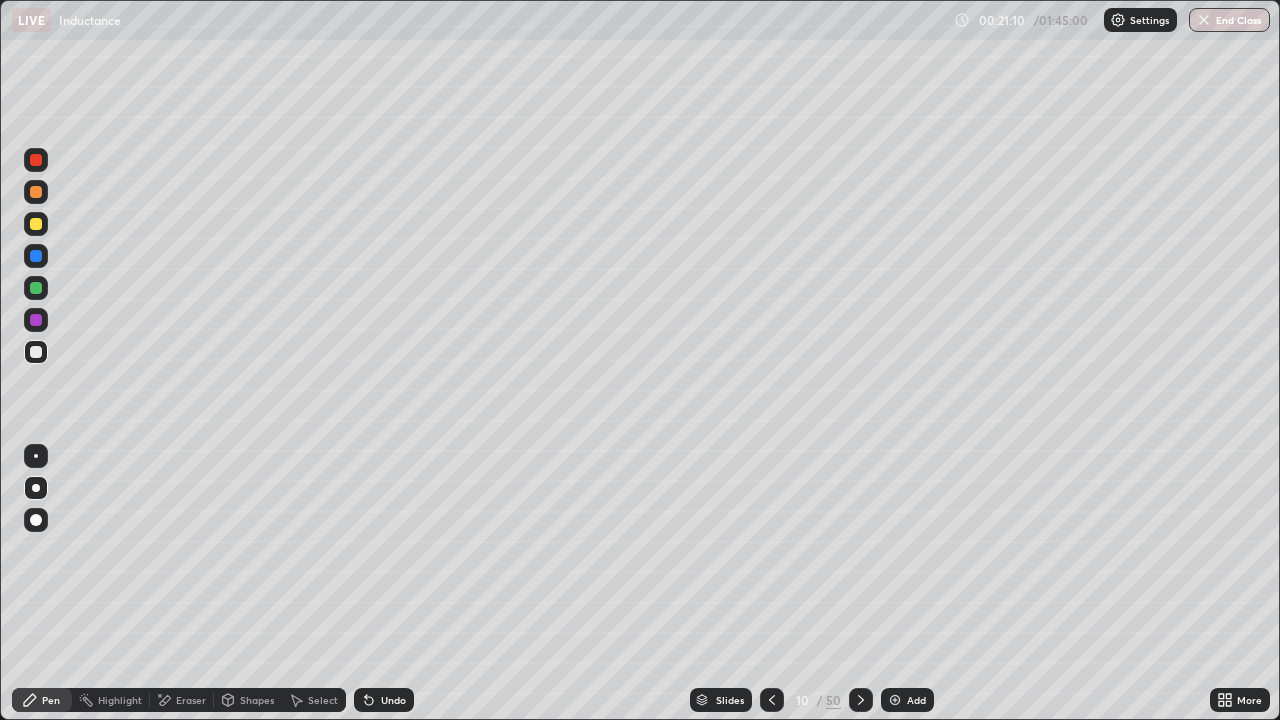 click on "Undo" at bounding box center (384, 700) 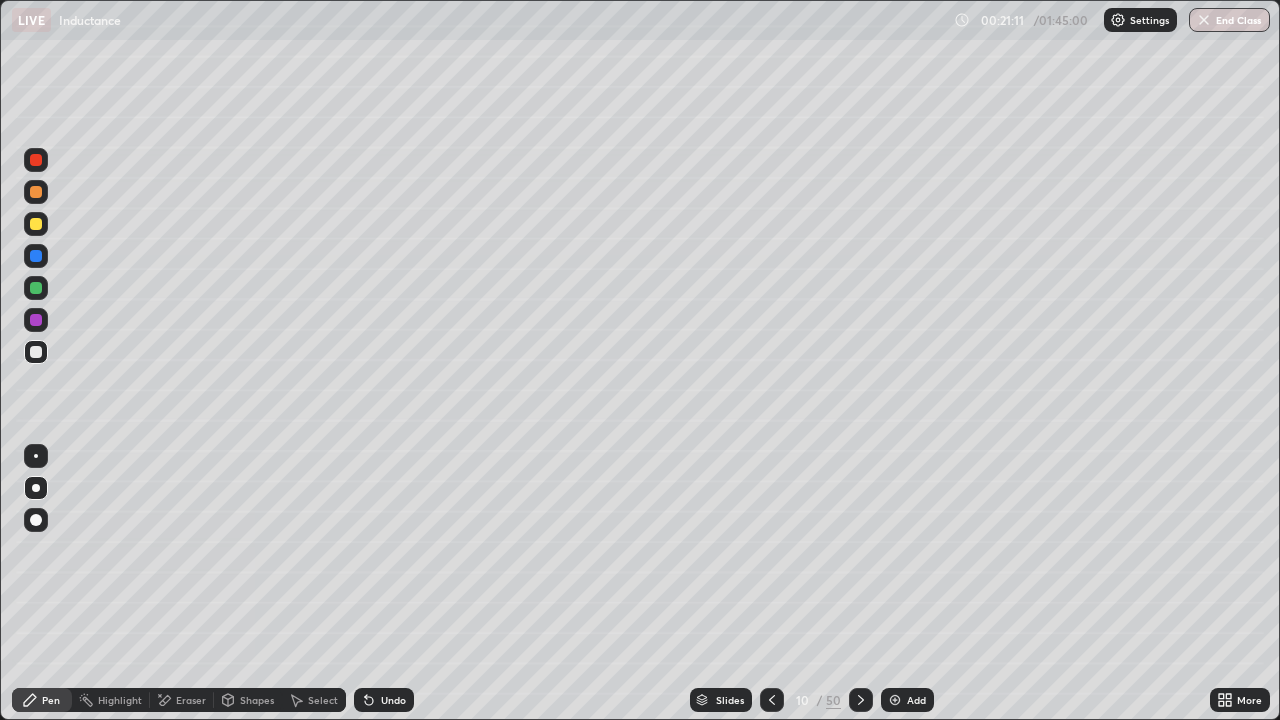 click on "Undo" at bounding box center (384, 700) 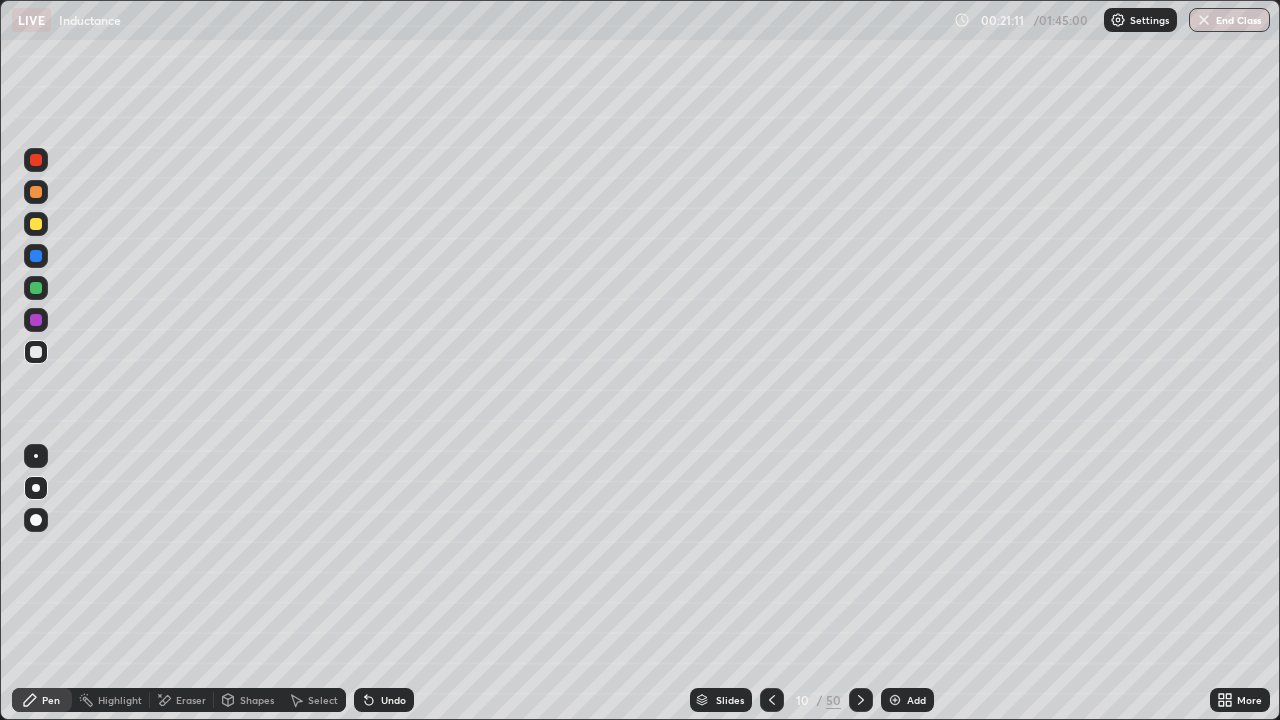 click on "Undo" at bounding box center (393, 700) 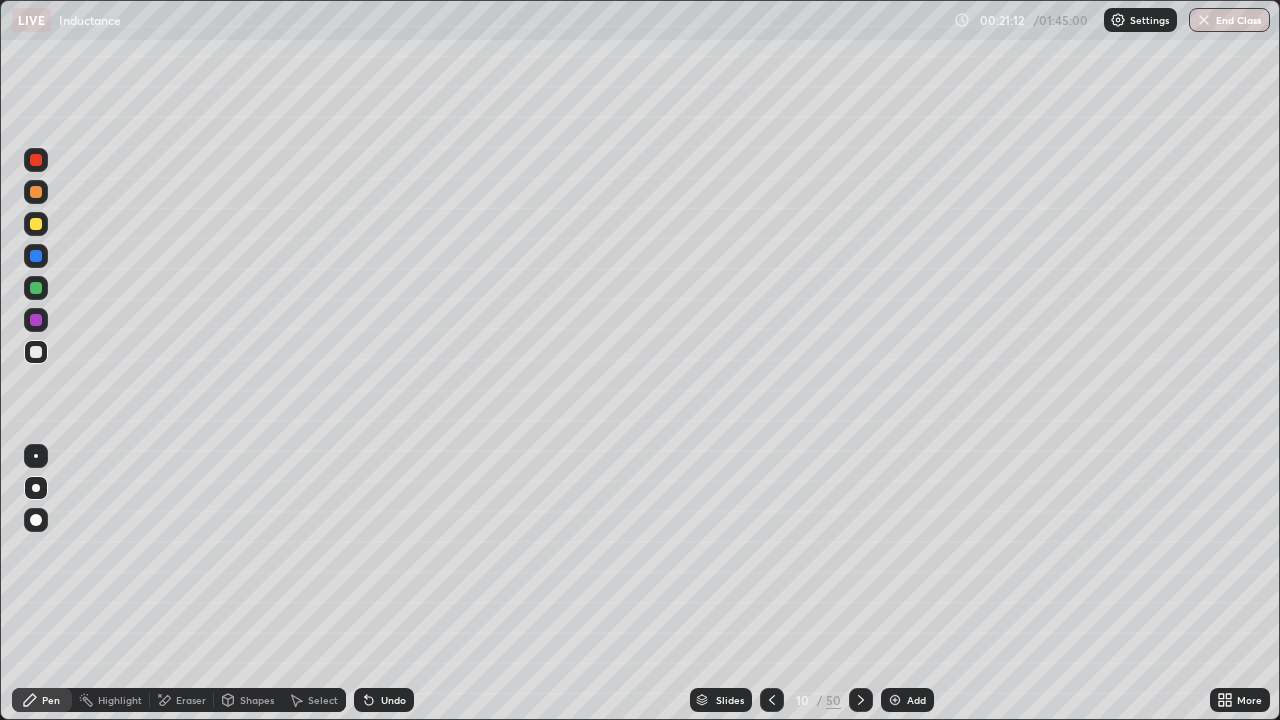click on "Undo" at bounding box center (393, 700) 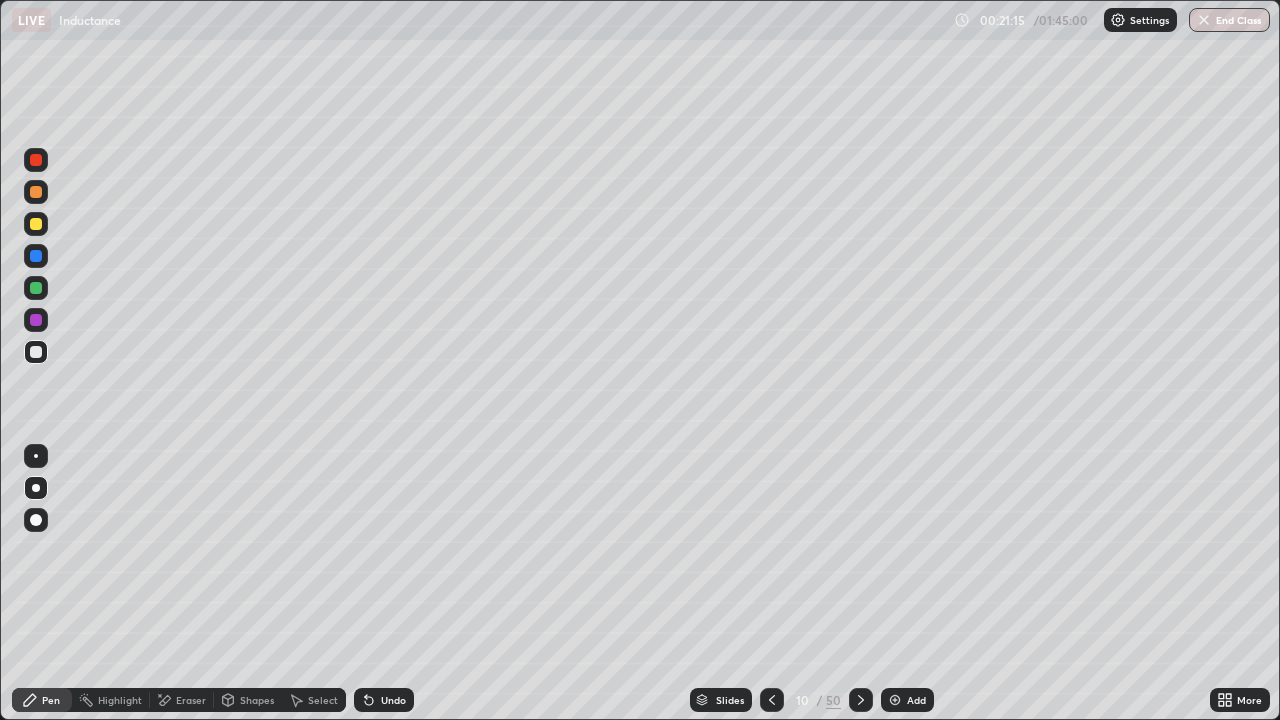 click at bounding box center [36, 256] 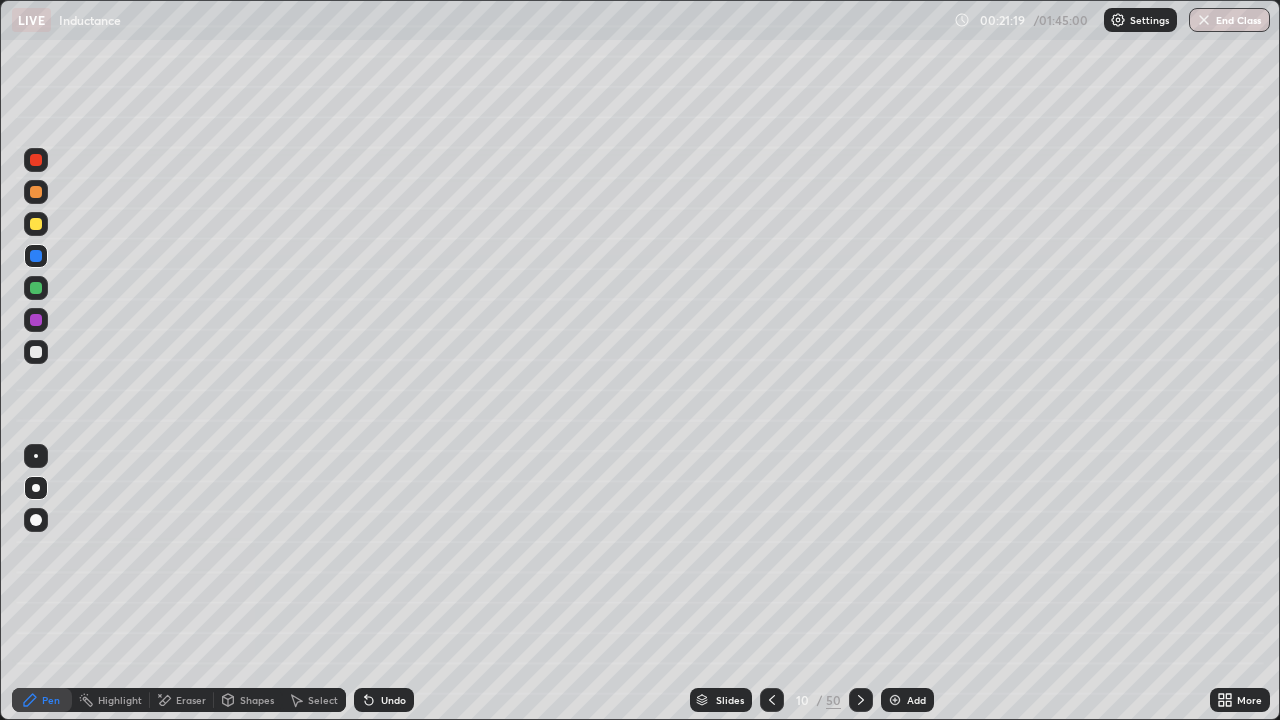 click on "Select" at bounding box center (323, 700) 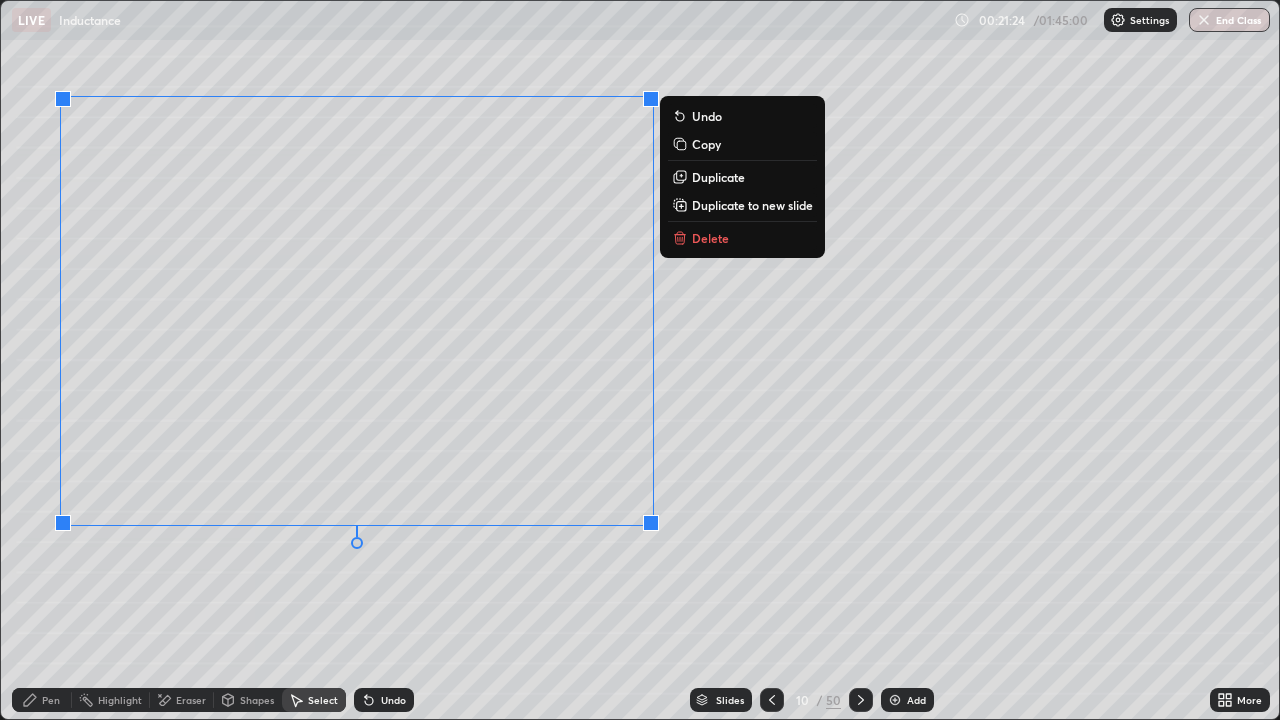 click on "Pen" at bounding box center (42, 700) 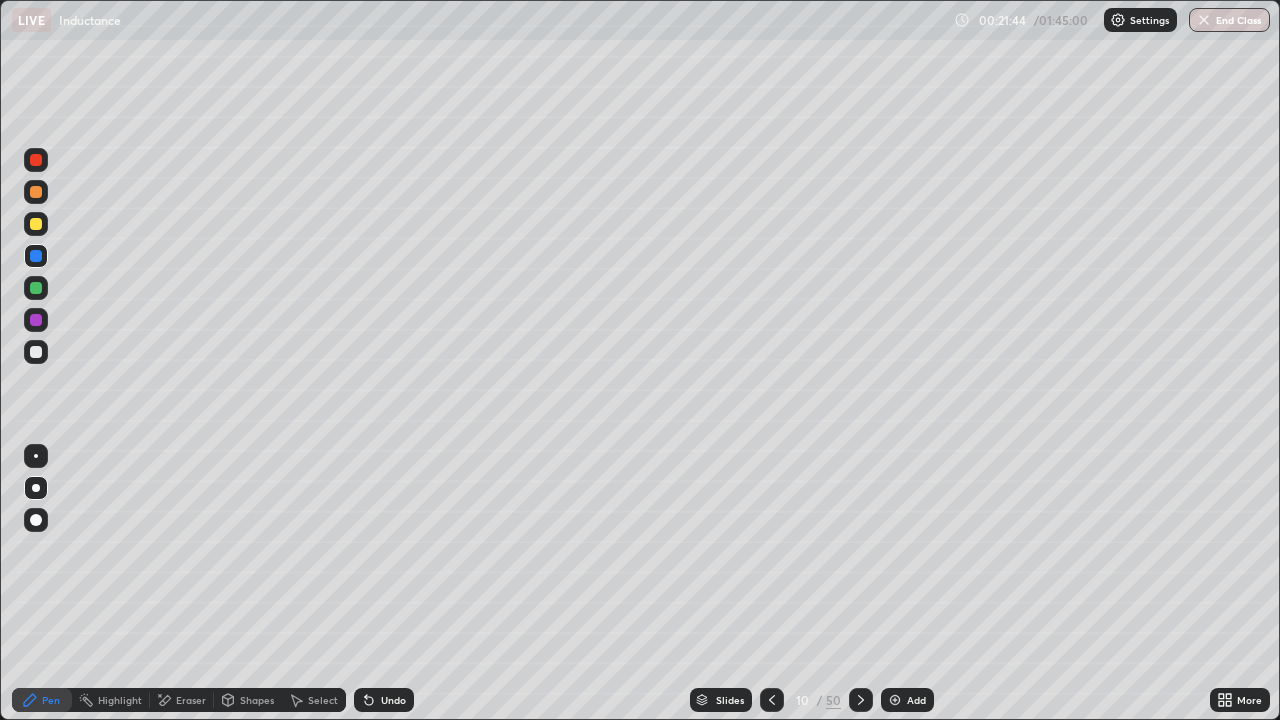 click 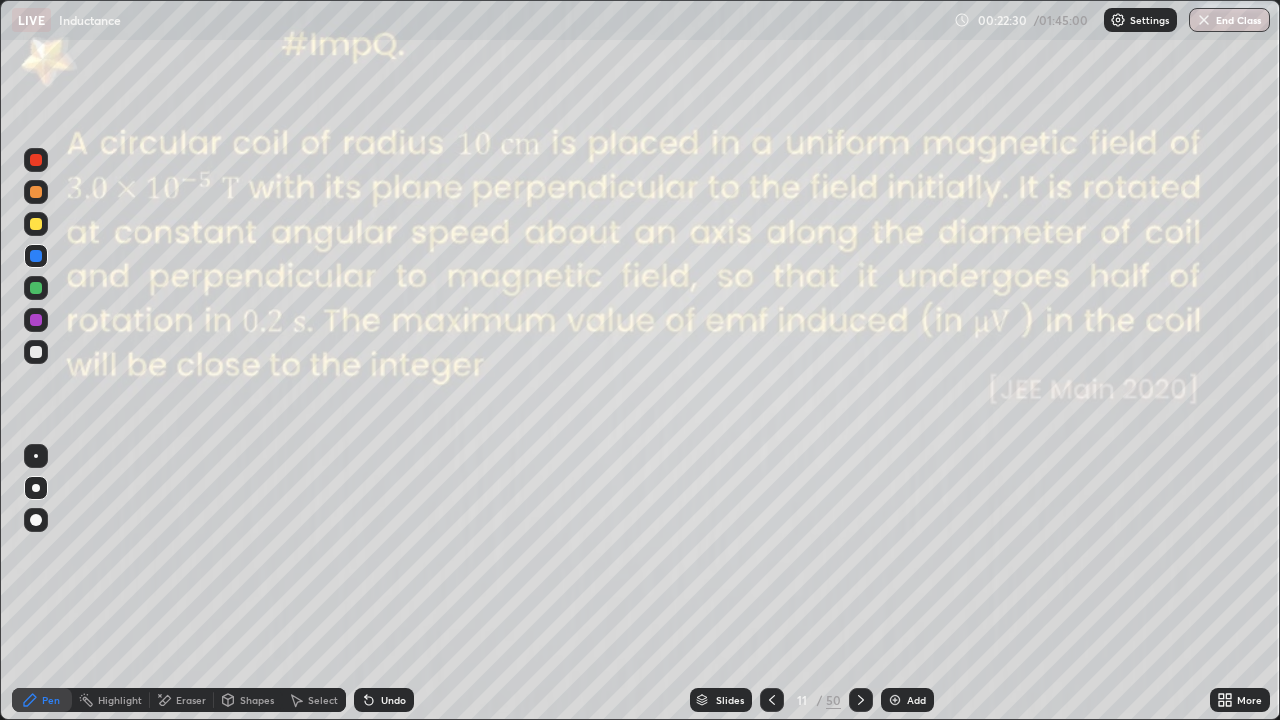 click on "Undo" at bounding box center (384, 700) 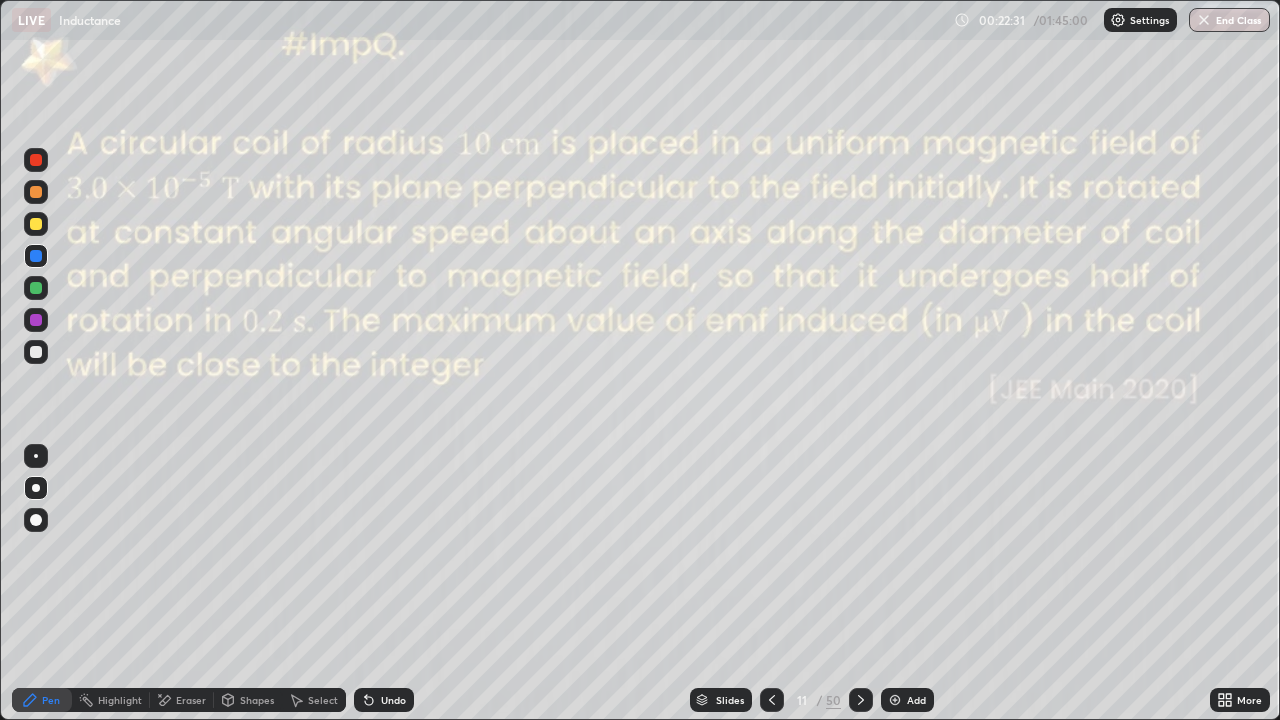click on "Undo" at bounding box center (384, 700) 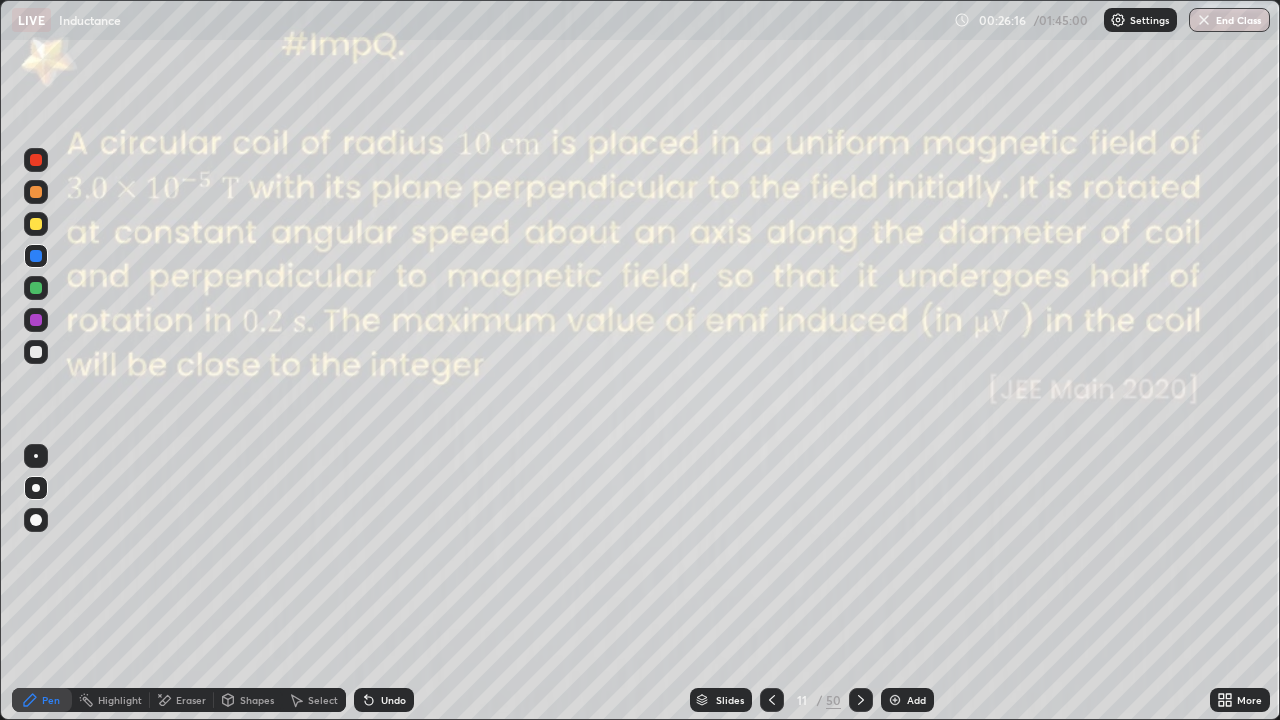 click 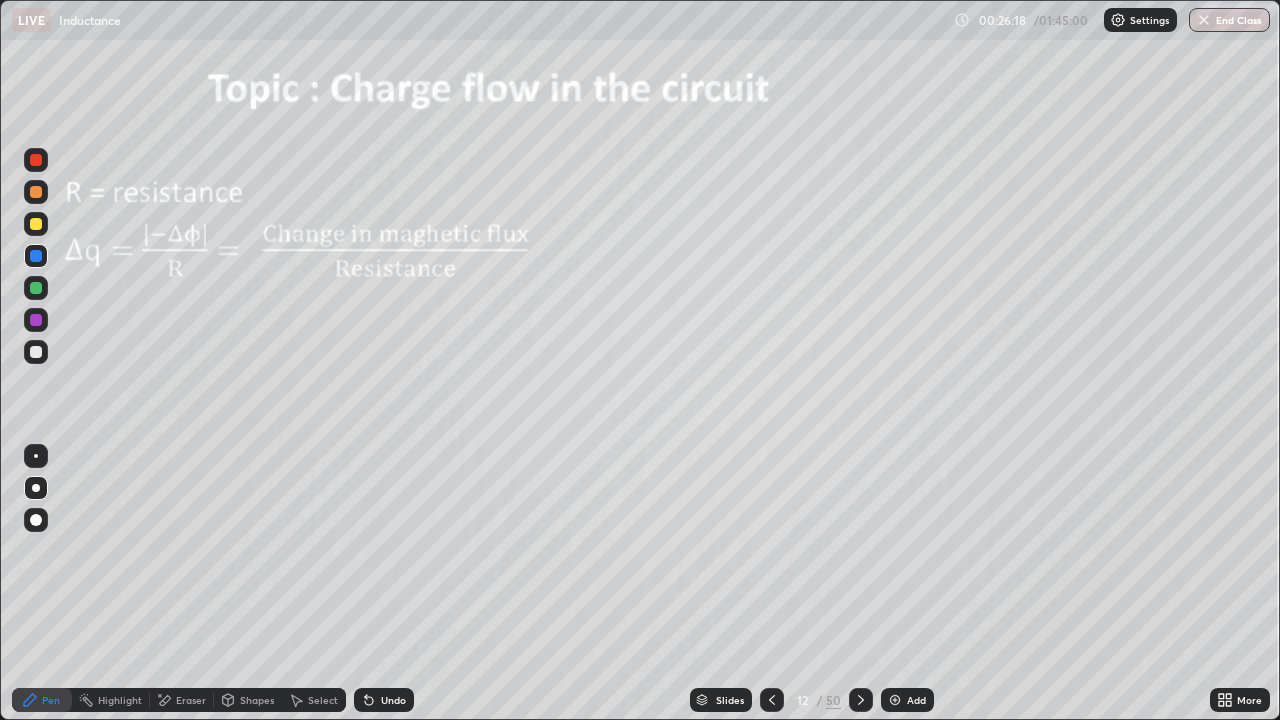 click at bounding box center [772, 700] 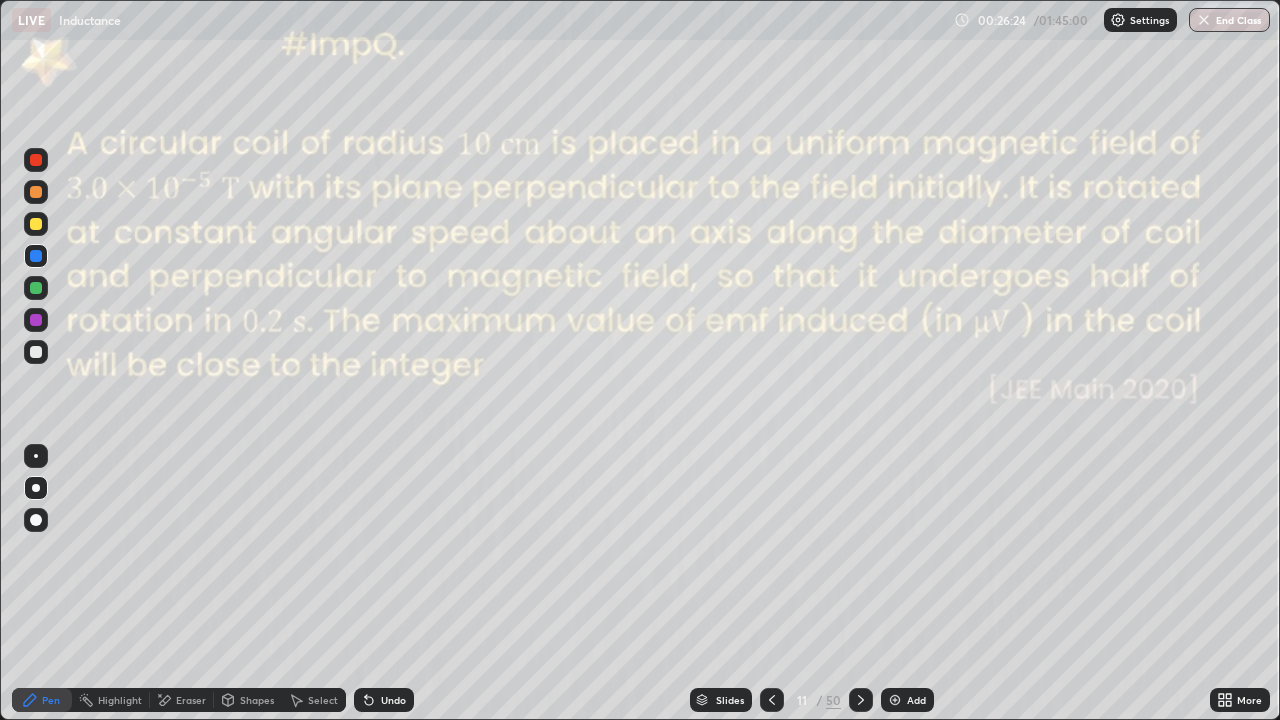 click 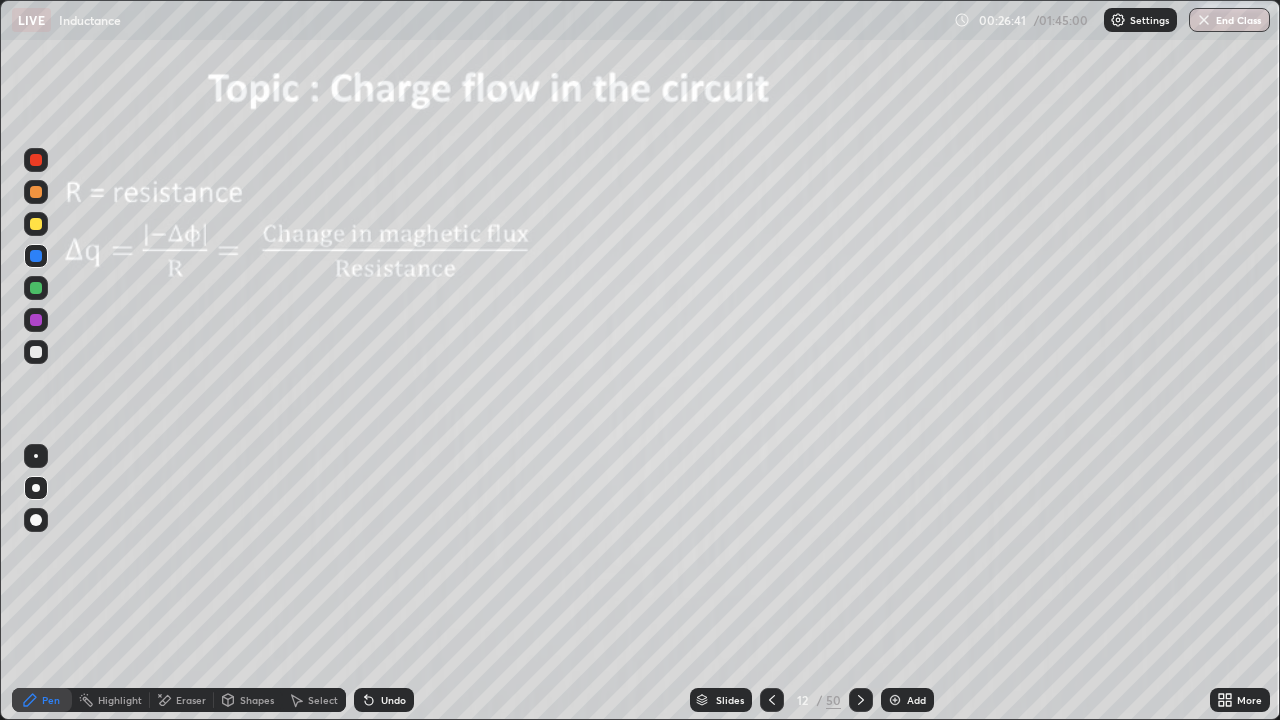 click on "Undo" at bounding box center [393, 700] 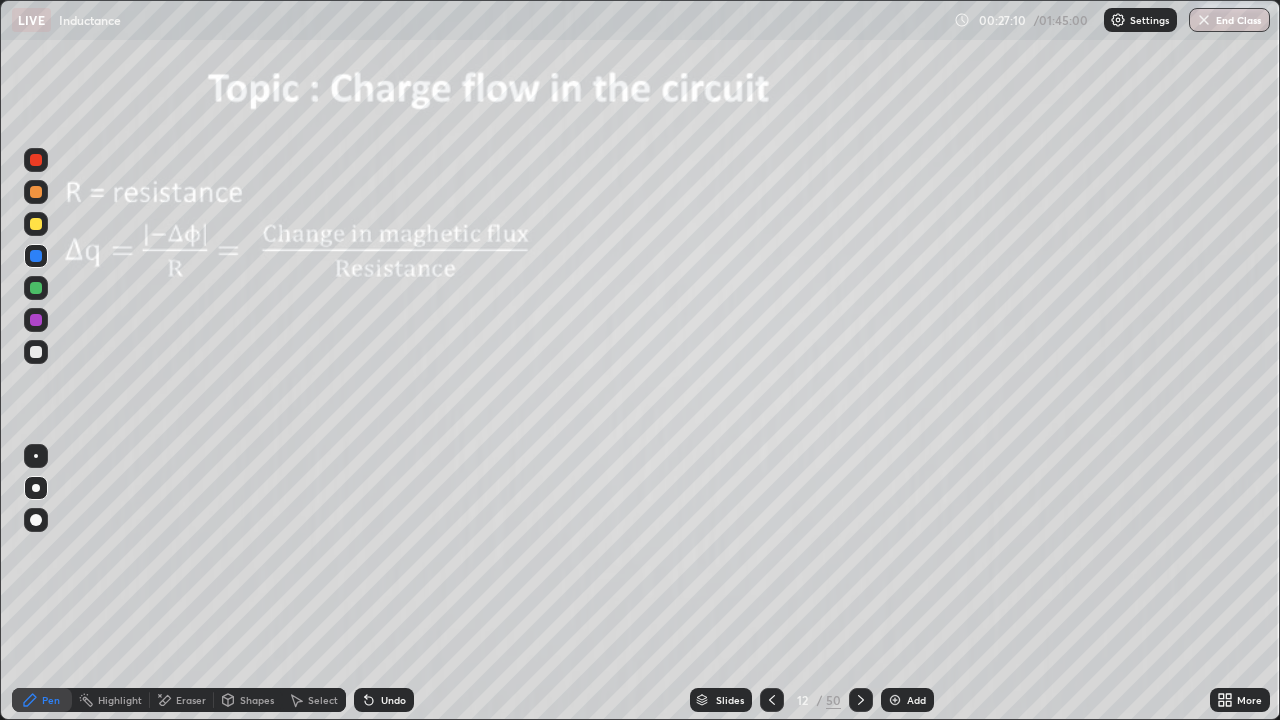 click at bounding box center [36, 520] 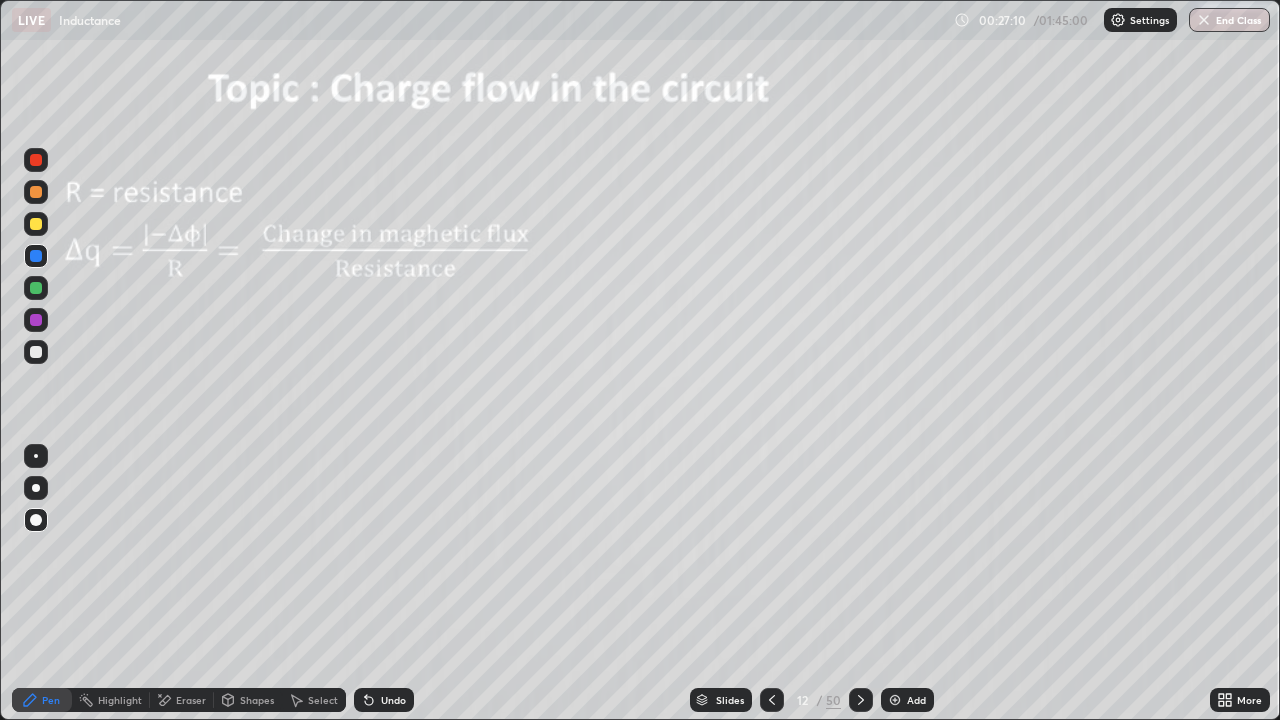 click at bounding box center [36, 352] 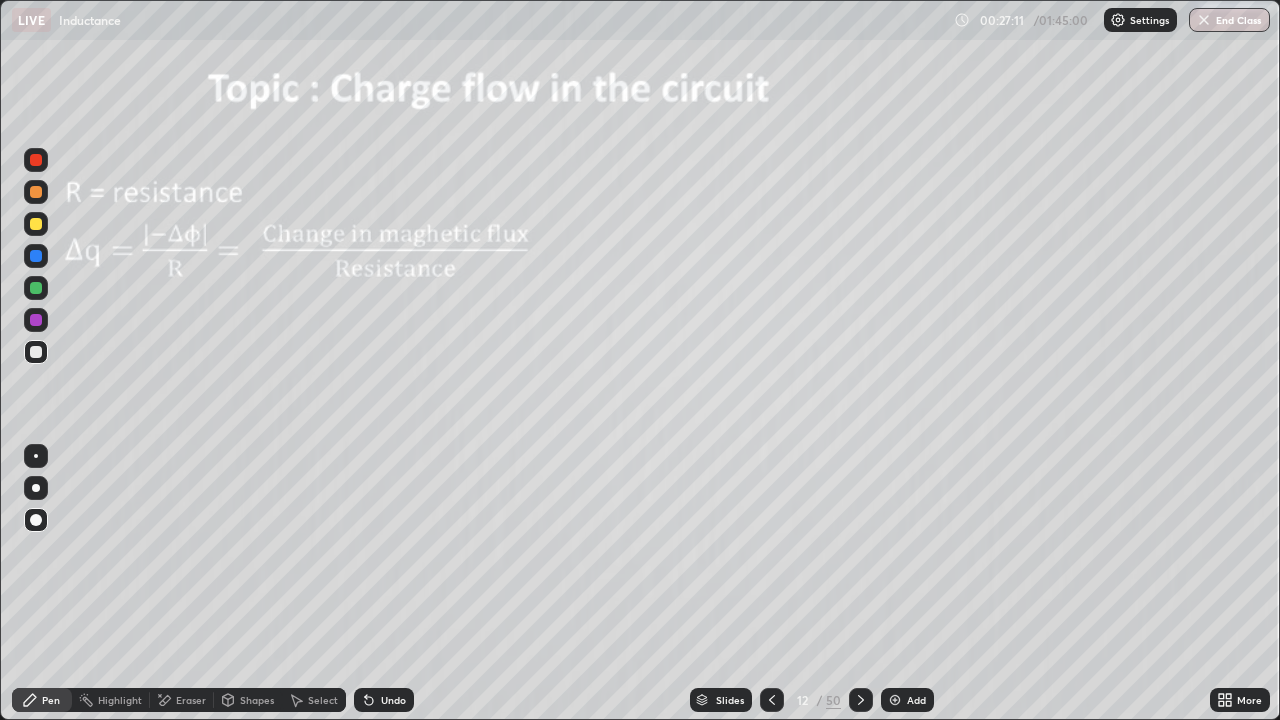 click at bounding box center (36, 488) 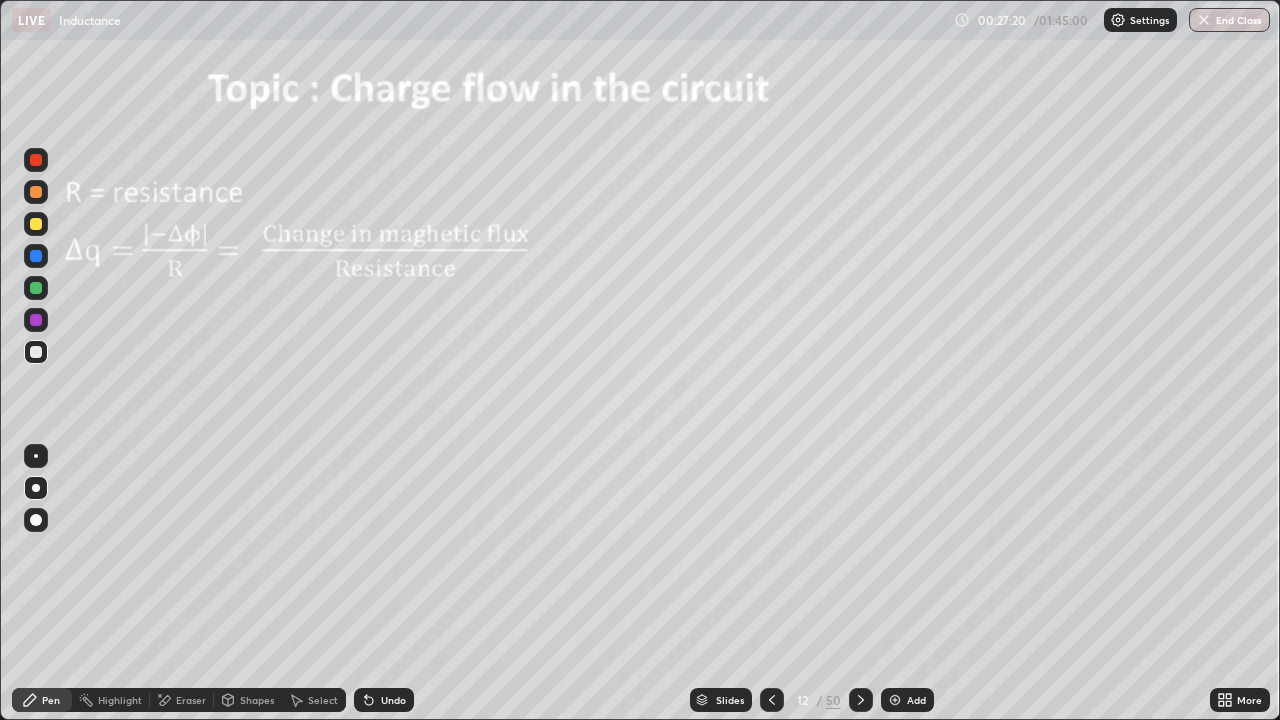 click at bounding box center [861, 700] 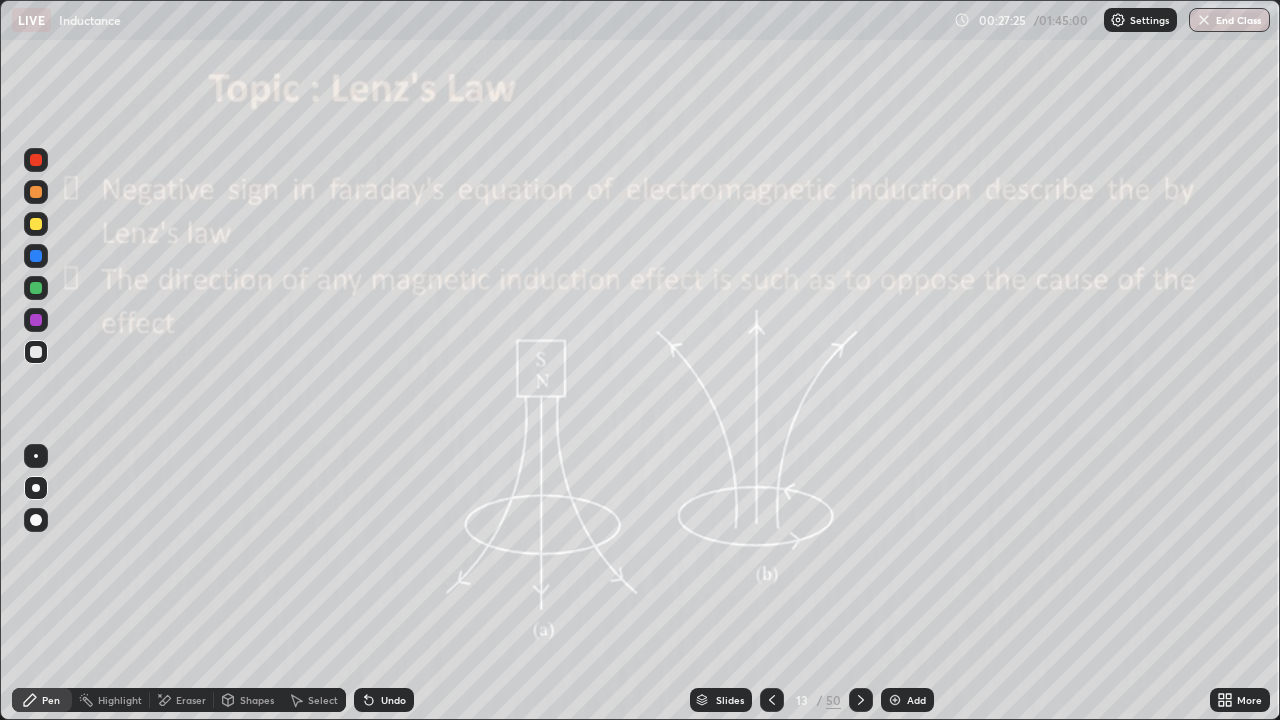 click 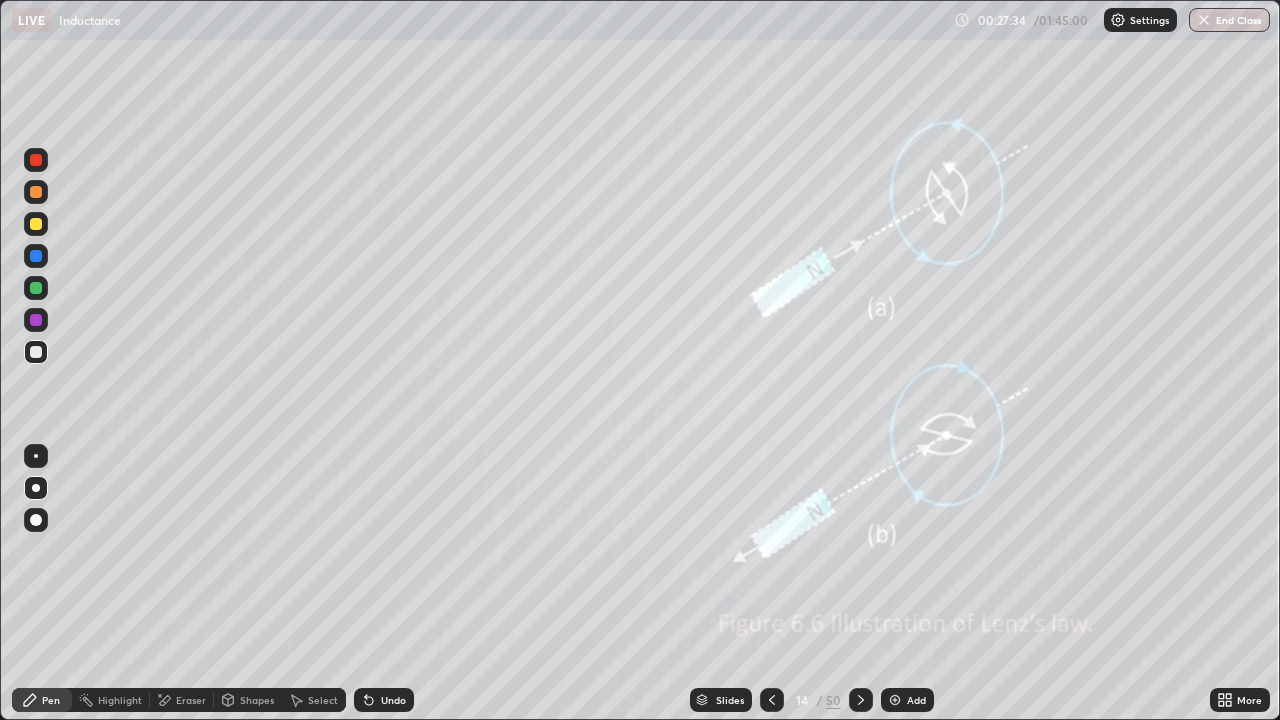 click 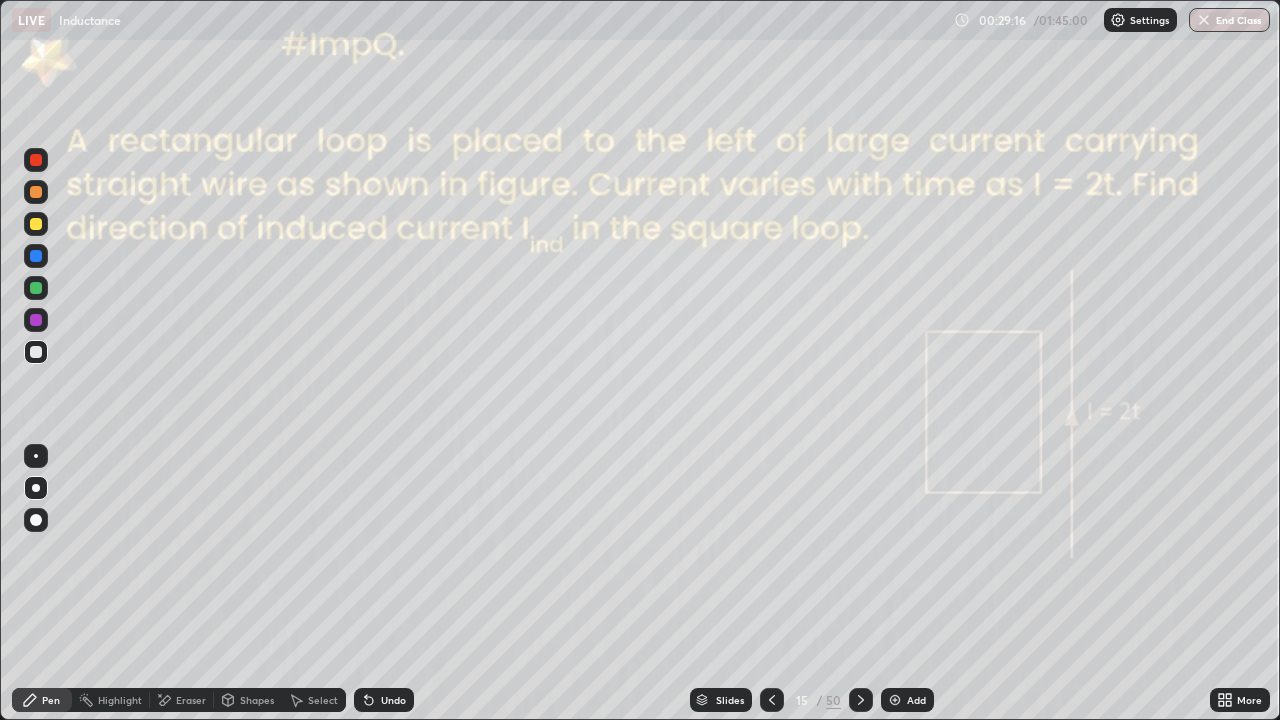 click on "Eraser" at bounding box center [191, 700] 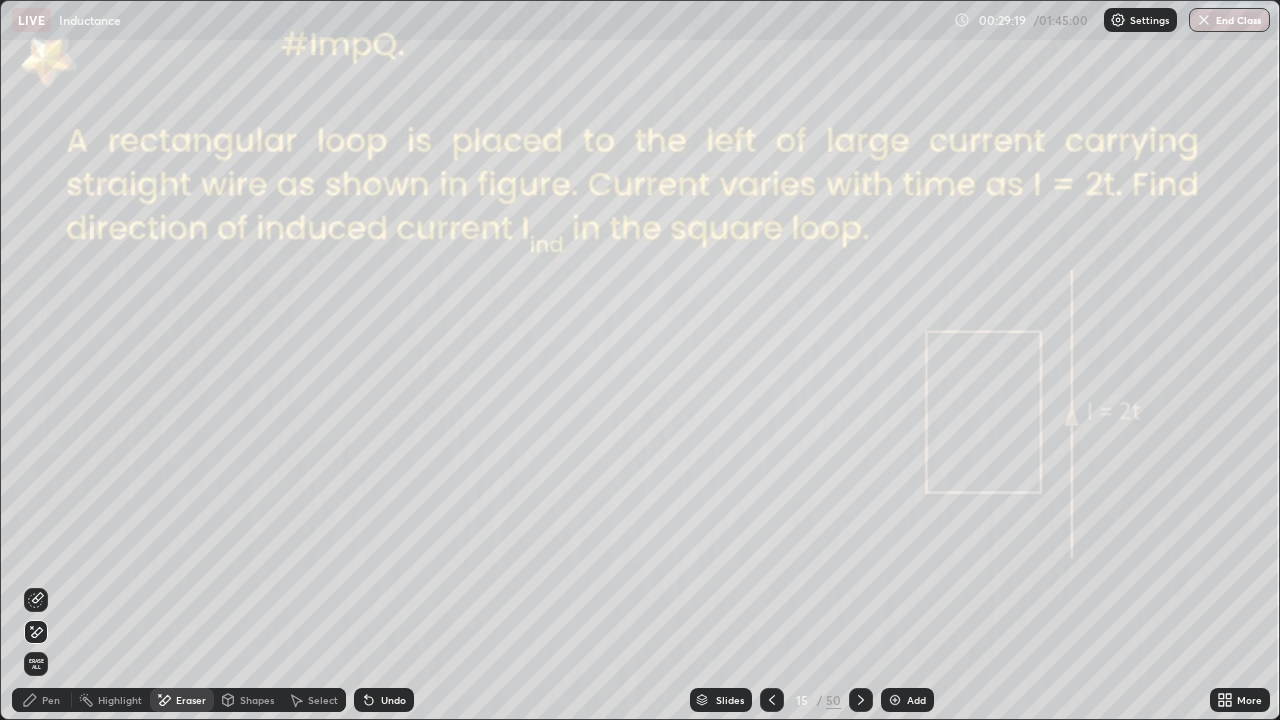 click on "Pen" at bounding box center (51, 700) 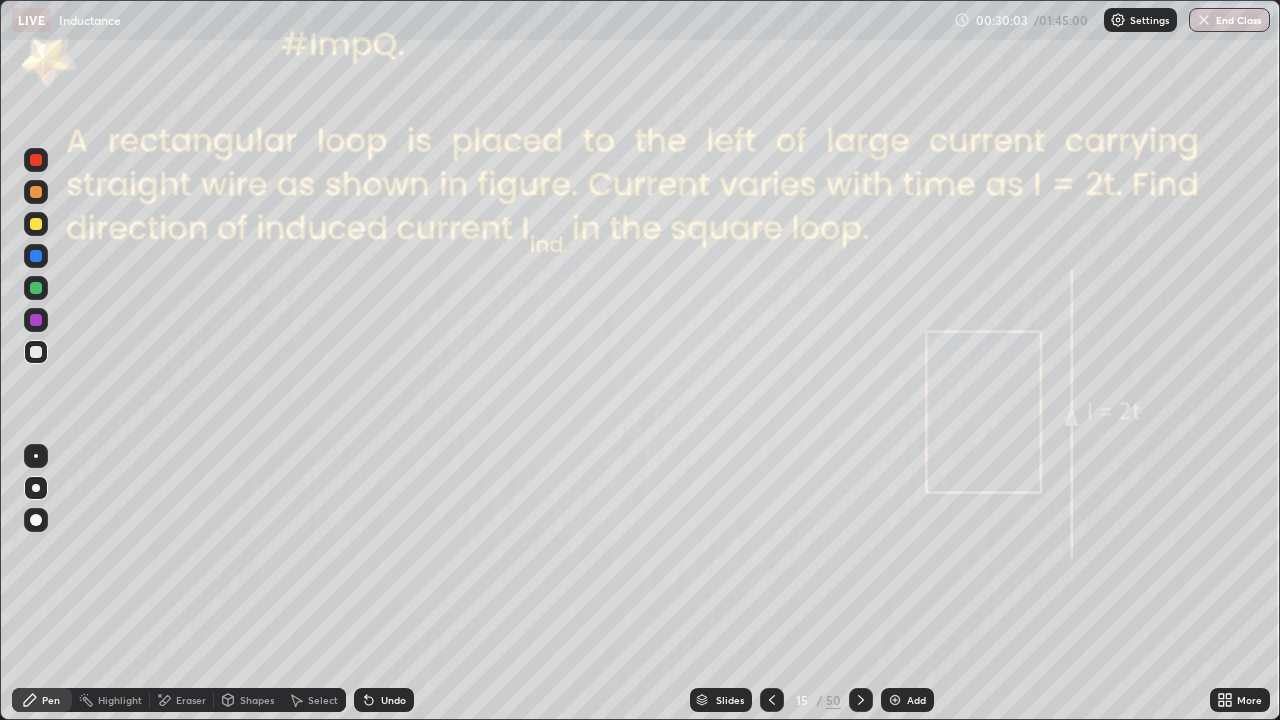 click 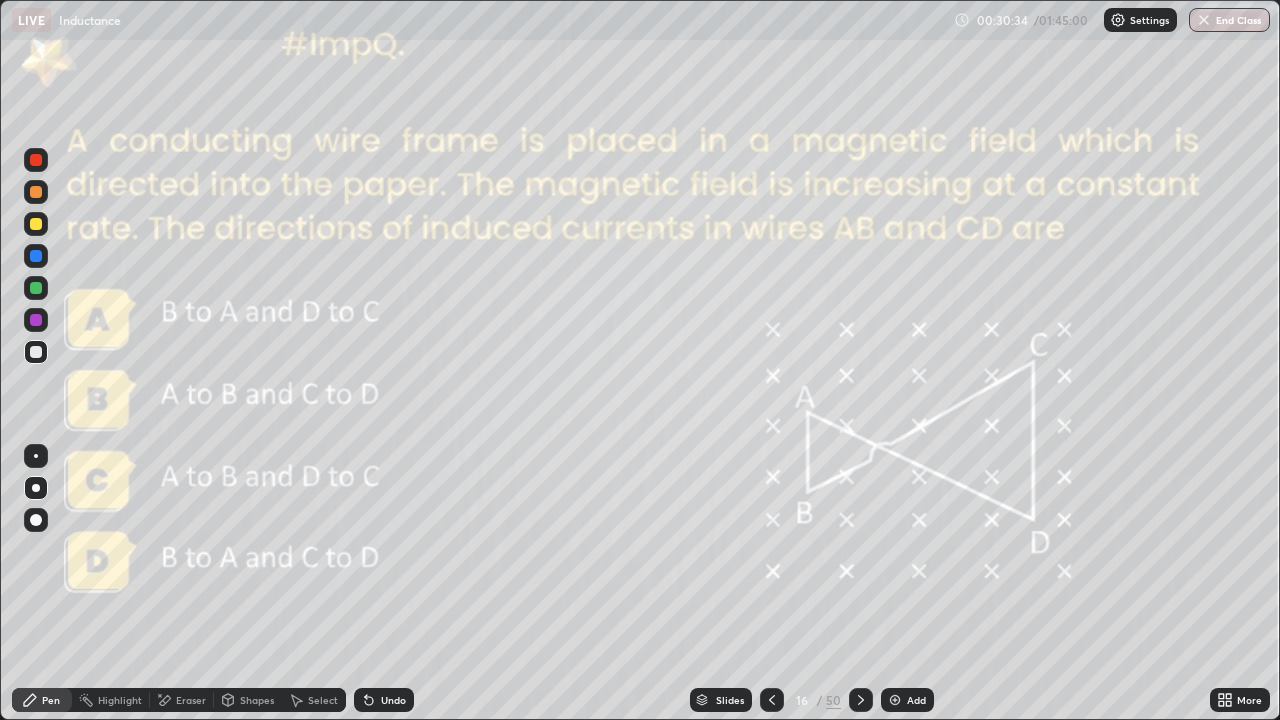 click at bounding box center (36, 288) 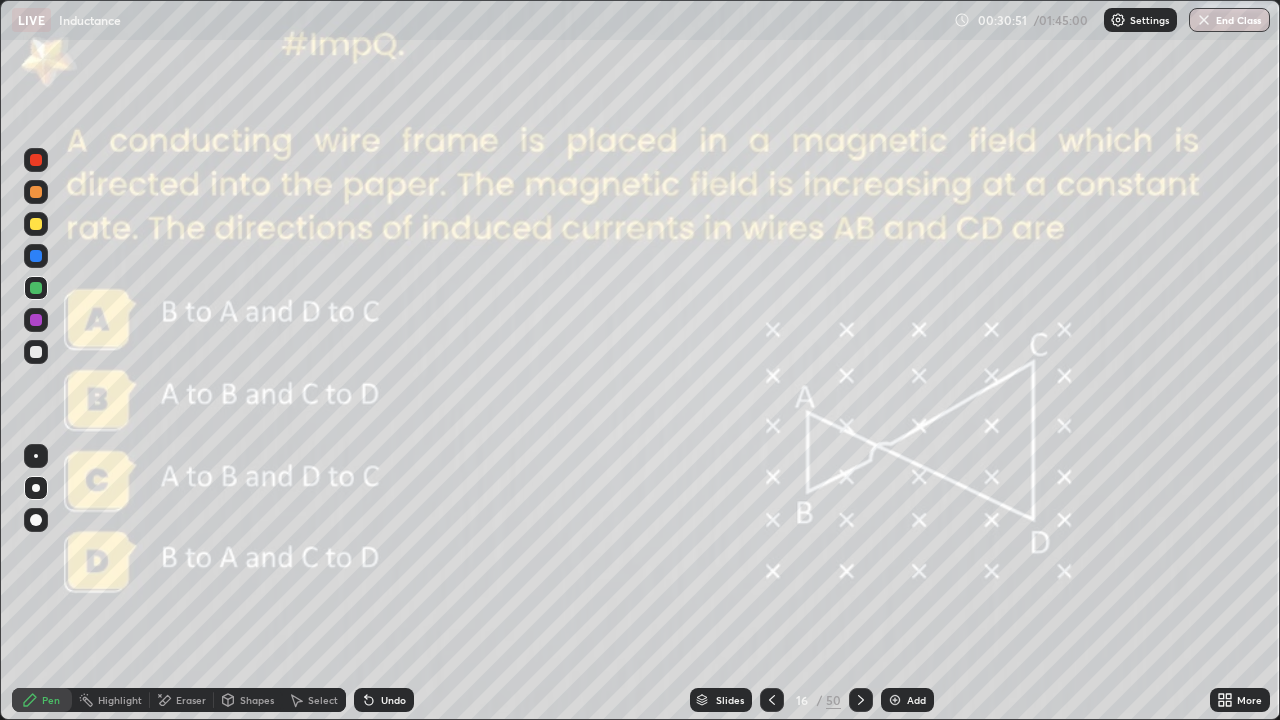click on "Eraser" at bounding box center (191, 700) 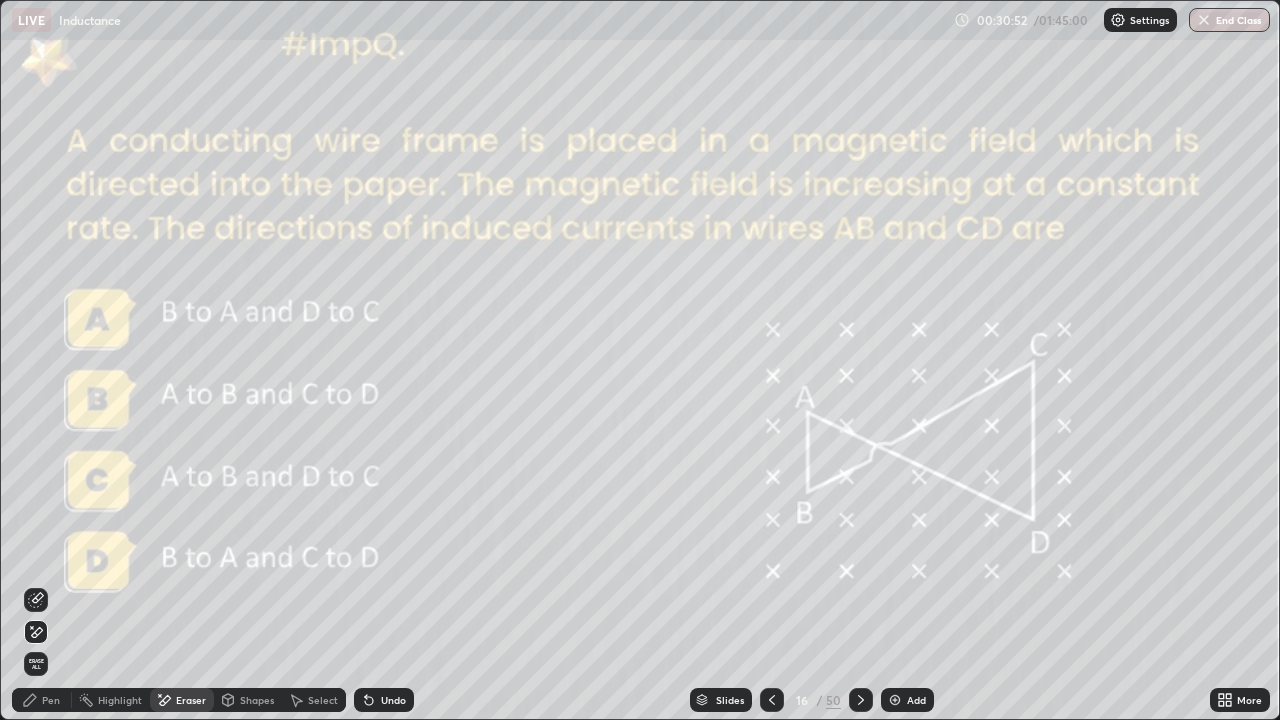 click on "Pen" at bounding box center (51, 700) 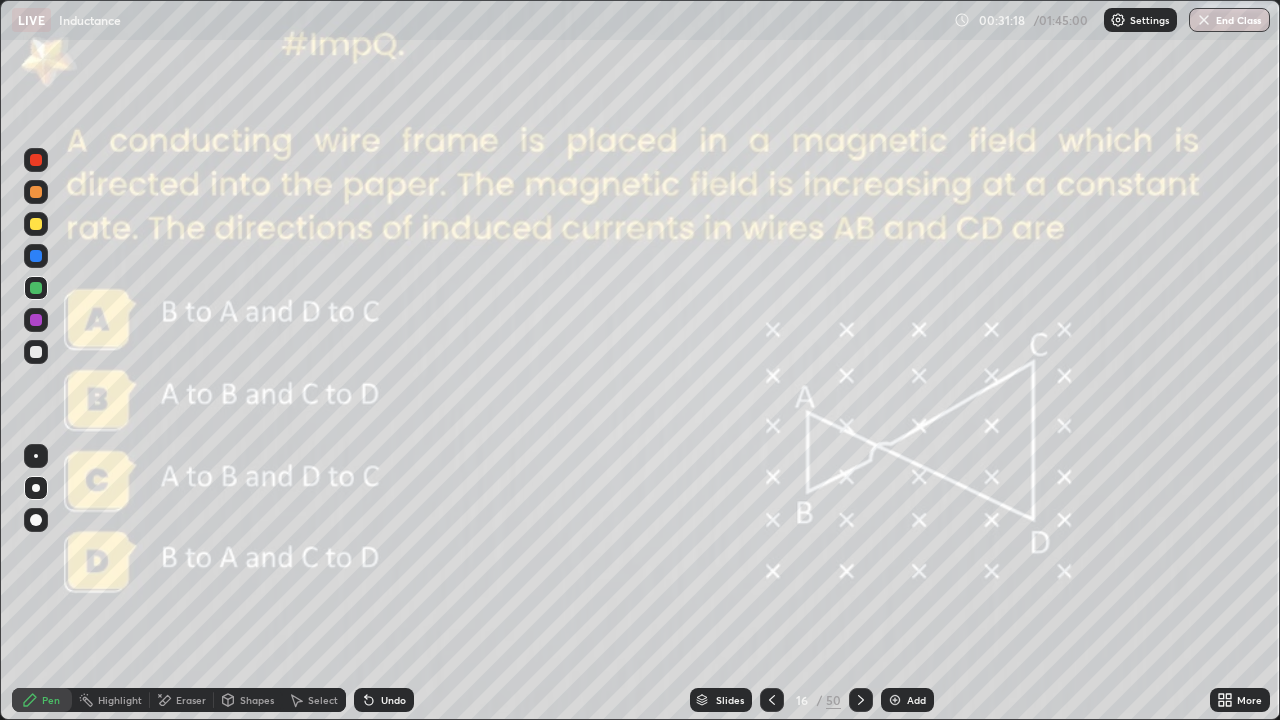 click 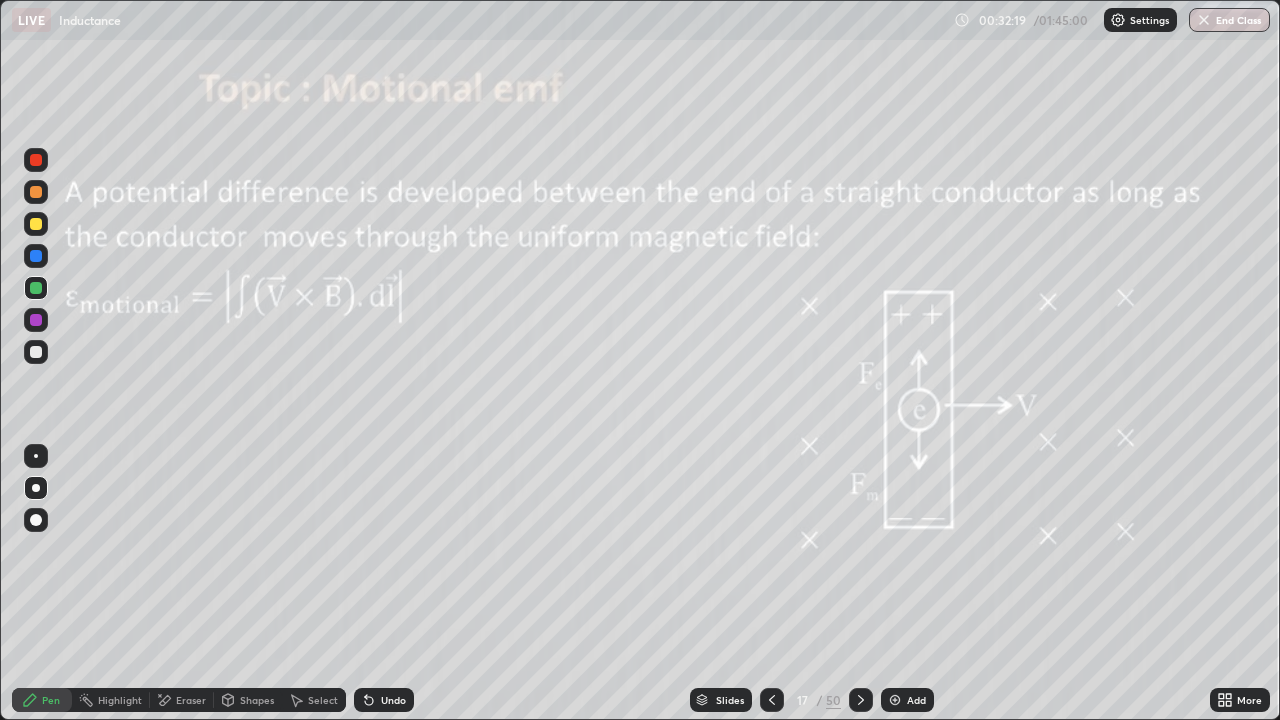 click on "Eraser" at bounding box center (182, 700) 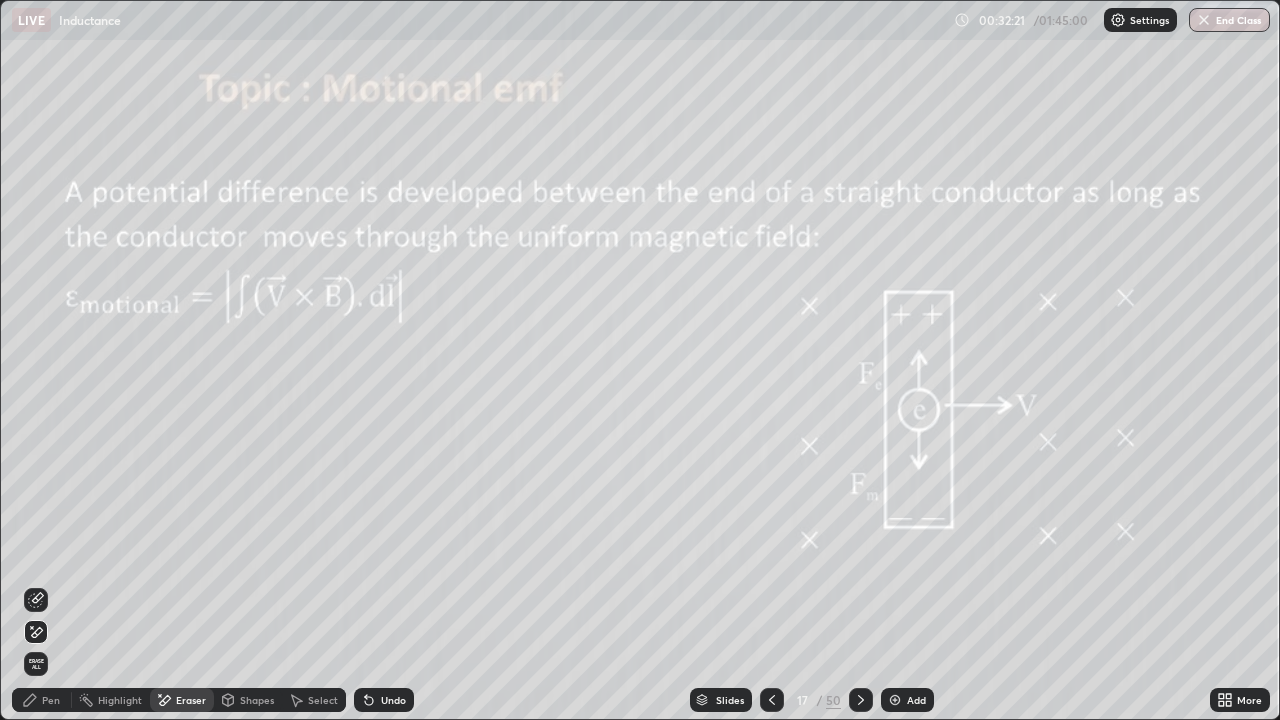 click on "Pen" at bounding box center [51, 700] 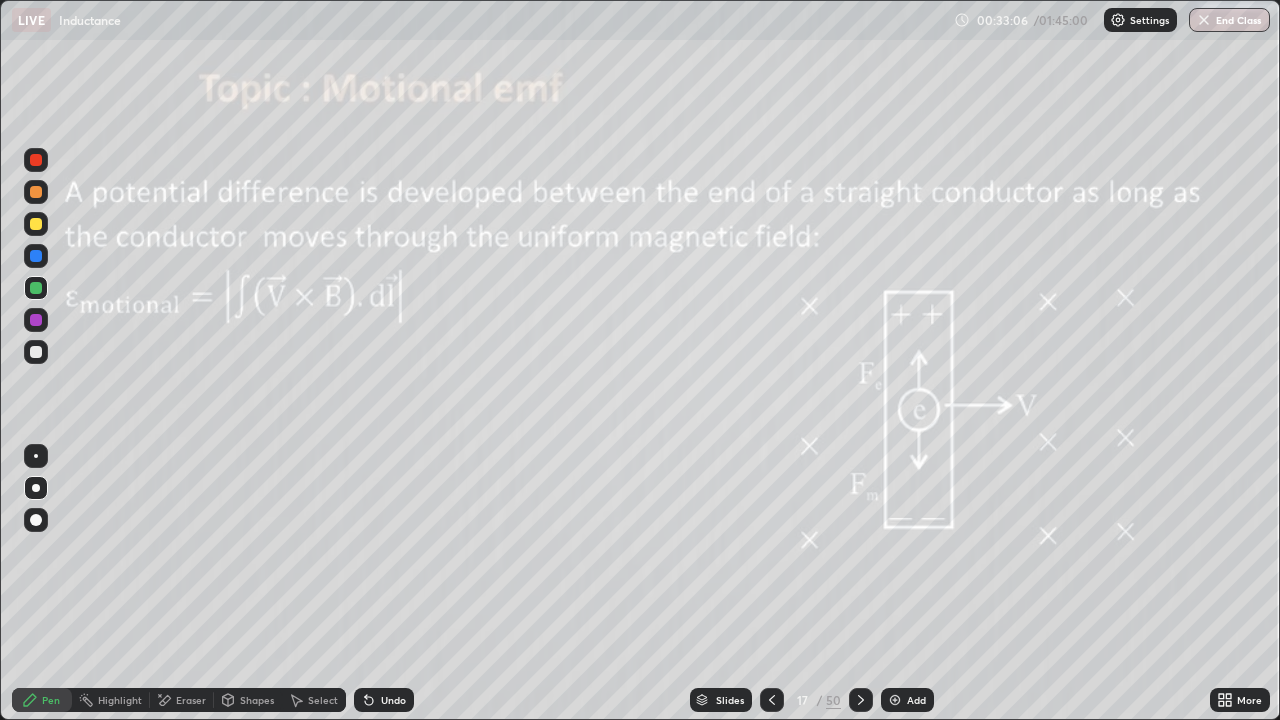 click at bounding box center [895, 700] 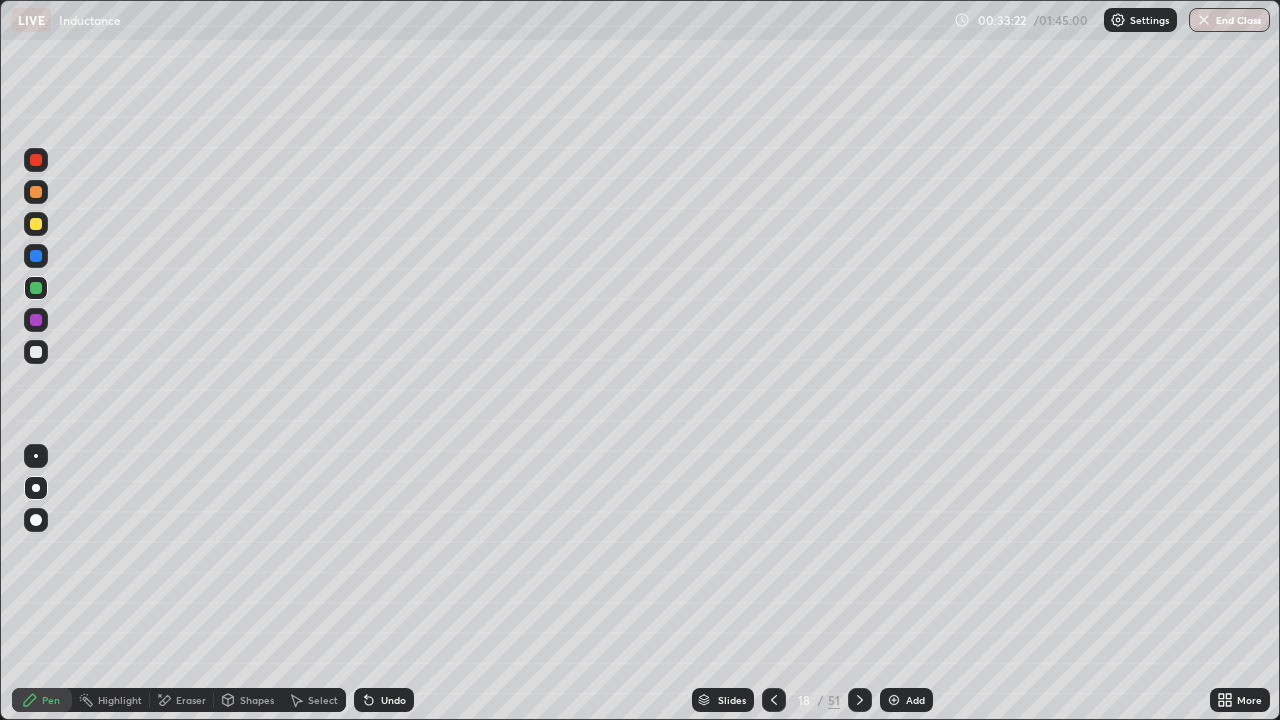 click at bounding box center (36, 352) 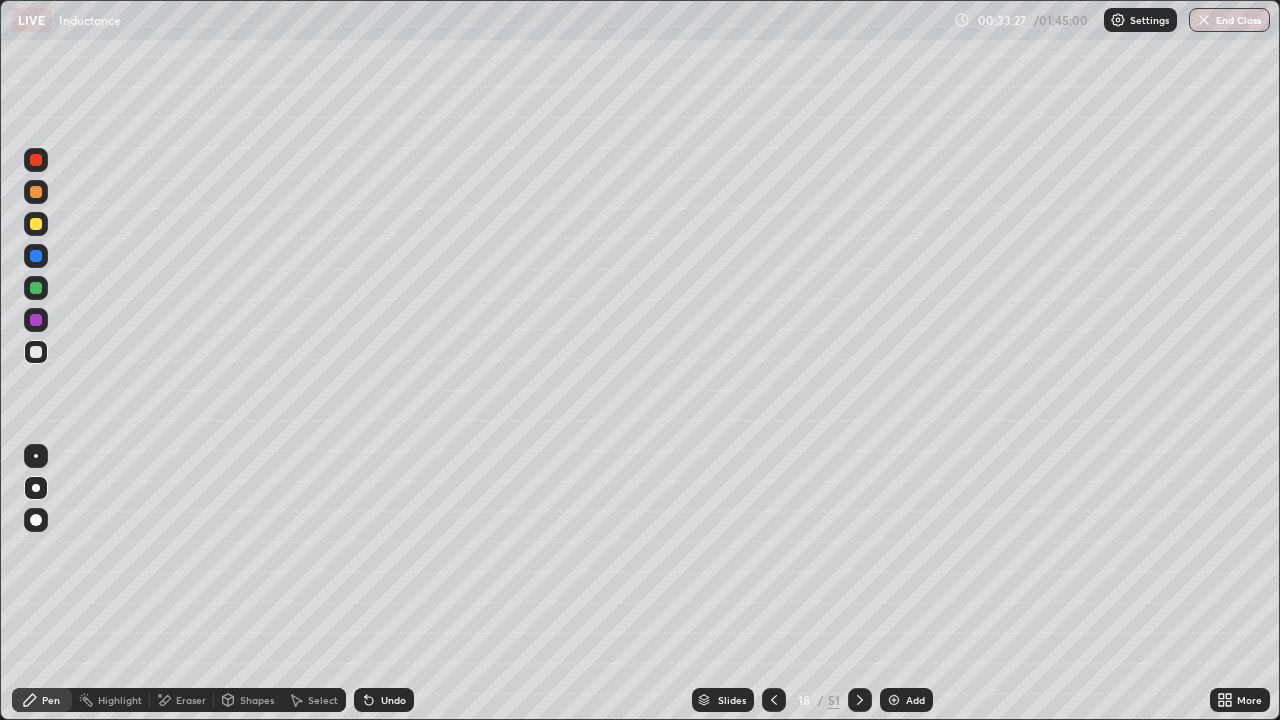 click at bounding box center (36, 224) 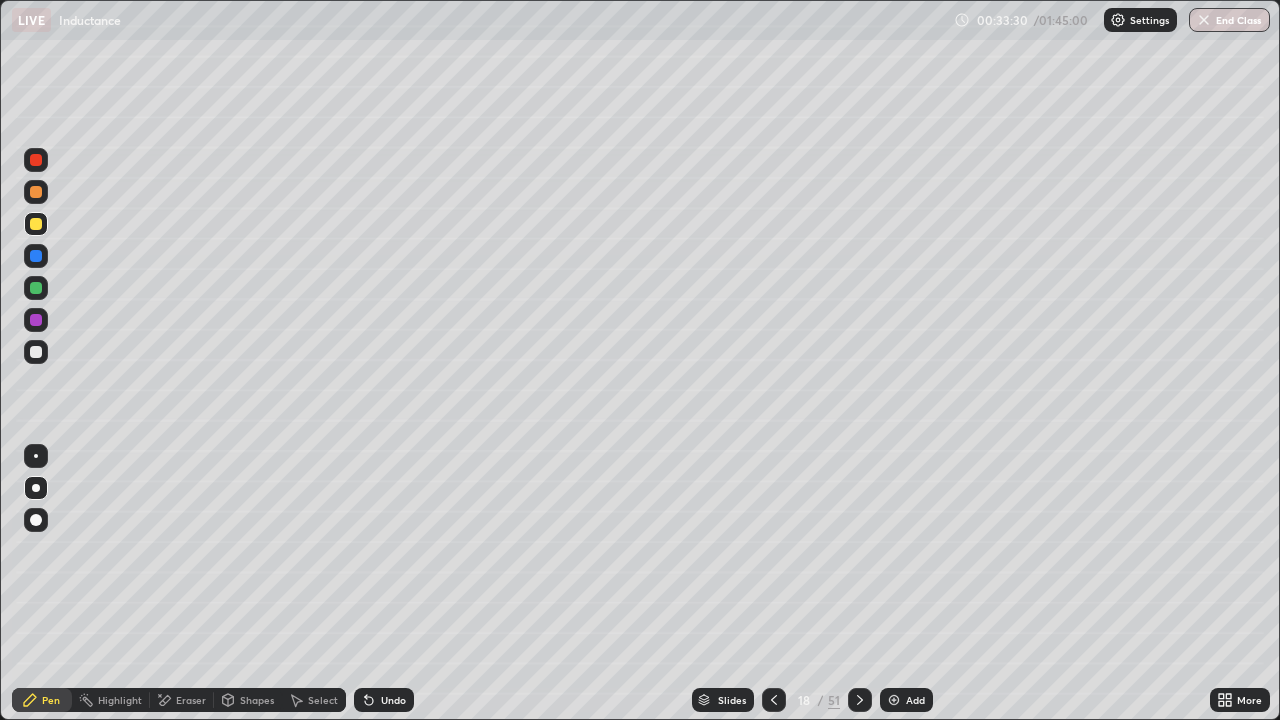 click on "Undo" at bounding box center [393, 700] 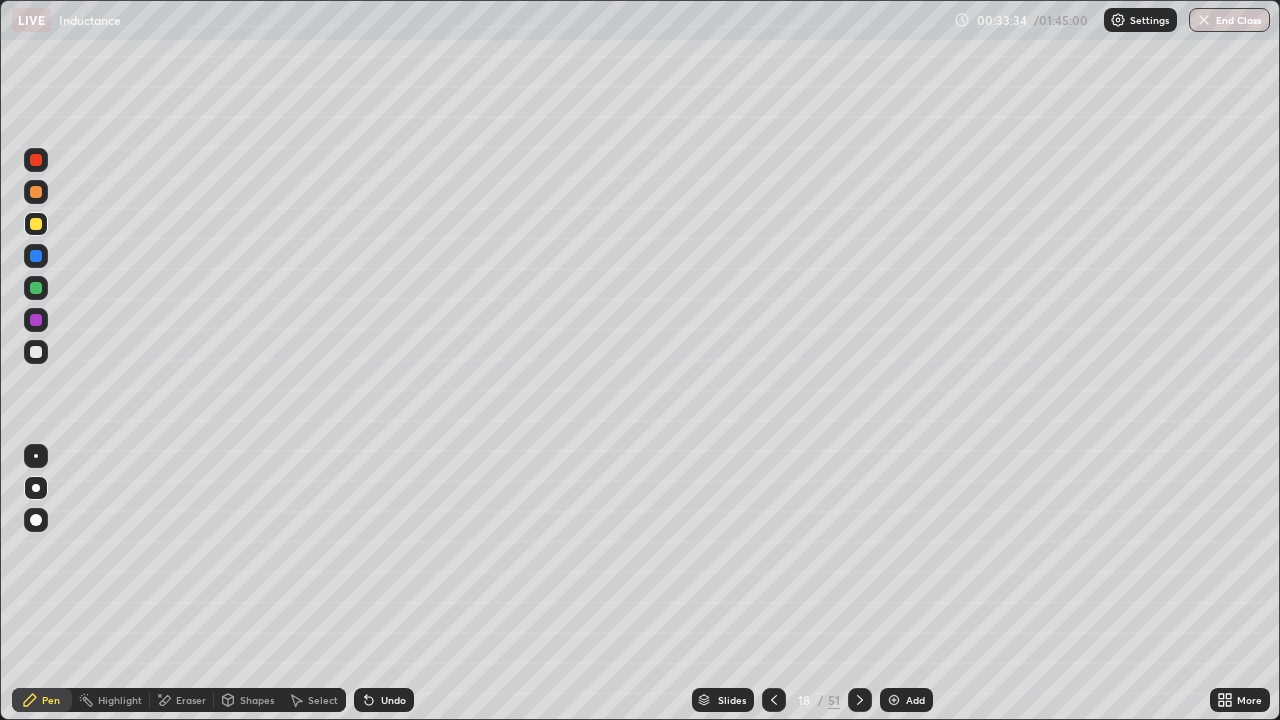 click 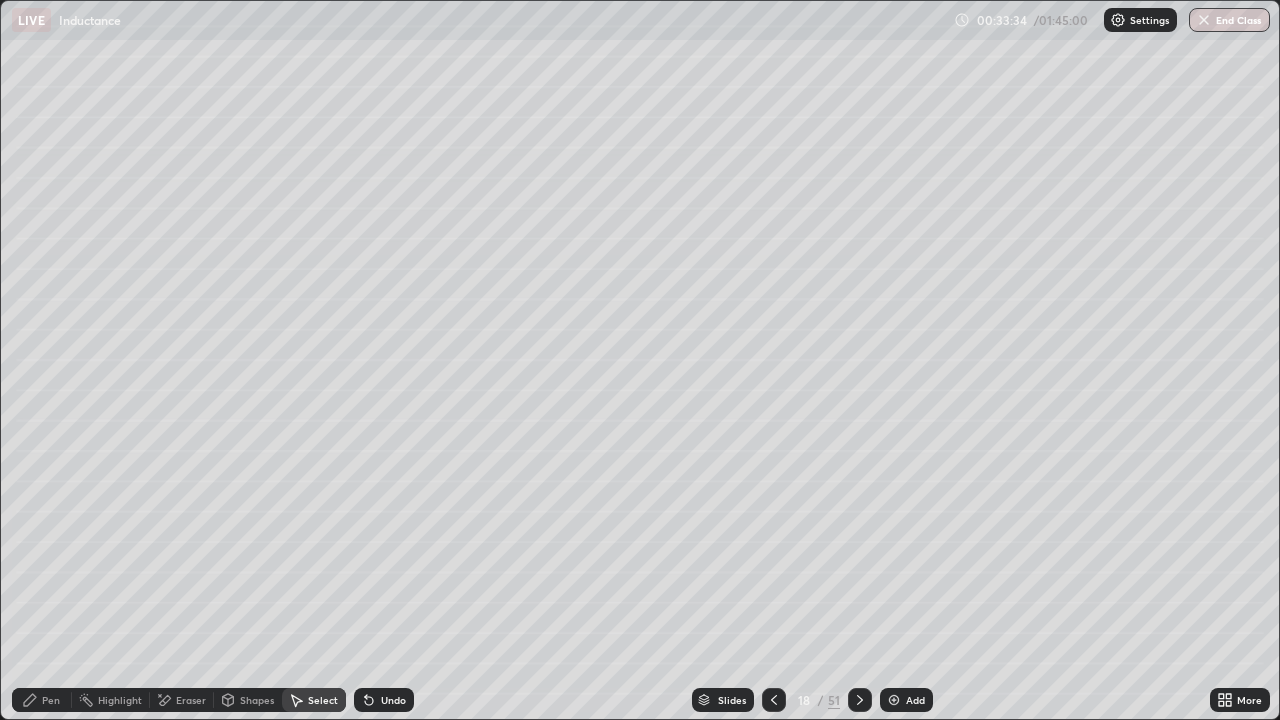 click on "Shapes" at bounding box center (257, 700) 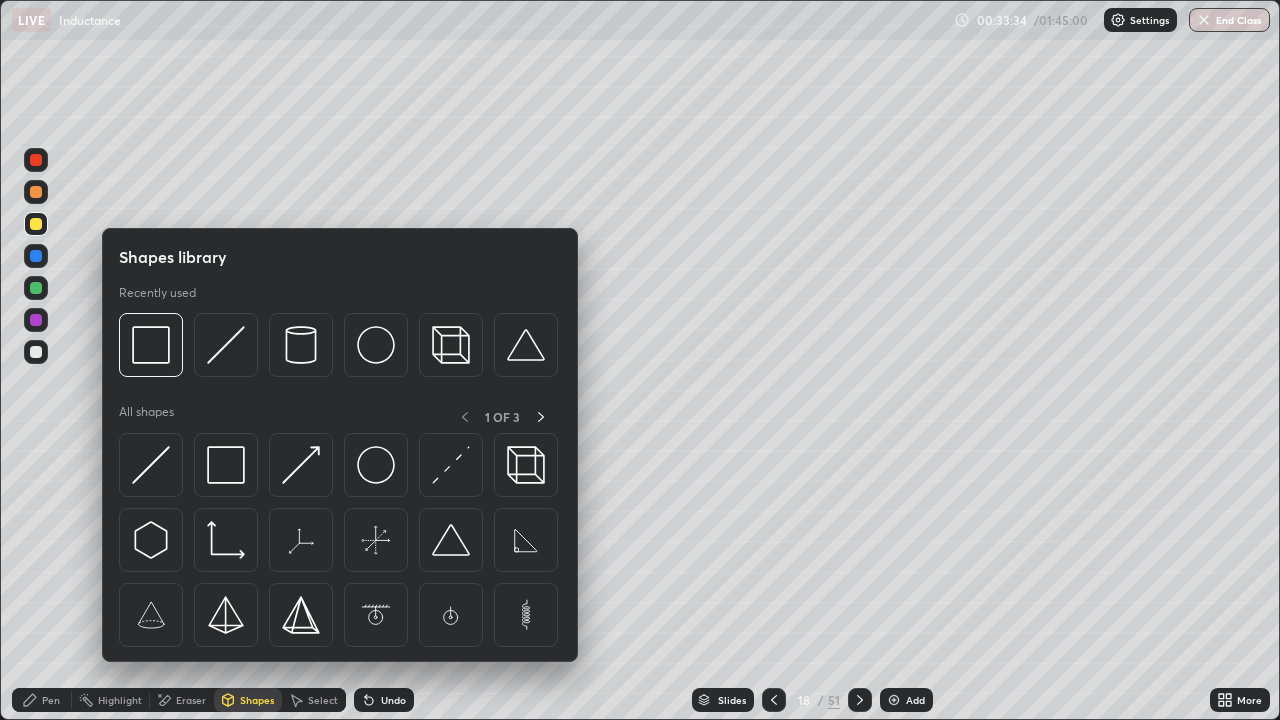 click on "Eraser" at bounding box center (191, 700) 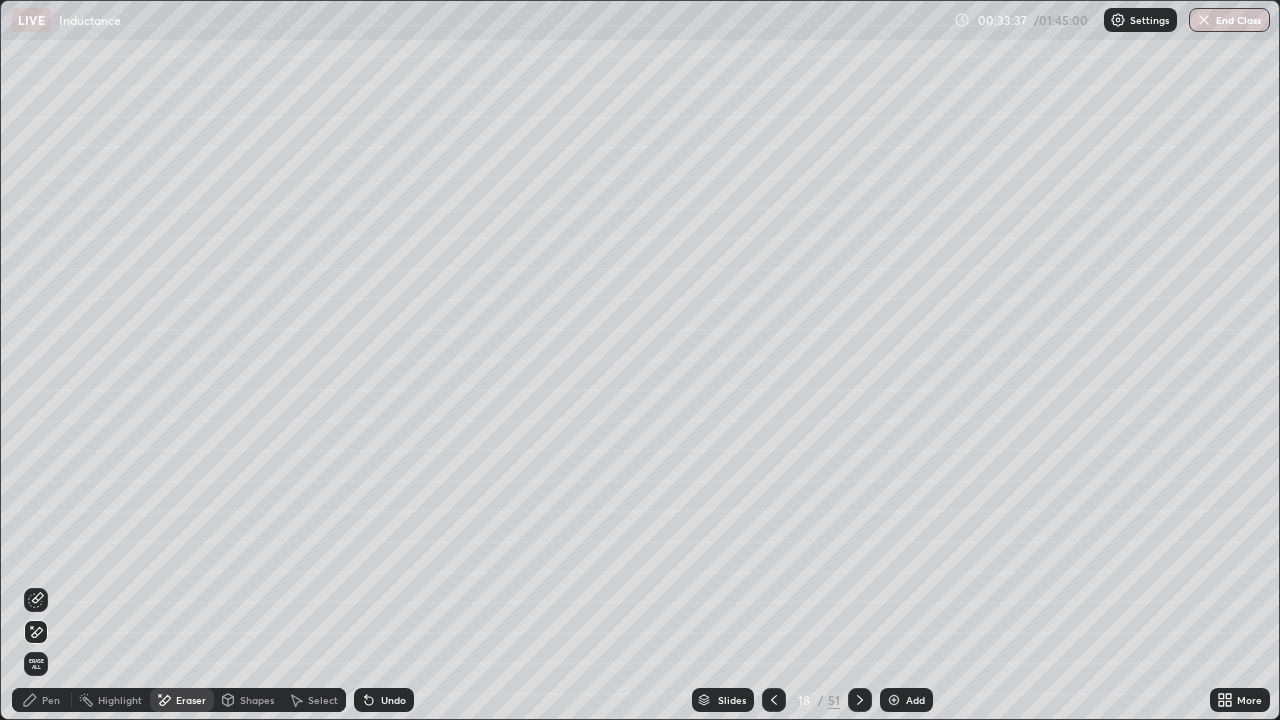 click on "Pen" at bounding box center [51, 700] 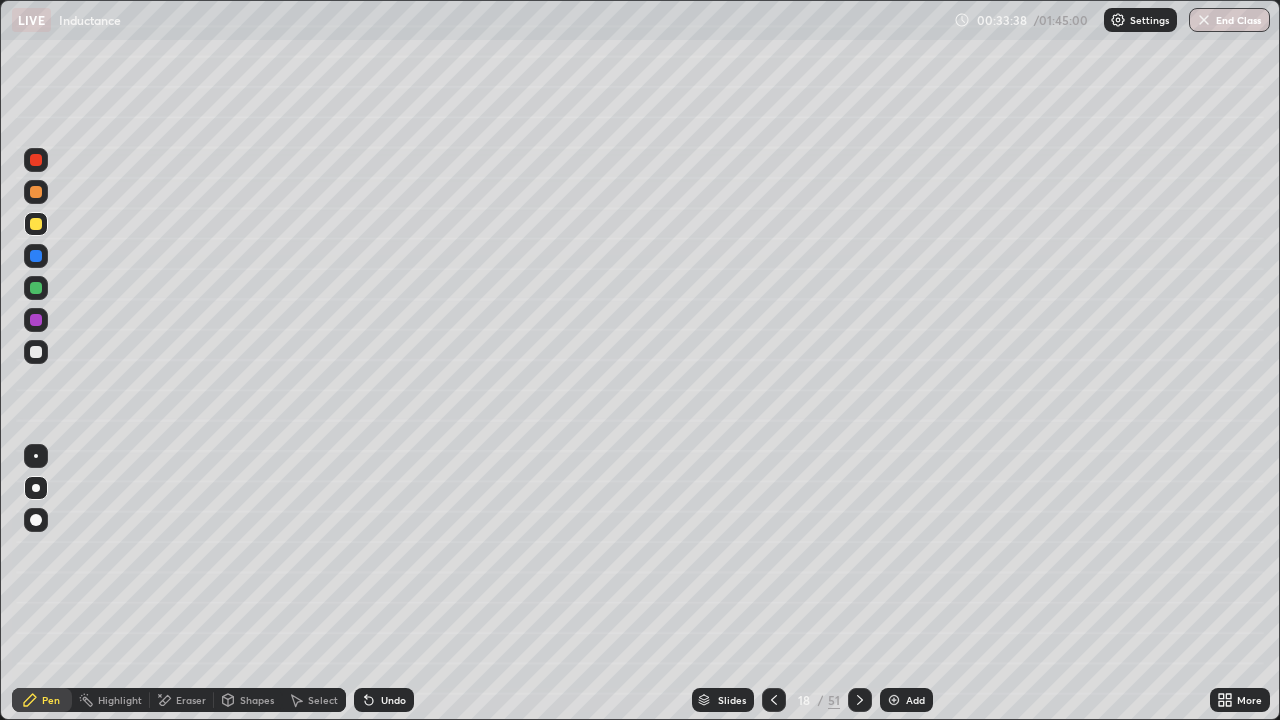 click at bounding box center [36, 288] 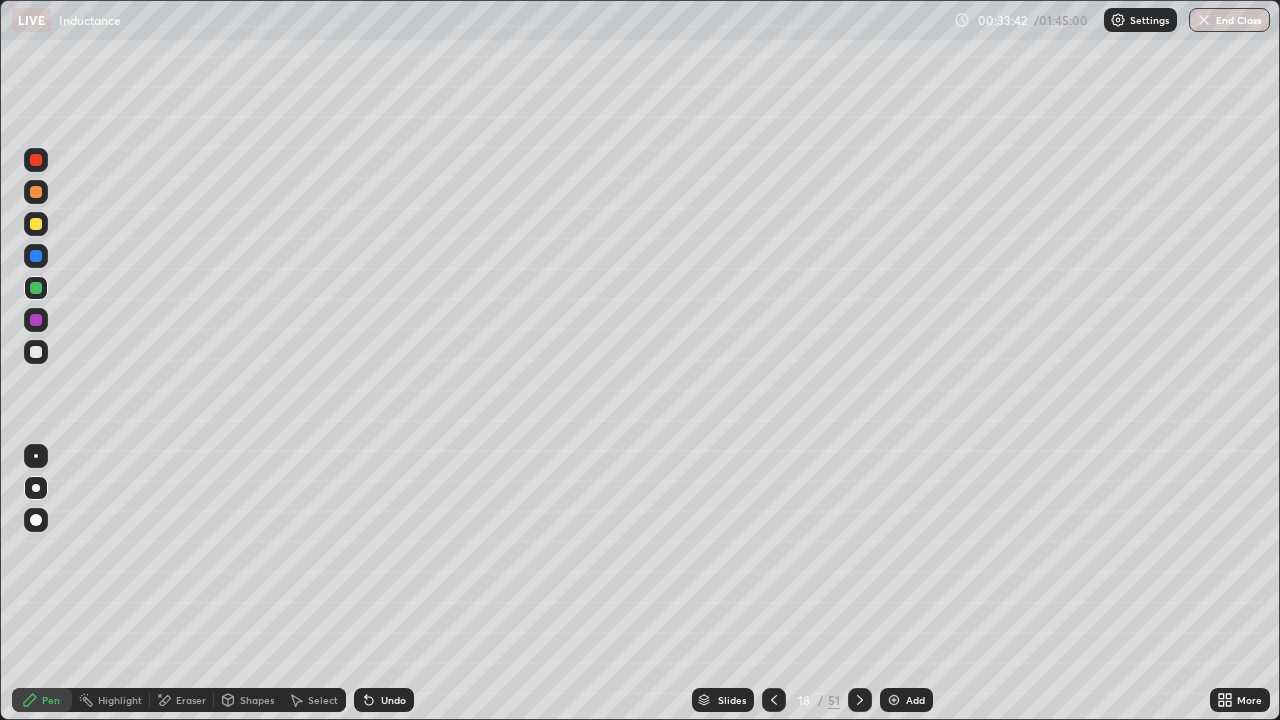 click at bounding box center (36, 224) 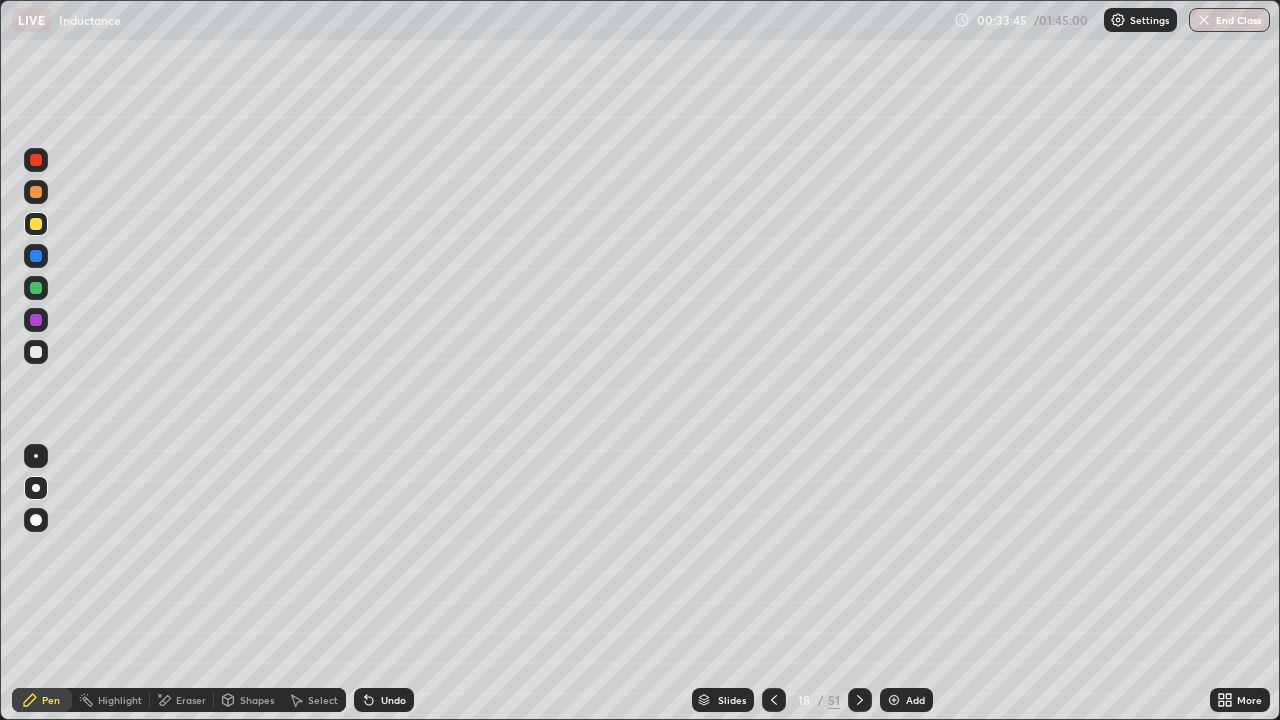 click on "Undo" at bounding box center [393, 700] 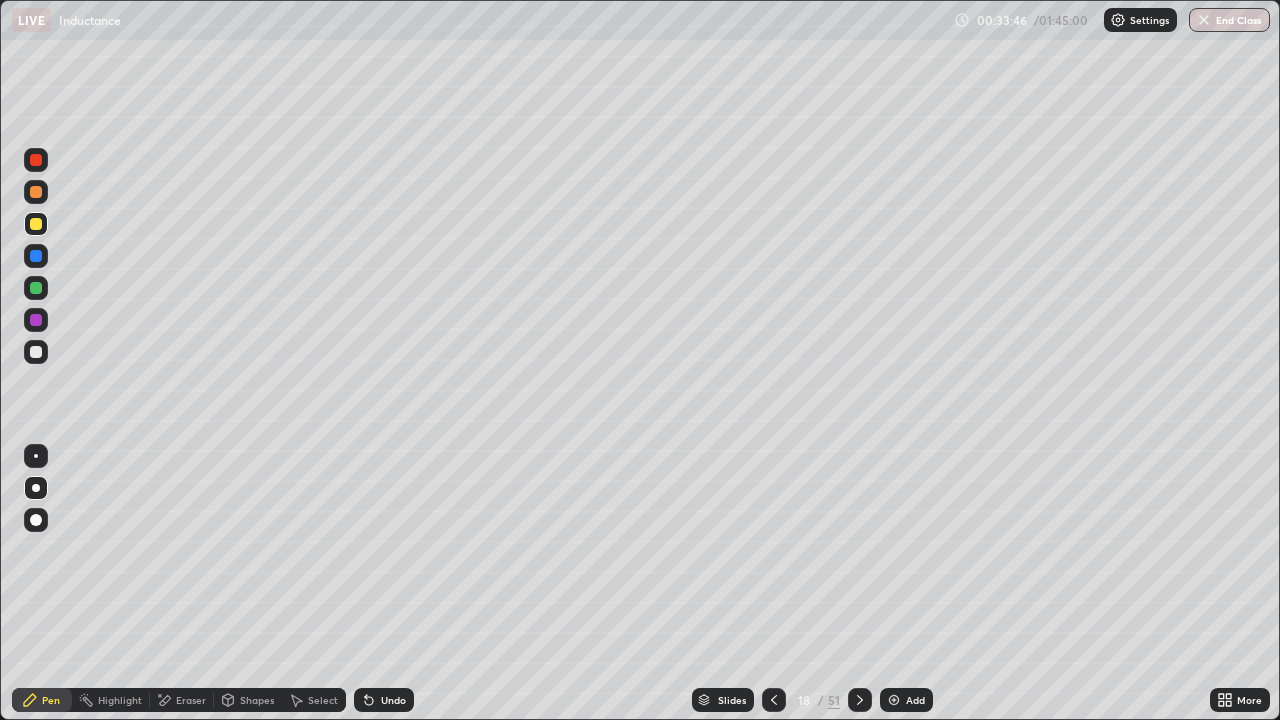 click 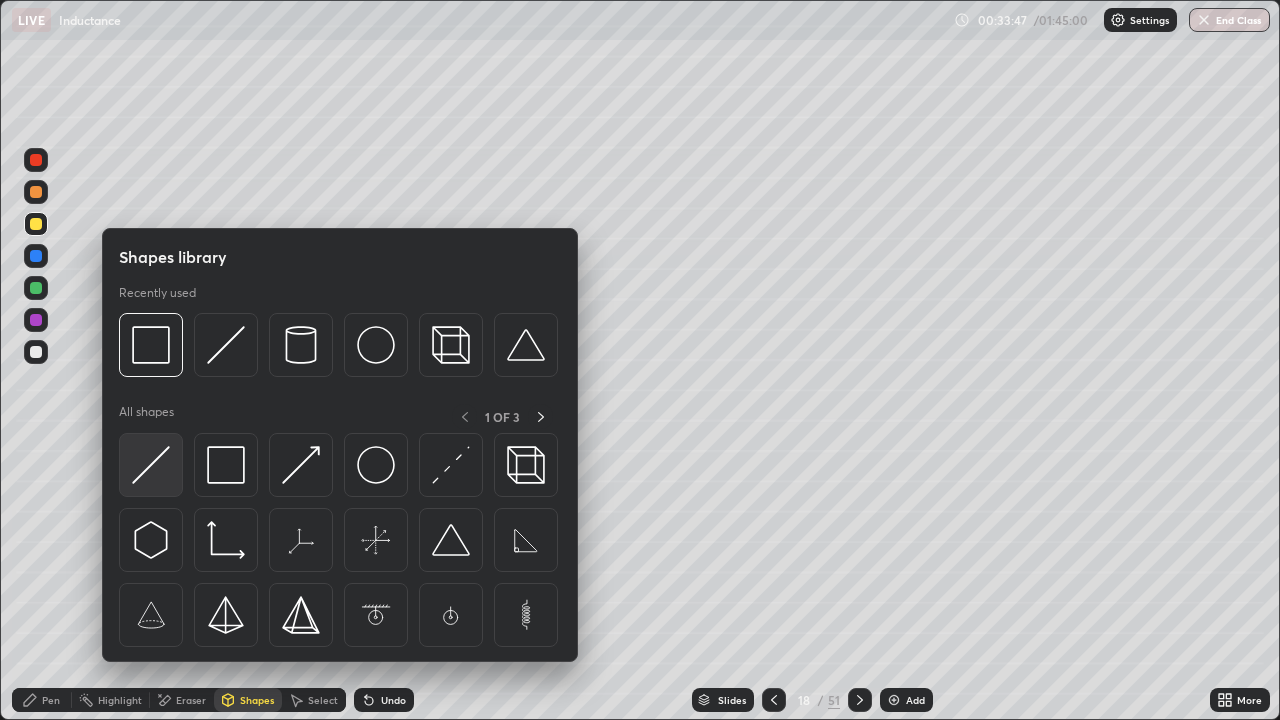 click at bounding box center [151, 465] 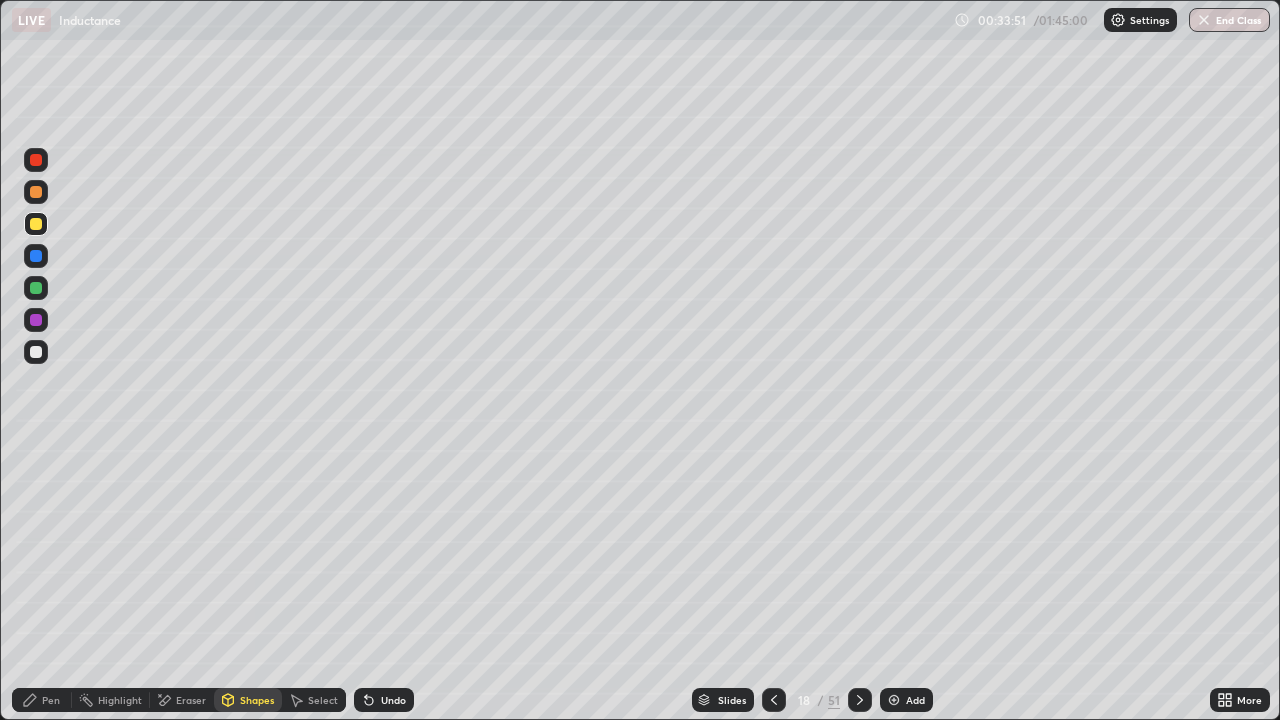 click on "Pen" at bounding box center [42, 700] 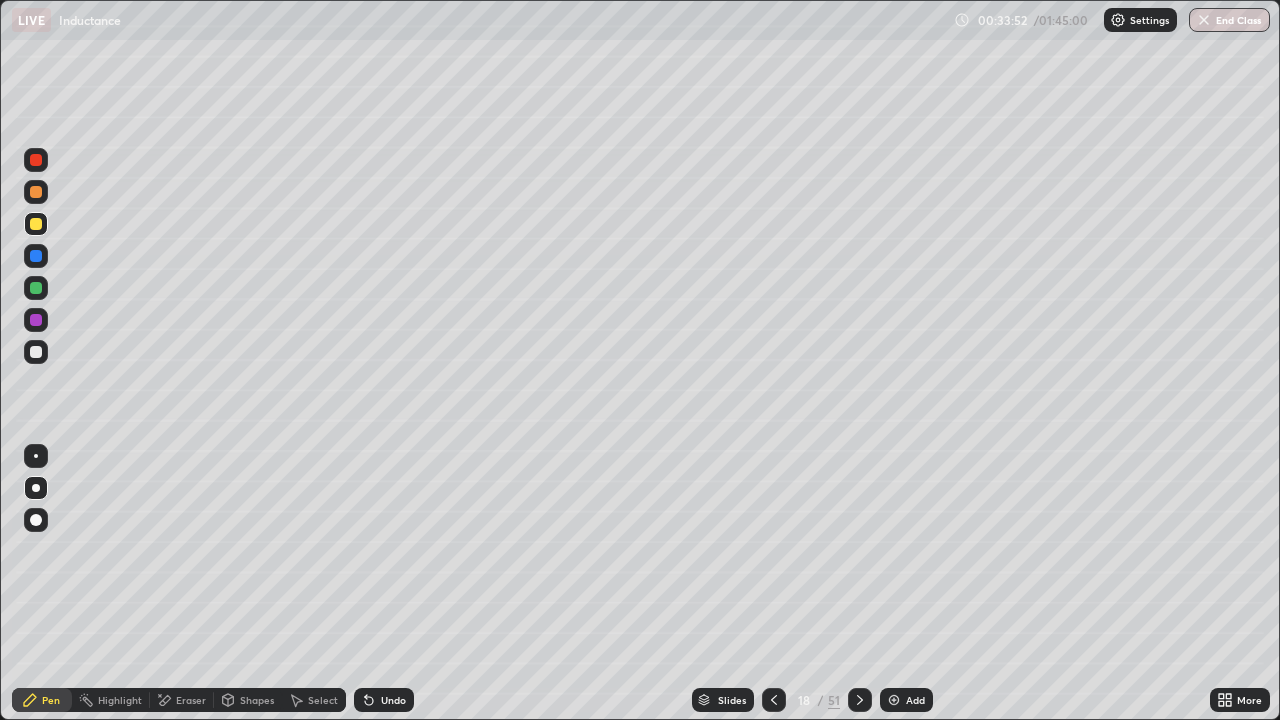 click at bounding box center [36, 288] 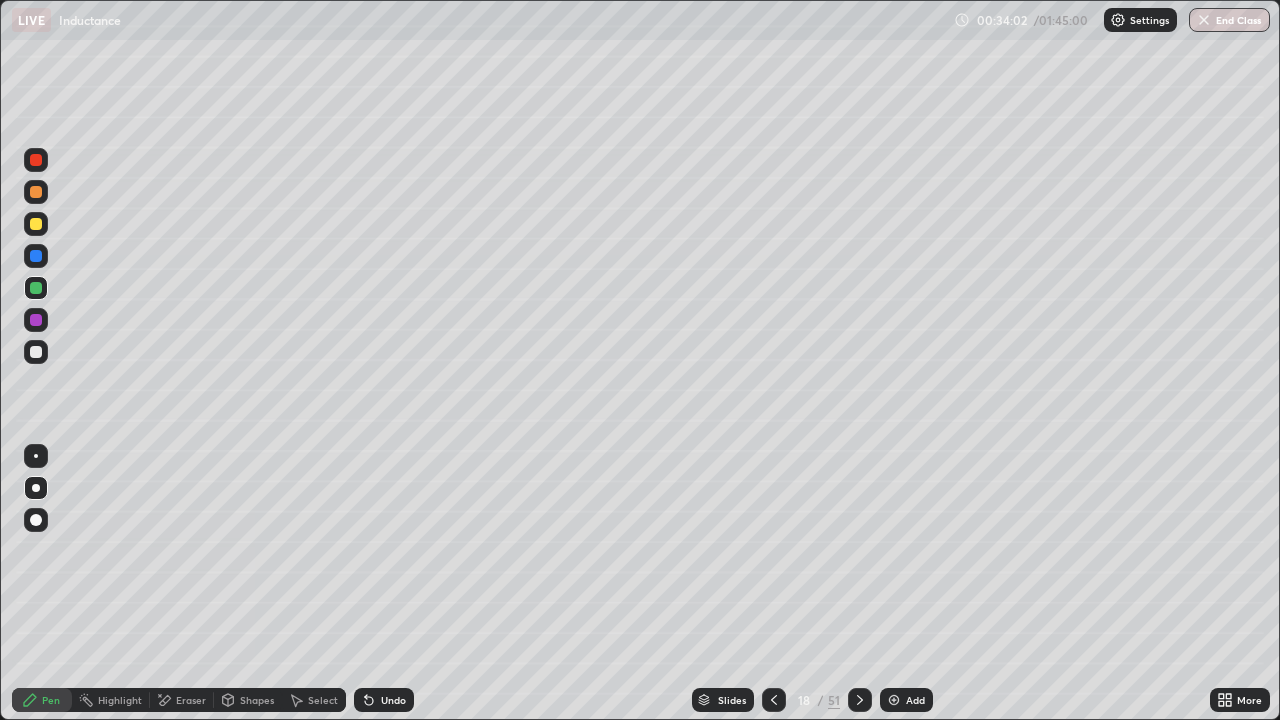 click at bounding box center [36, 352] 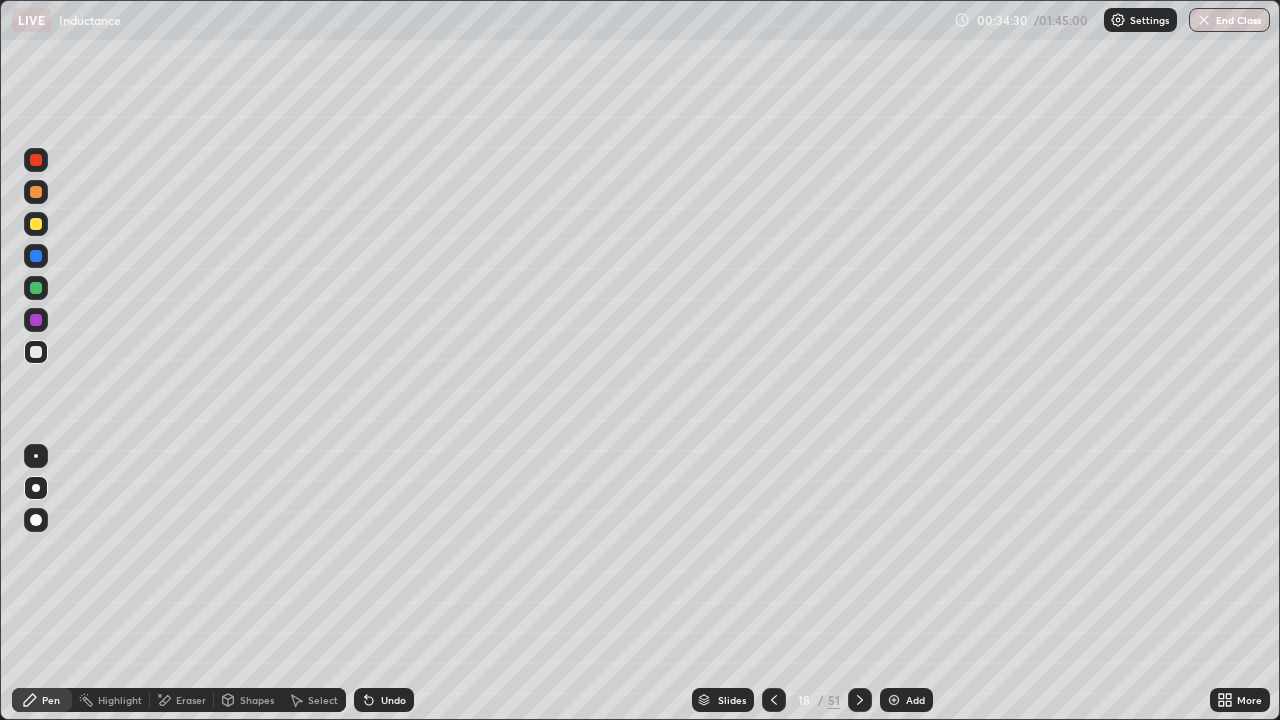 click at bounding box center (894, 700) 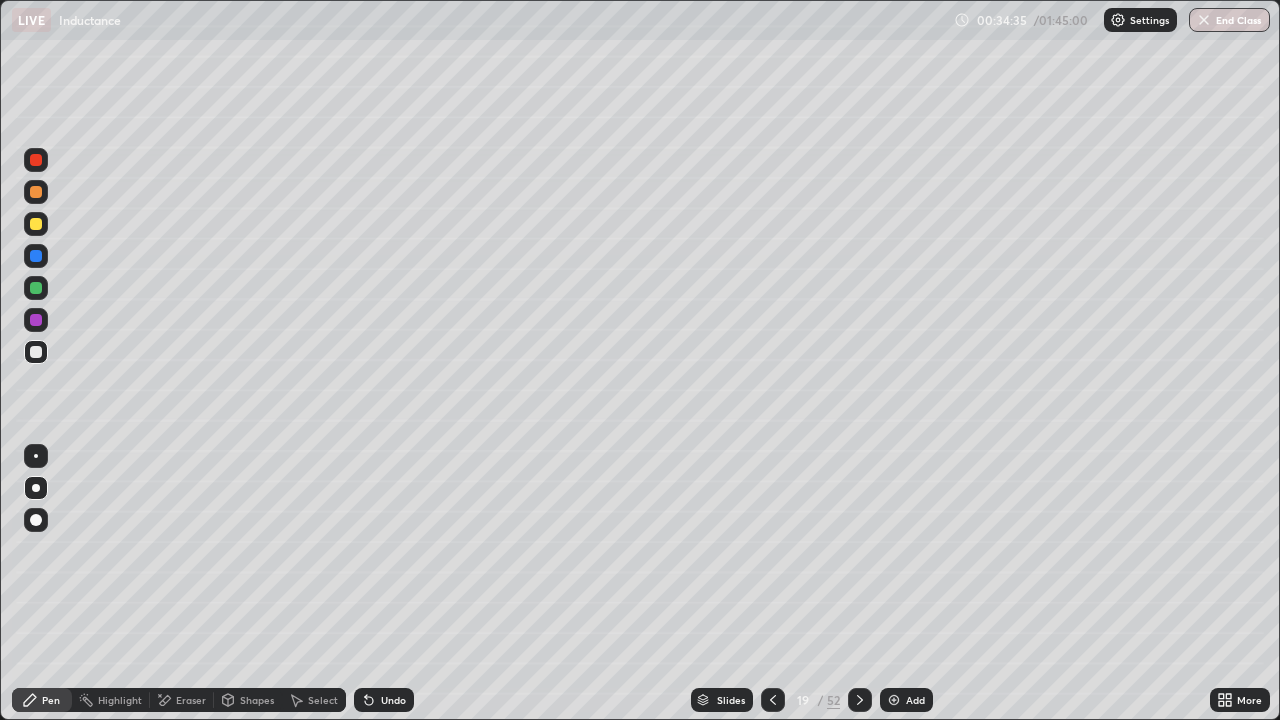 click on "Shapes" at bounding box center [257, 700] 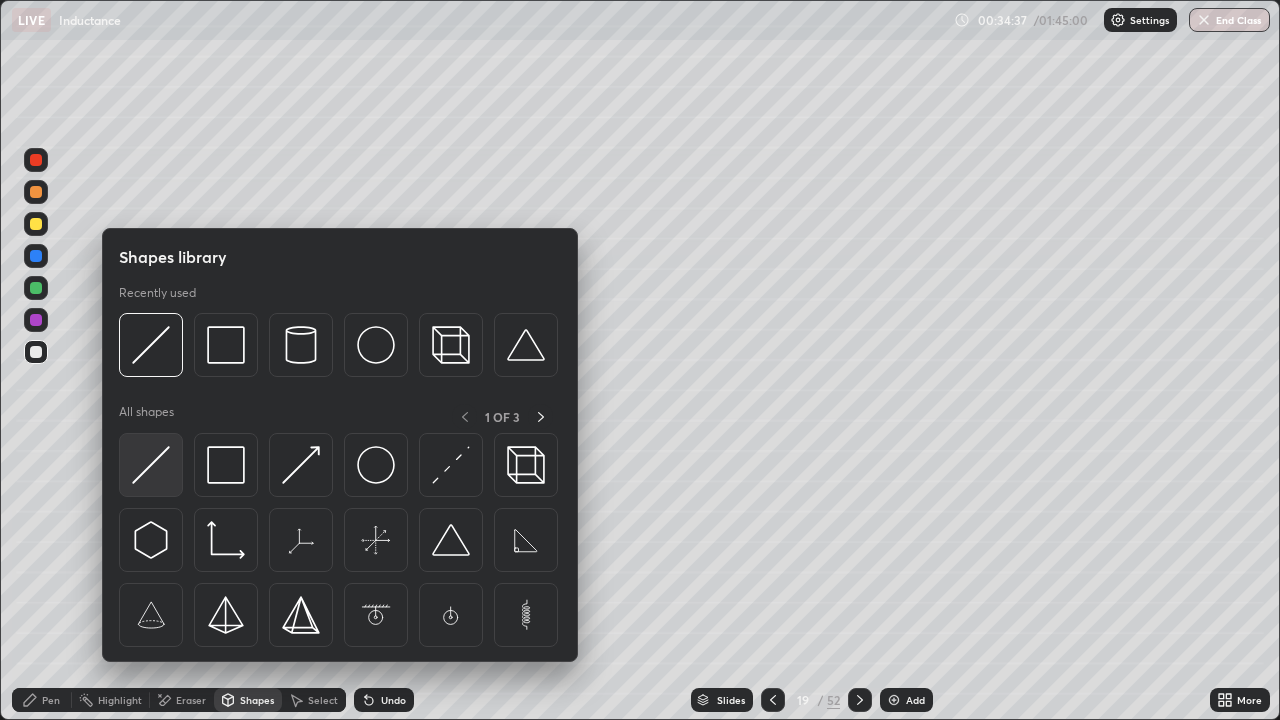 click at bounding box center (151, 465) 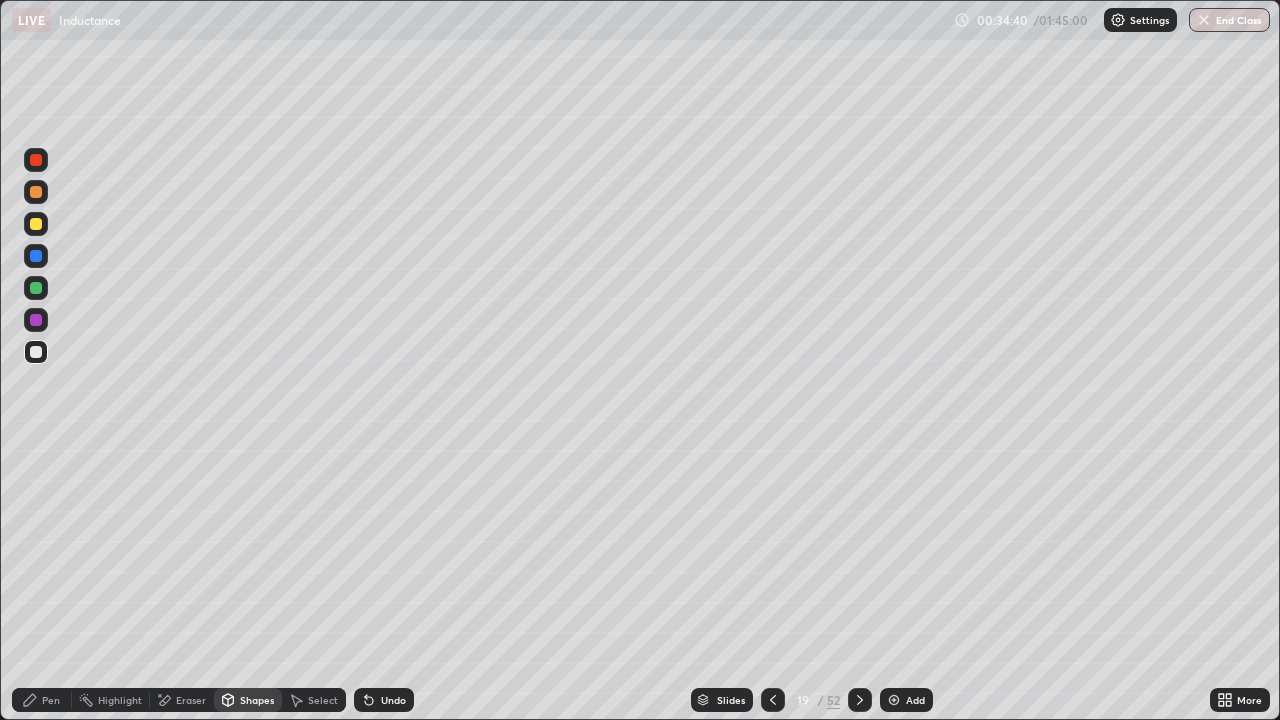 click on "Undo" at bounding box center (384, 700) 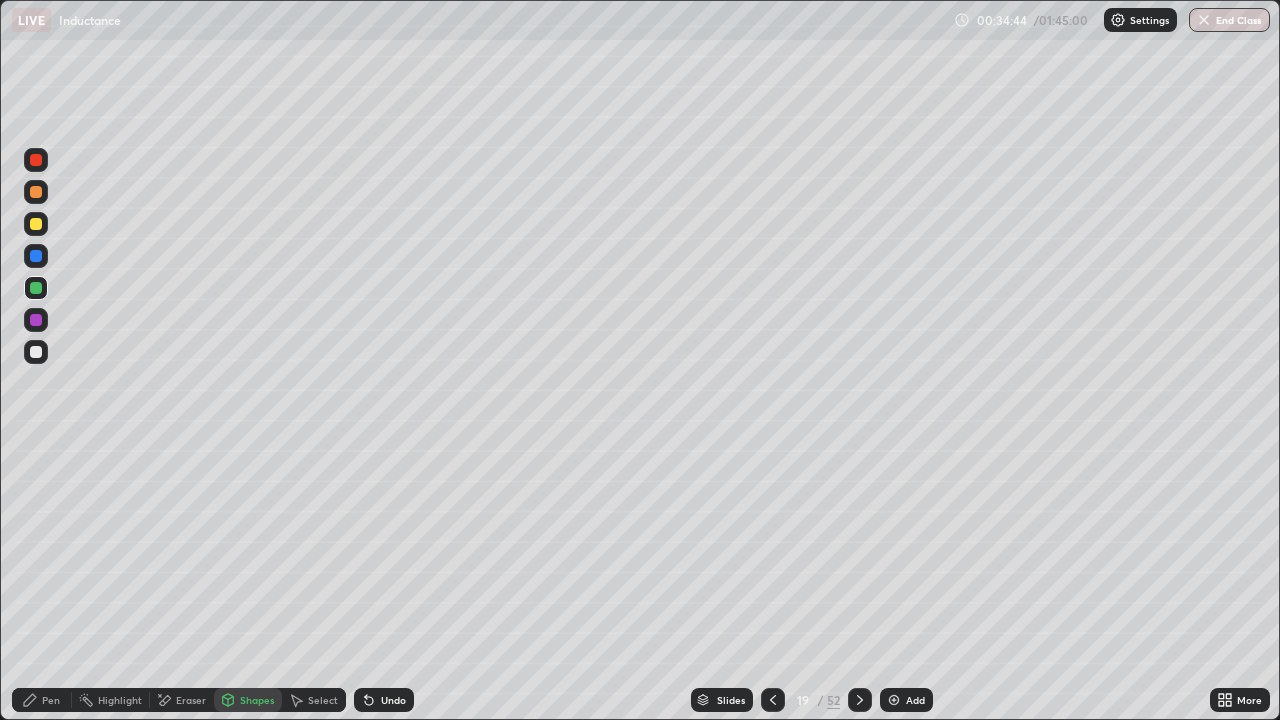 click on "Pen" at bounding box center [51, 700] 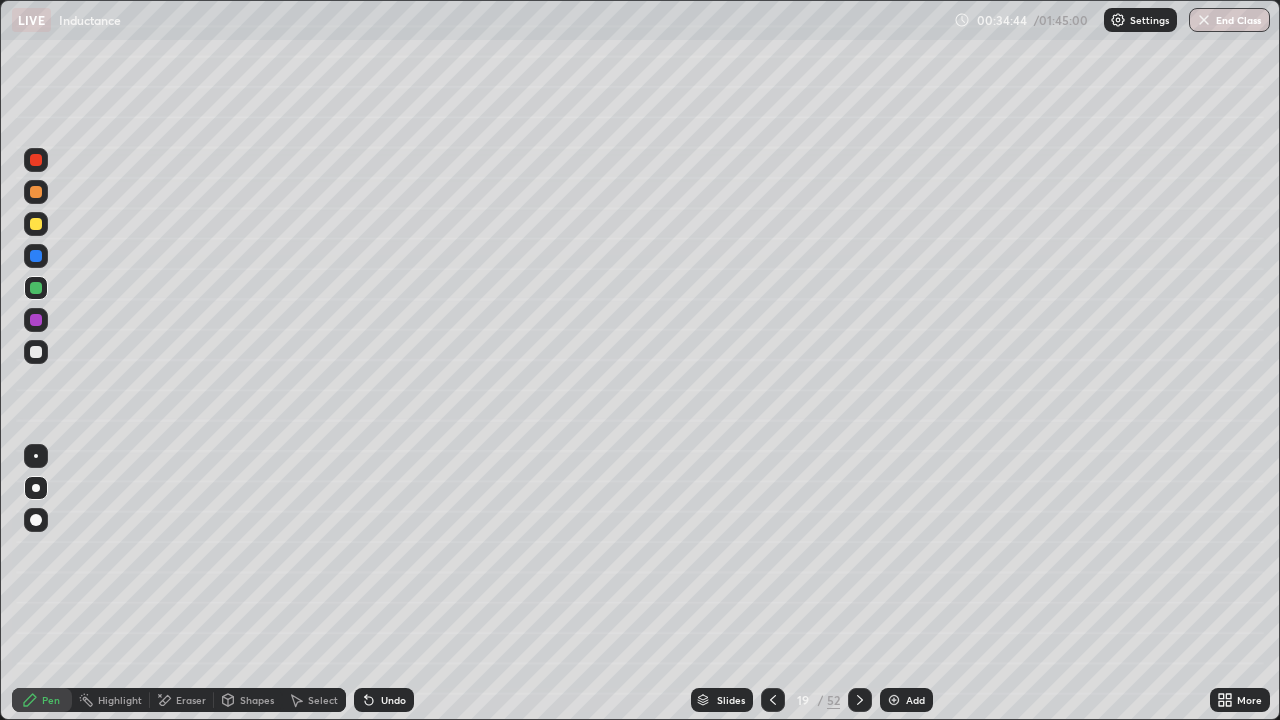 click at bounding box center [36, 256] 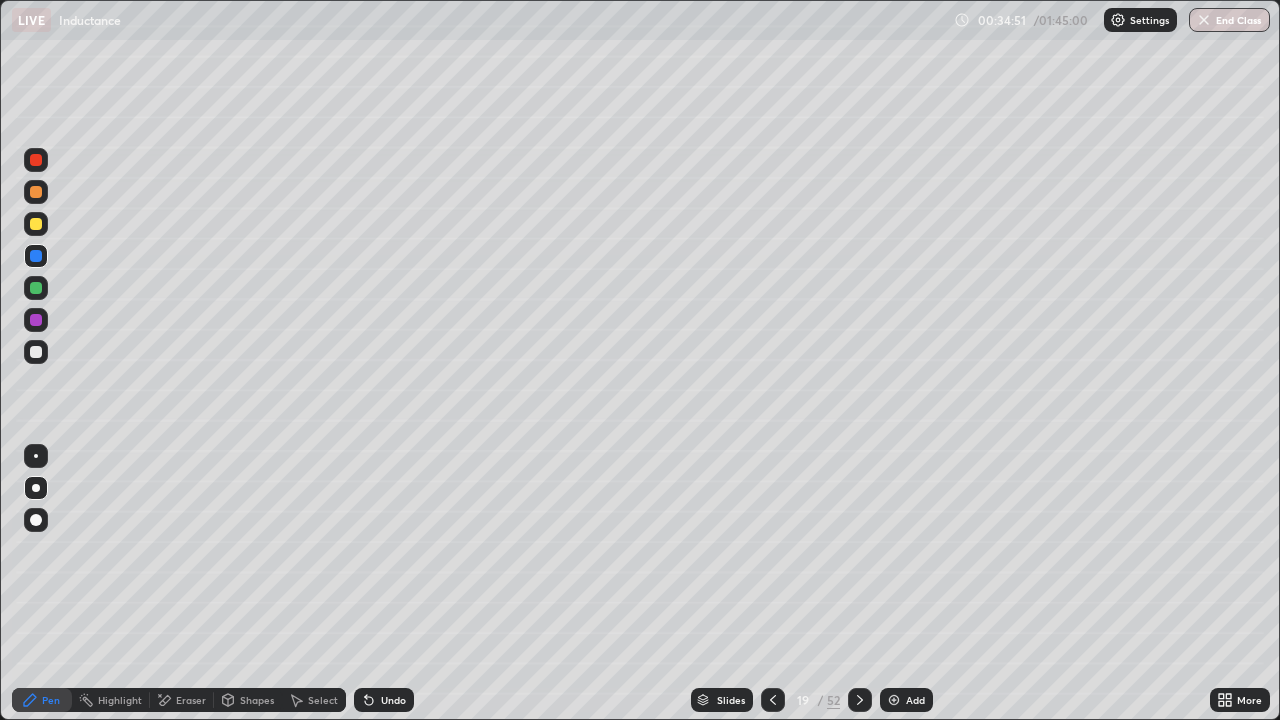 click on "Undo" at bounding box center [384, 700] 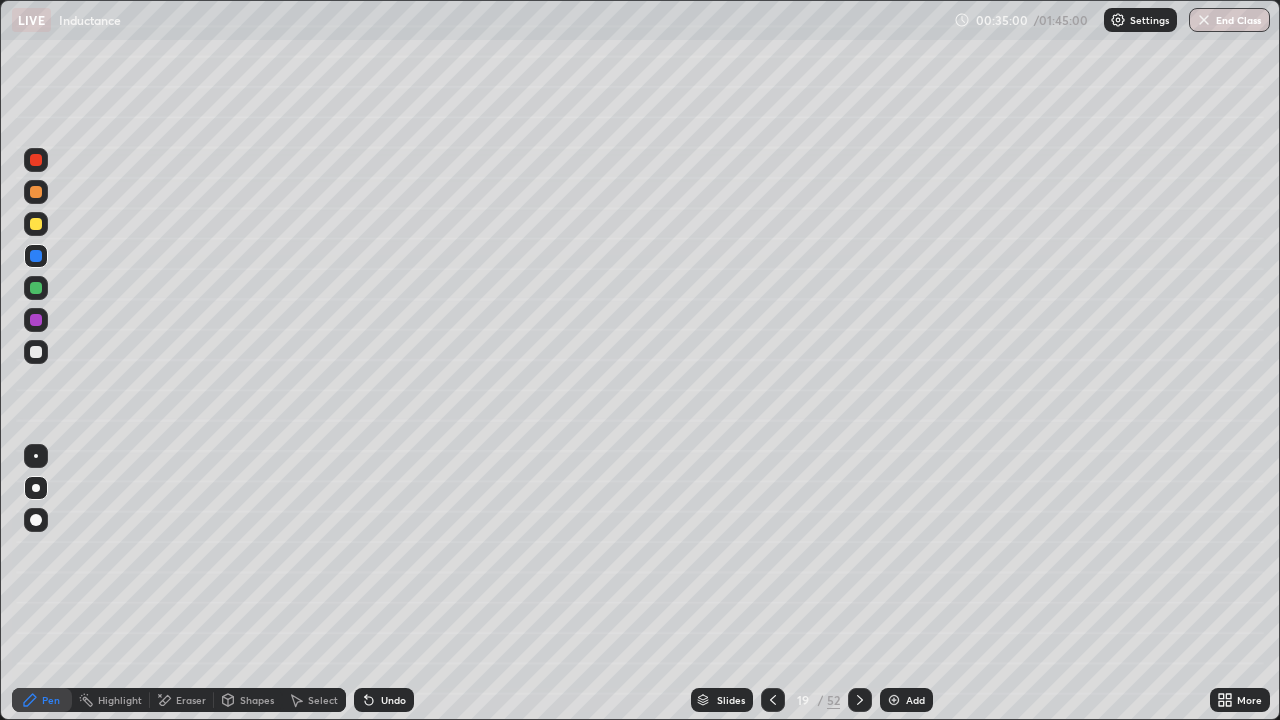click at bounding box center (36, 224) 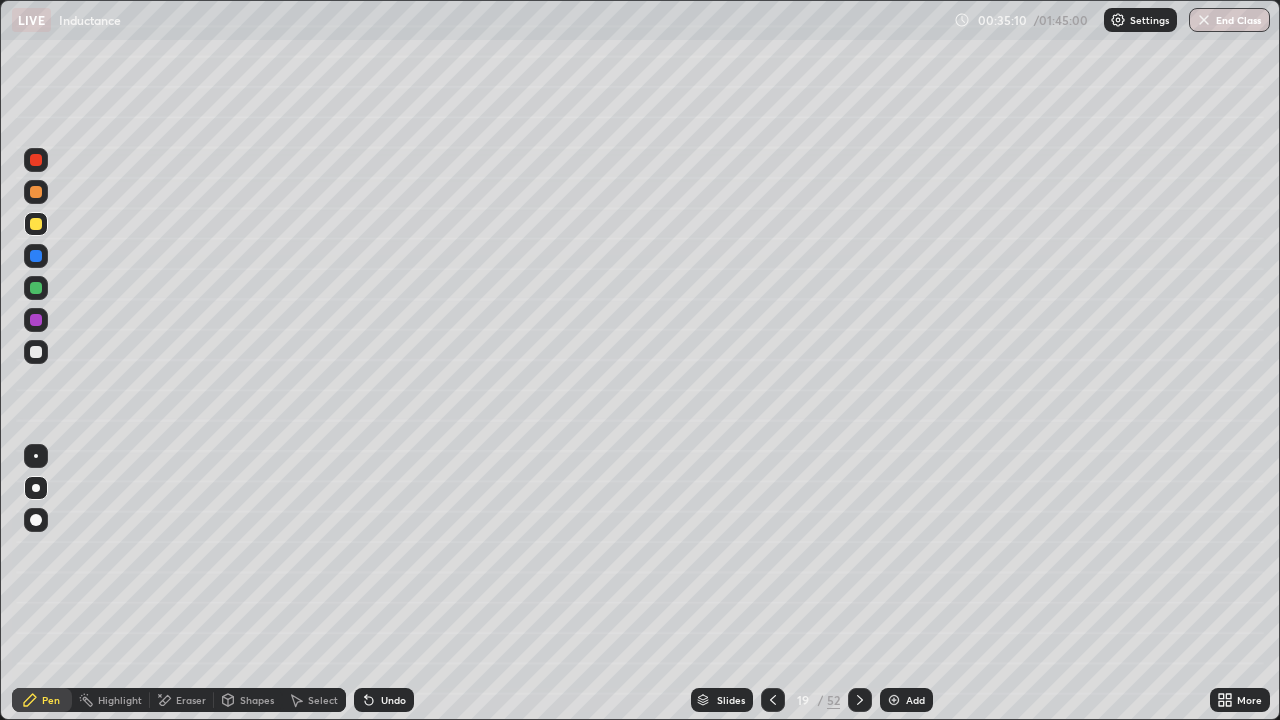 click at bounding box center (36, 192) 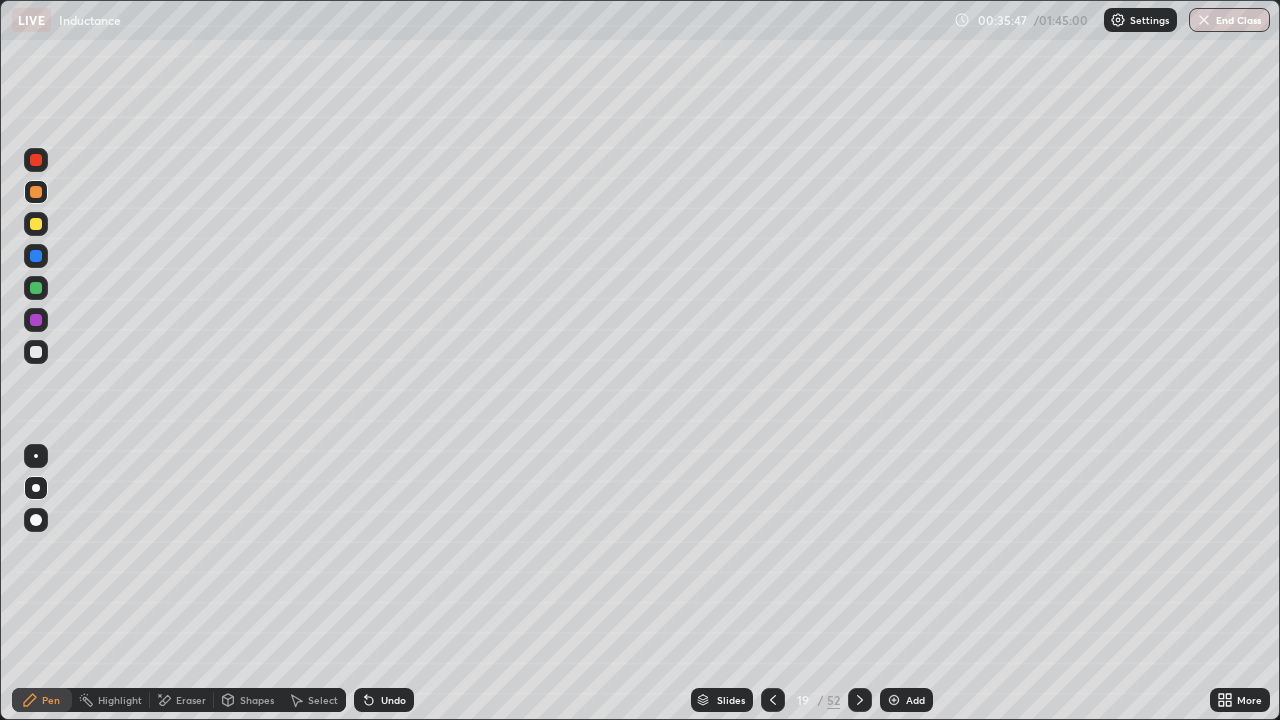 click at bounding box center (36, 256) 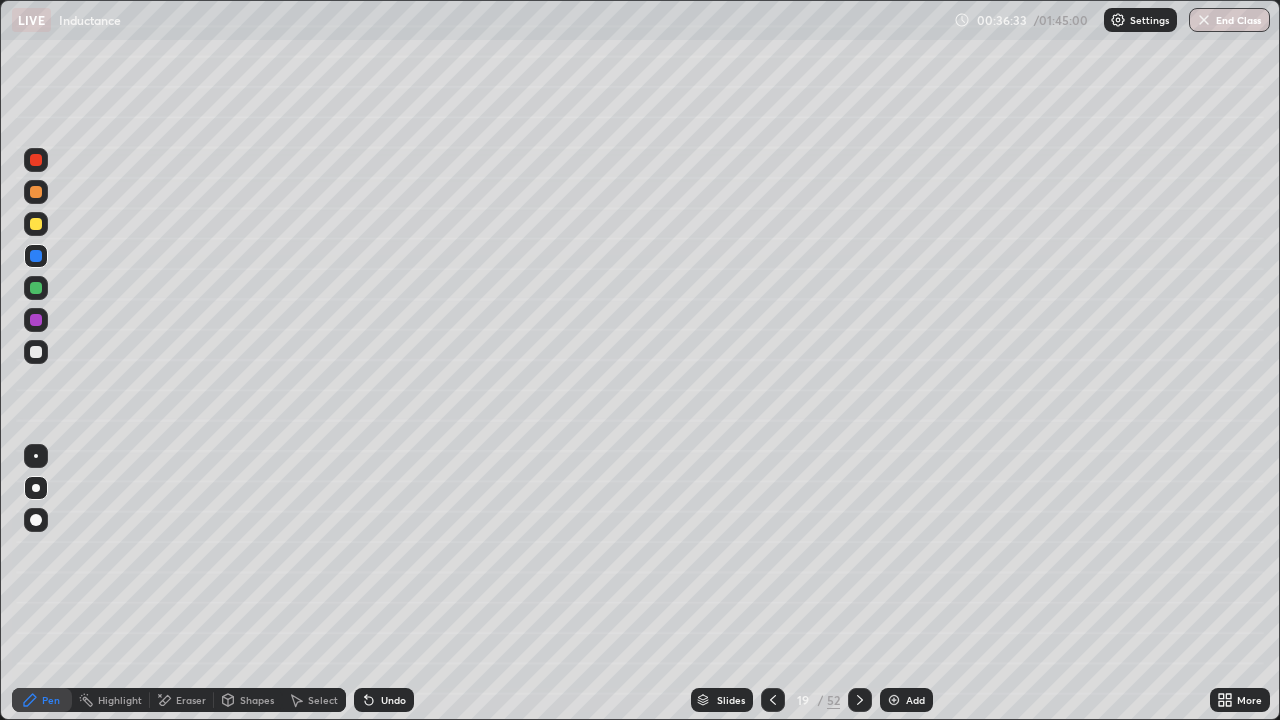 click 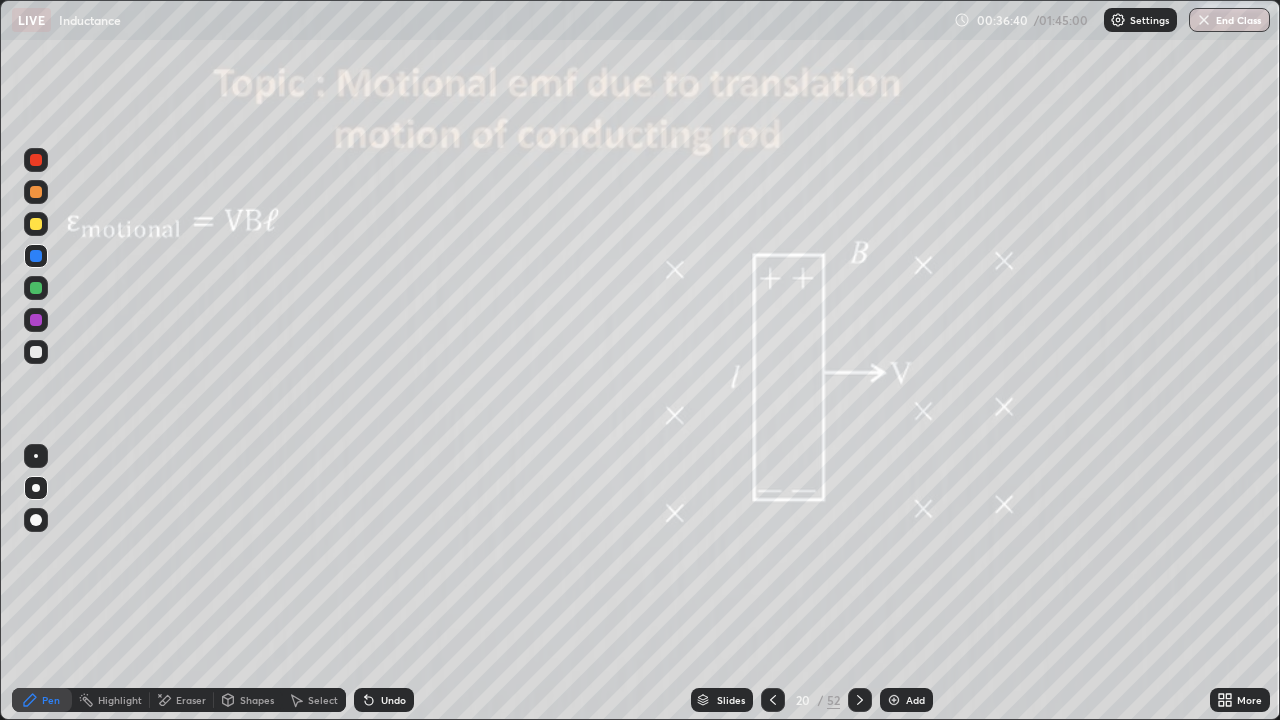 click on "Shapes" at bounding box center (257, 700) 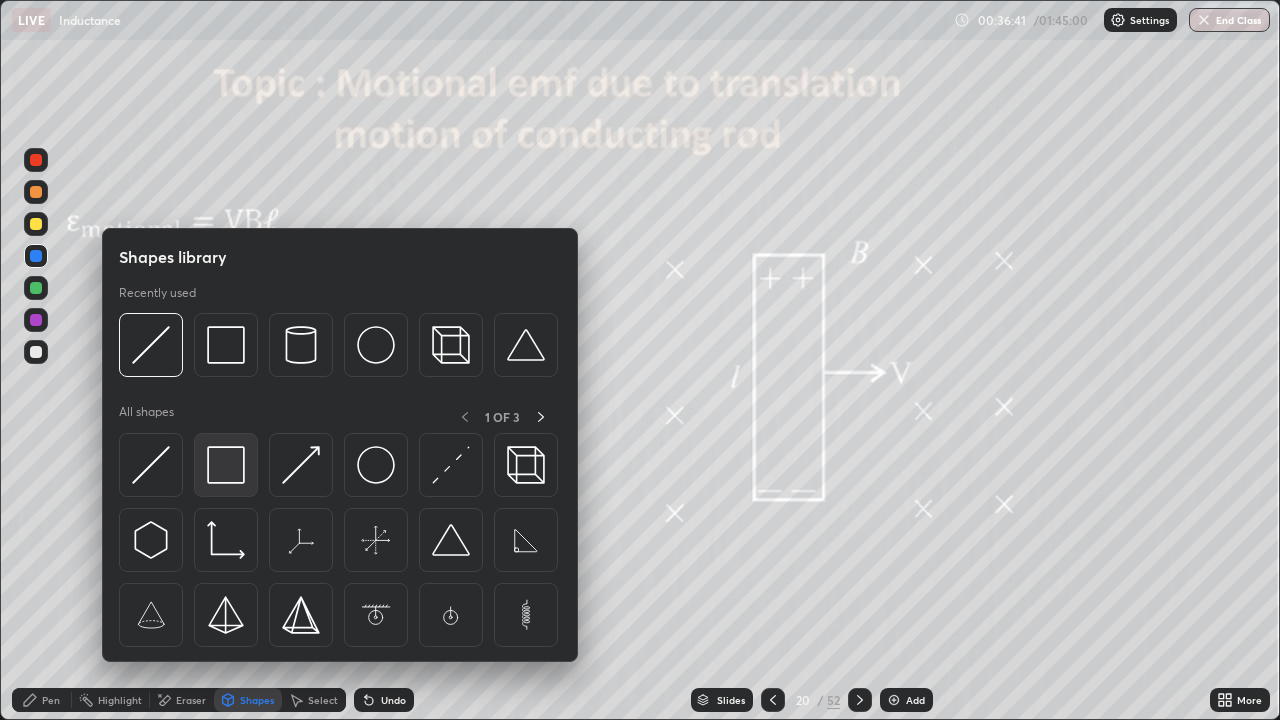 click at bounding box center (226, 465) 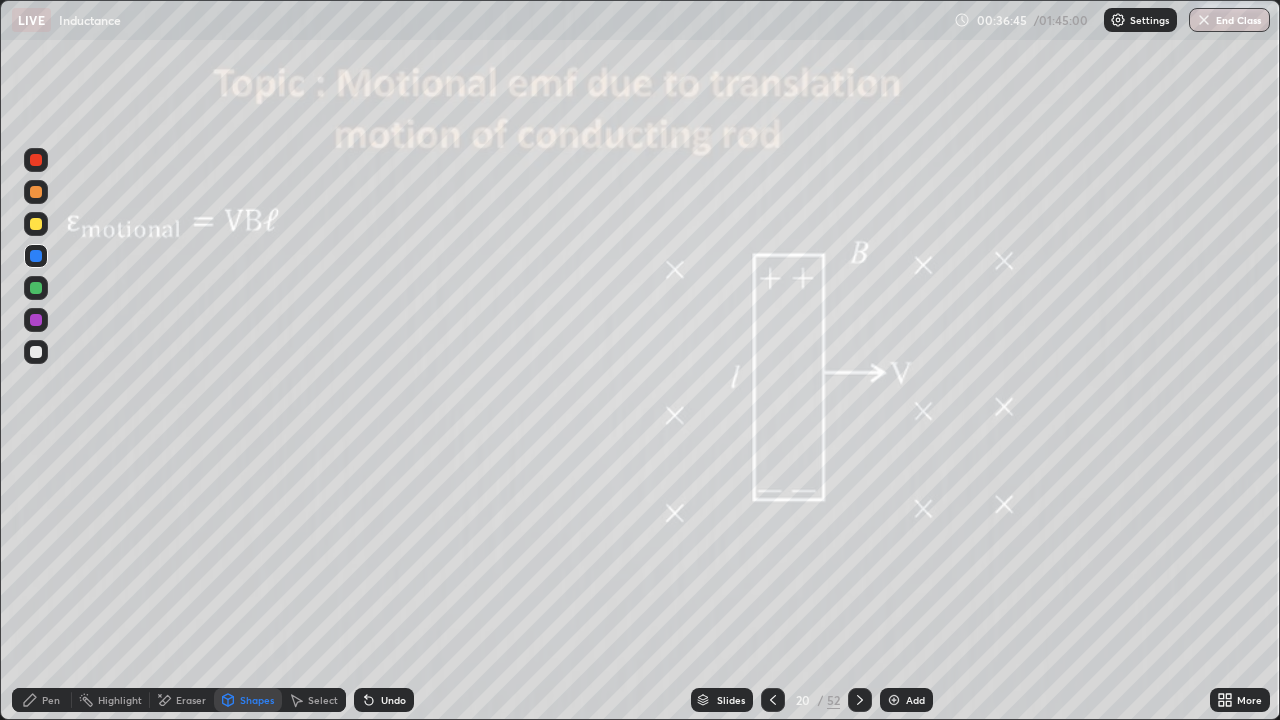 click on "Pen" at bounding box center (51, 700) 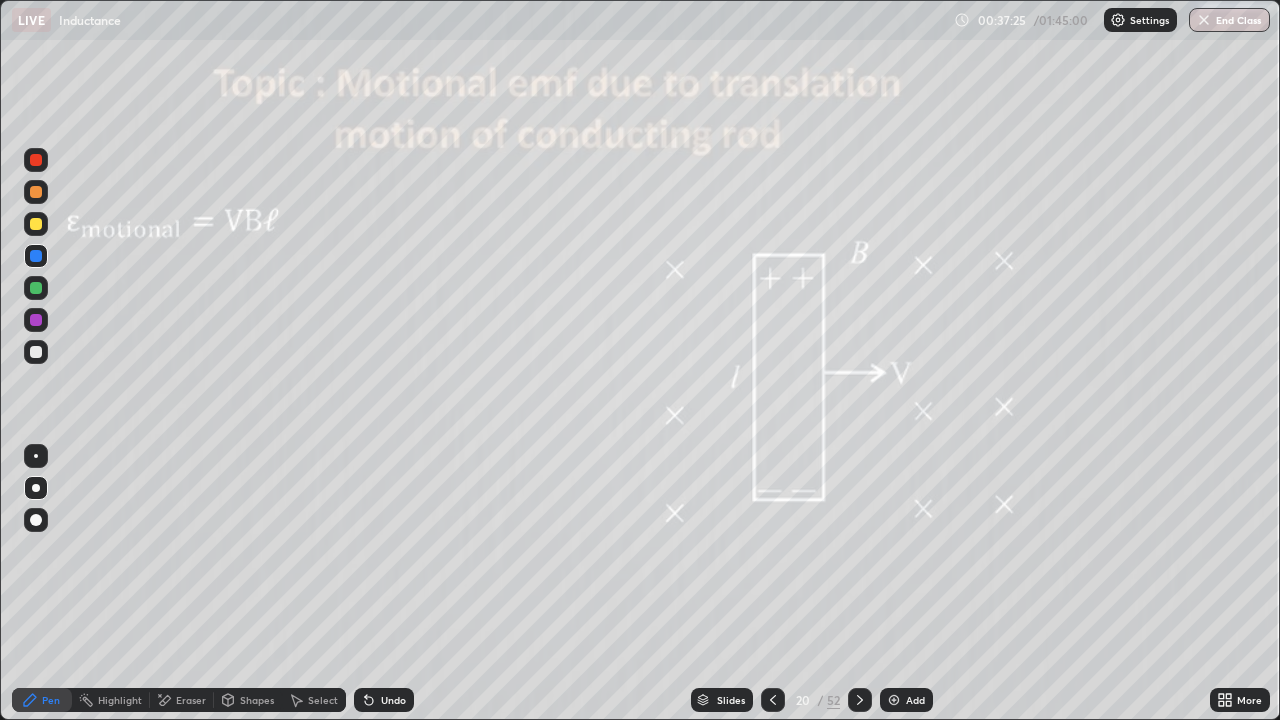 click at bounding box center [860, 700] 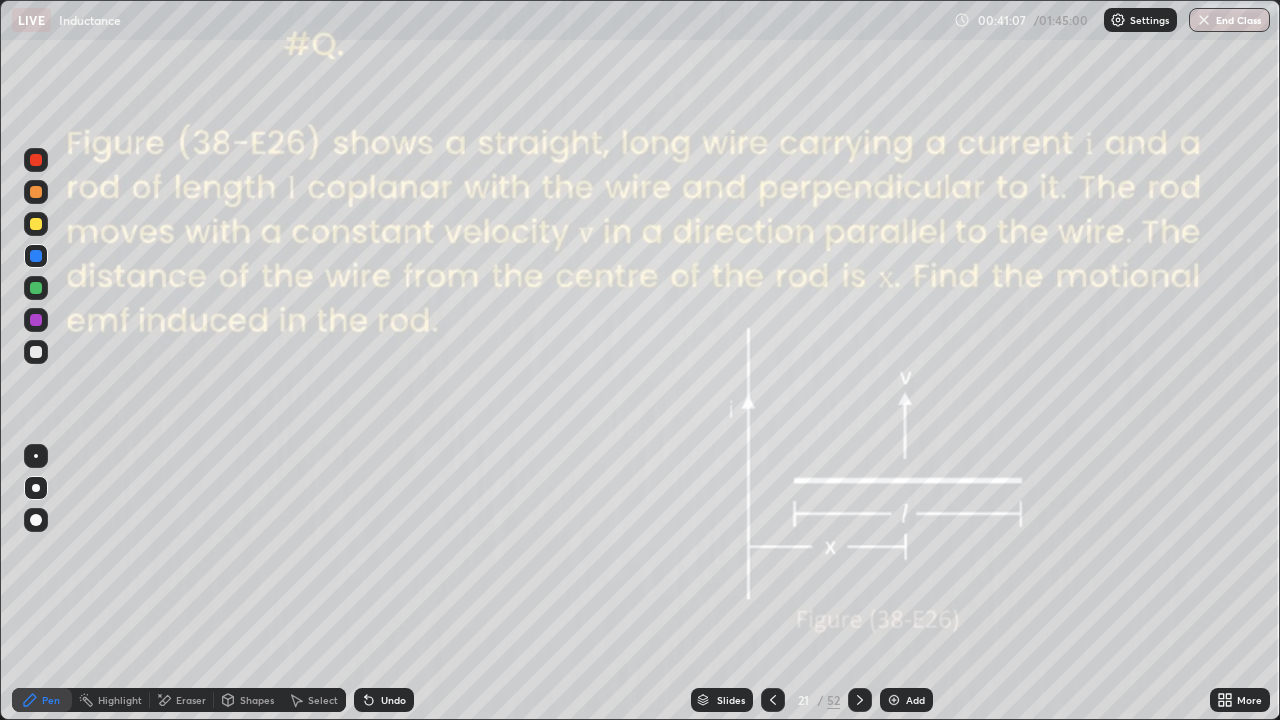 click at bounding box center (36, 352) 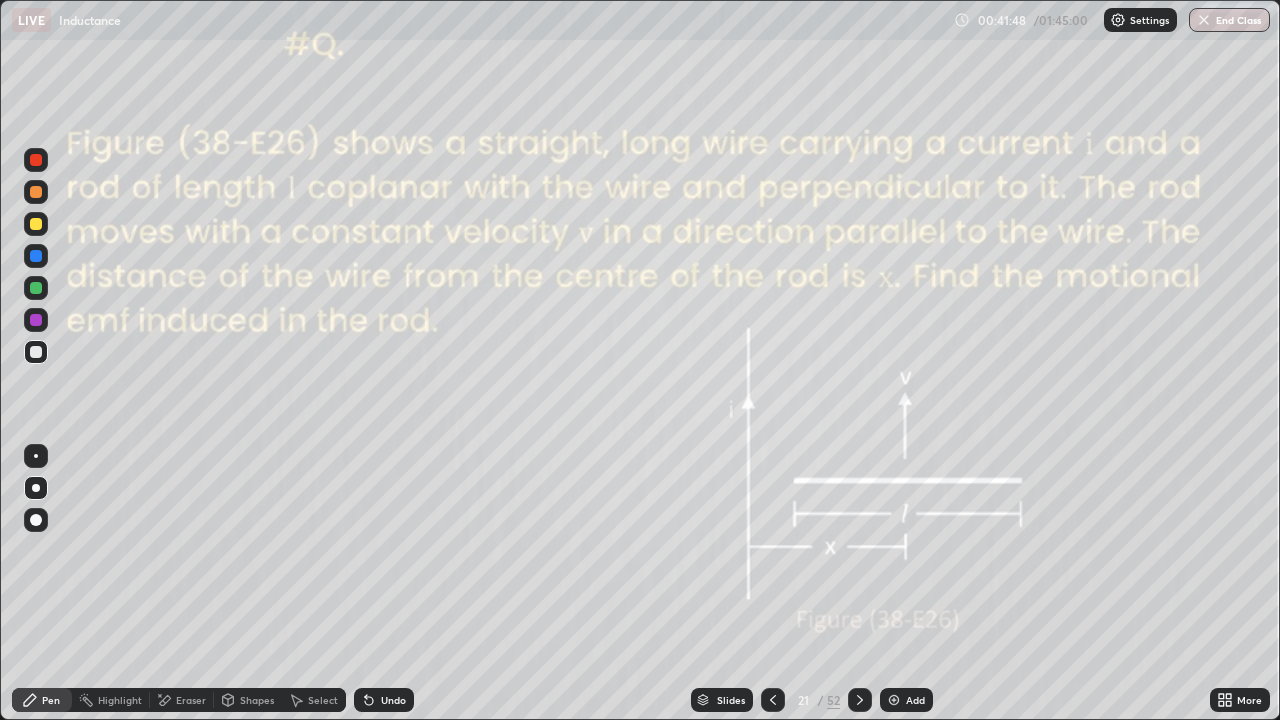 click at bounding box center [894, 700] 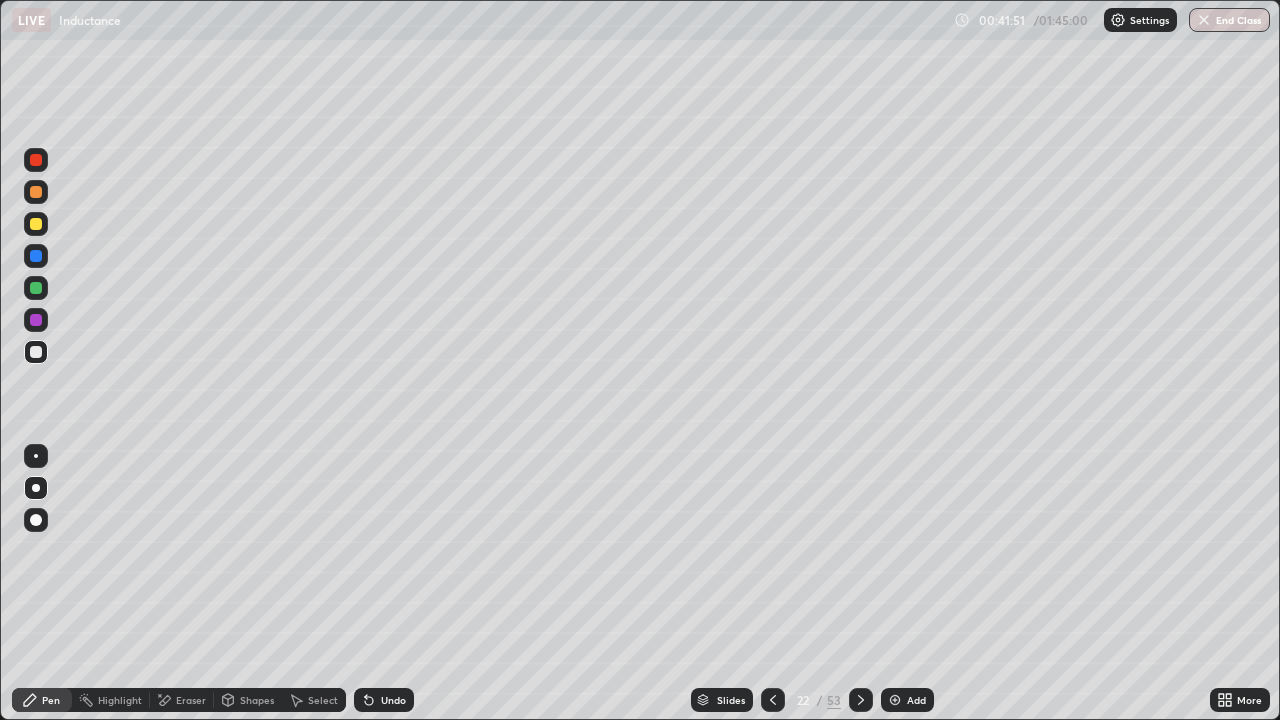 click 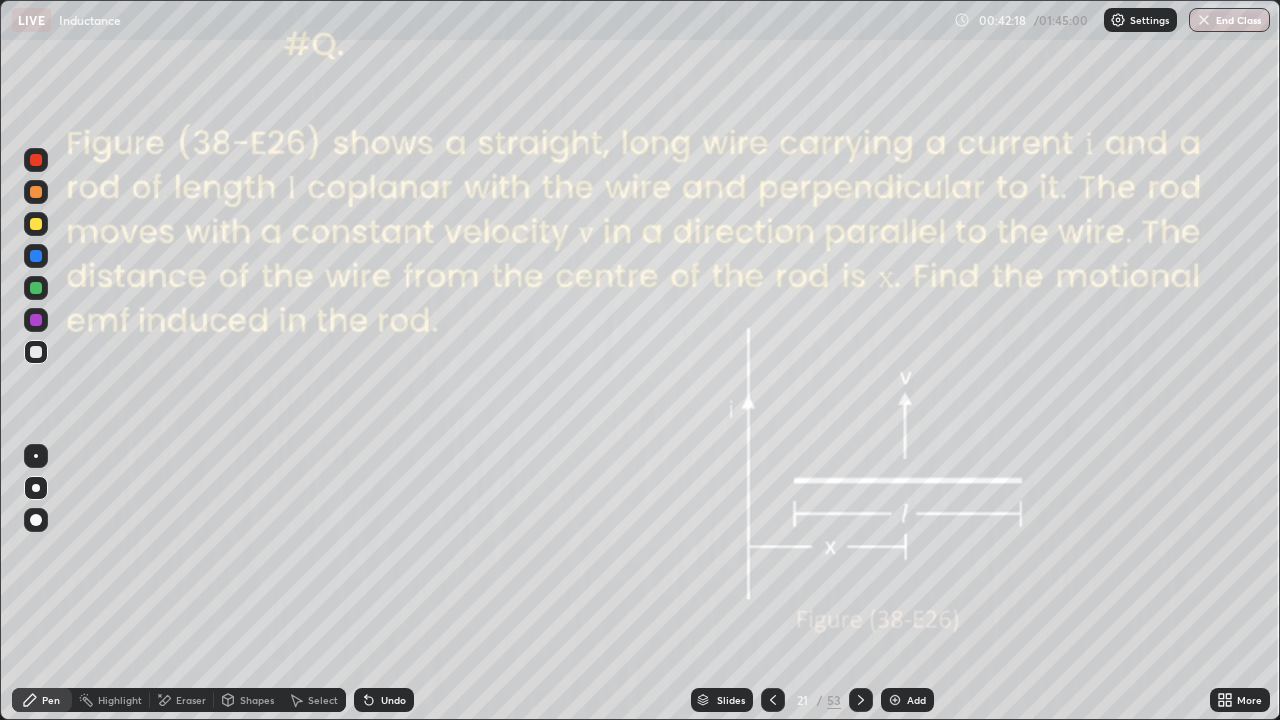 click at bounding box center [36, 256] 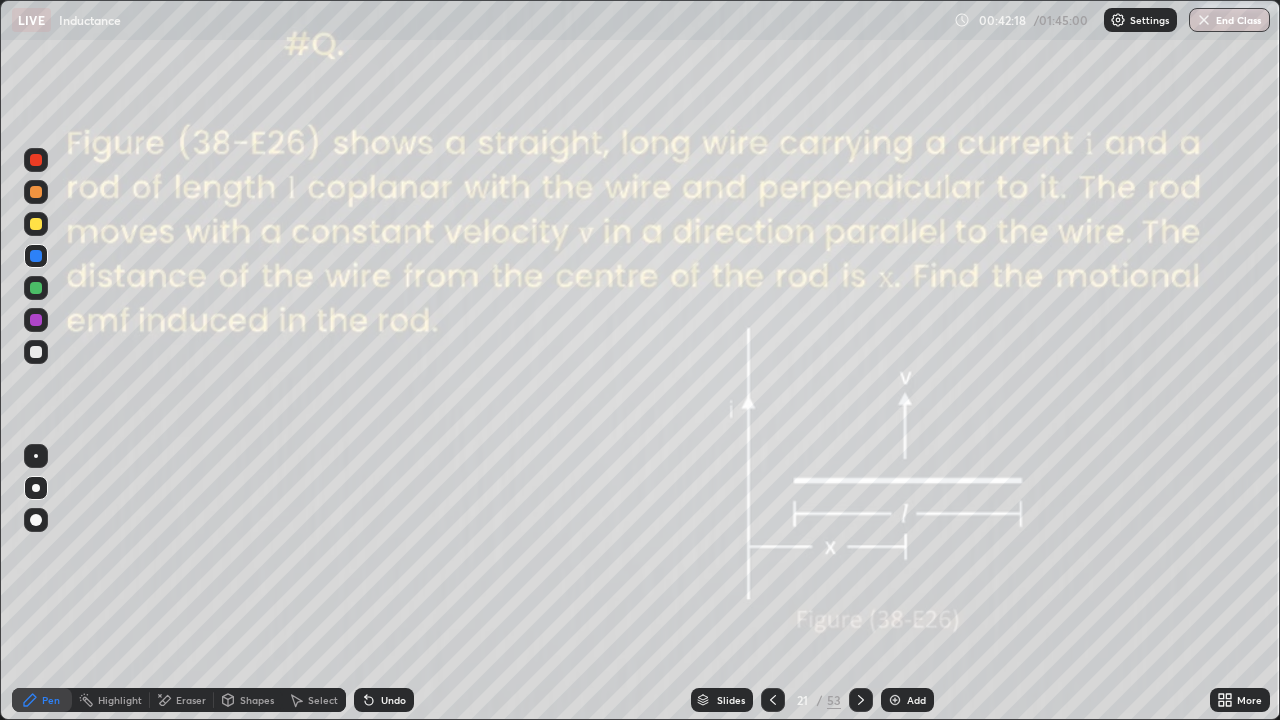 click at bounding box center [36, 288] 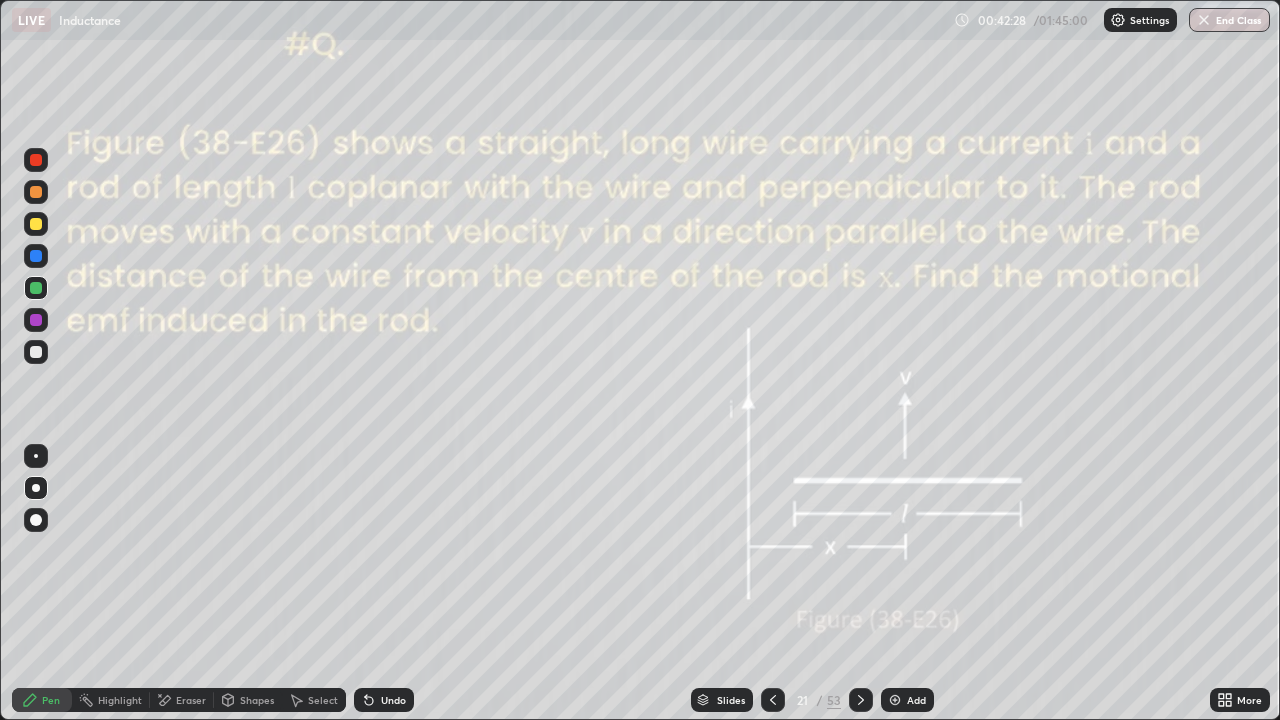 click 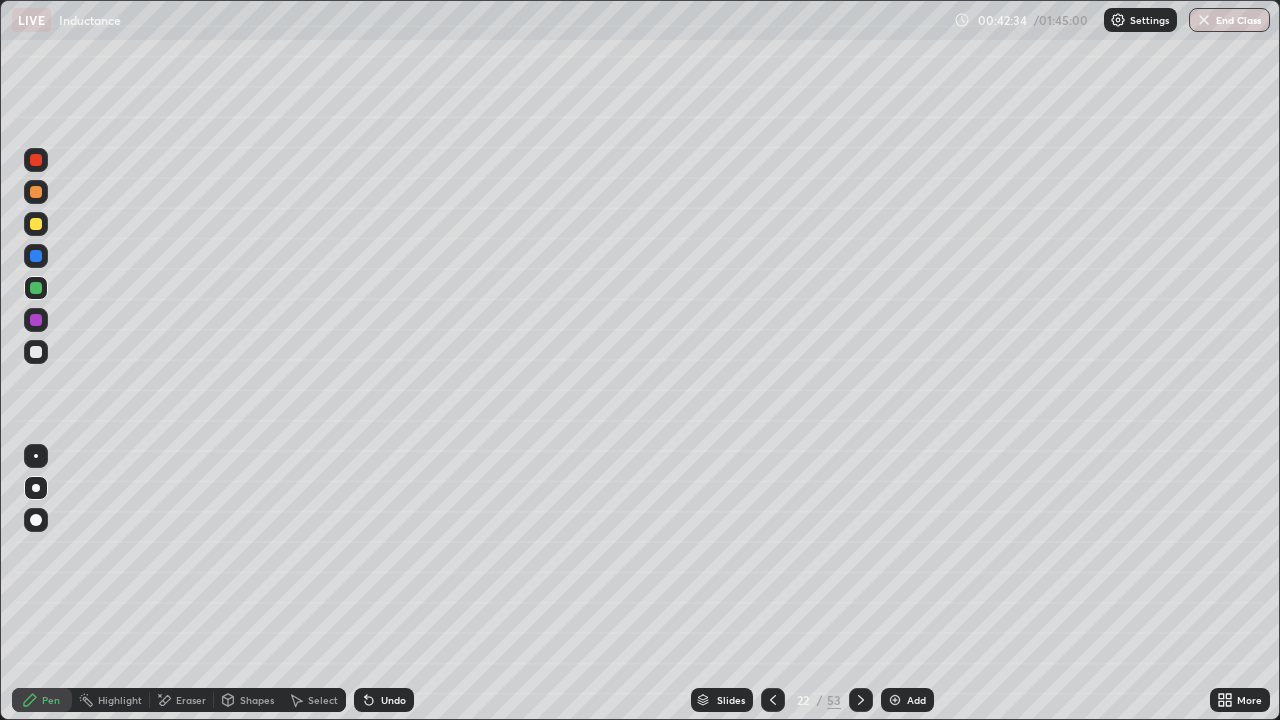 click 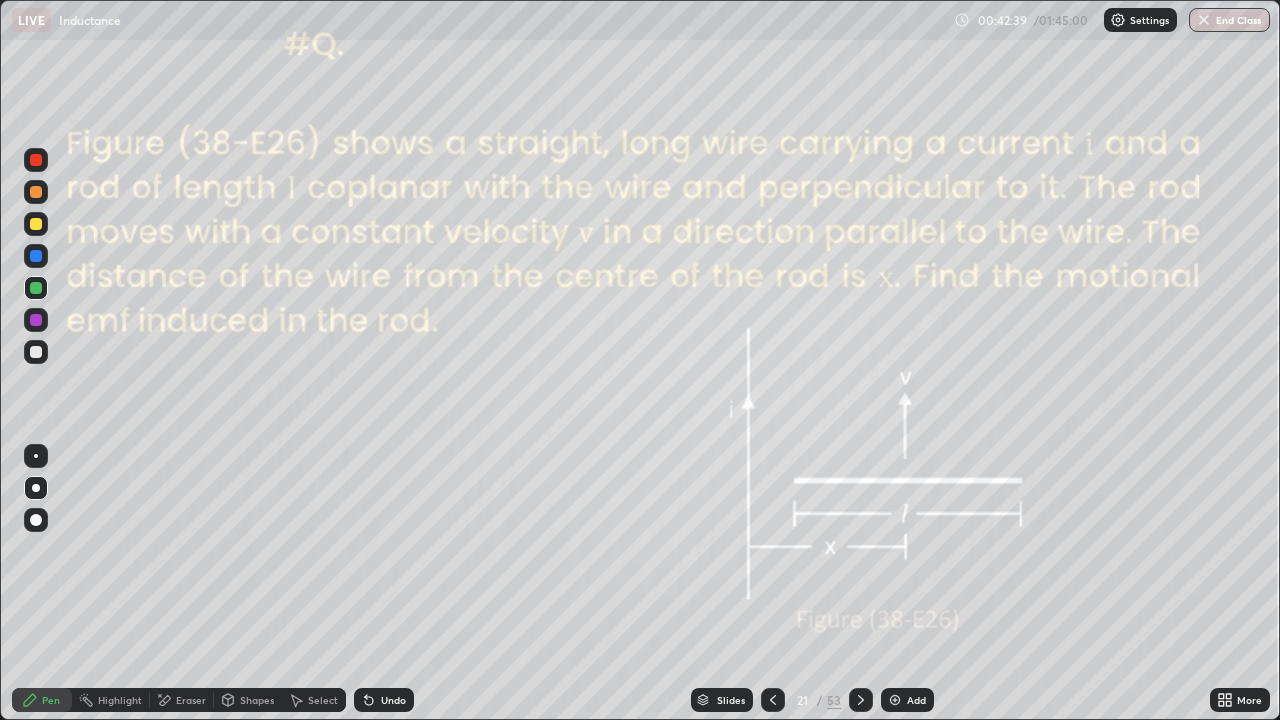 click 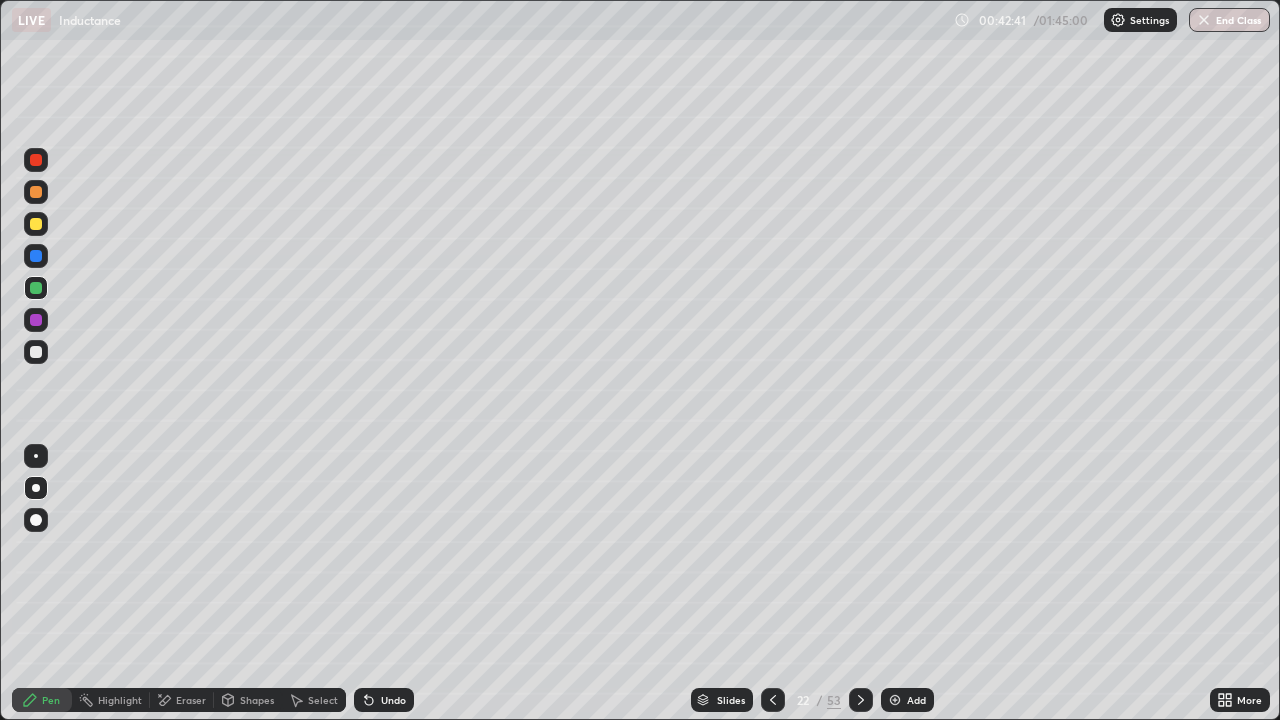 click 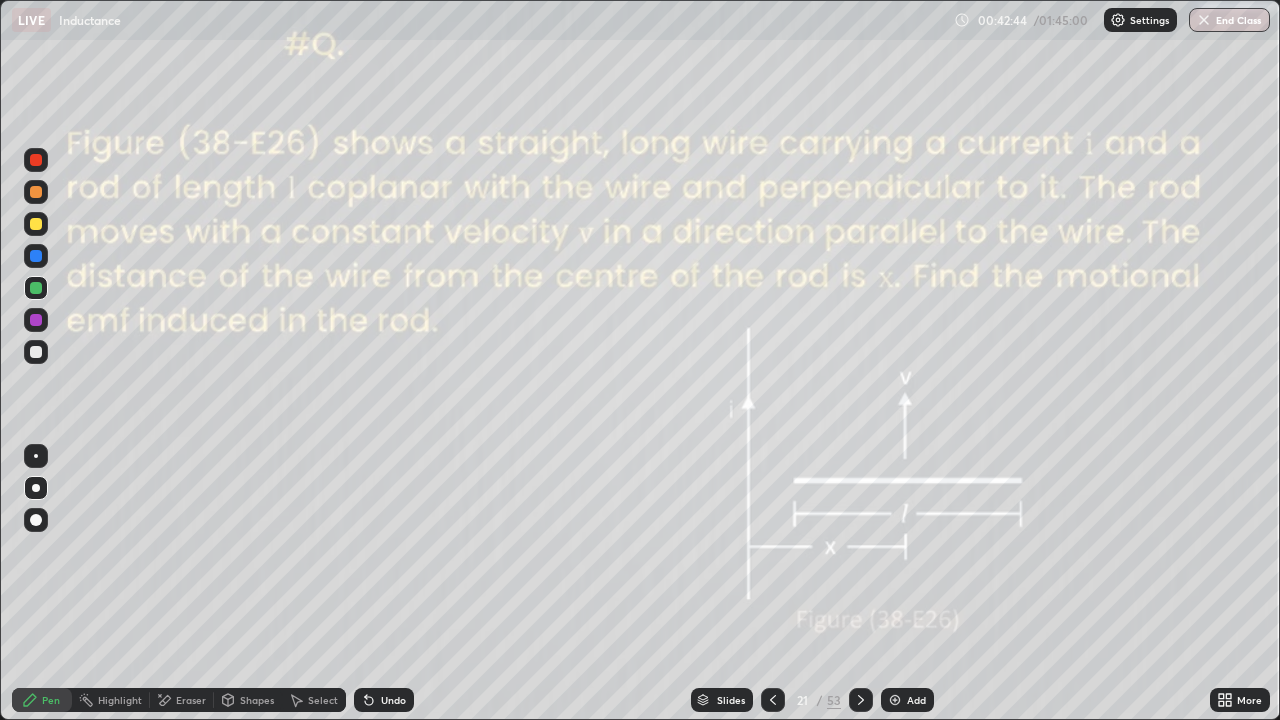 click 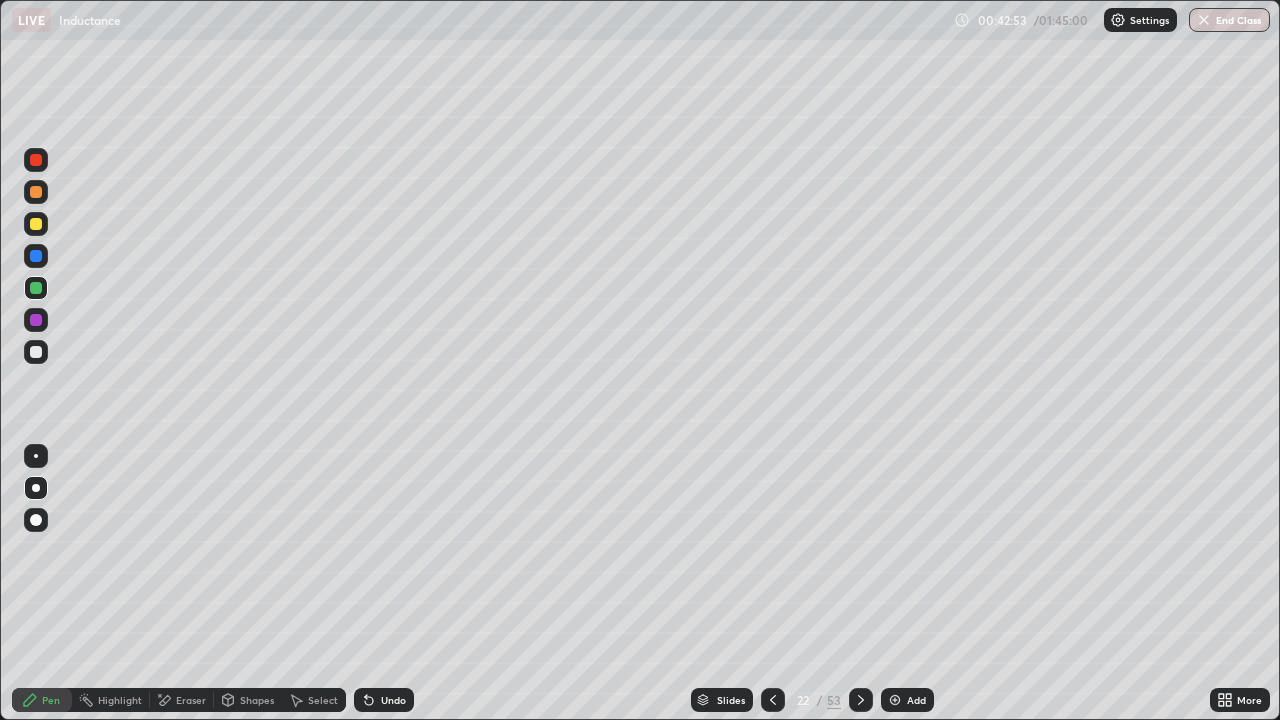 click on "Eraser" at bounding box center [191, 700] 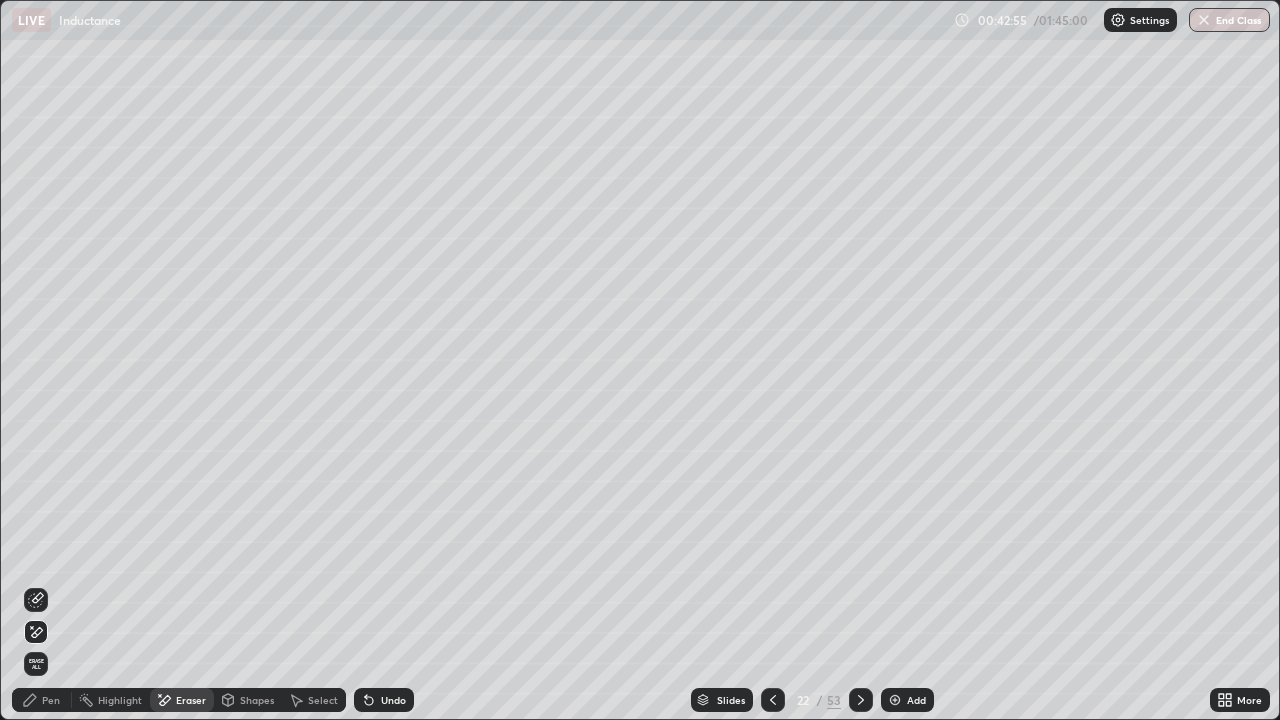 click on "Pen" at bounding box center (51, 700) 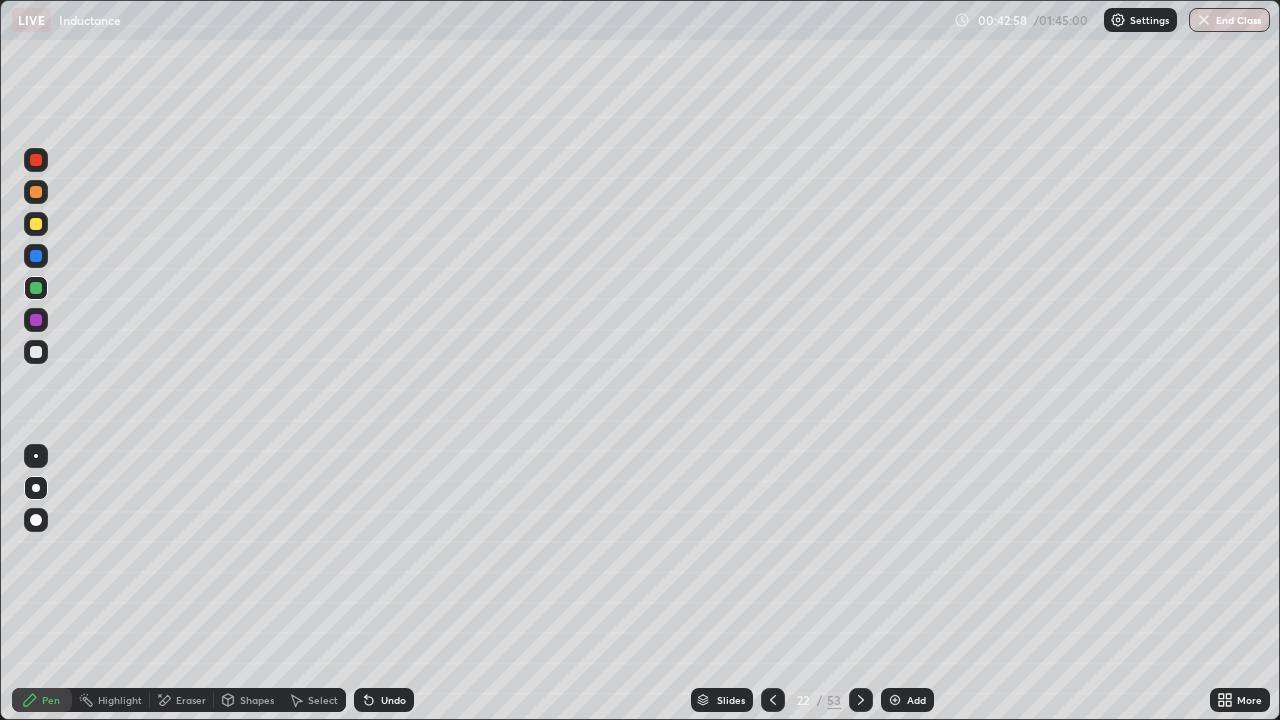 click on "Eraser" at bounding box center [191, 700] 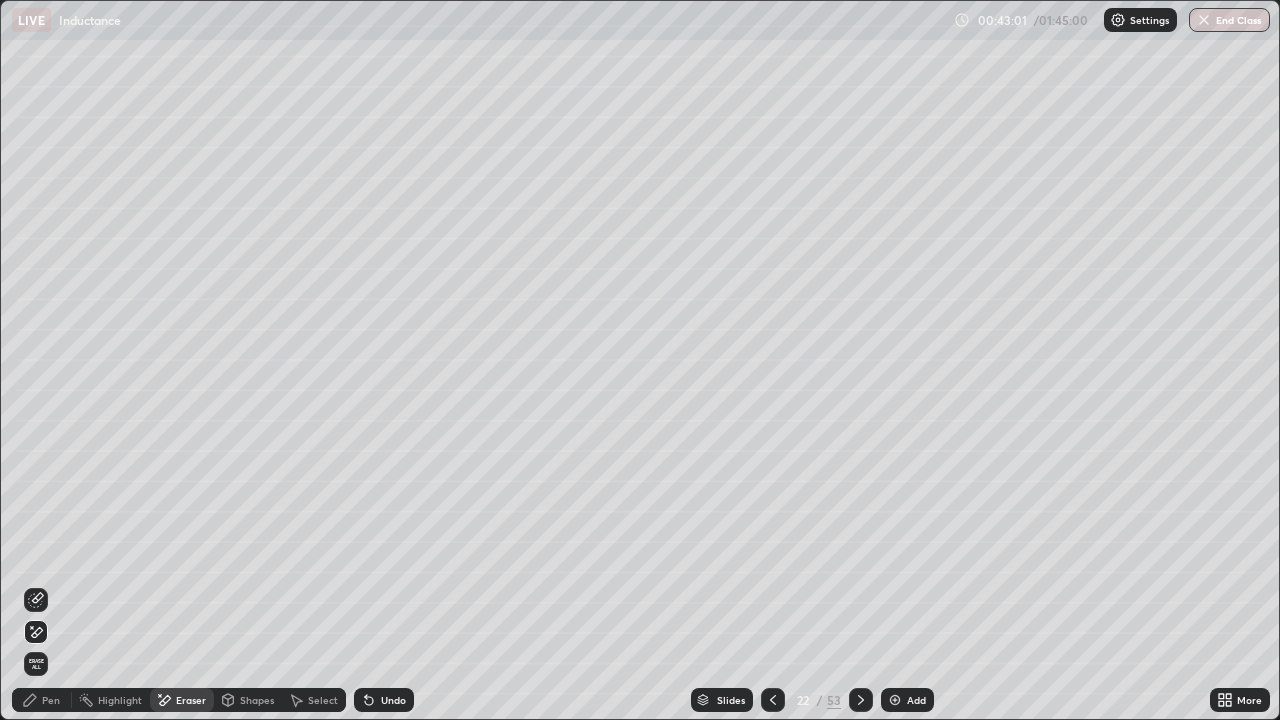 click on "Pen" at bounding box center [51, 700] 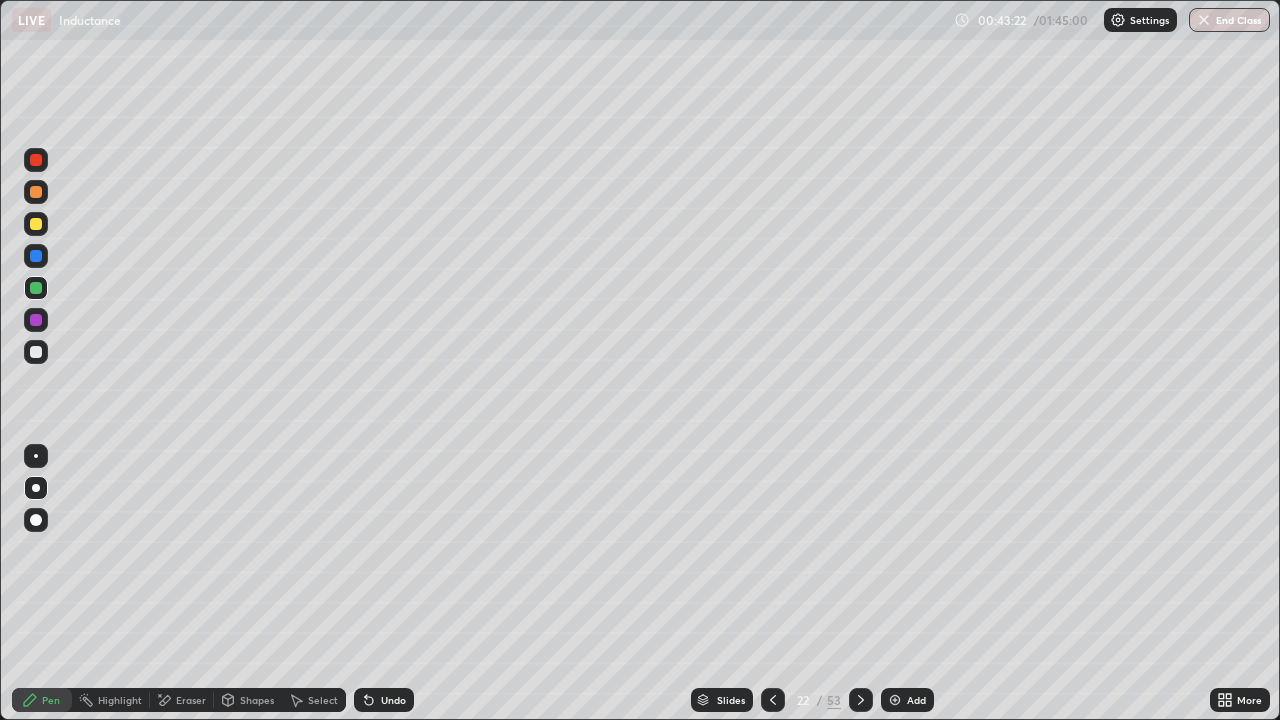 click 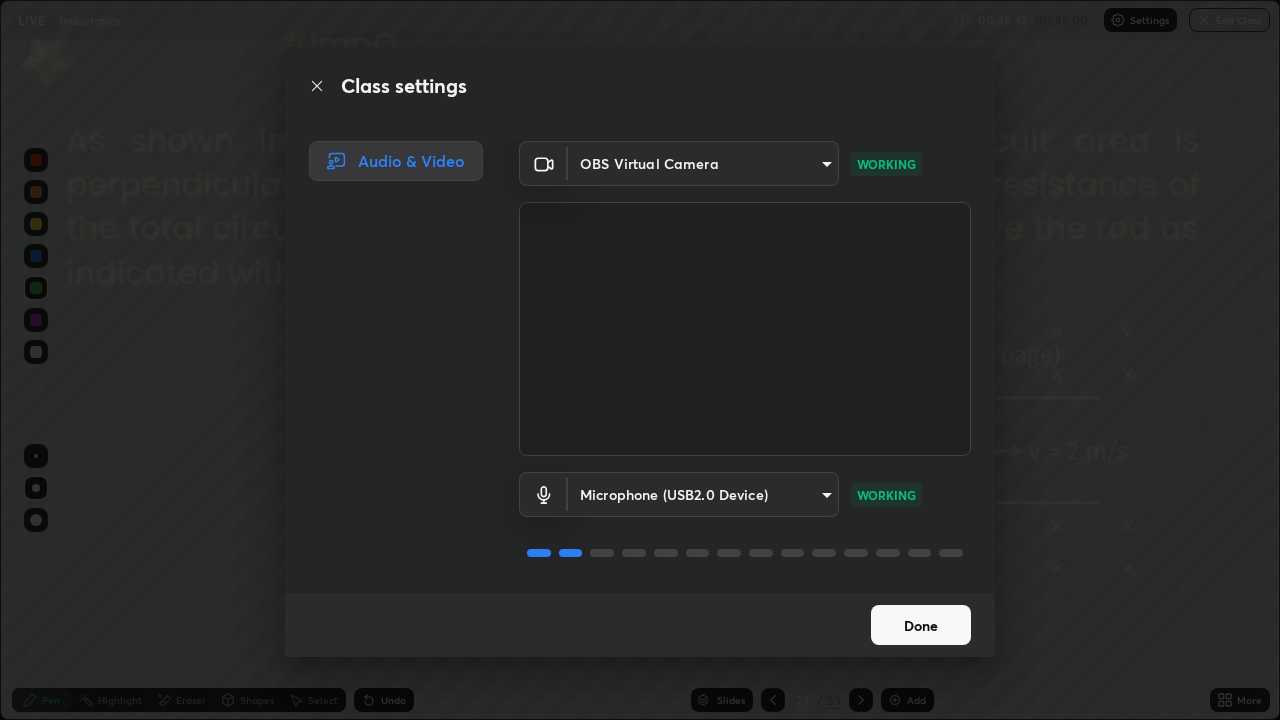 click on "Done" at bounding box center [921, 625] 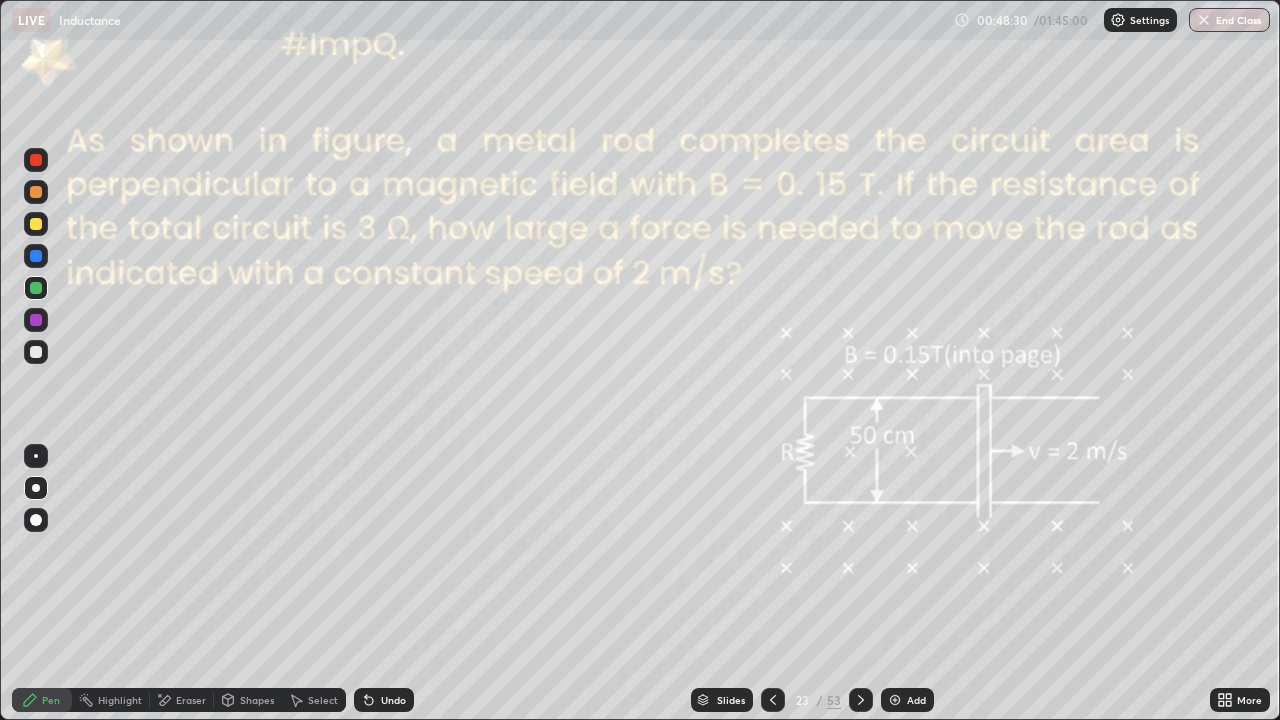 click at bounding box center (36, 352) 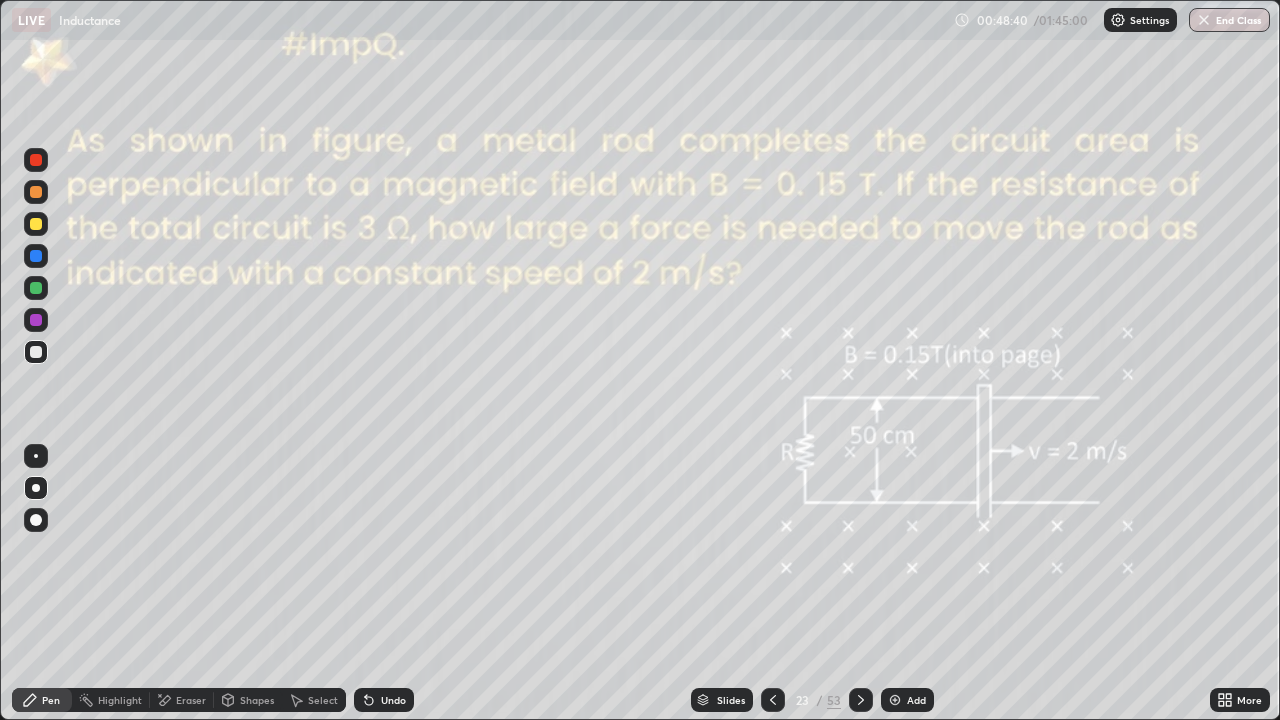 click 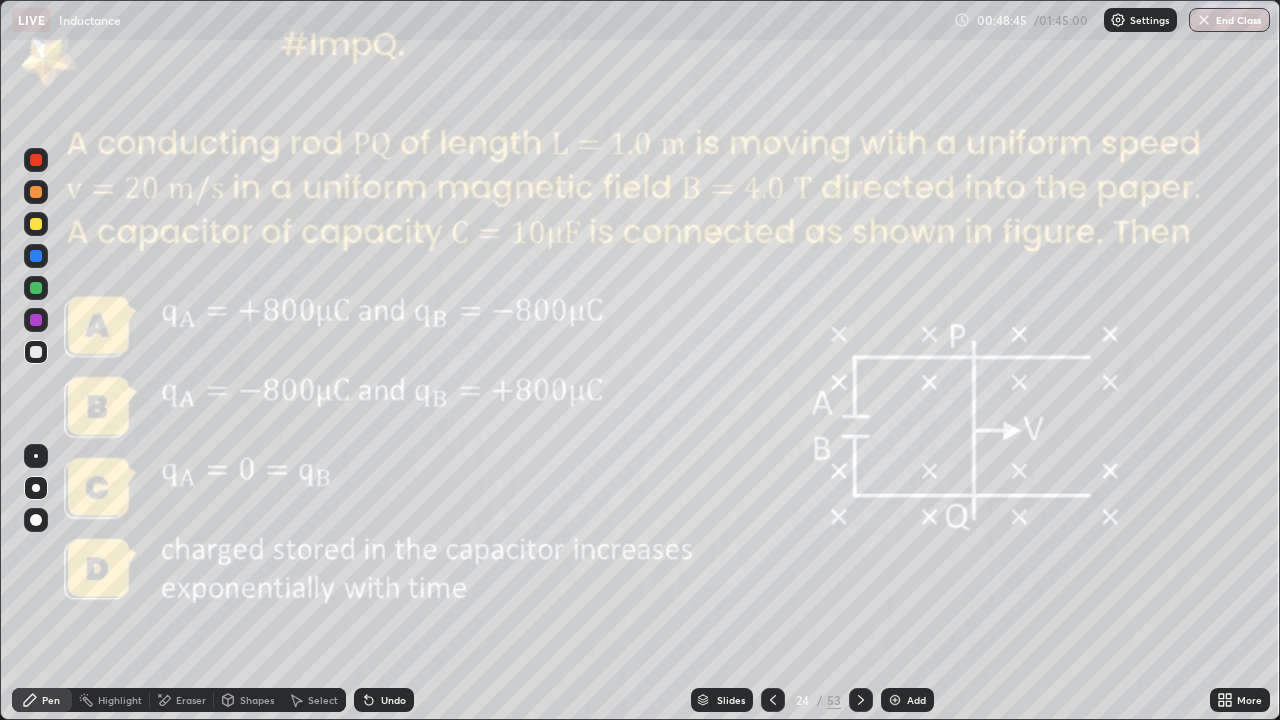 click 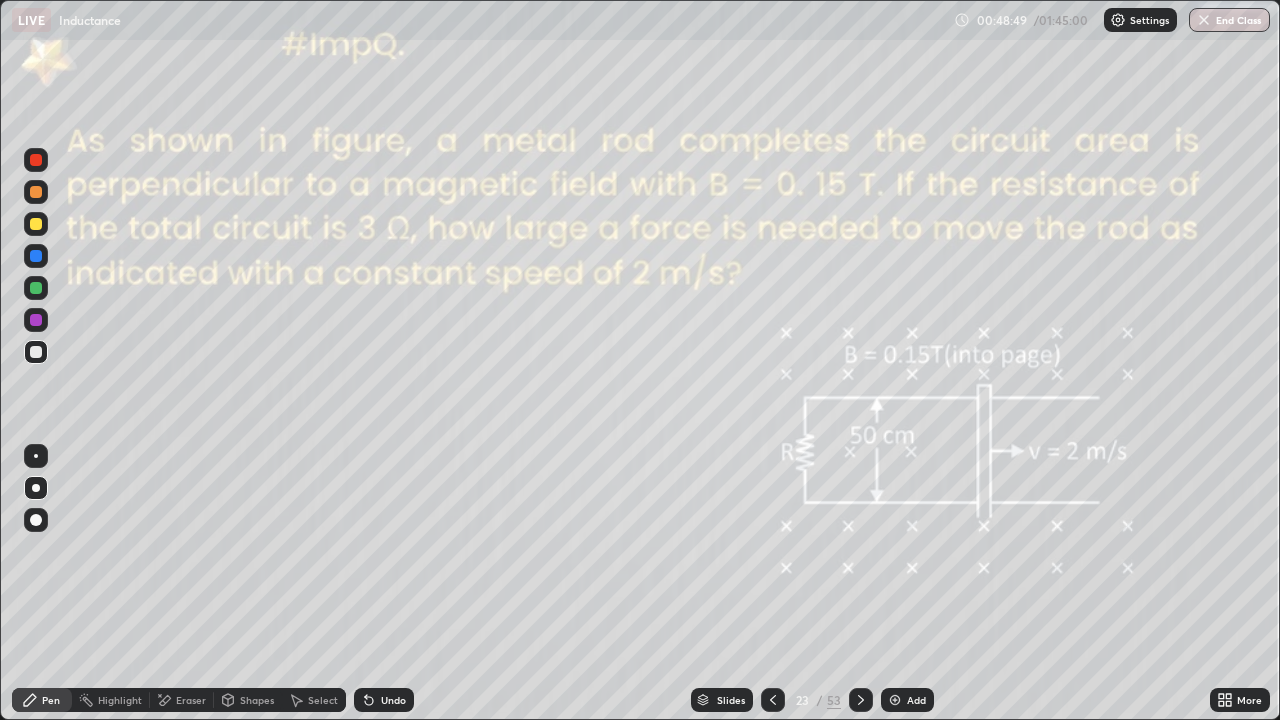 click 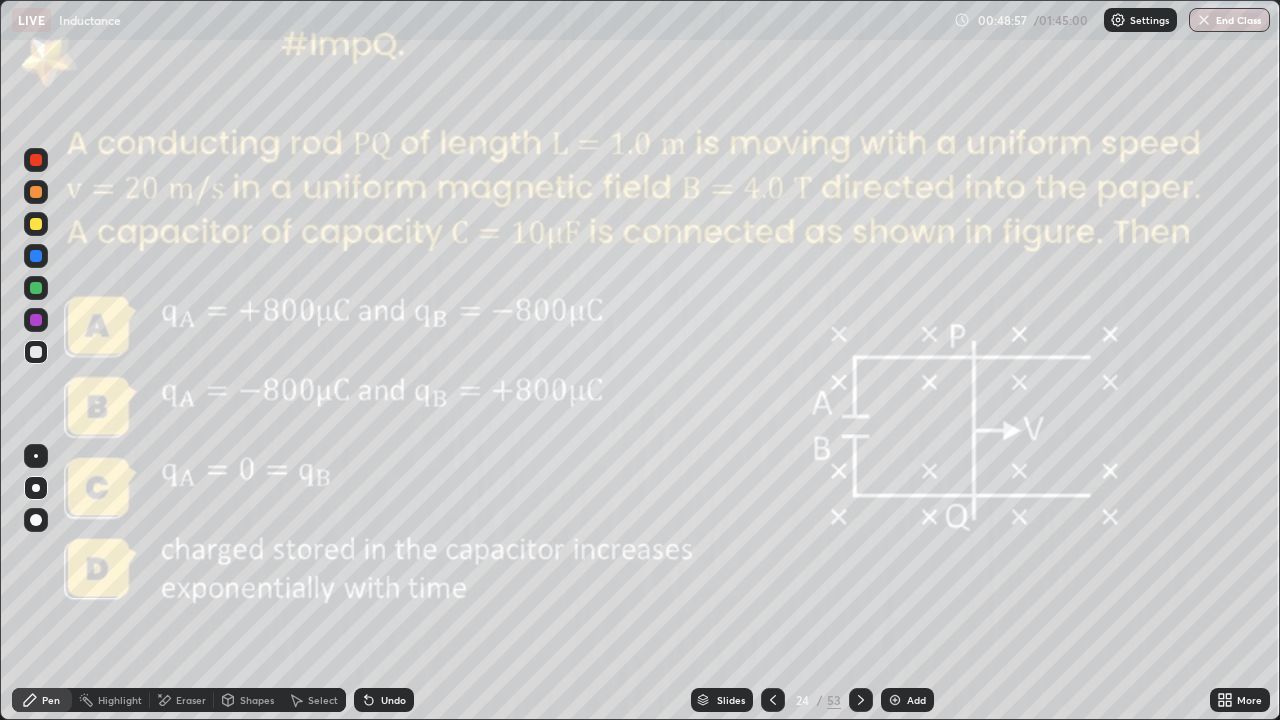 click 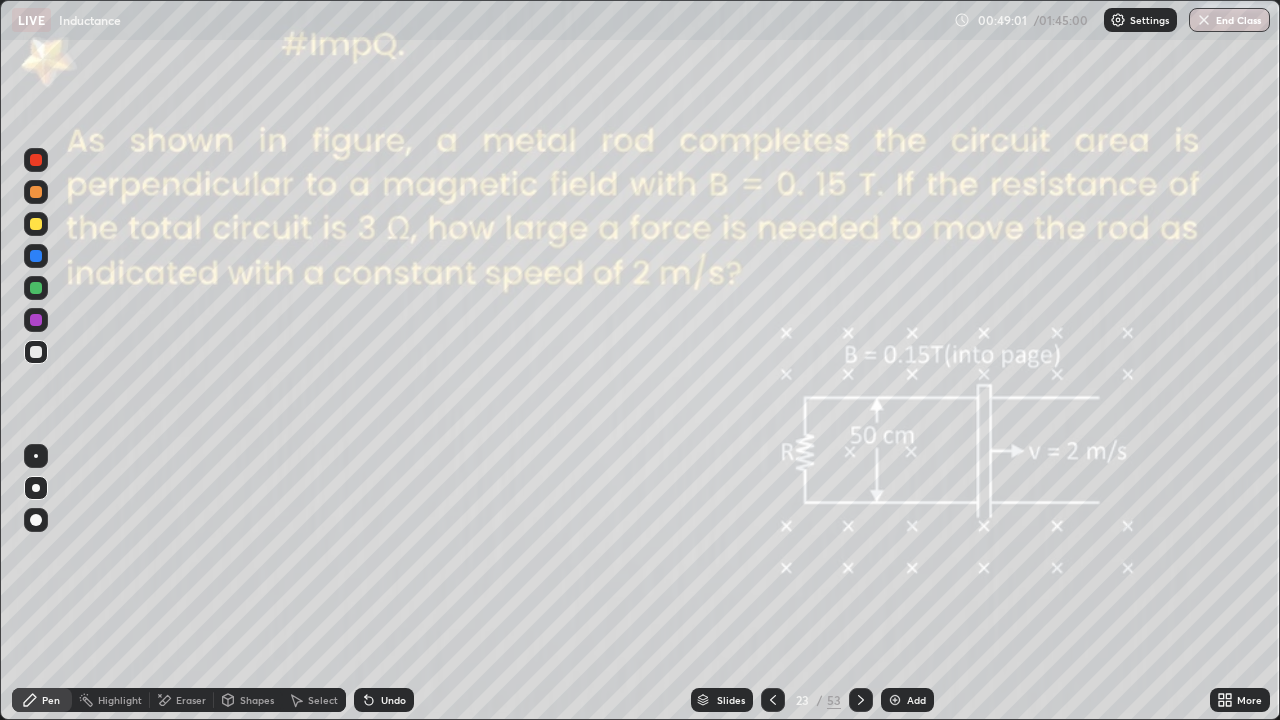 click on "Eraser" at bounding box center (191, 700) 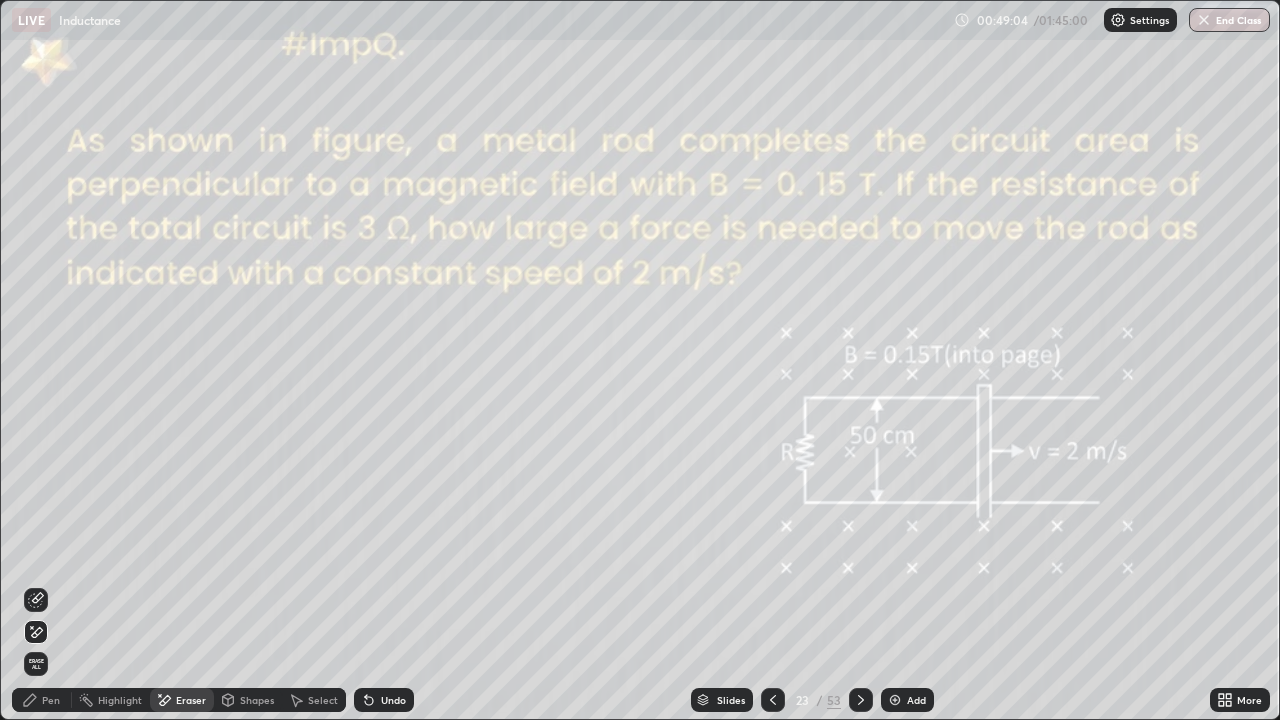 click 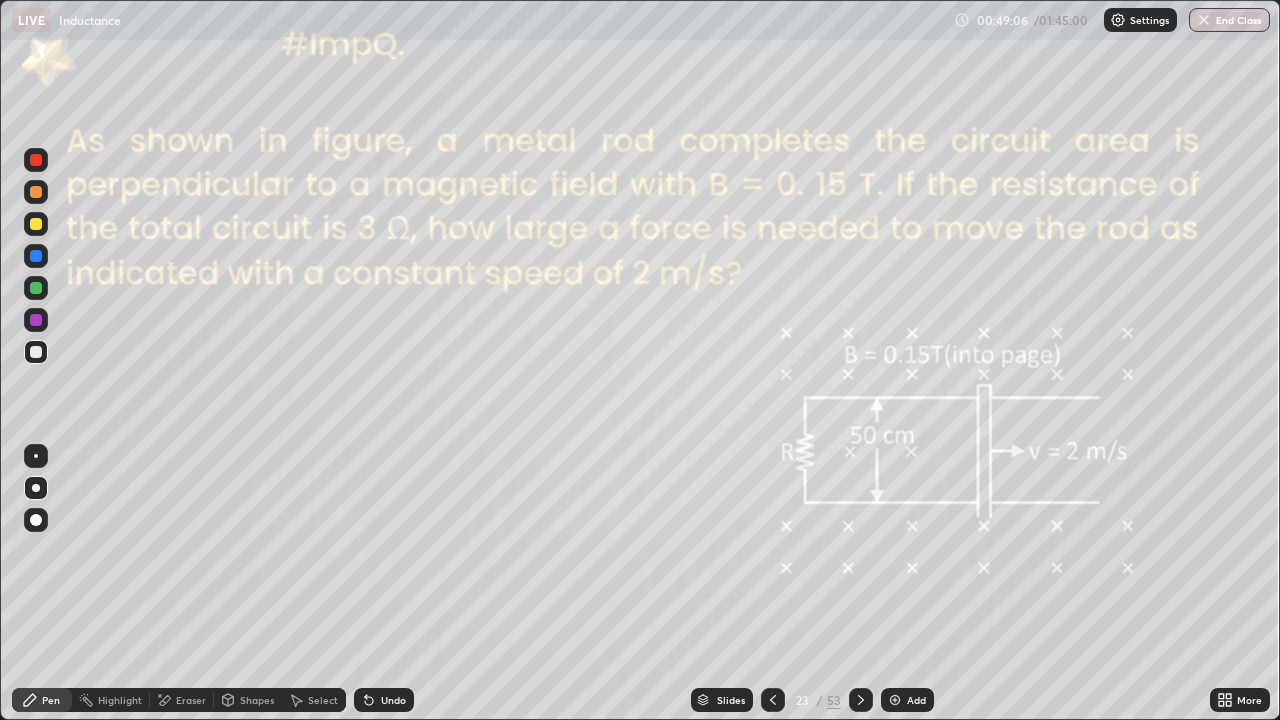 click 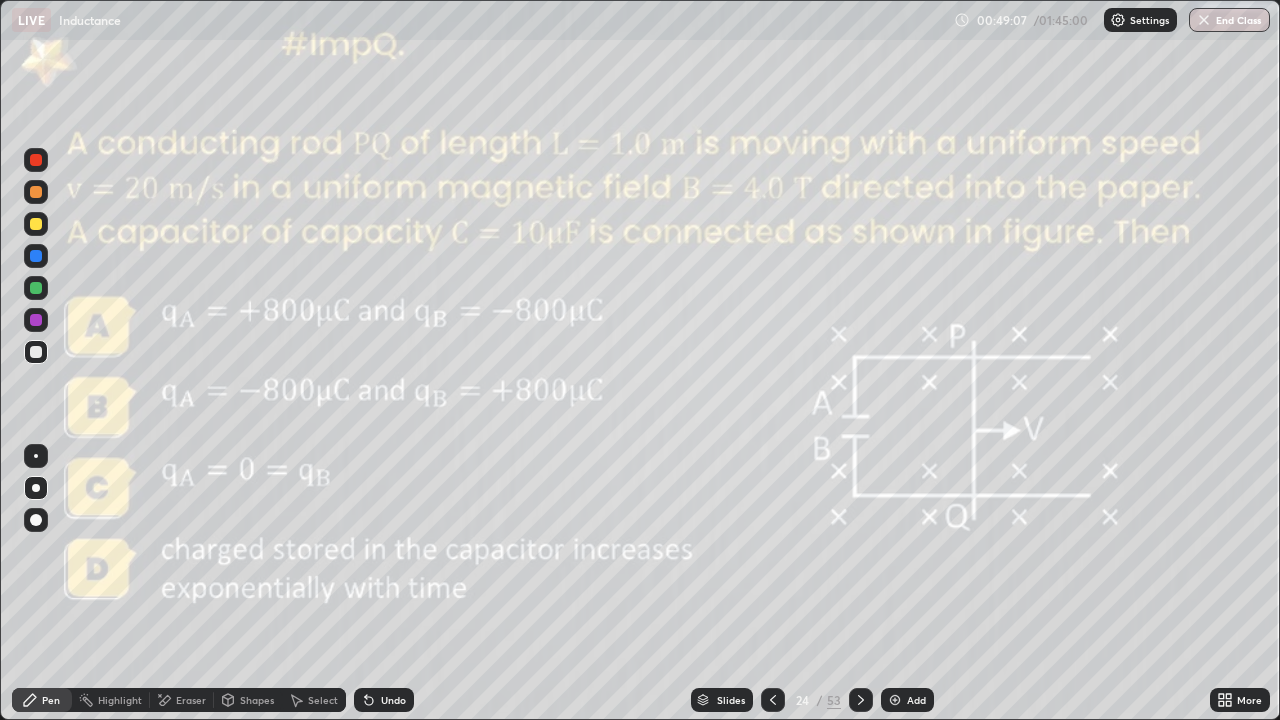click at bounding box center (36, 288) 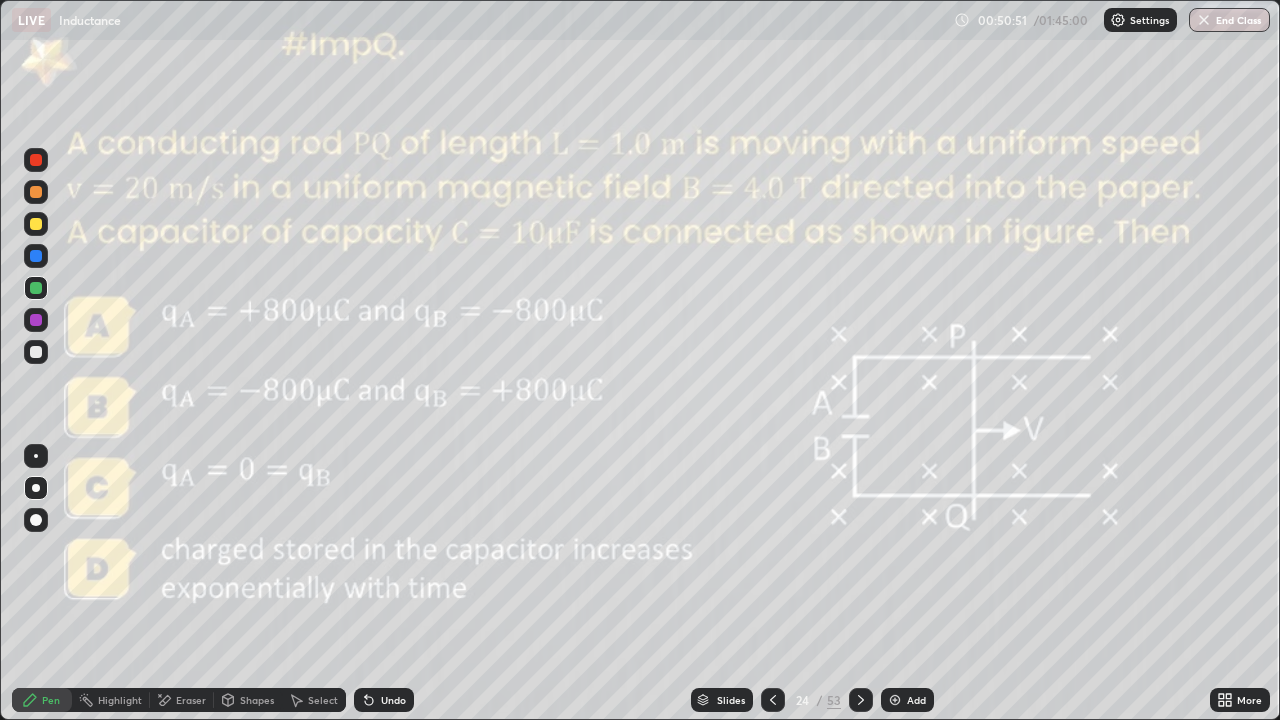 click 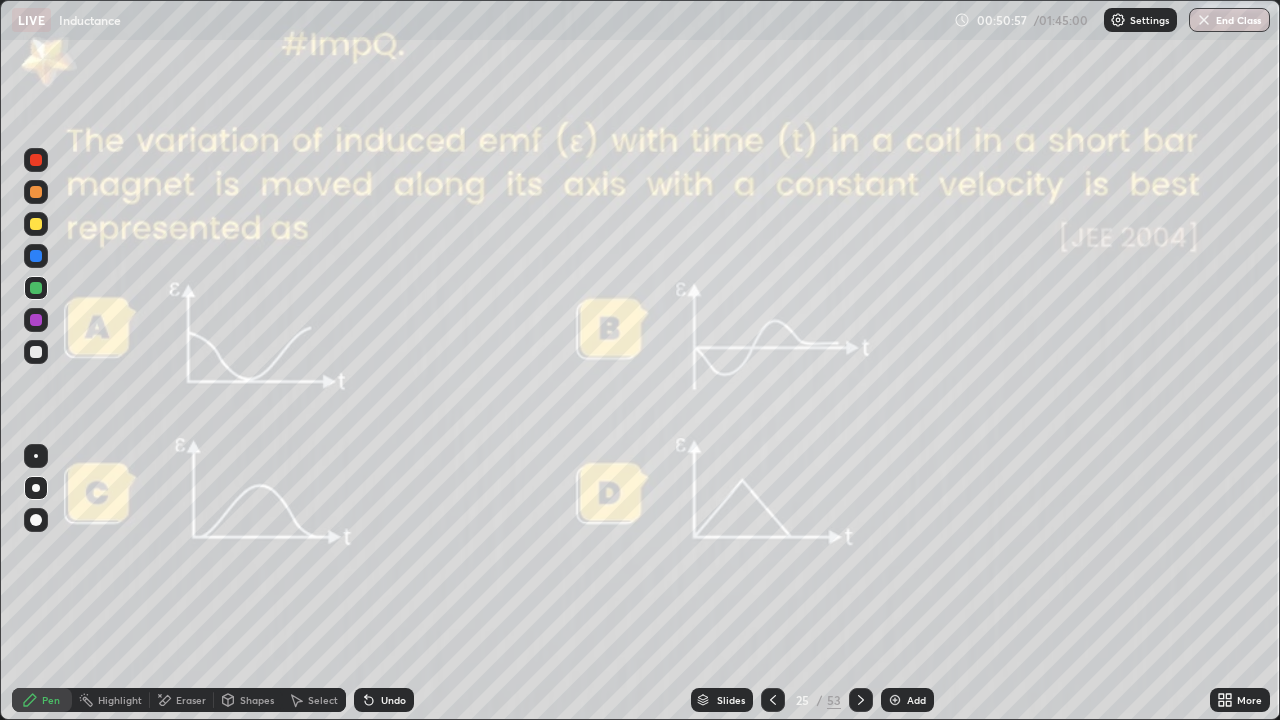 click 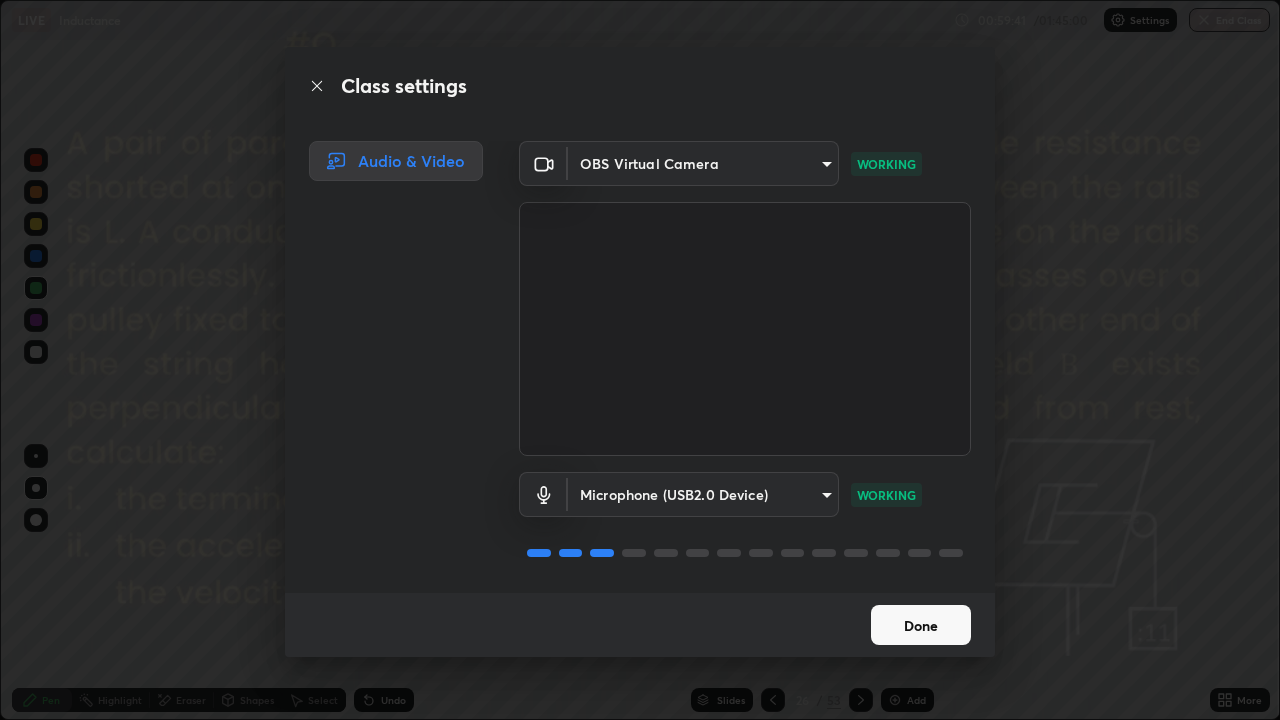 click on "Done" at bounding box center (921, 625) 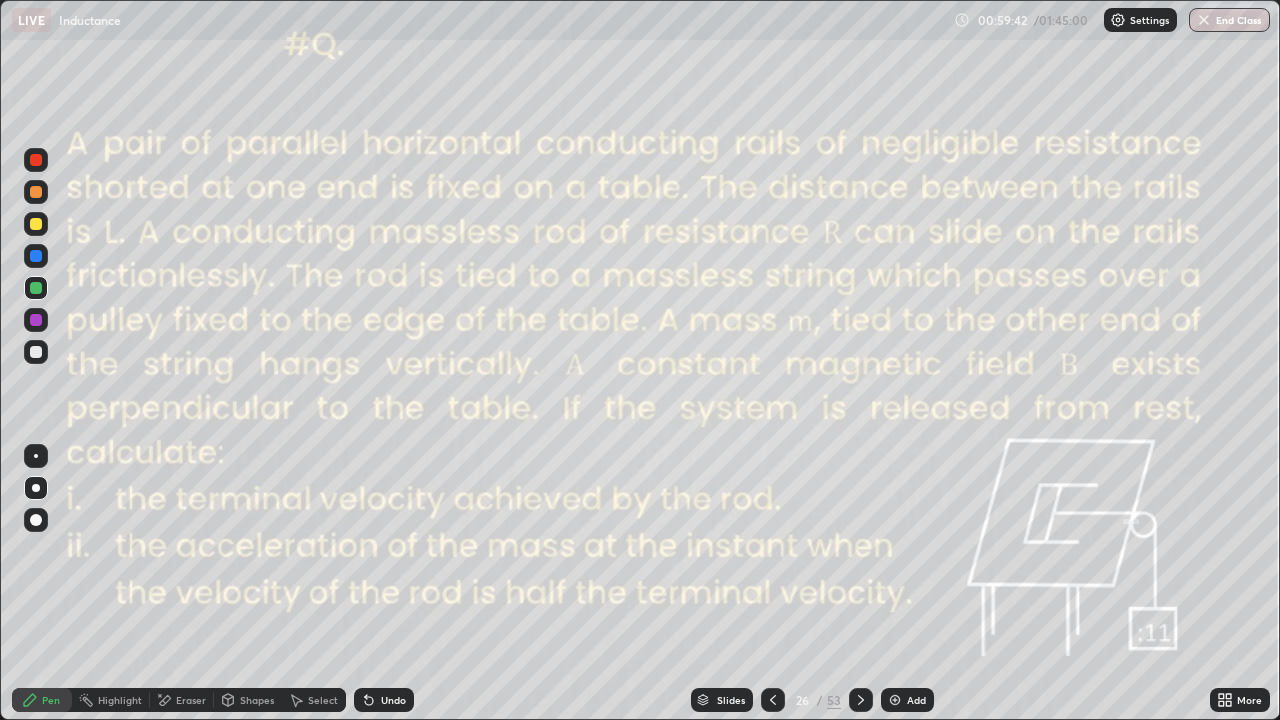 click 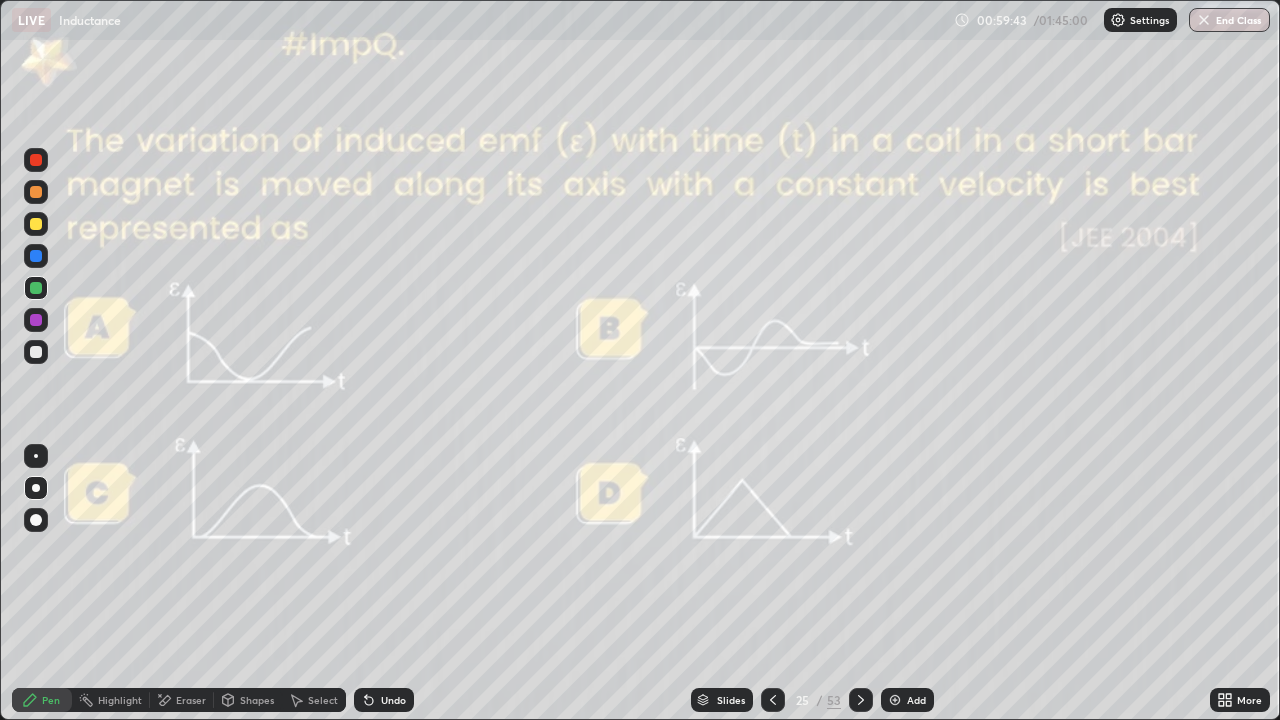 click 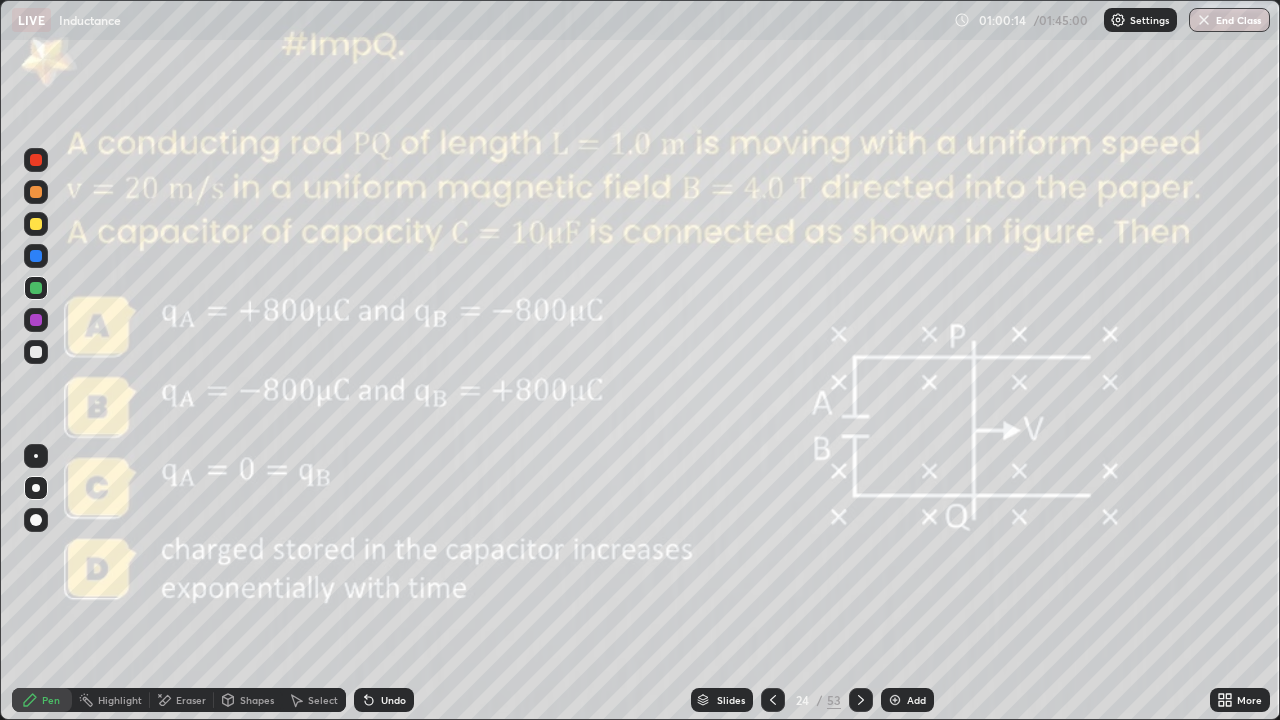 click 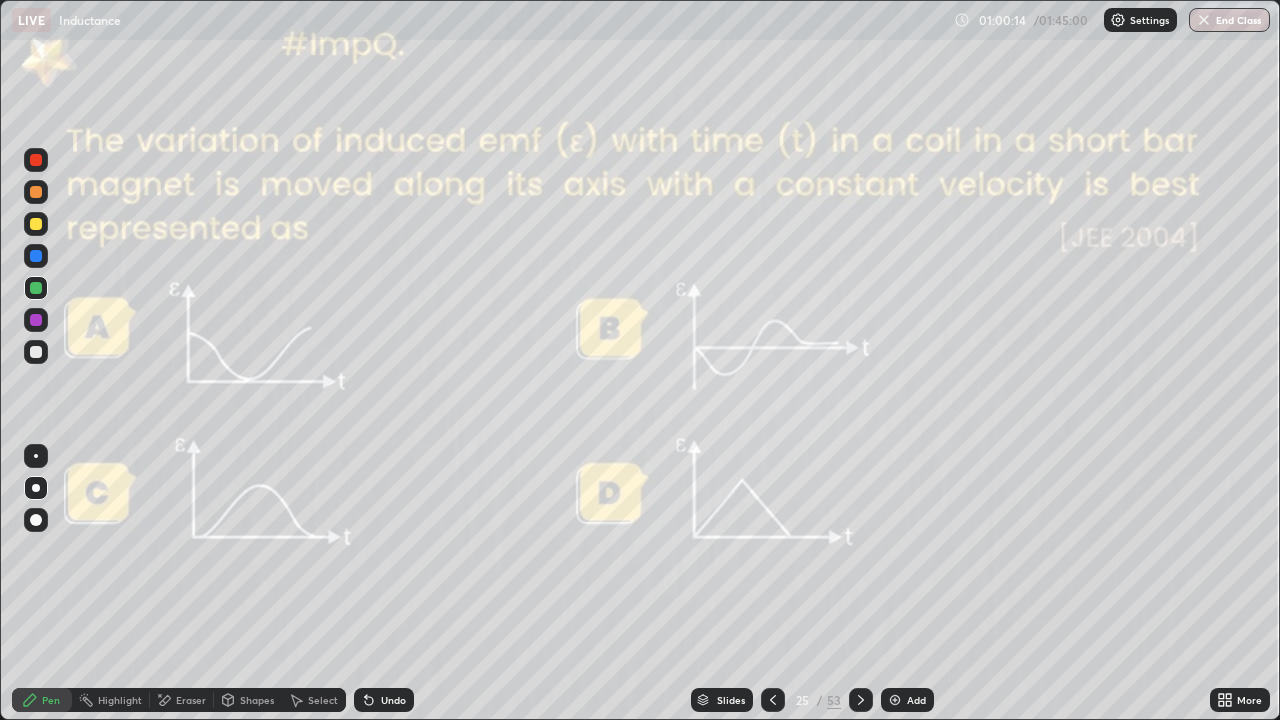 click 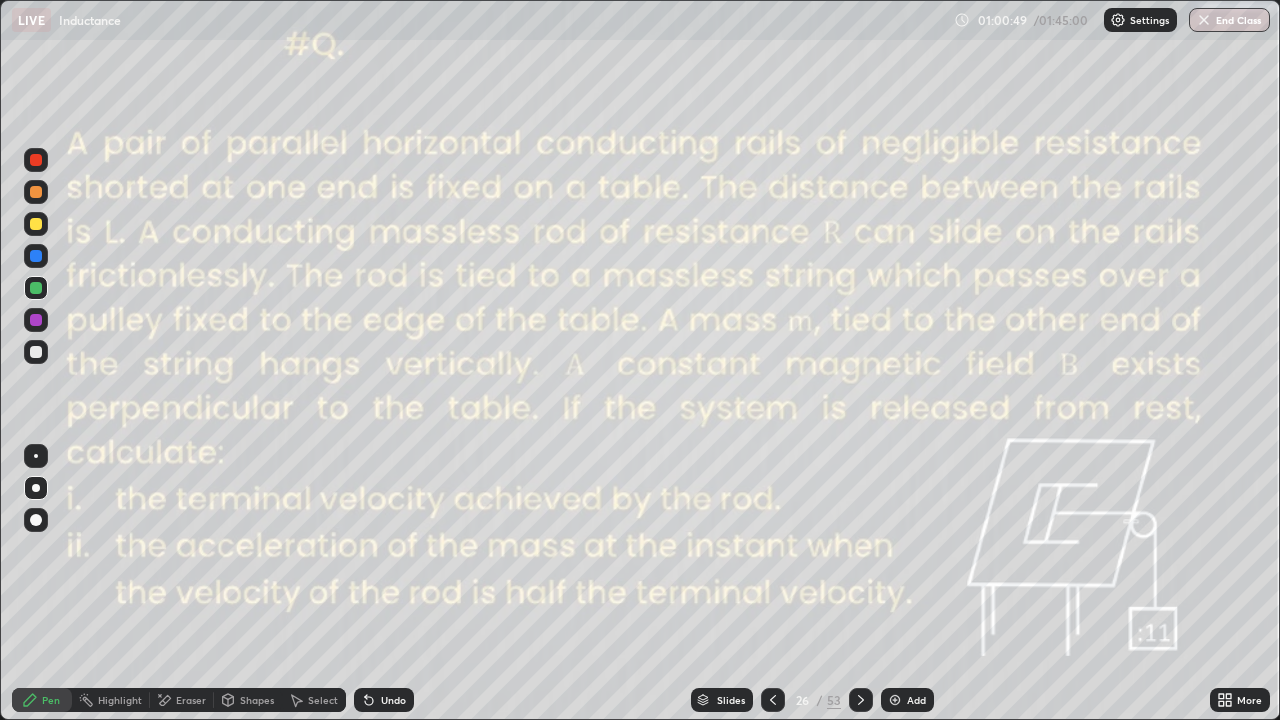 click at bounding box center (895, 700) 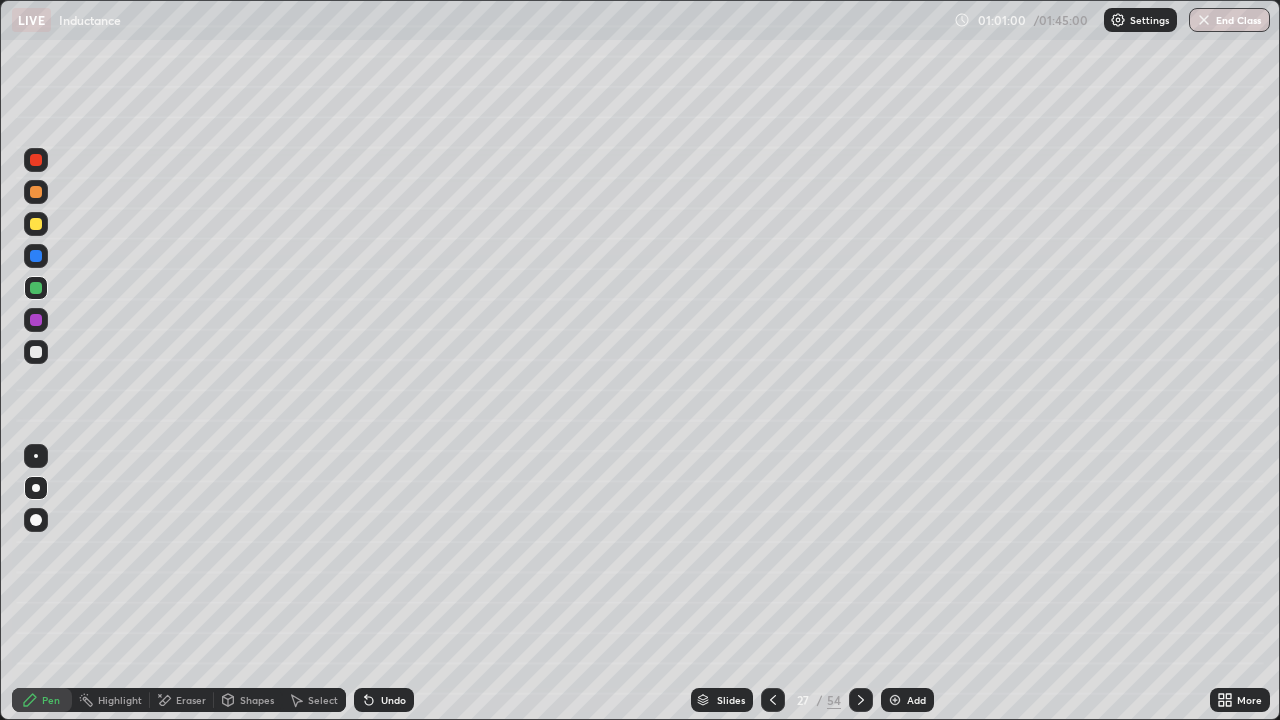 click on "Undo" at bounding box center (393, 700) 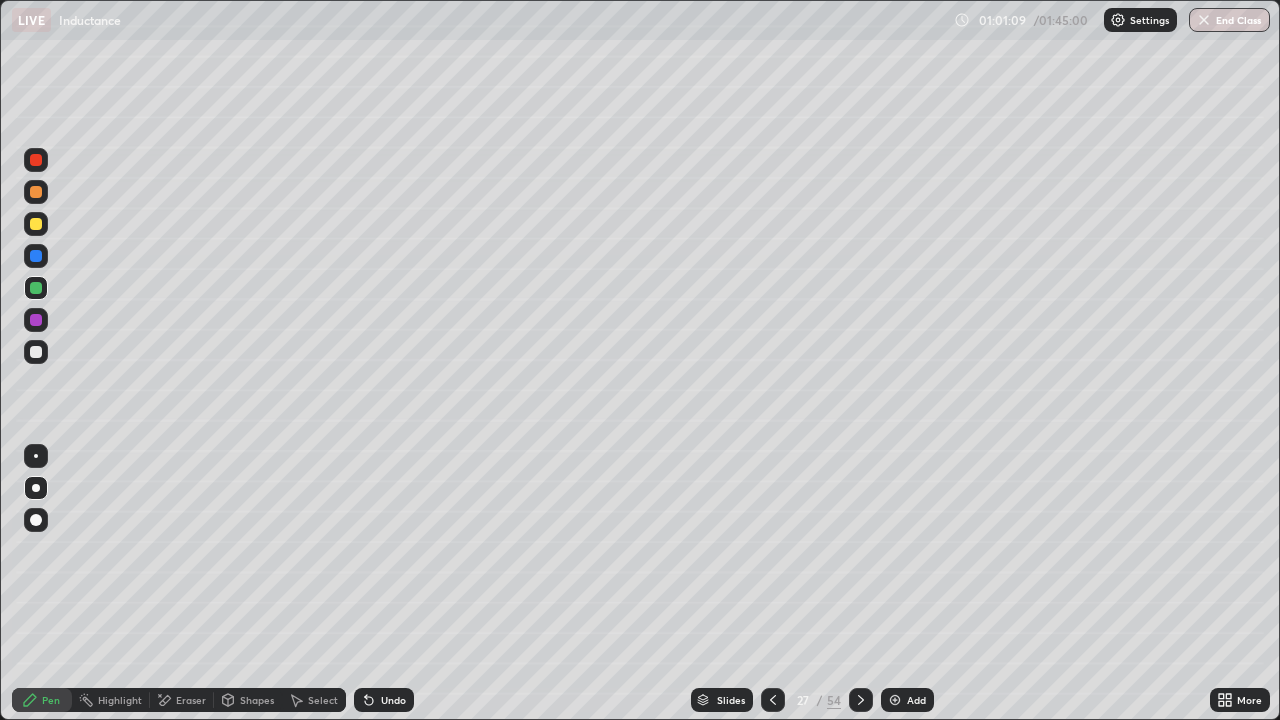 click 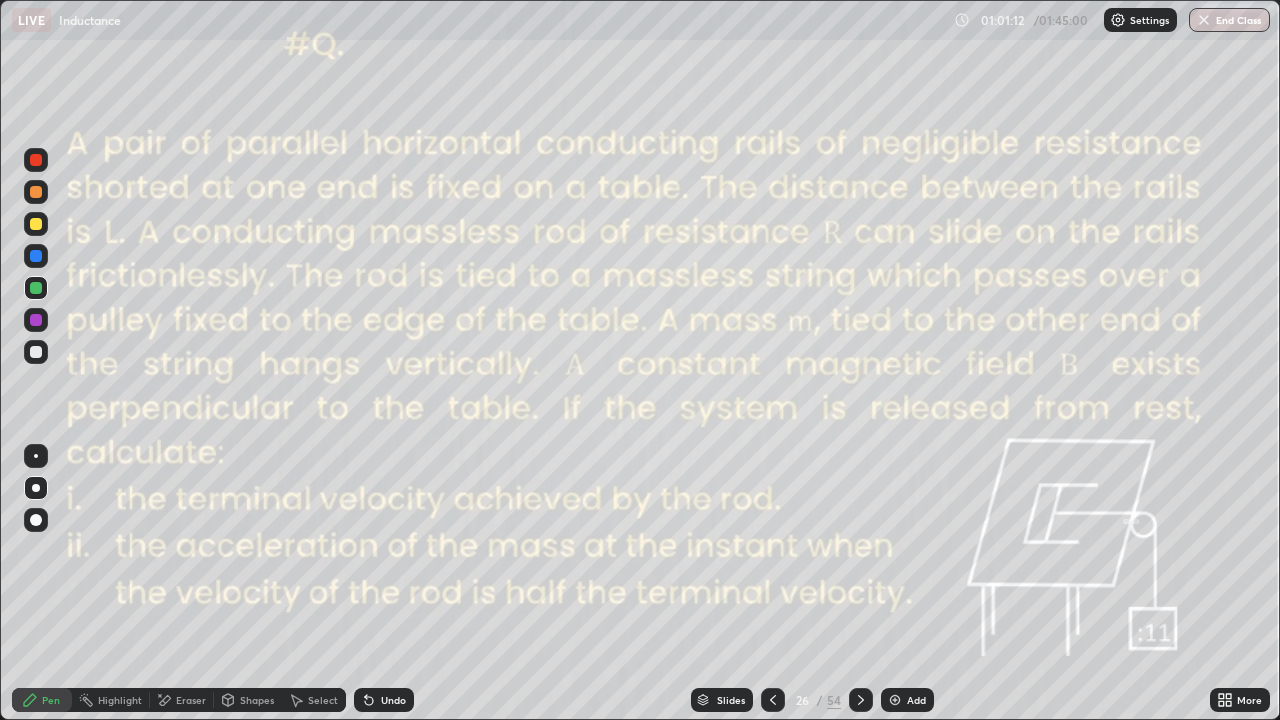 click 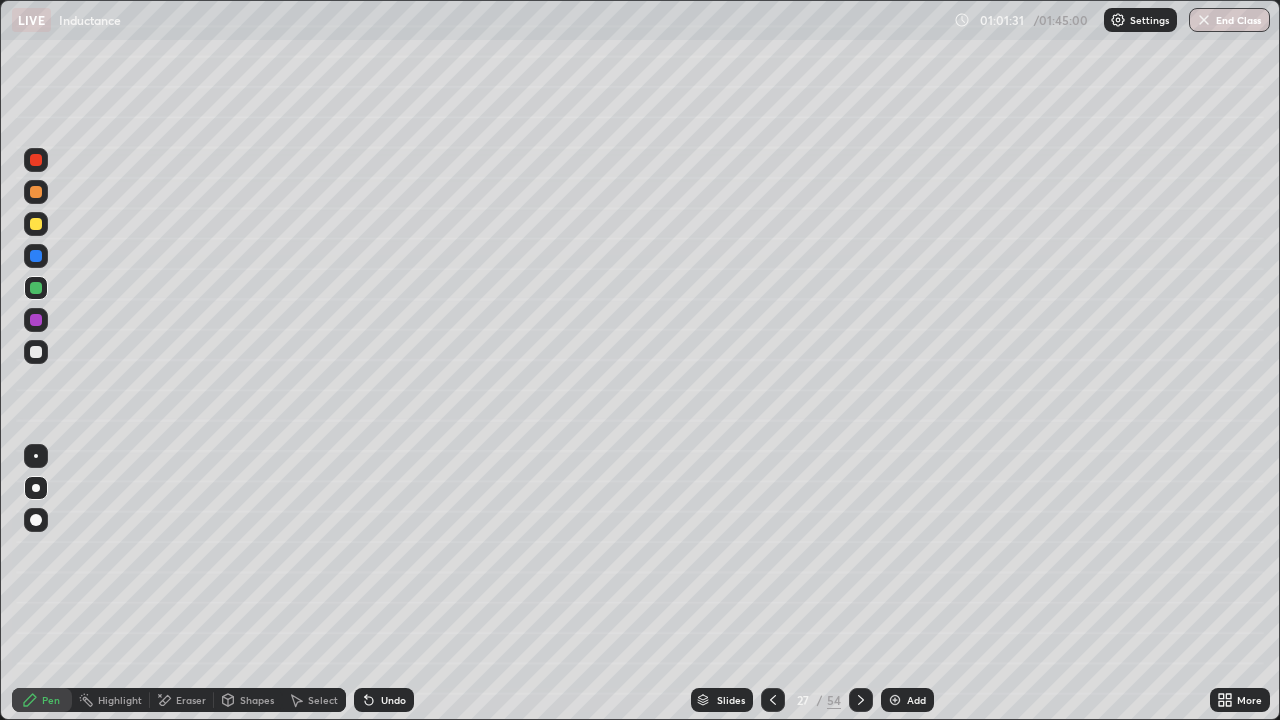 click on "Add" at bounding box center [907, 700] 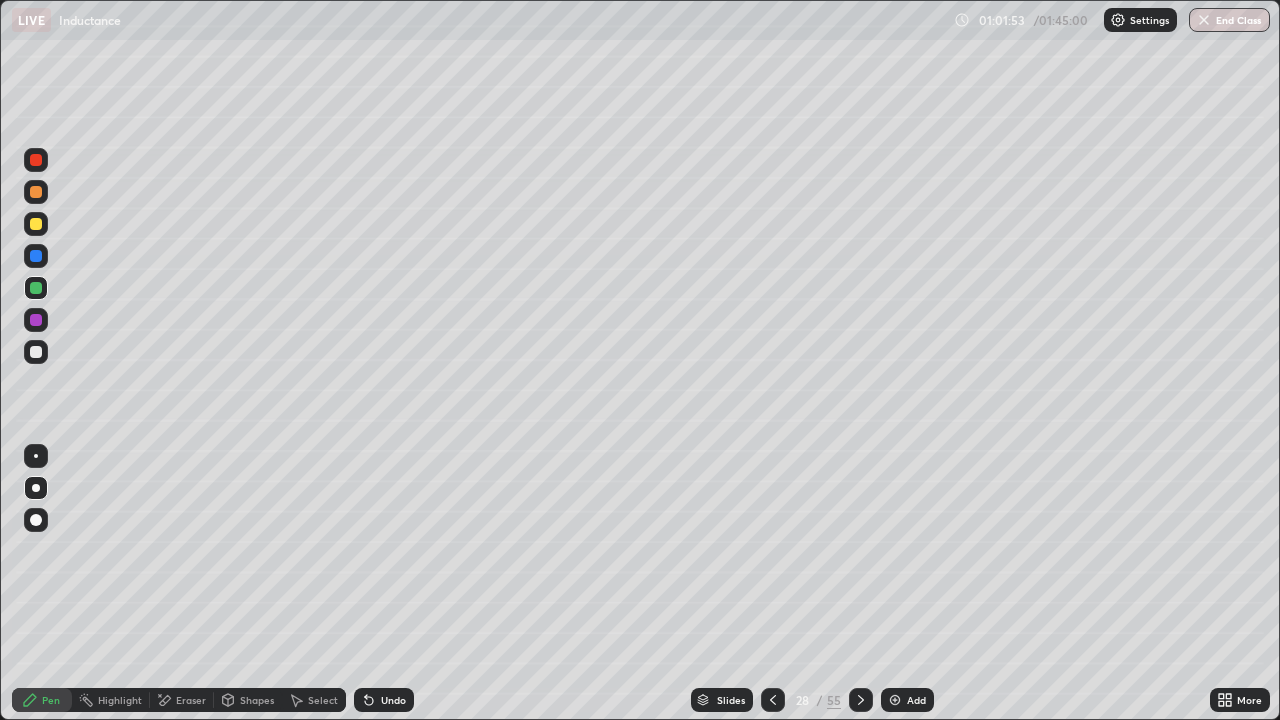 click at bounding box center (773, 700) 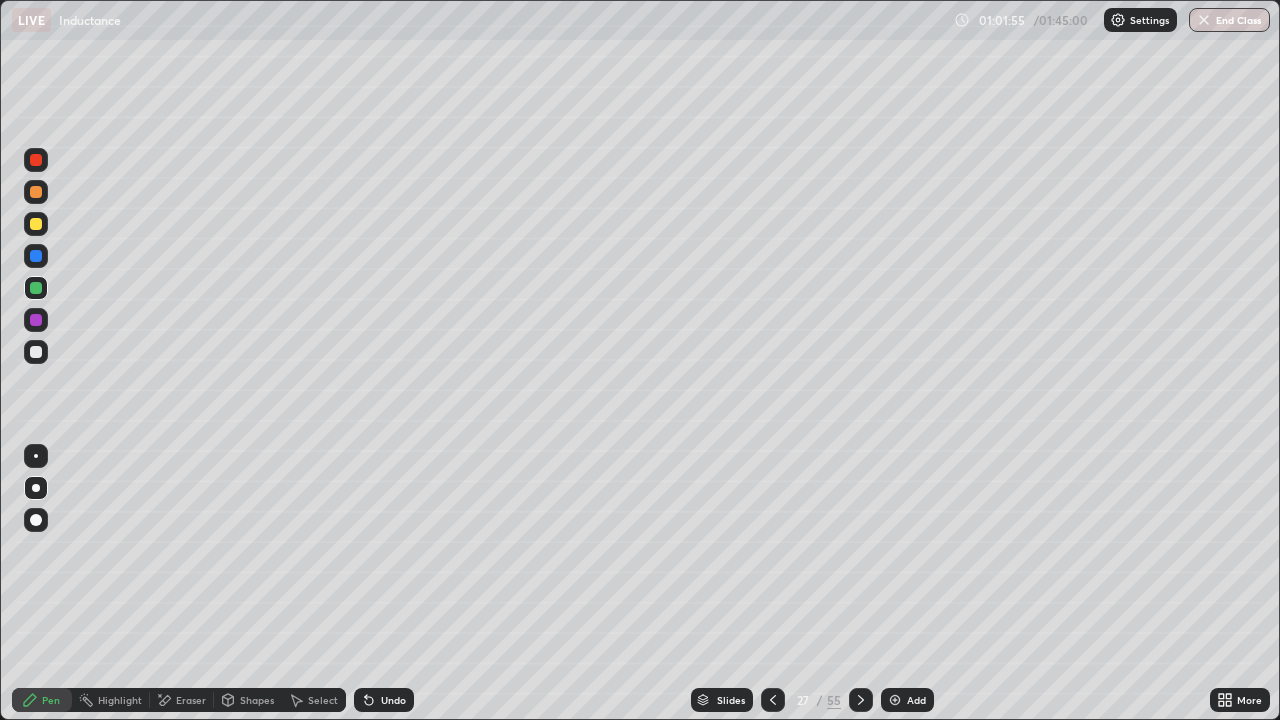 click 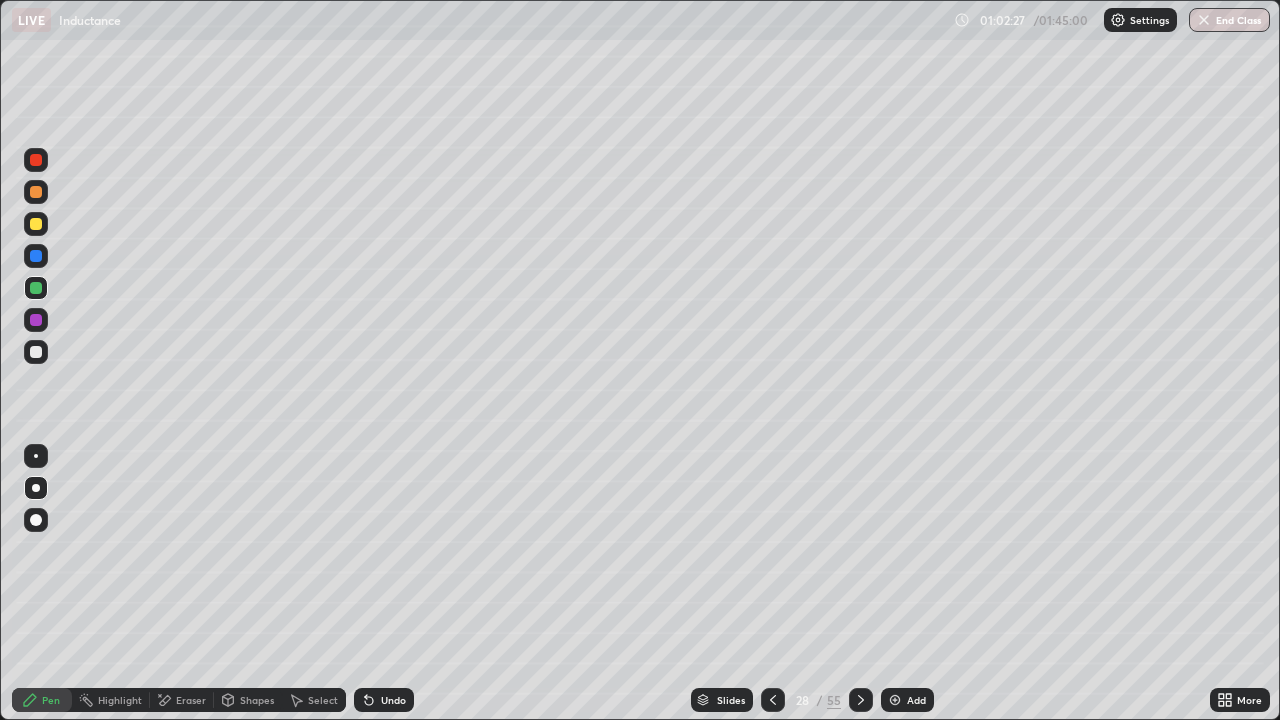 click 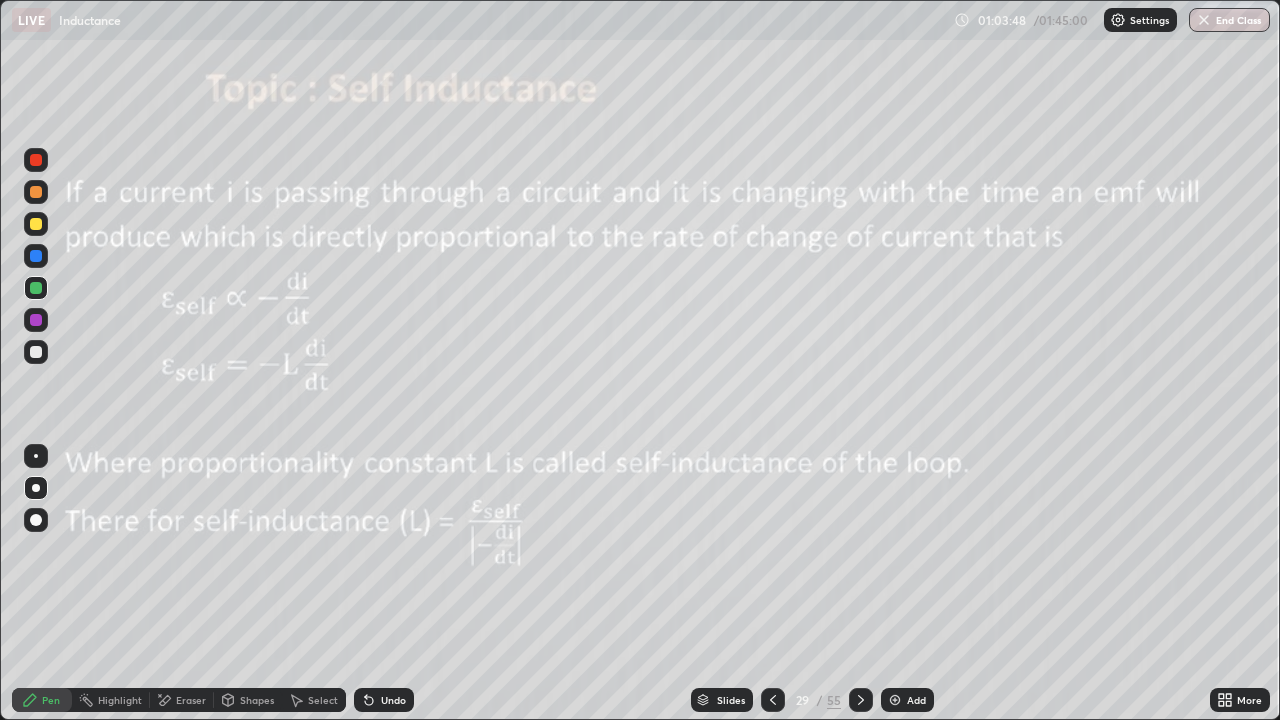 click at bounding box center [36, 224] 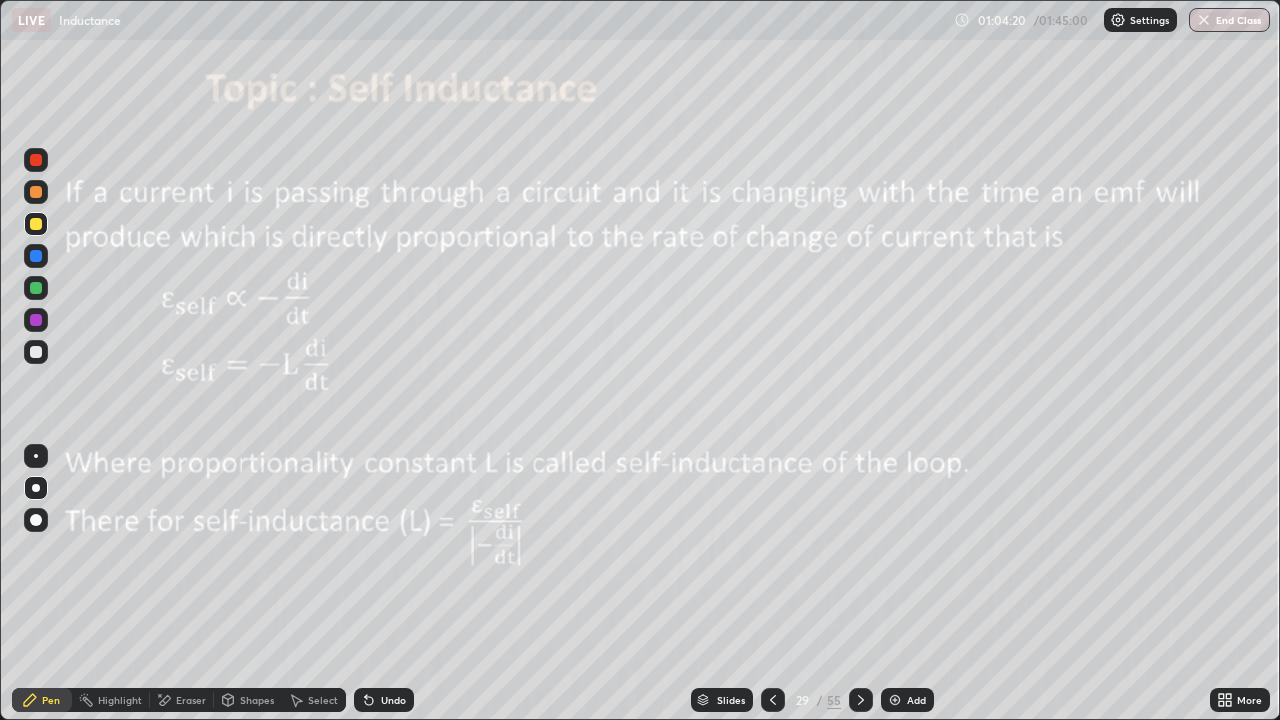 click at bounding box center (861, 700) 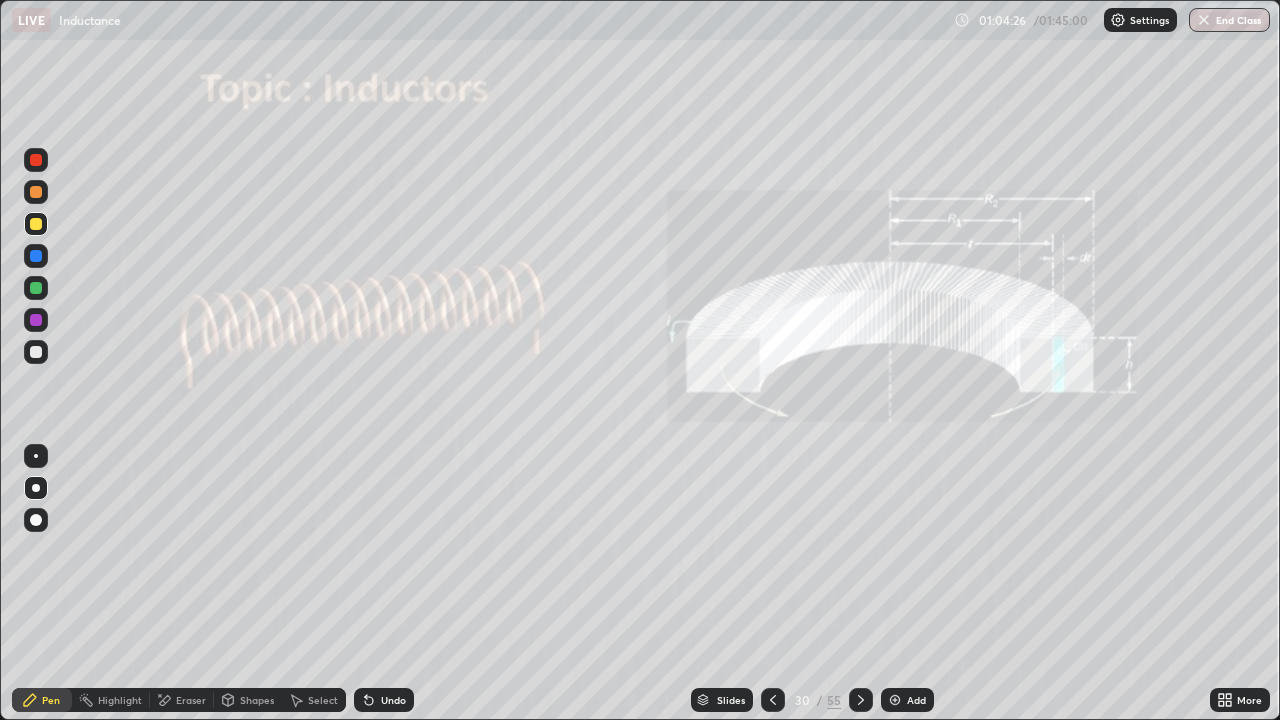 click 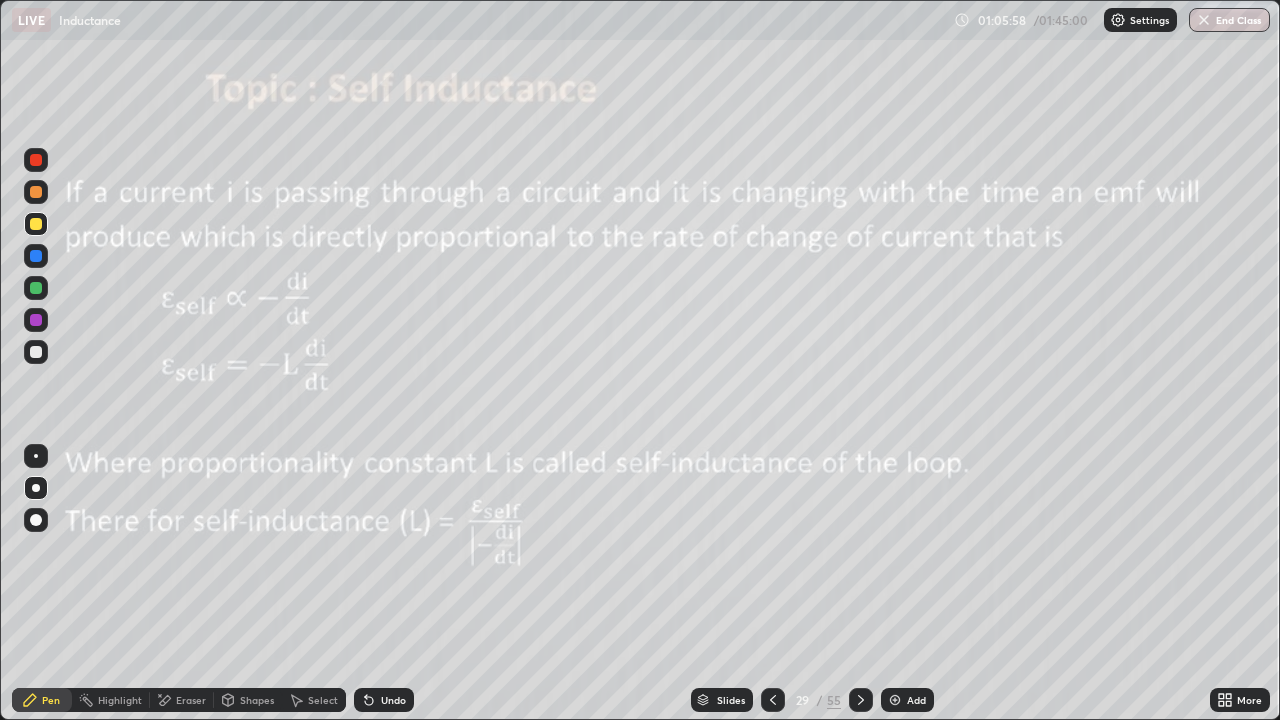 click 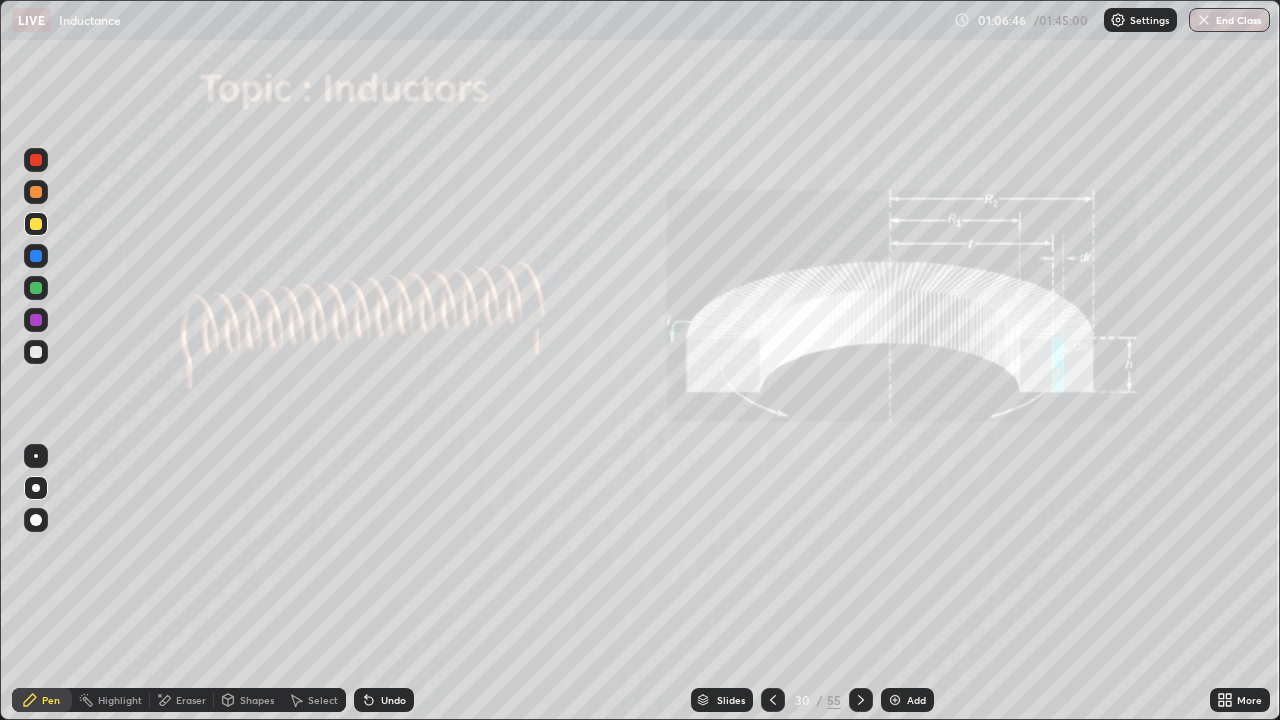 click on "Slides" at bounding box center [722, 700] 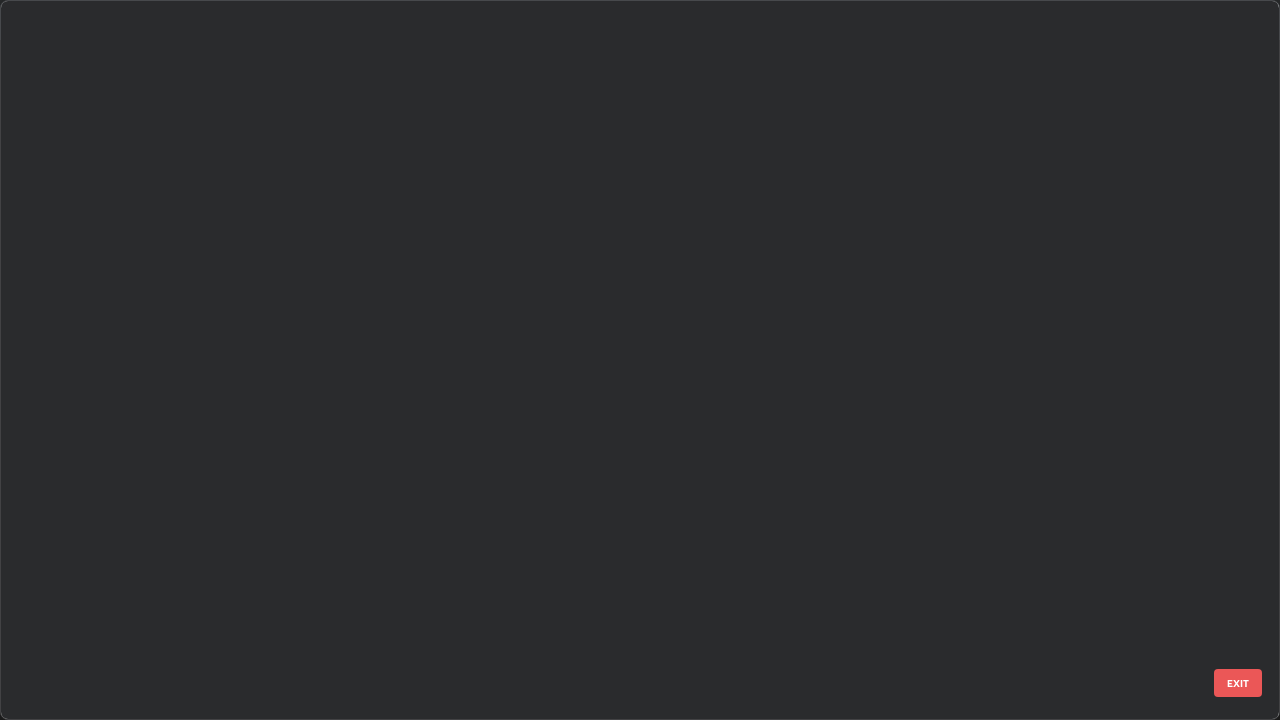 scroll, scrollTop: 1528, scrollLeft: 0, axis: vertical 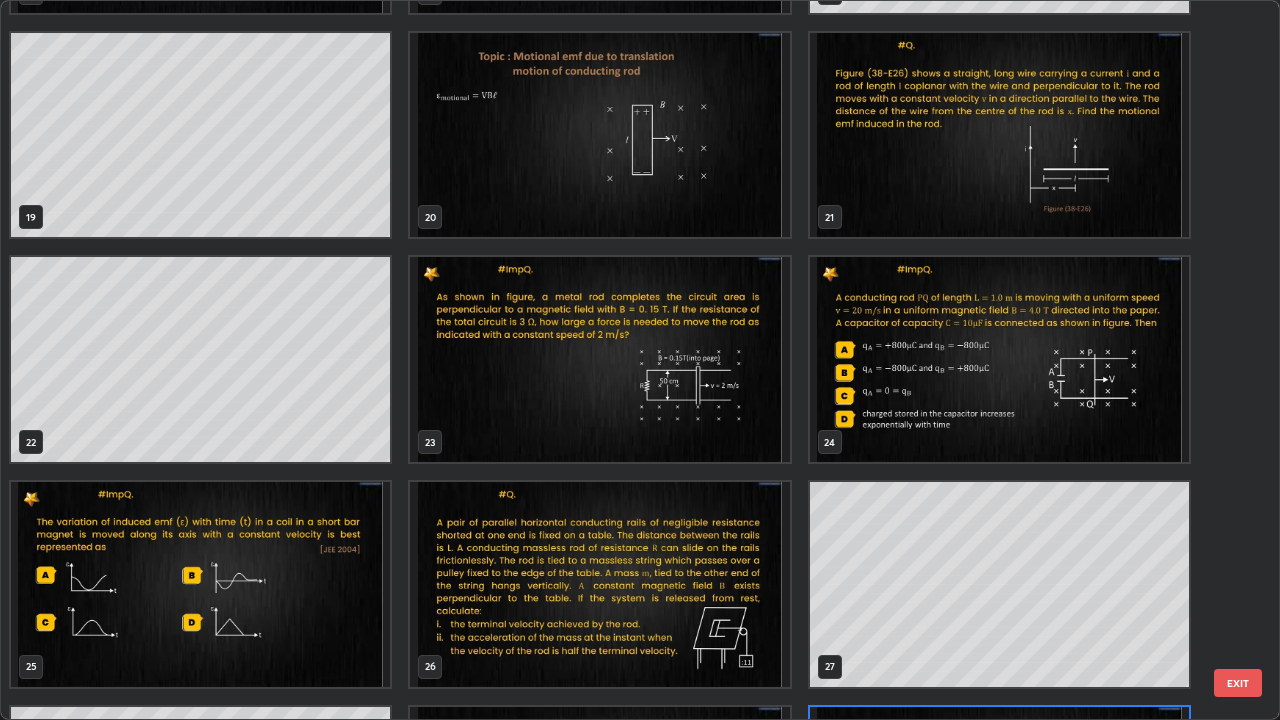 click at bounding box center [999, 359] 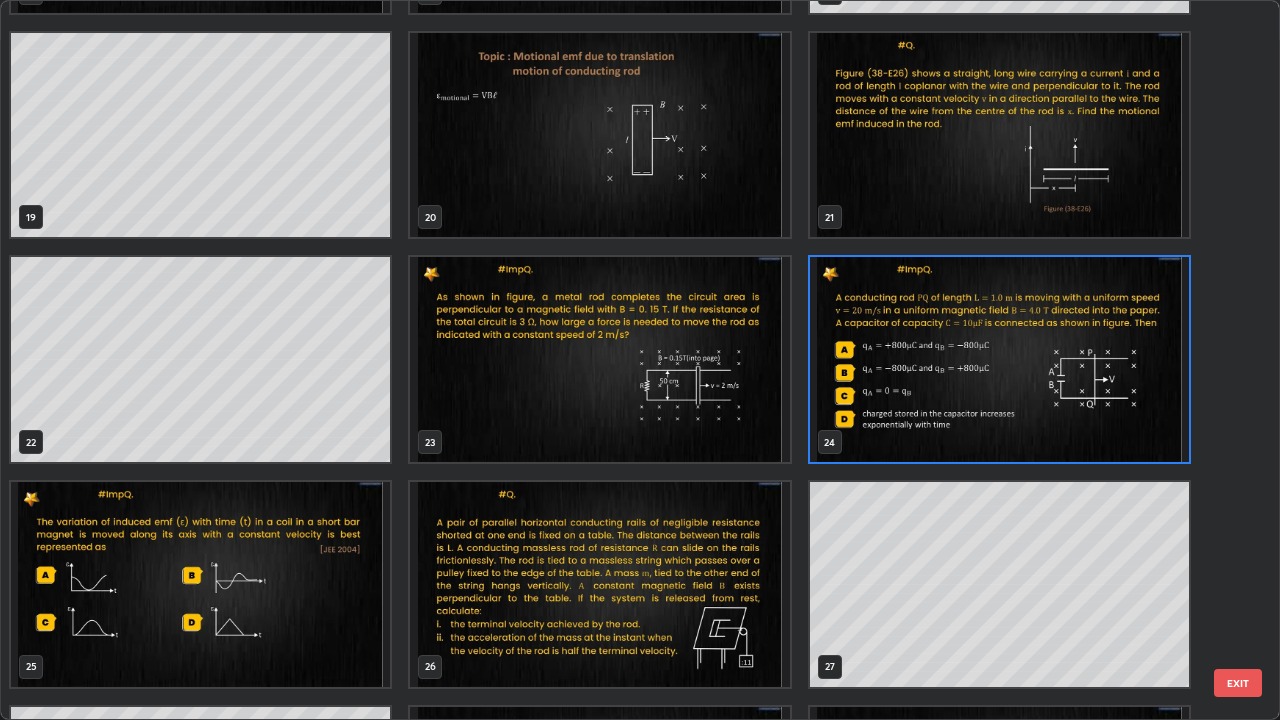 click at bounding box center [999, 359] 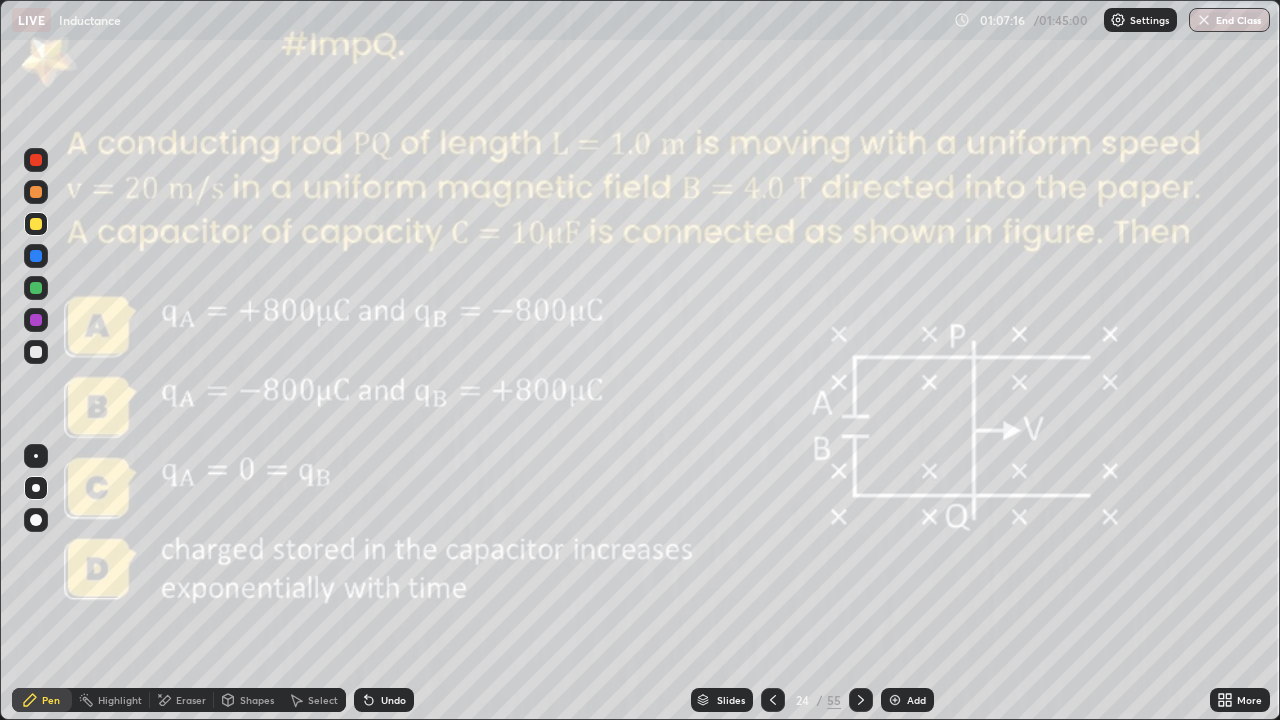 click on "Eraser" at bounding box center (191, 700) 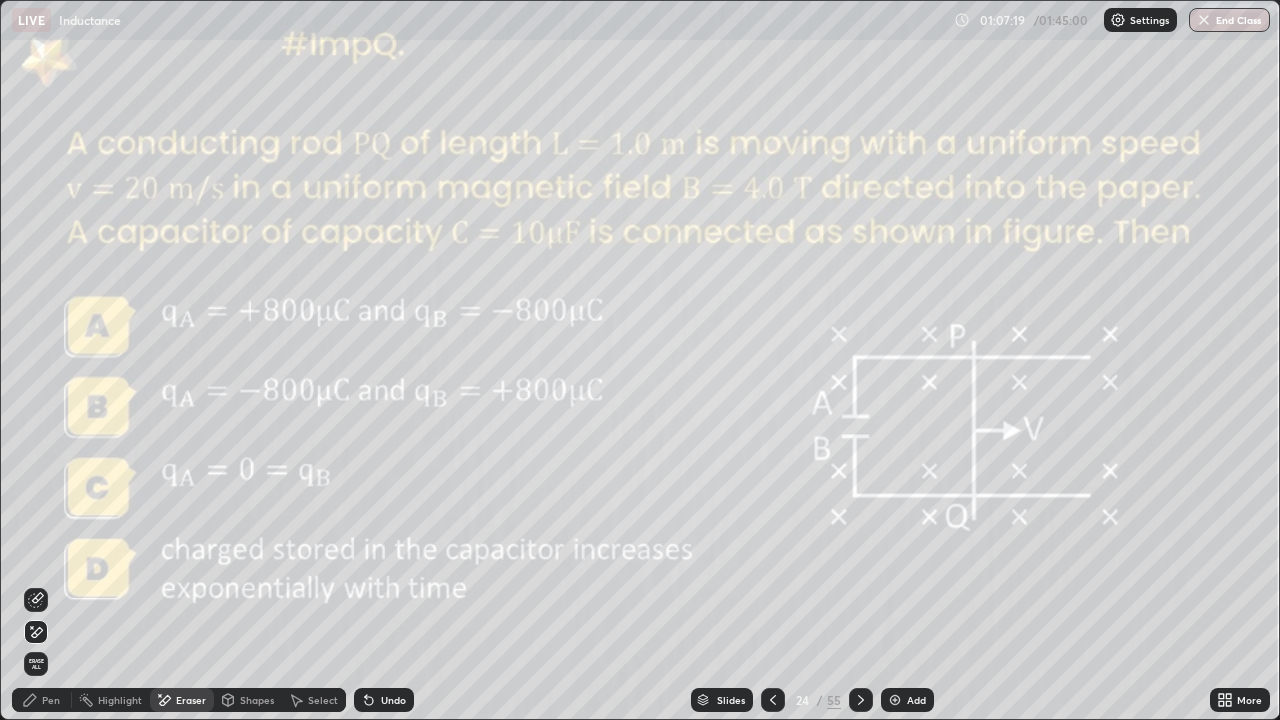 click 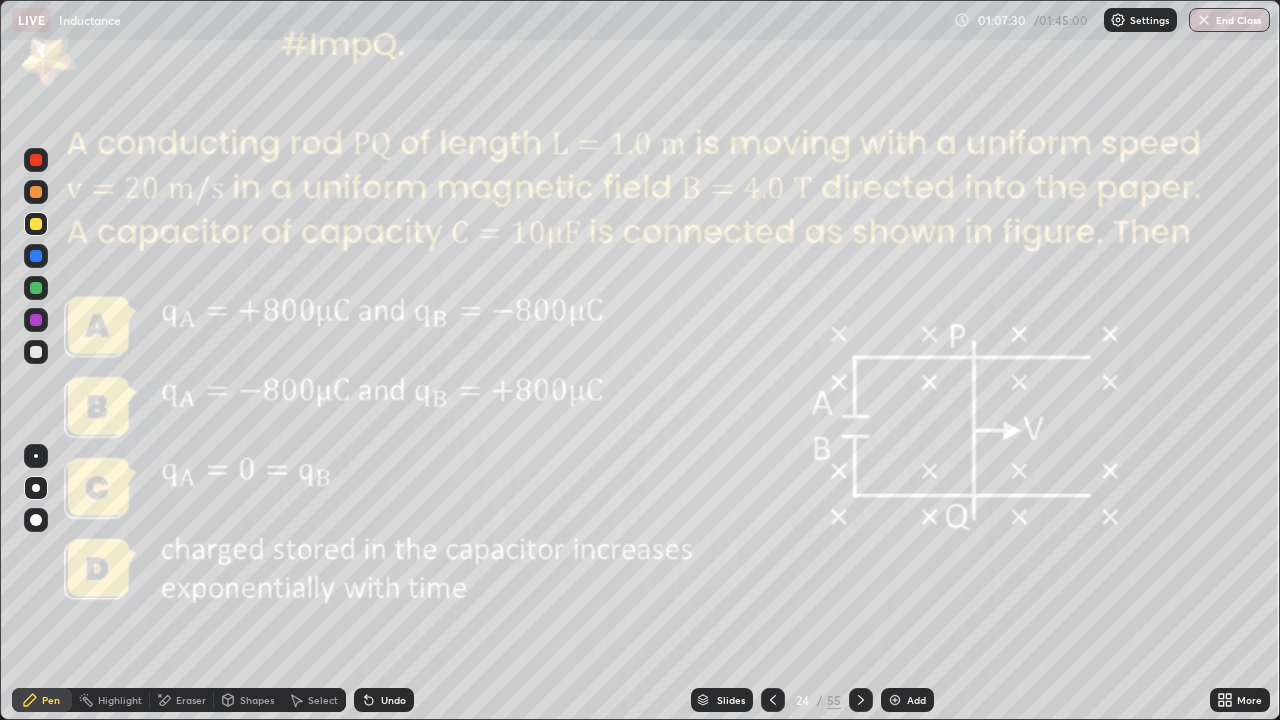 click on "Shapes" at bounding box center [257, 700] 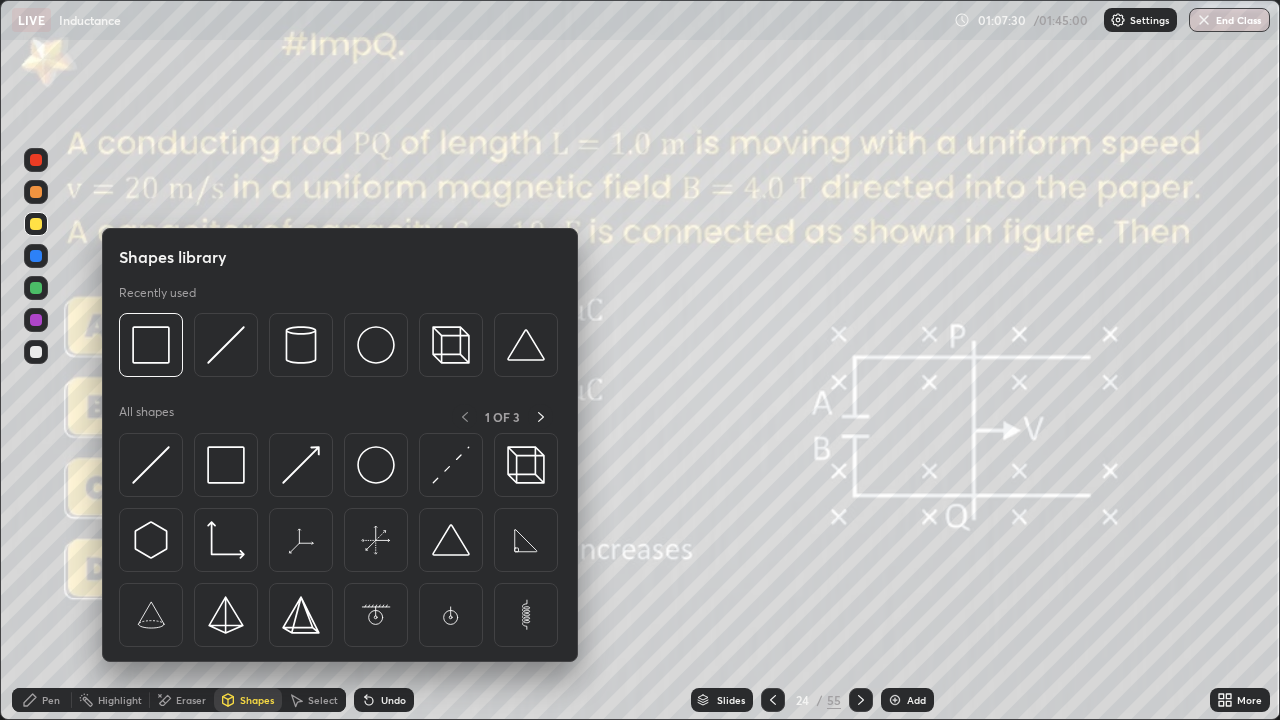 click on "Eraser" at bounding box center [191, 700] 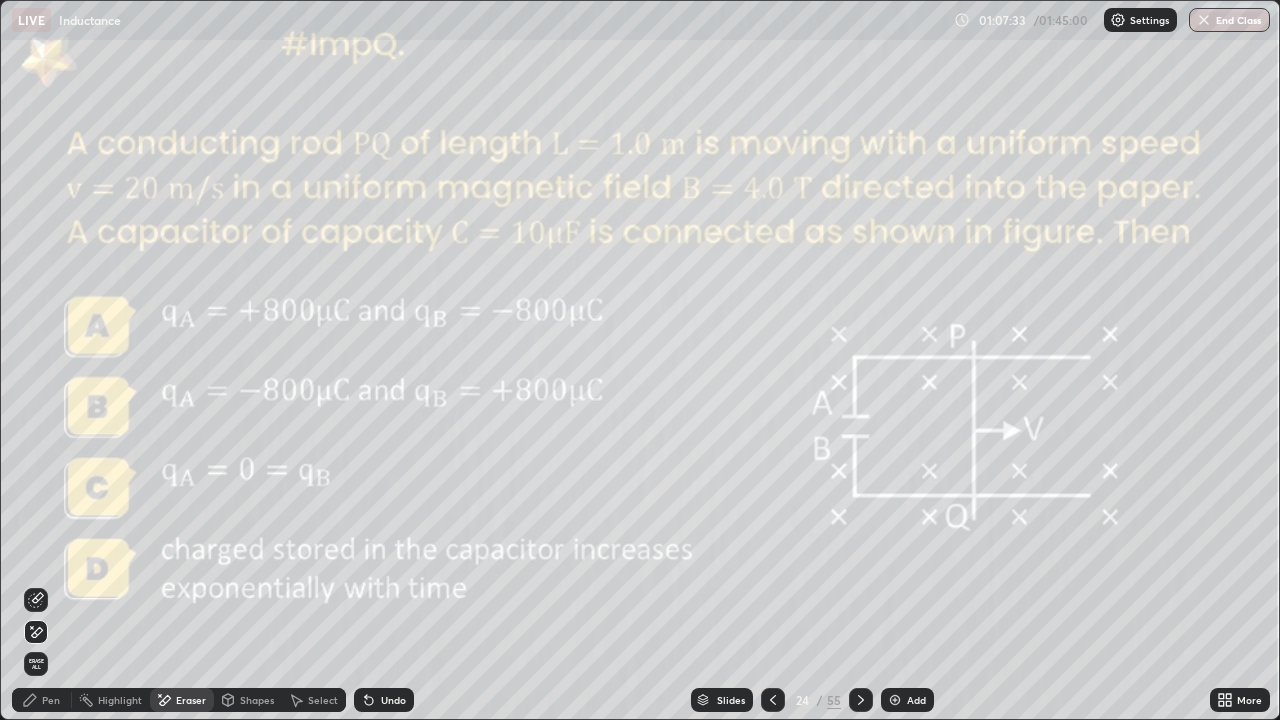 click on "Pen" at bounding box center (51, 700) 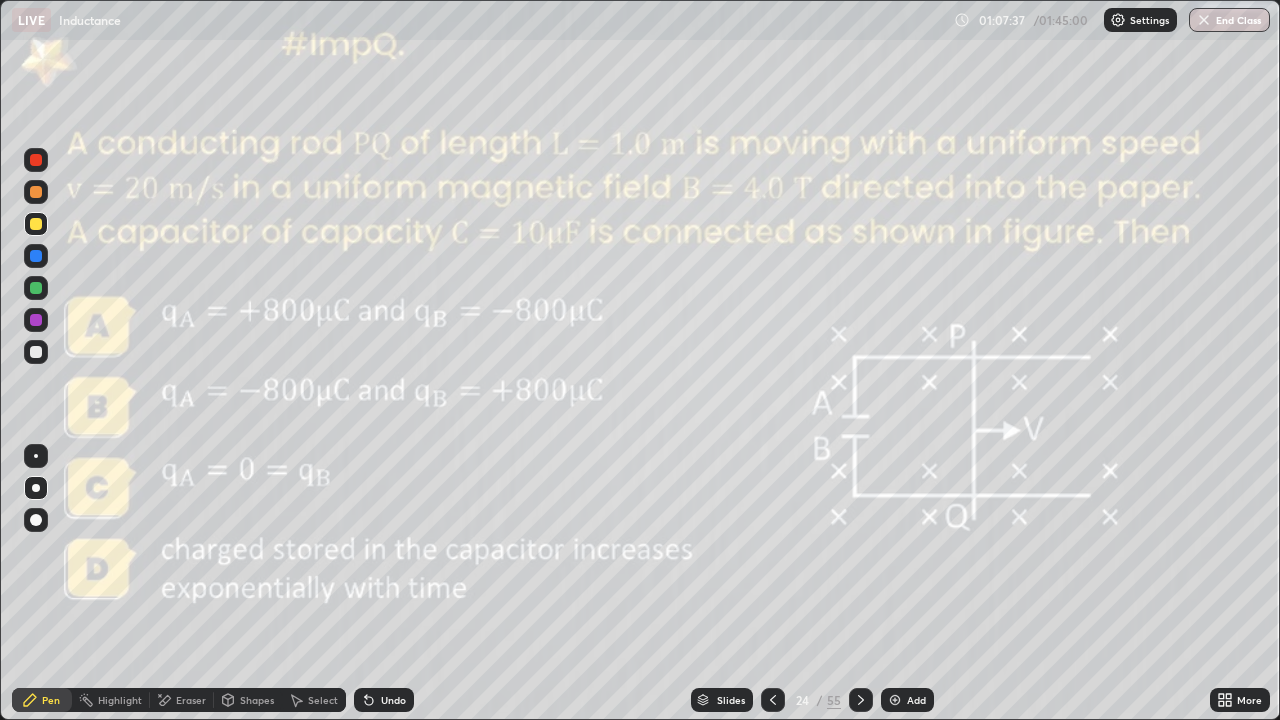 click 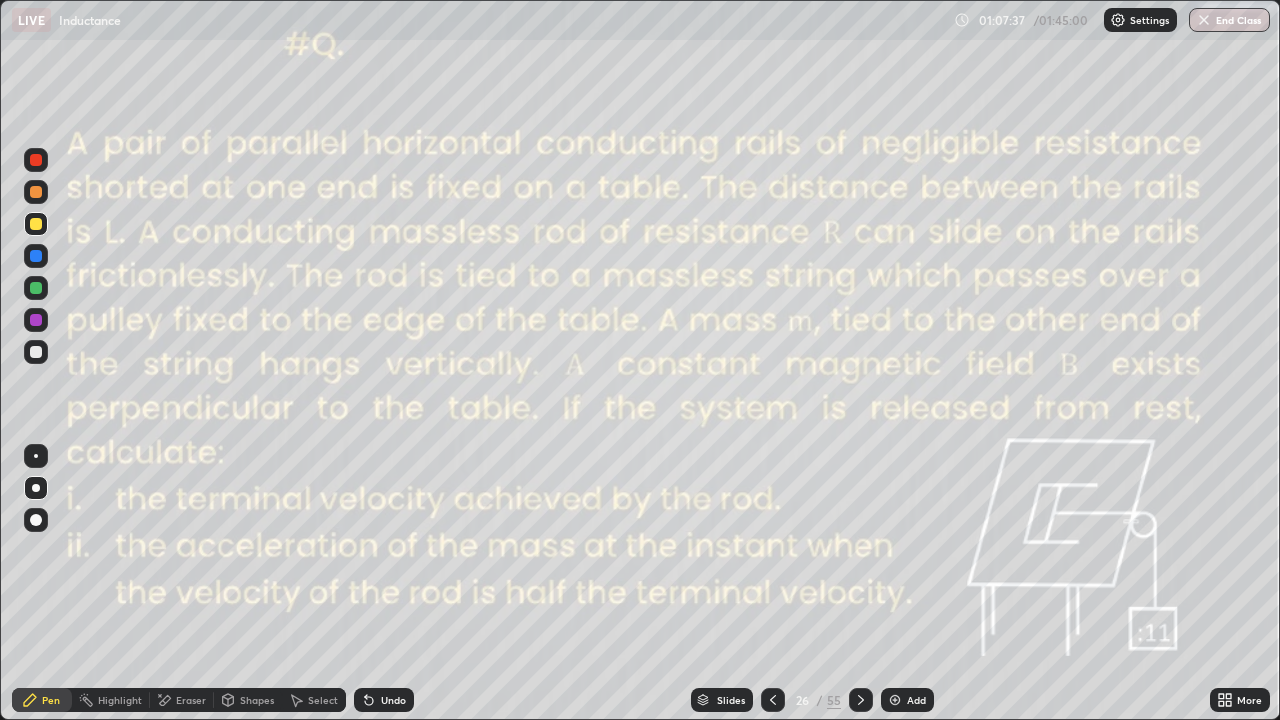 click 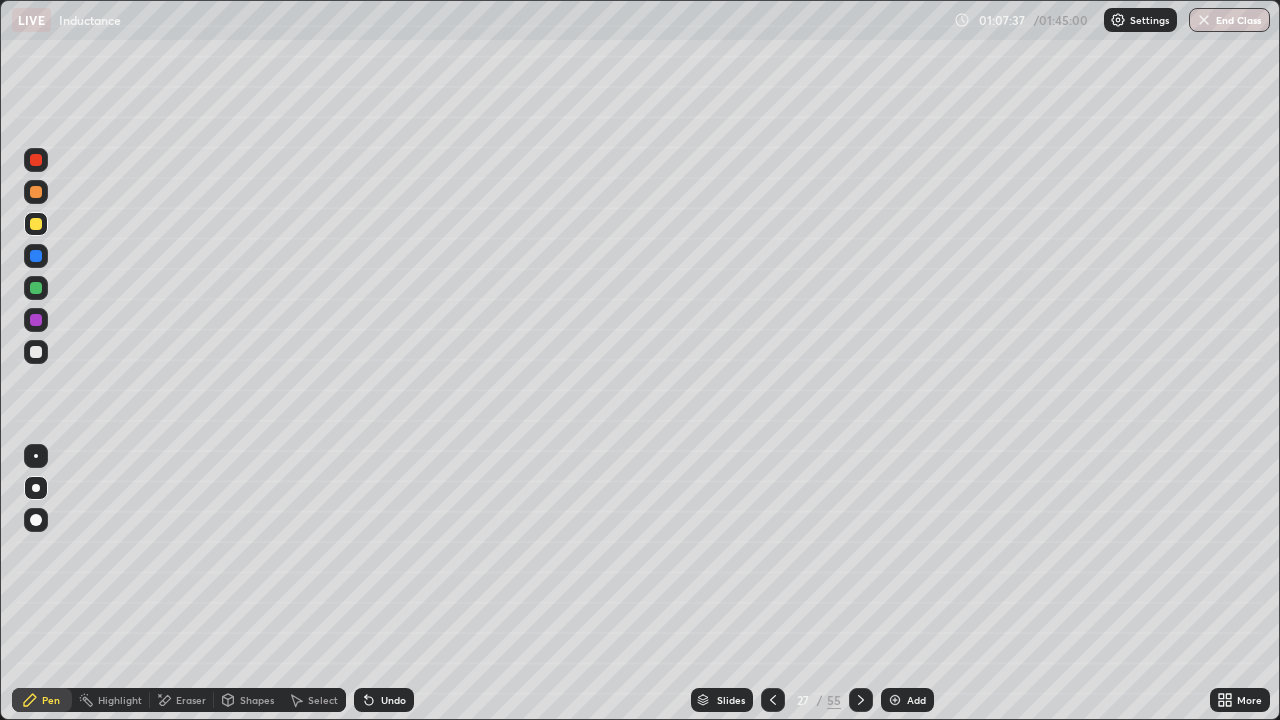 click 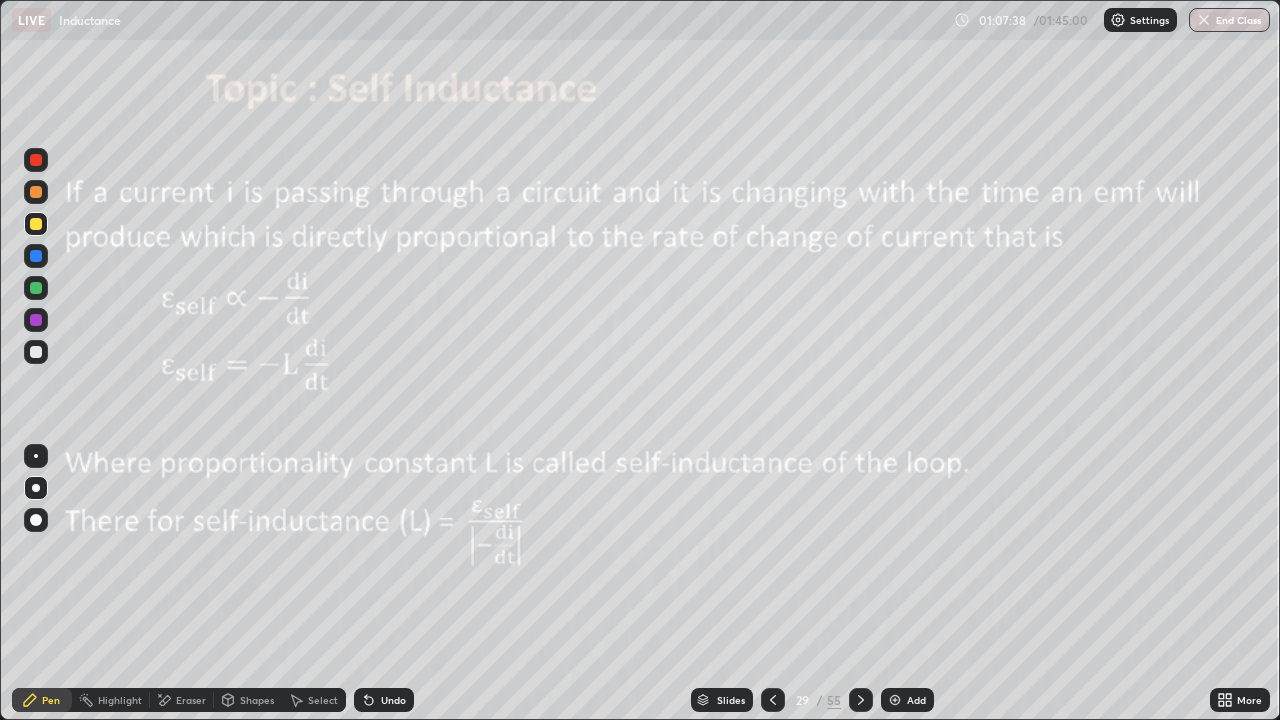 click 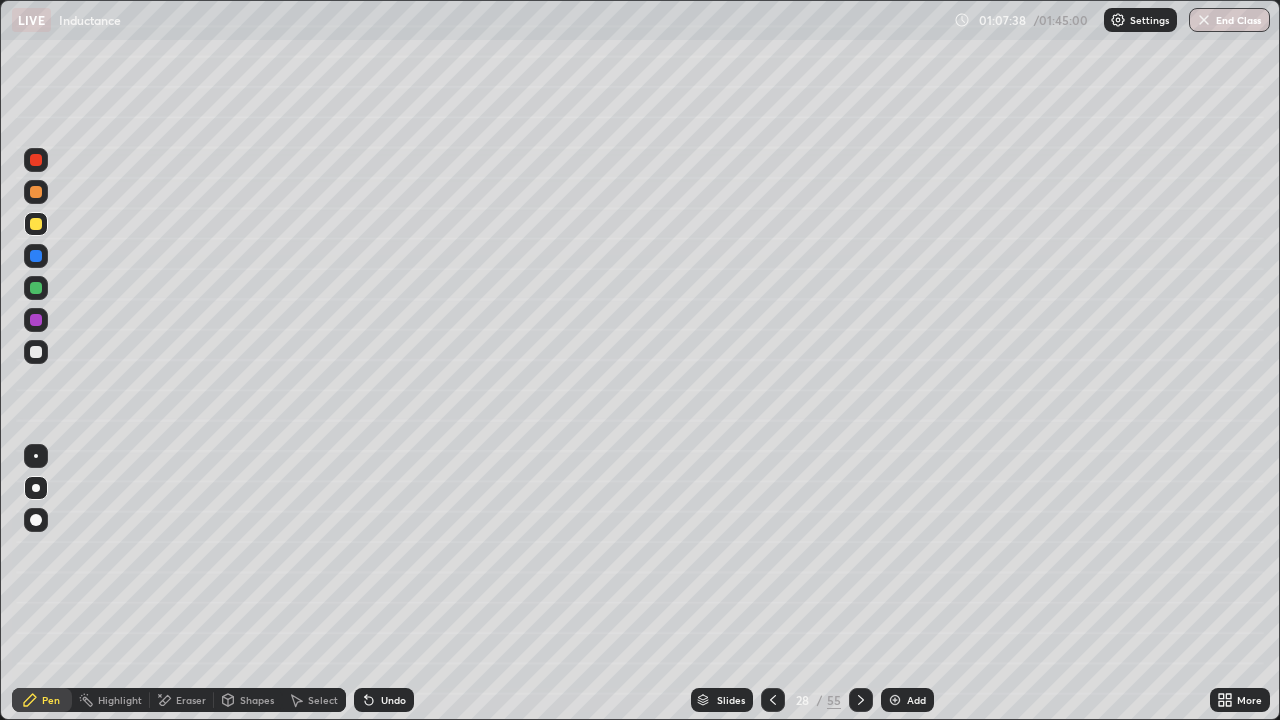 click 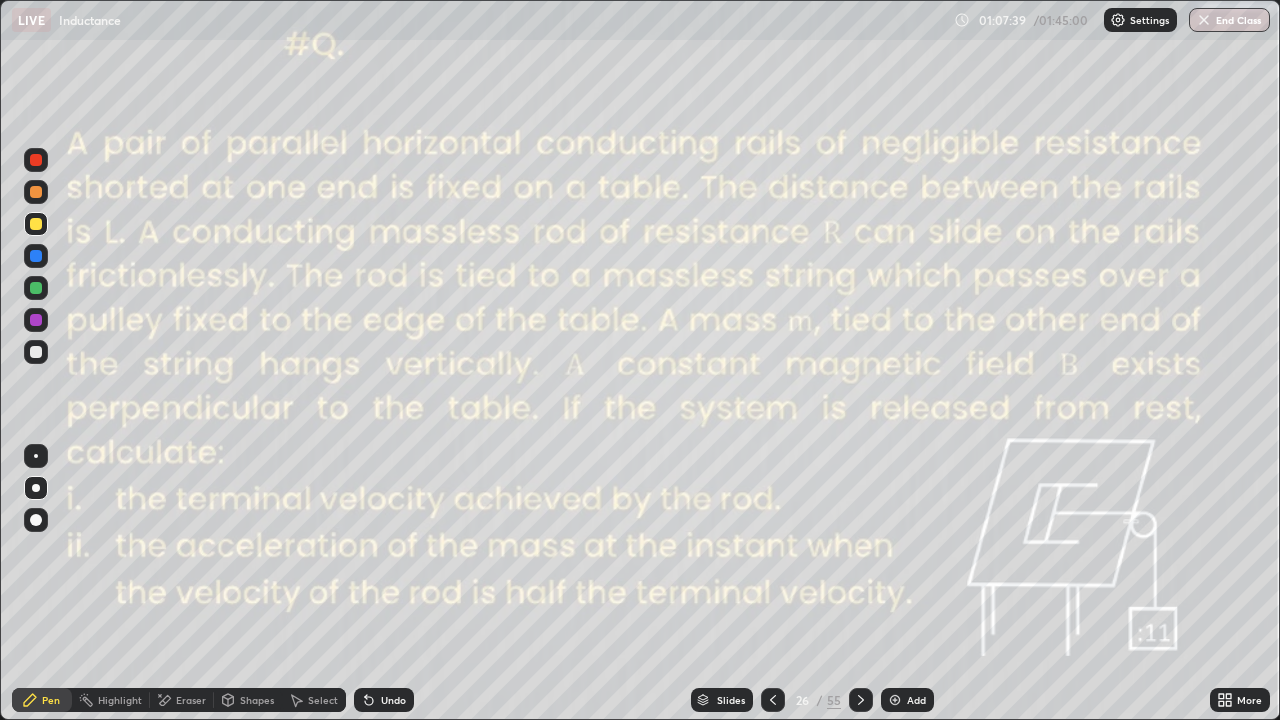 click 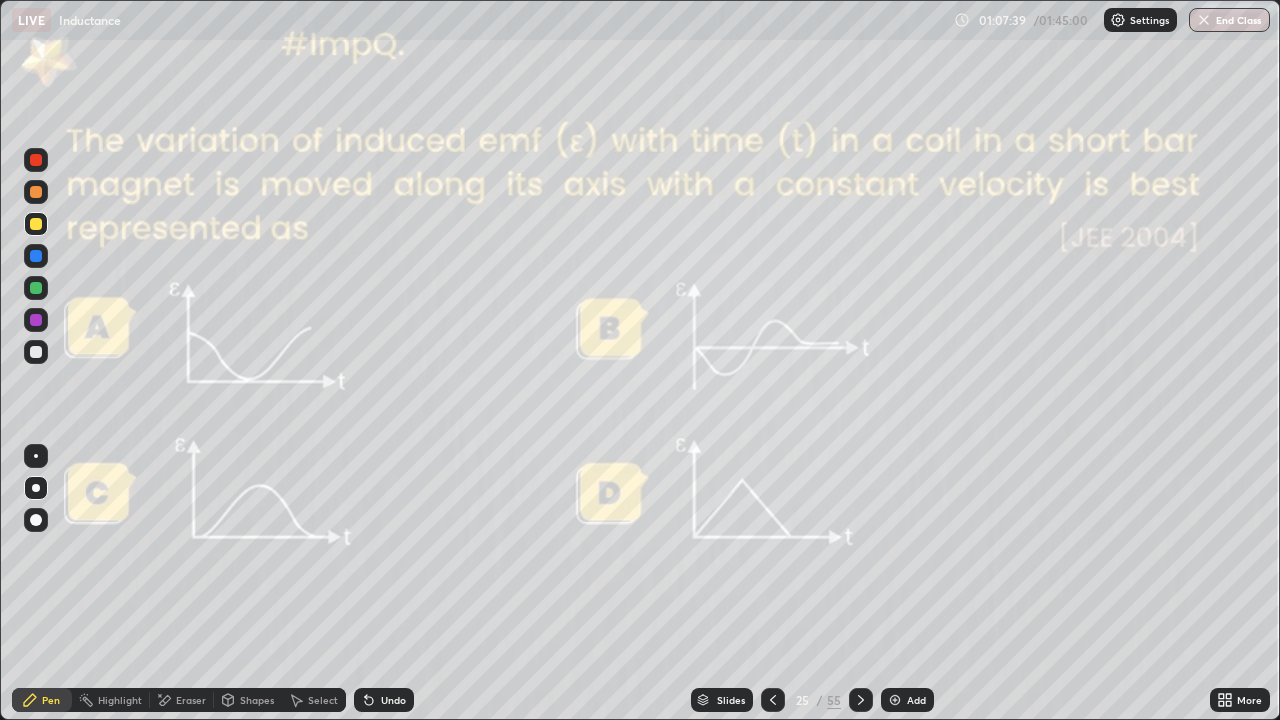 click 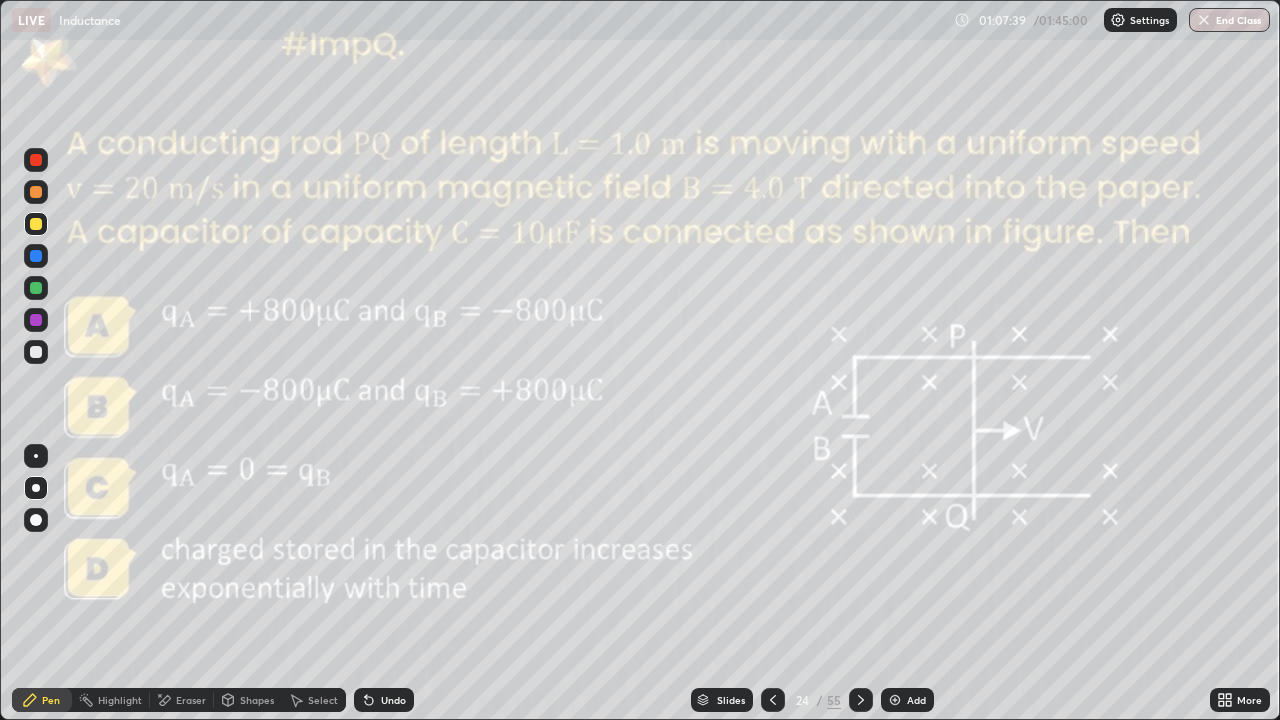 click 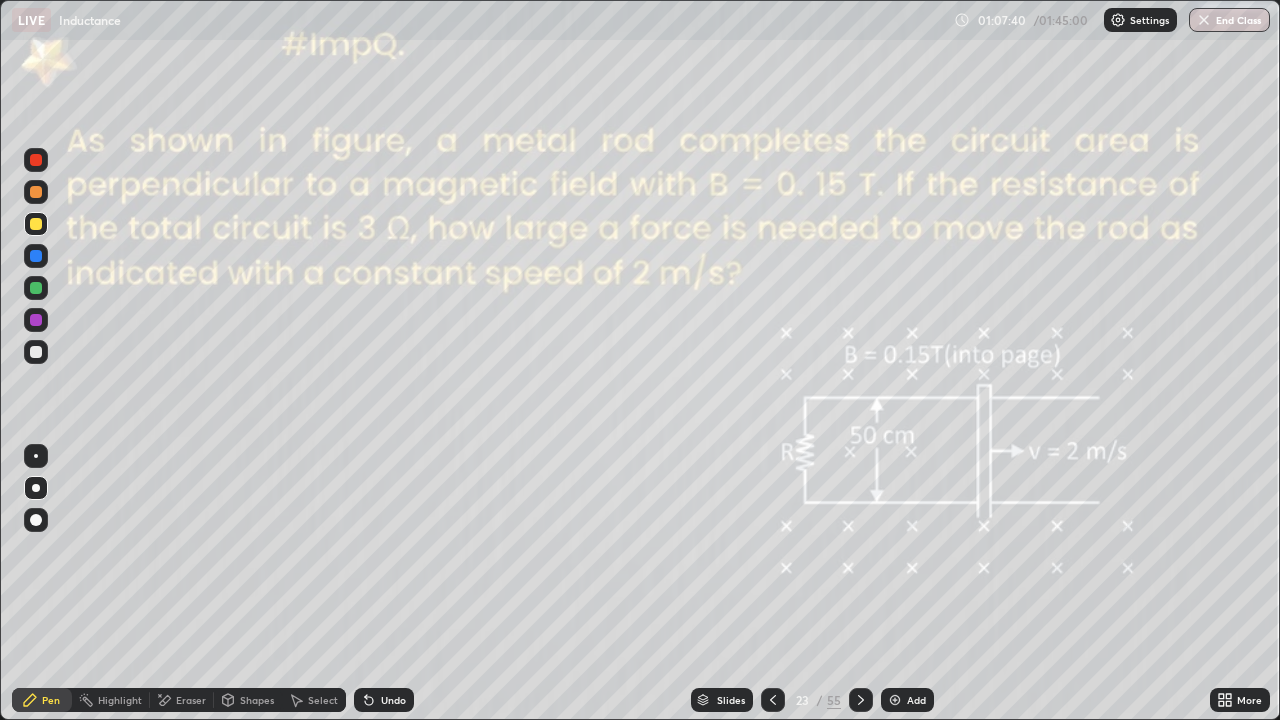 click 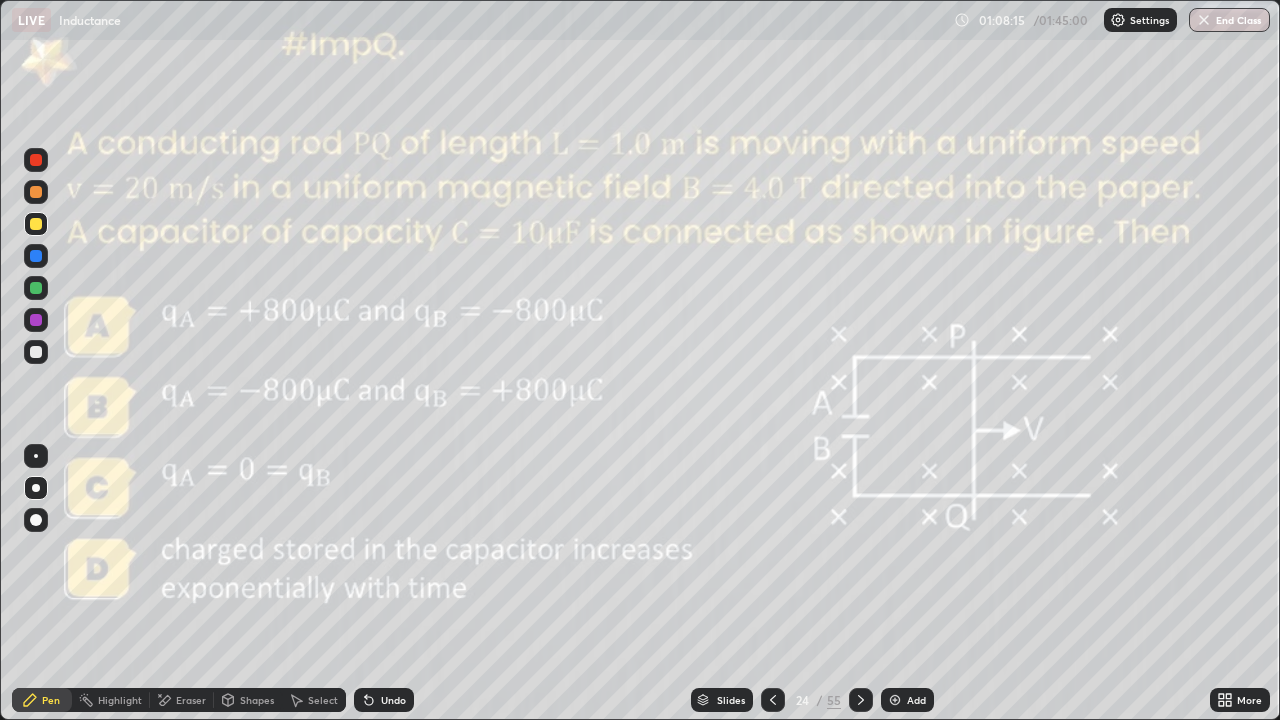 click on "Slides" at bounding box center [722, 700] 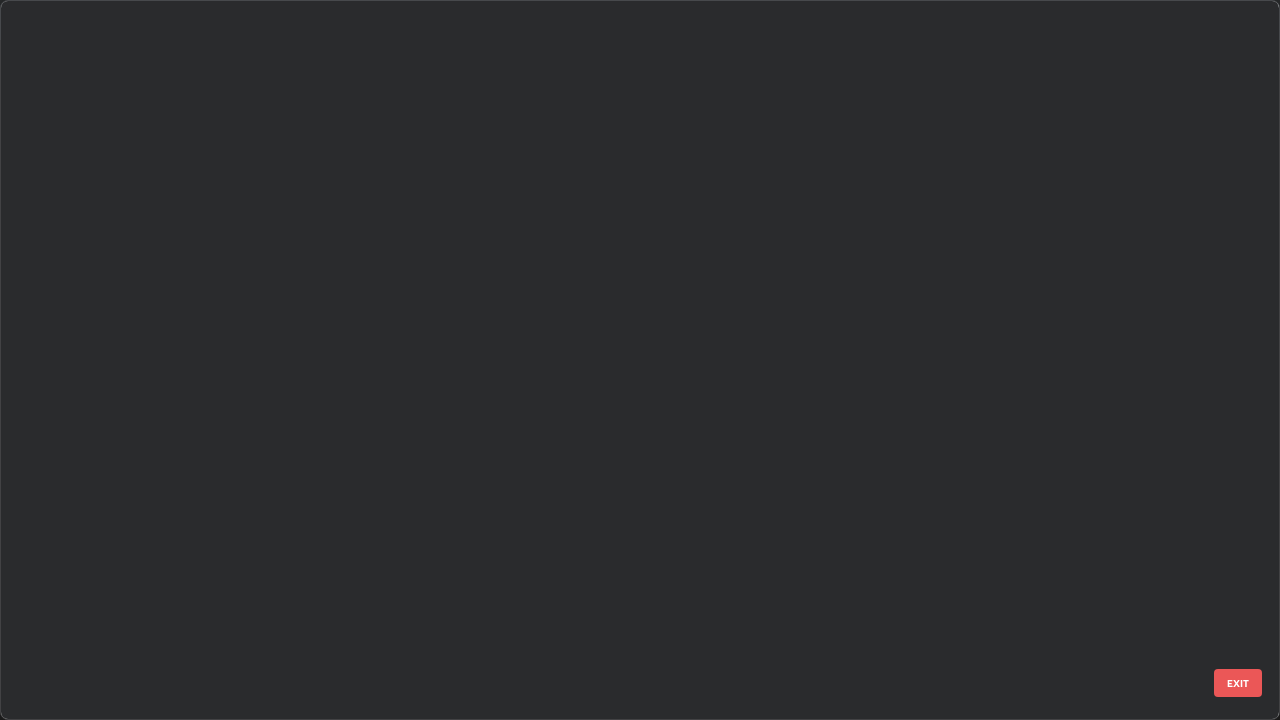 scroll, scrollTop: 1079, scrollLeft: 0, axis: vertical 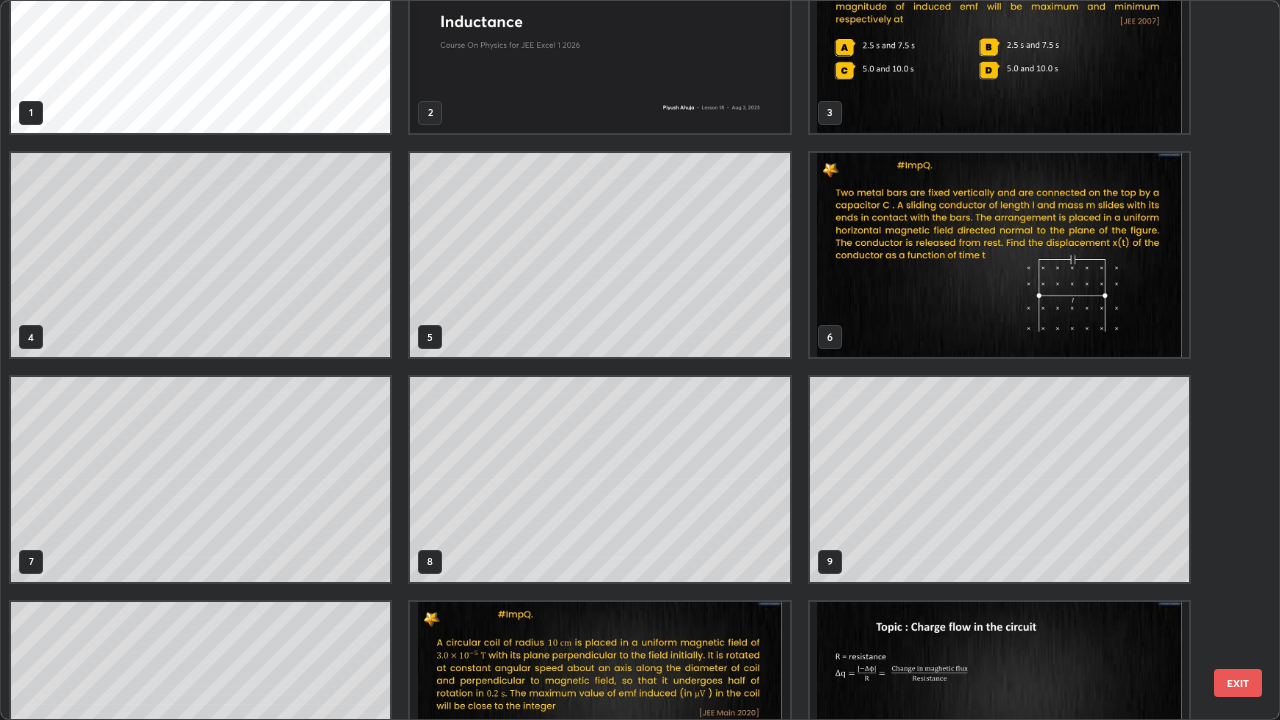 click at bounding box center [999, 255] 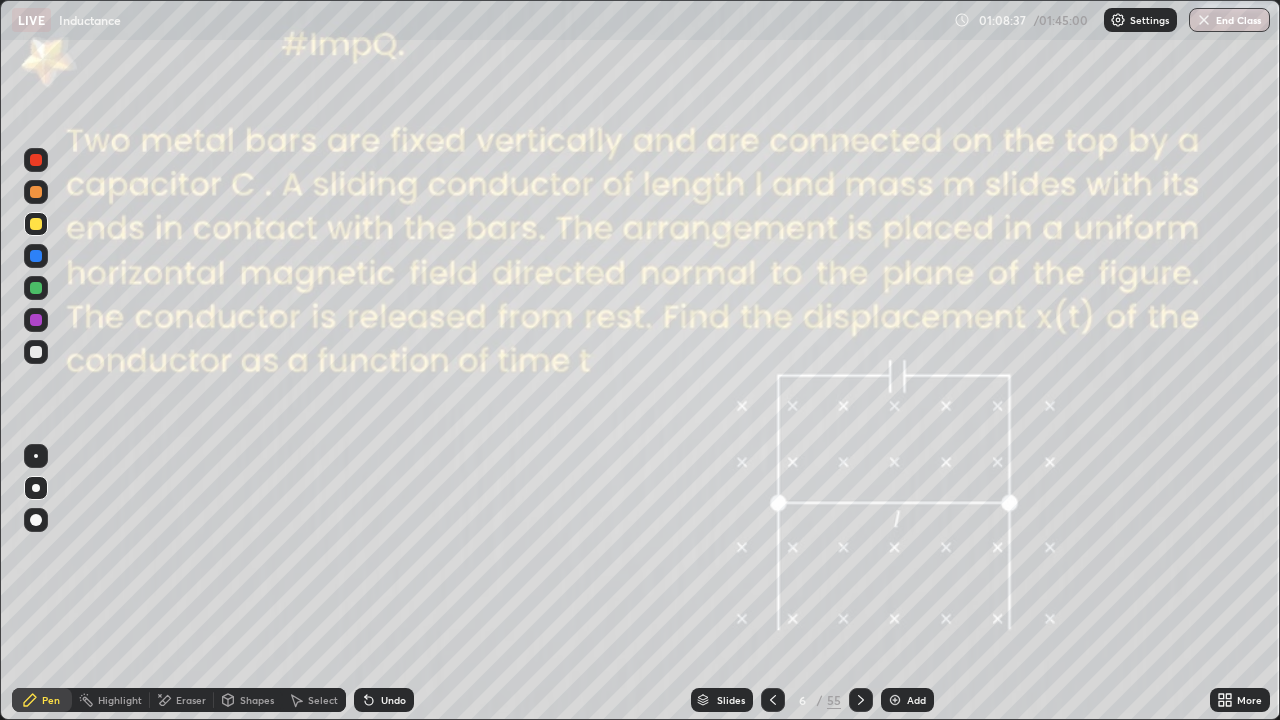 click on "Slides" at bounding box center [722, 700] 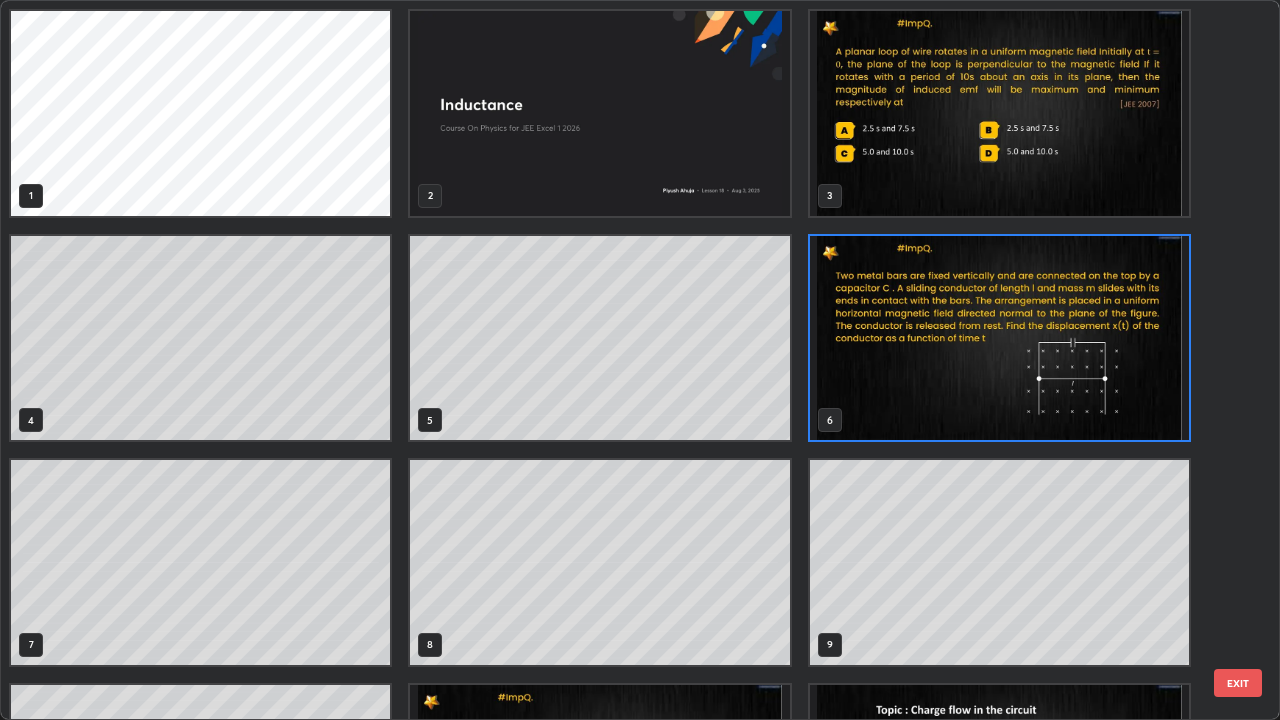 scroll, scrollTop: 7, scrollLeft: 11, axis: both 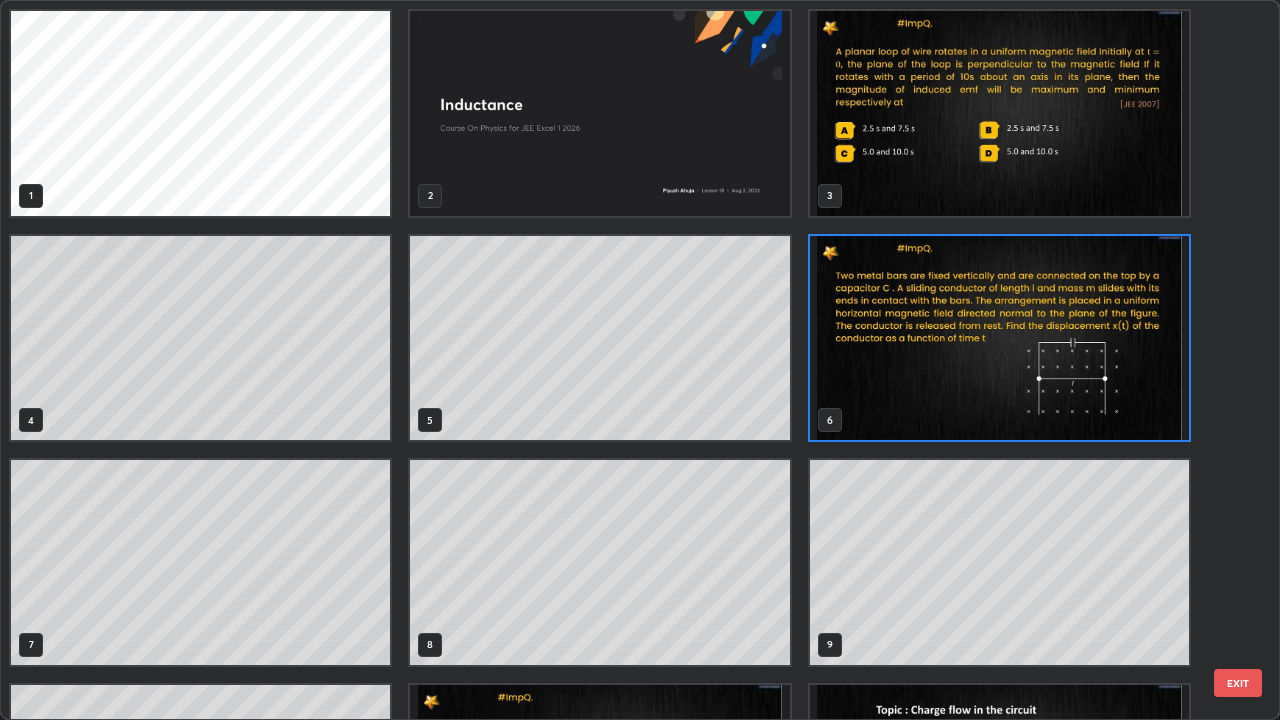 click at bounding box center [999, 338] 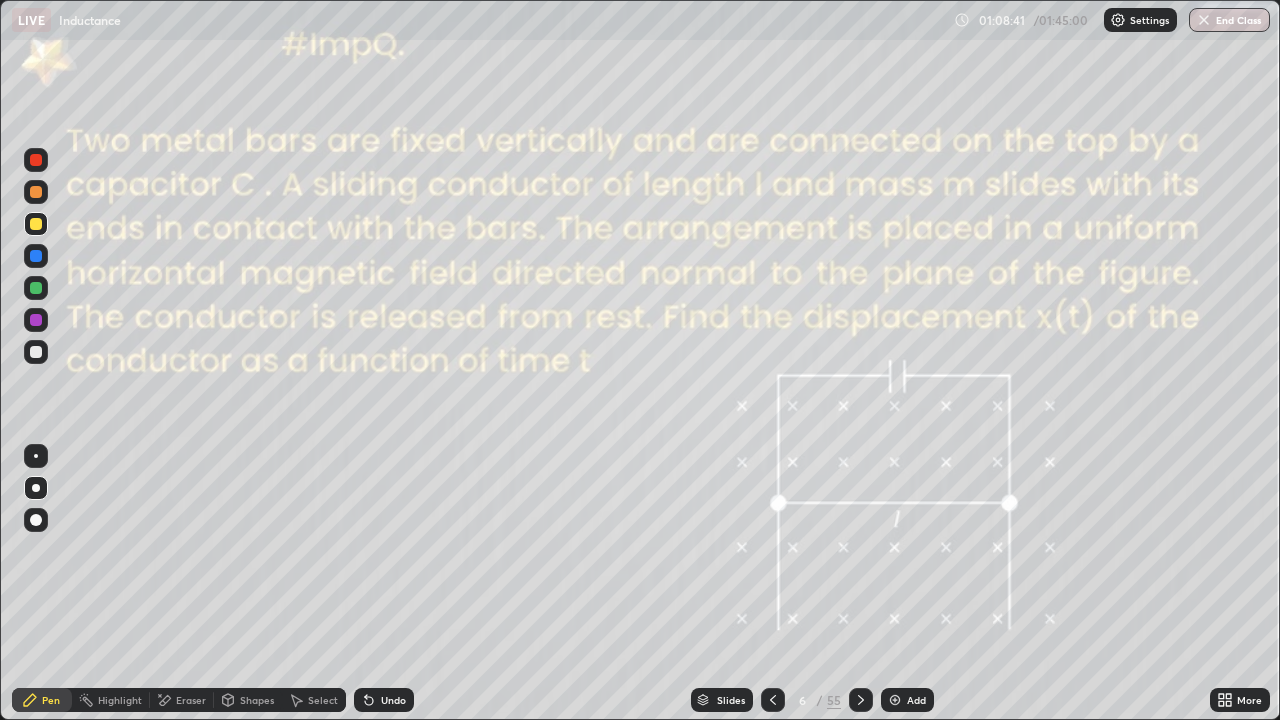 click 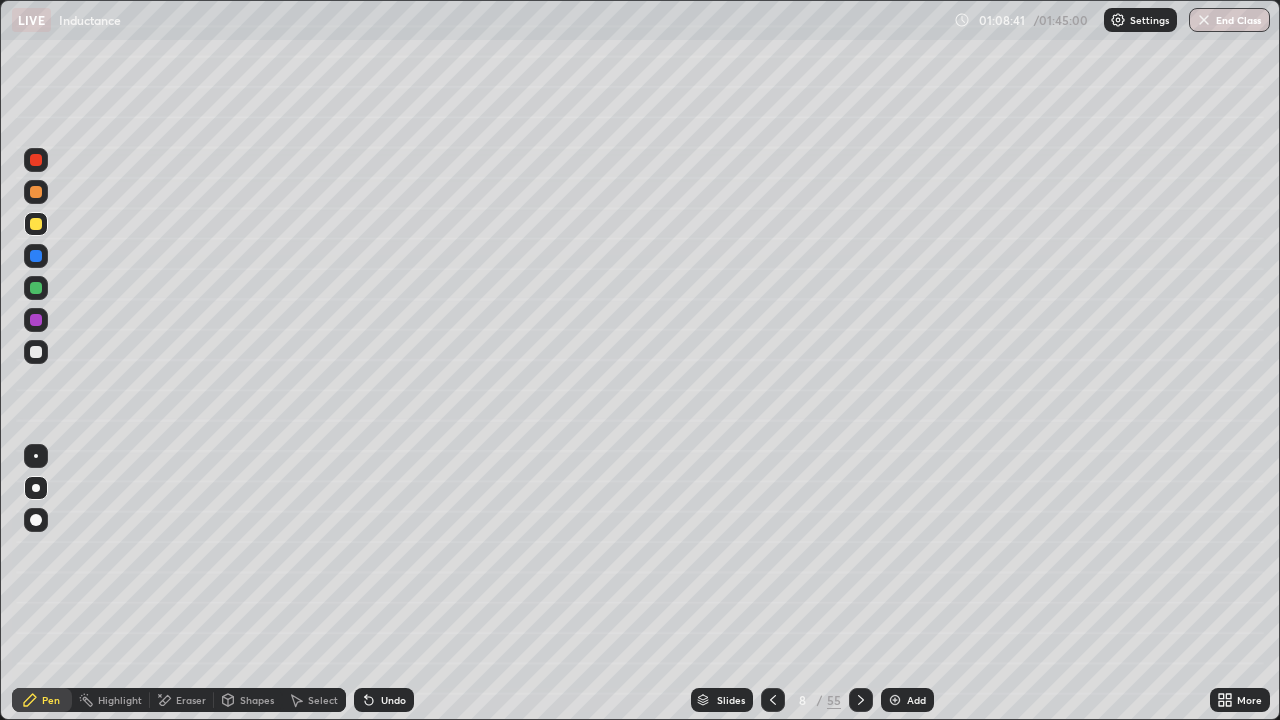 click 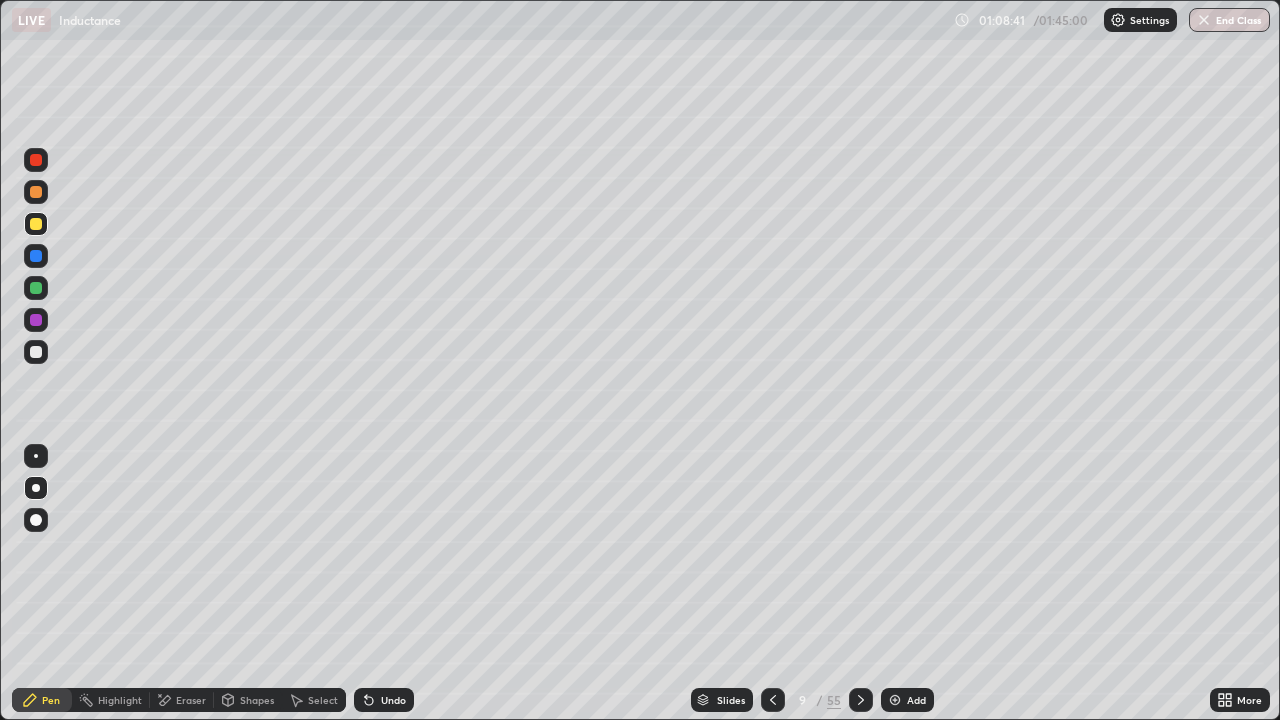 click 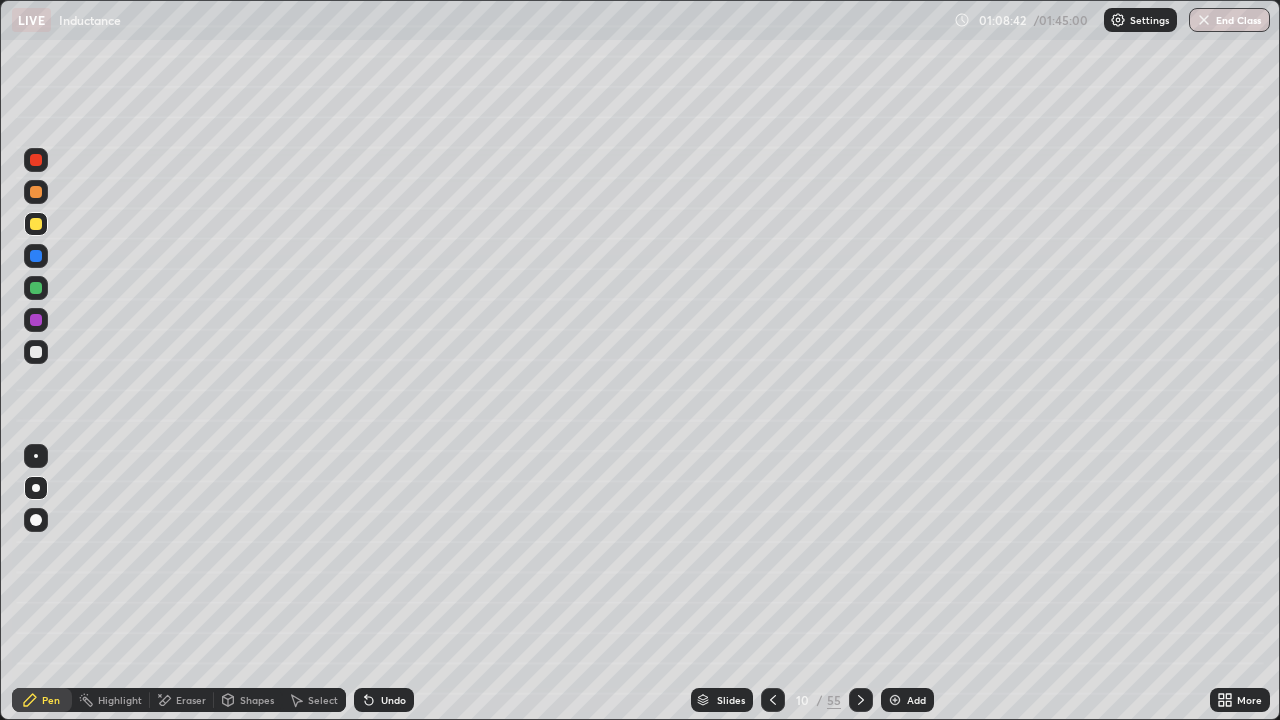 click 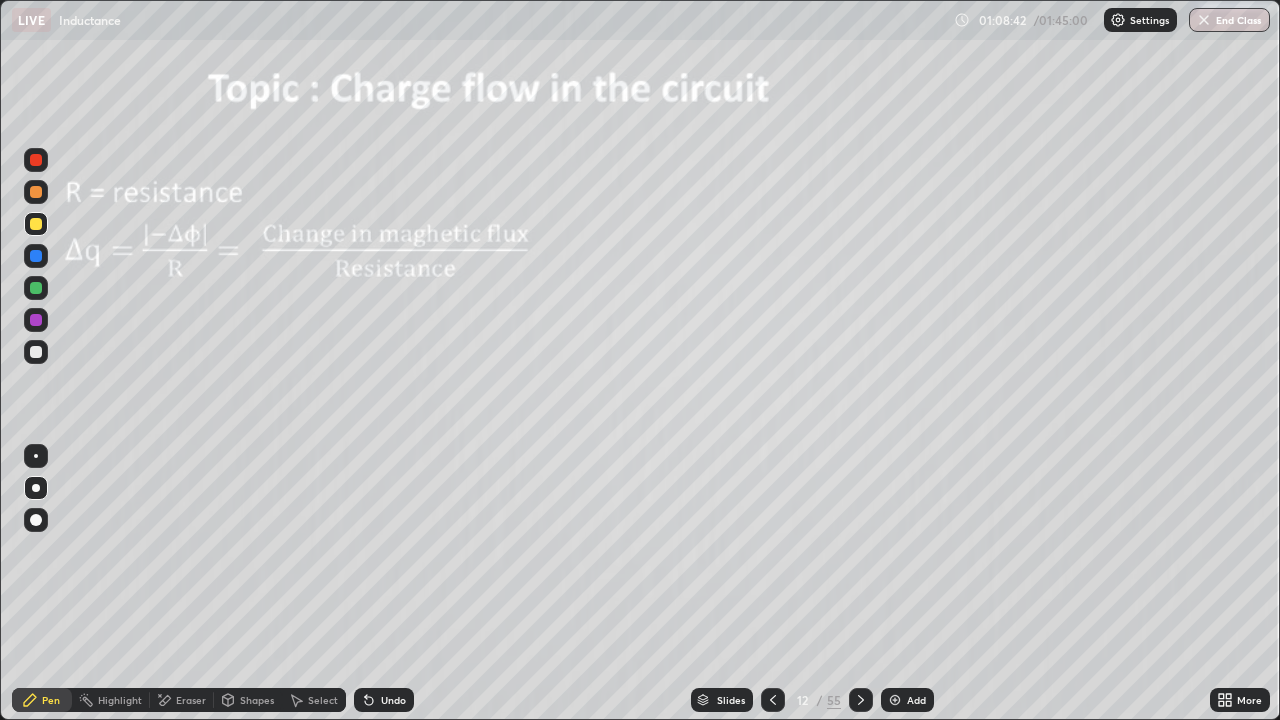 click 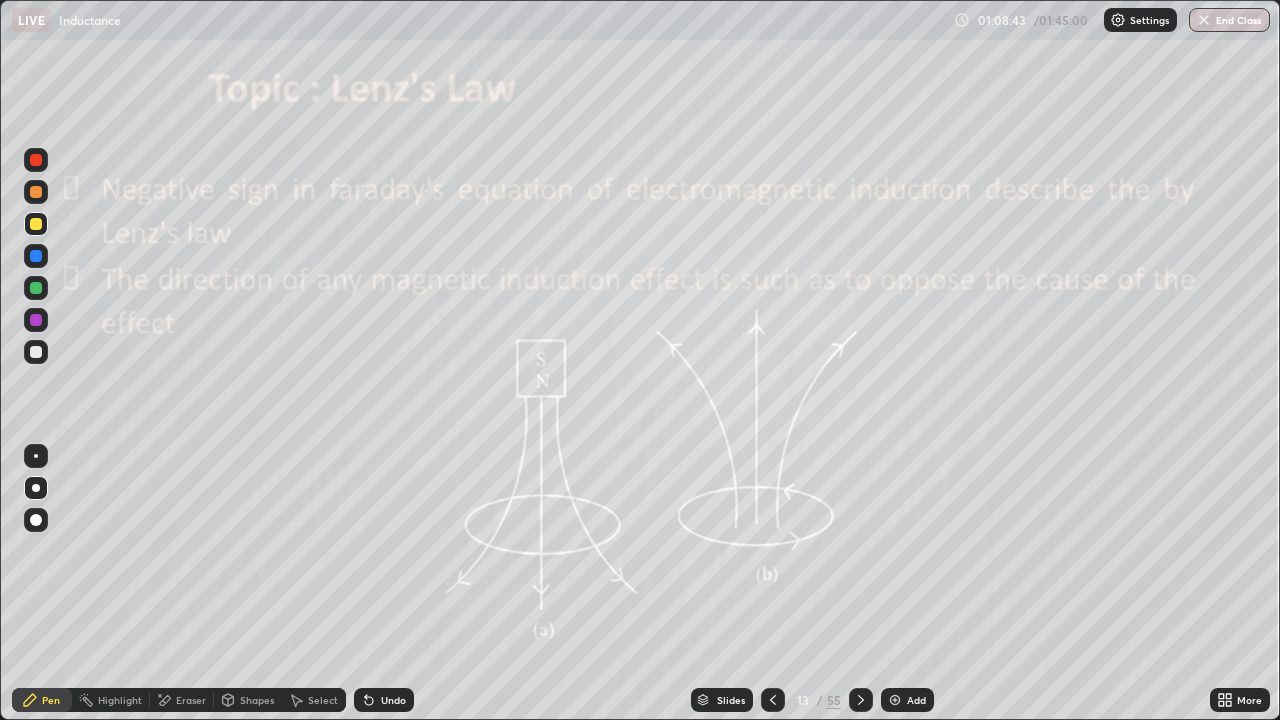 click 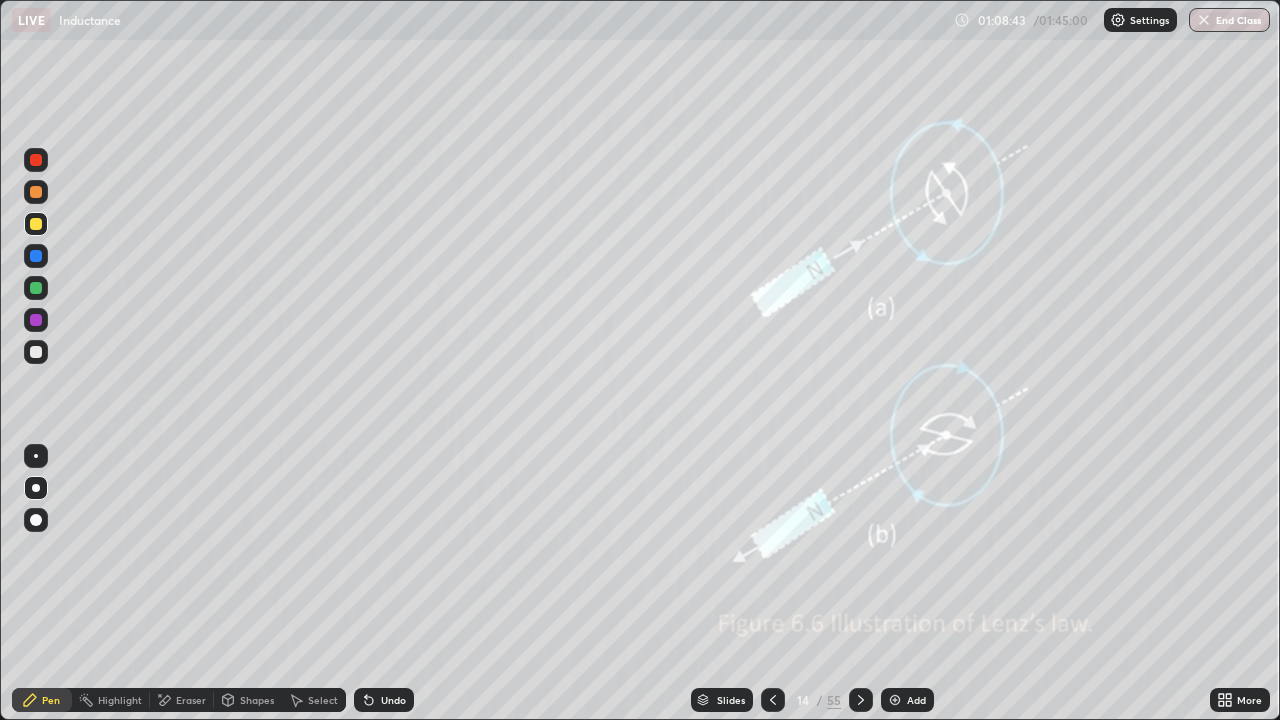 click 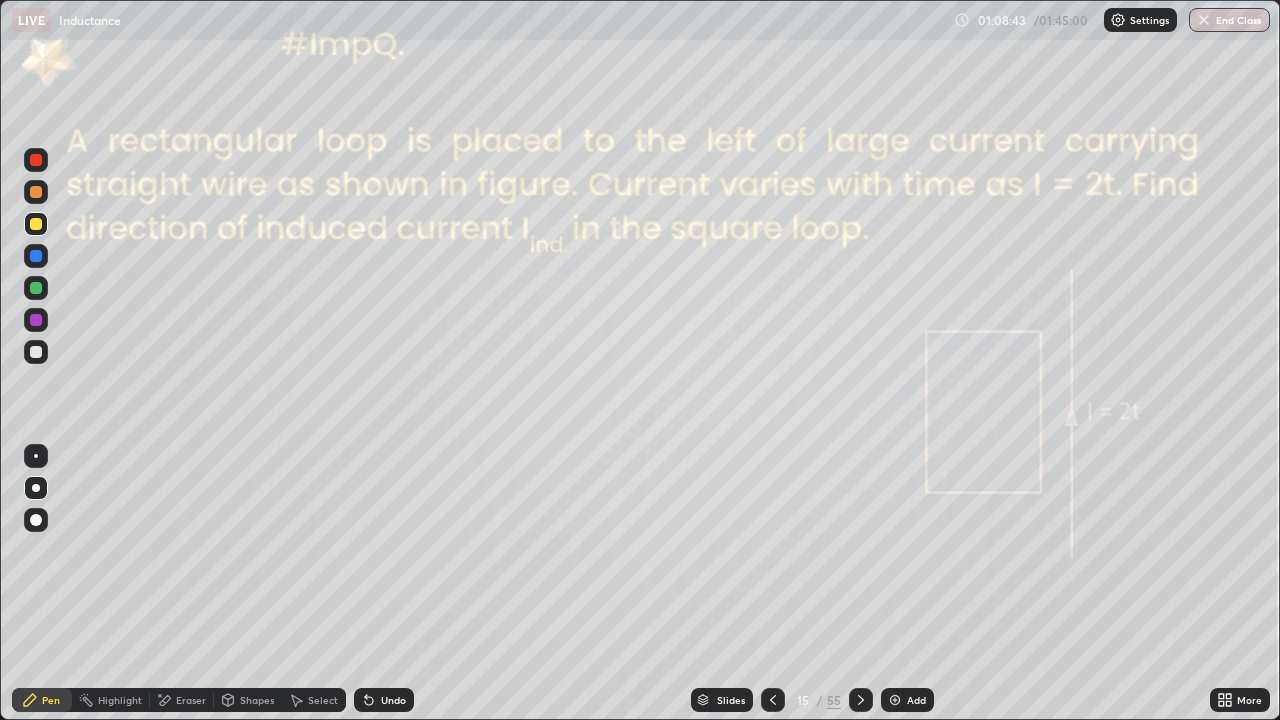 click 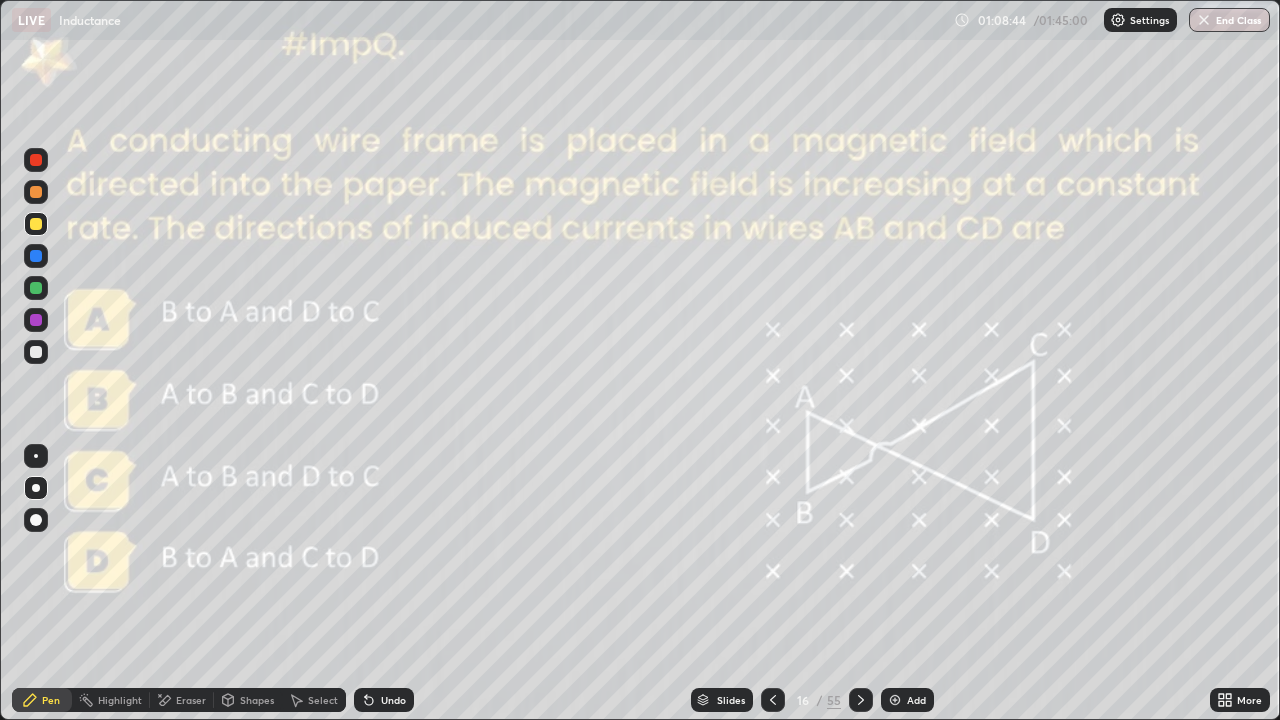 click 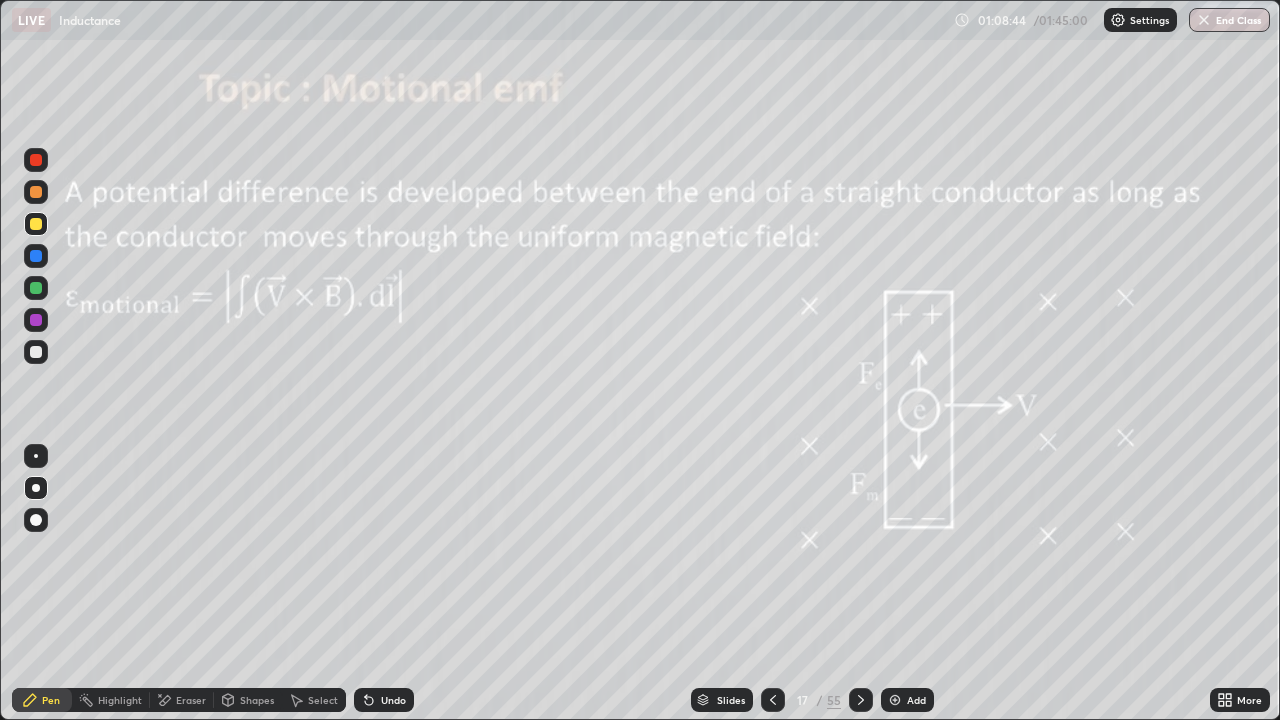 click 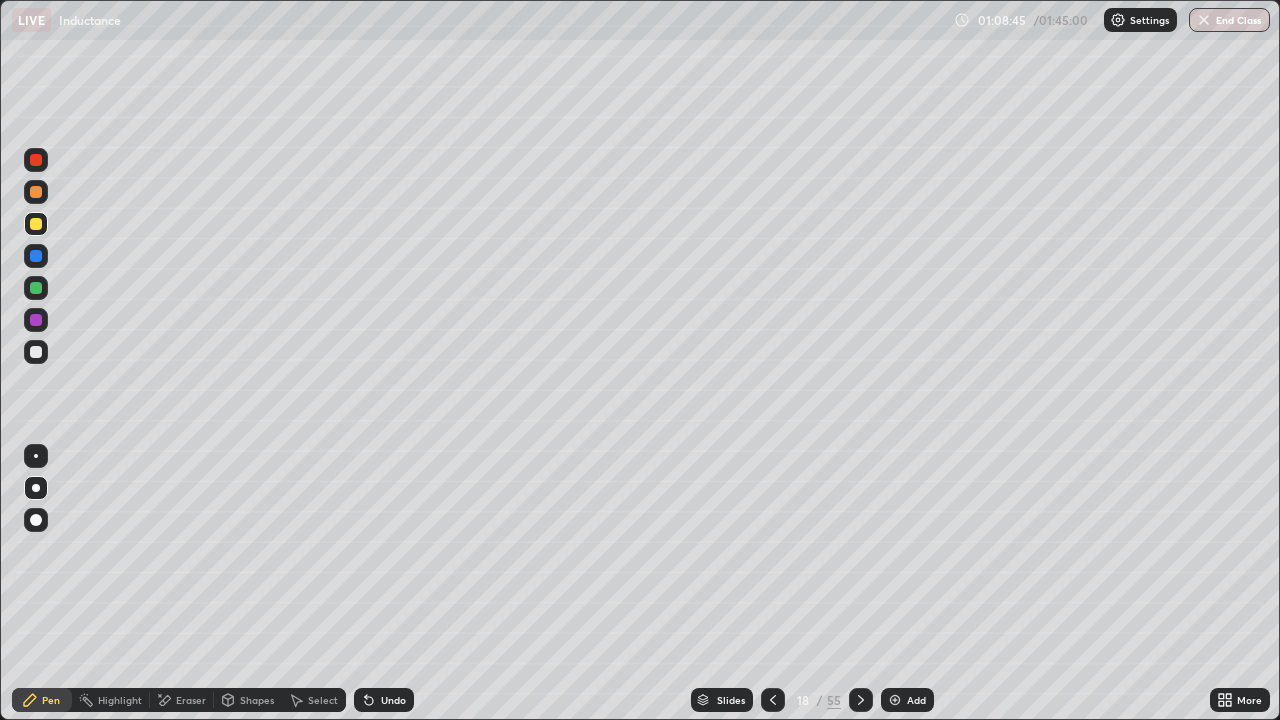 click 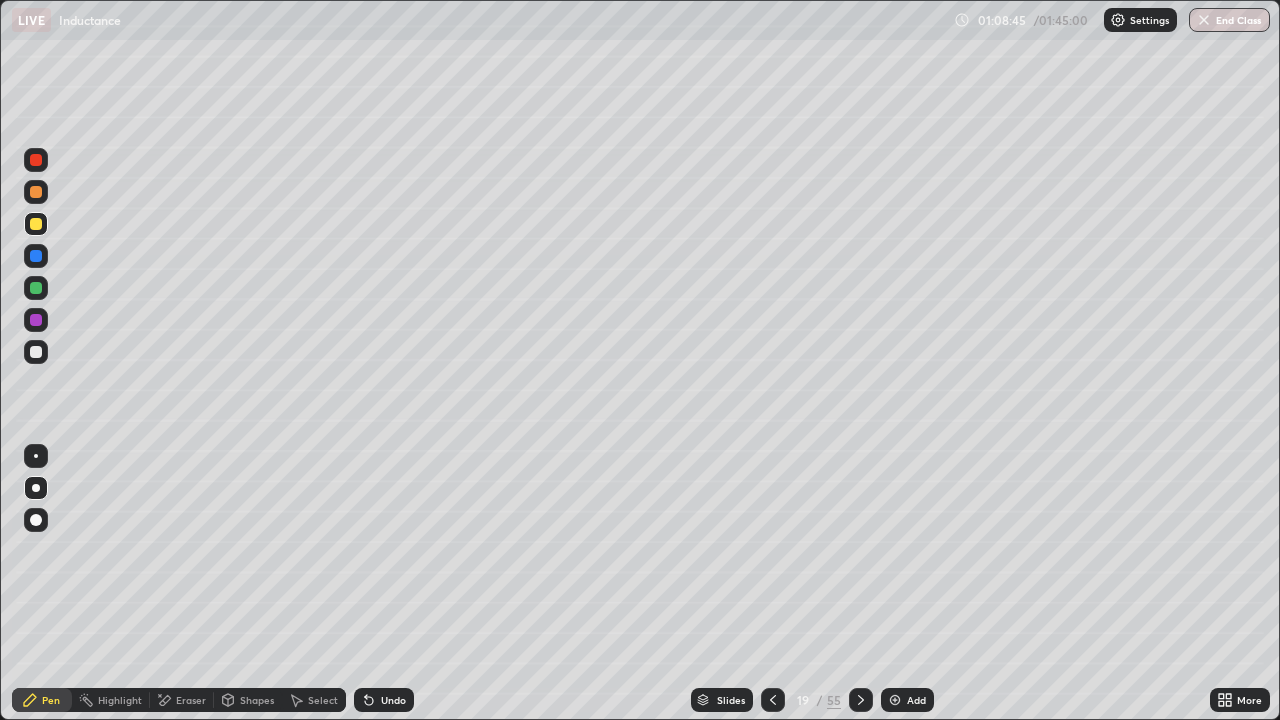 click 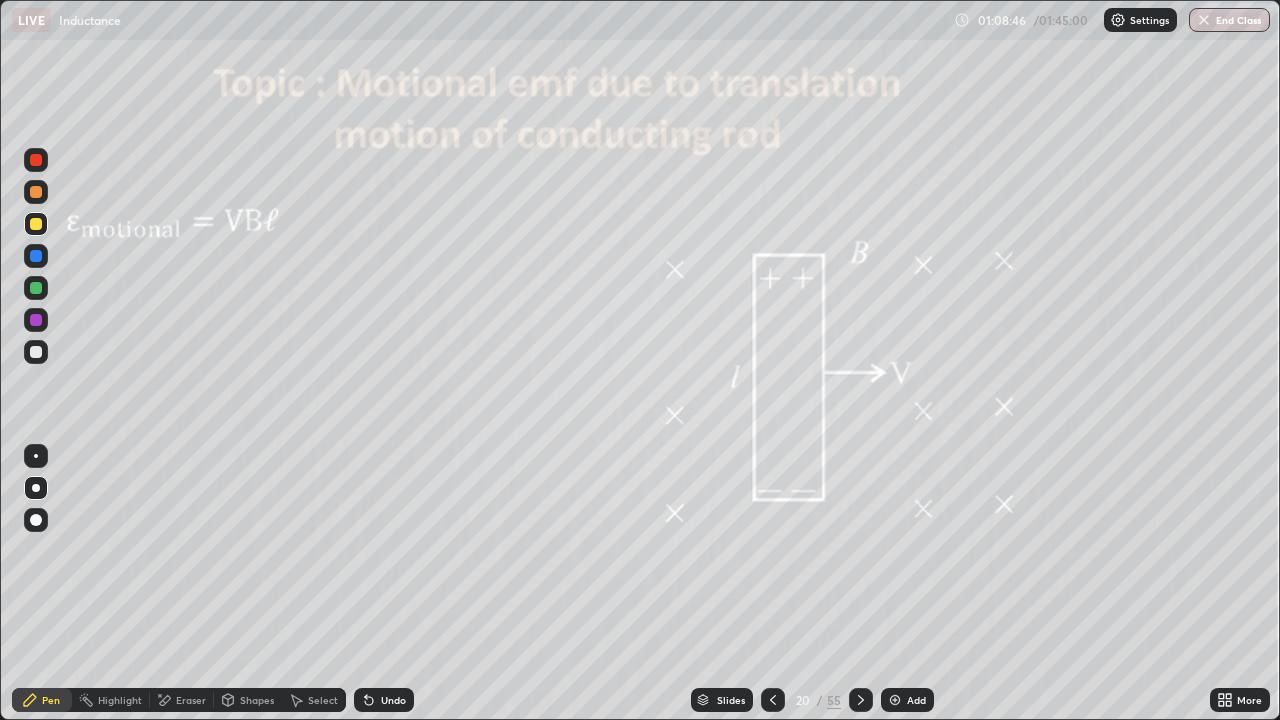 click 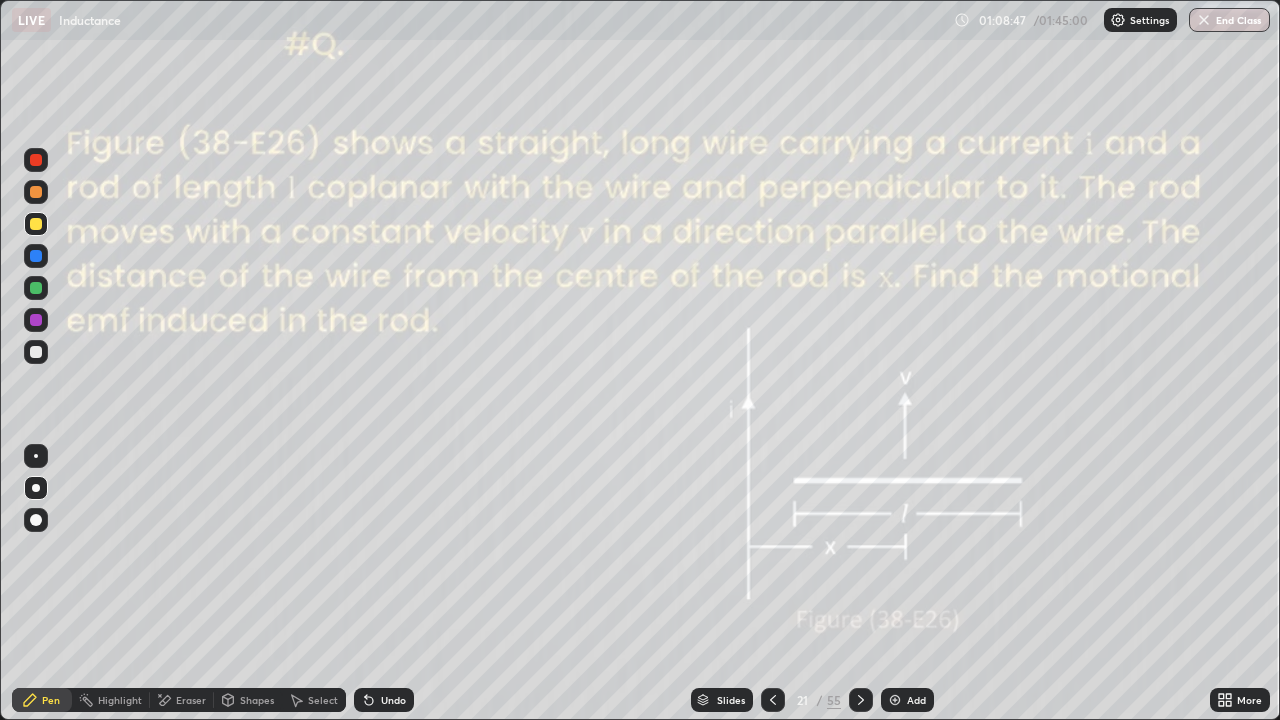 click 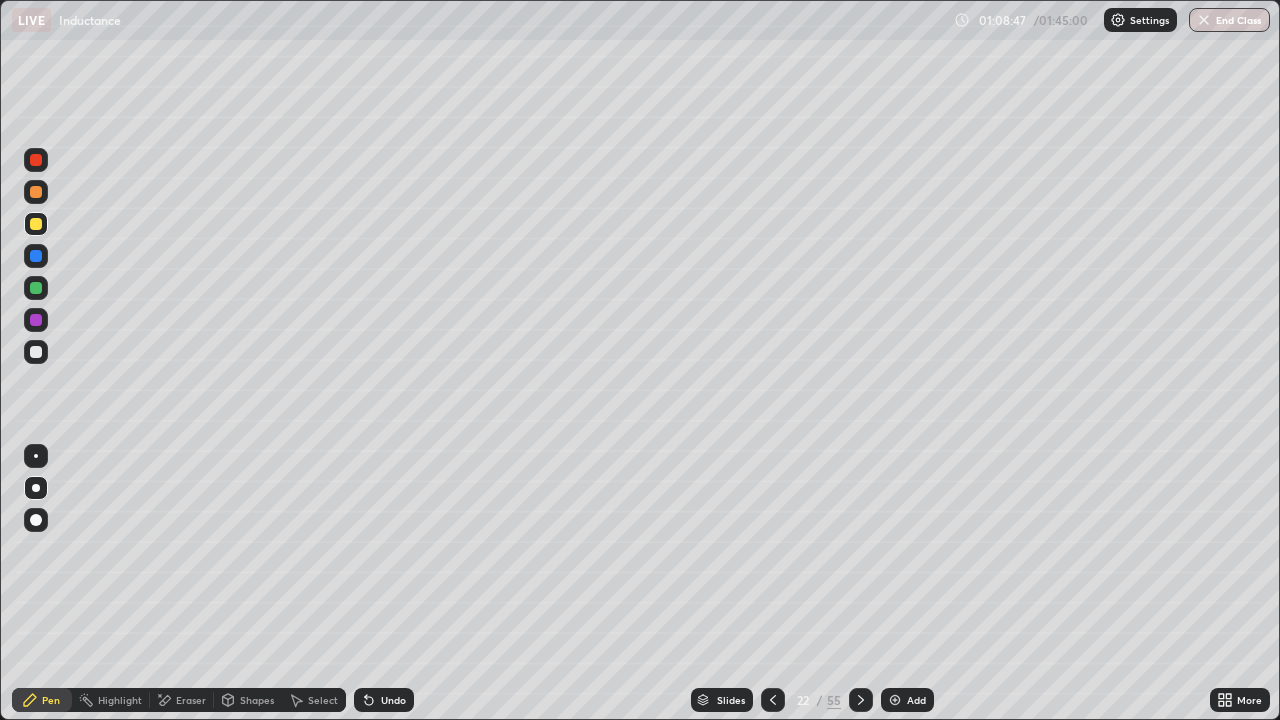 click 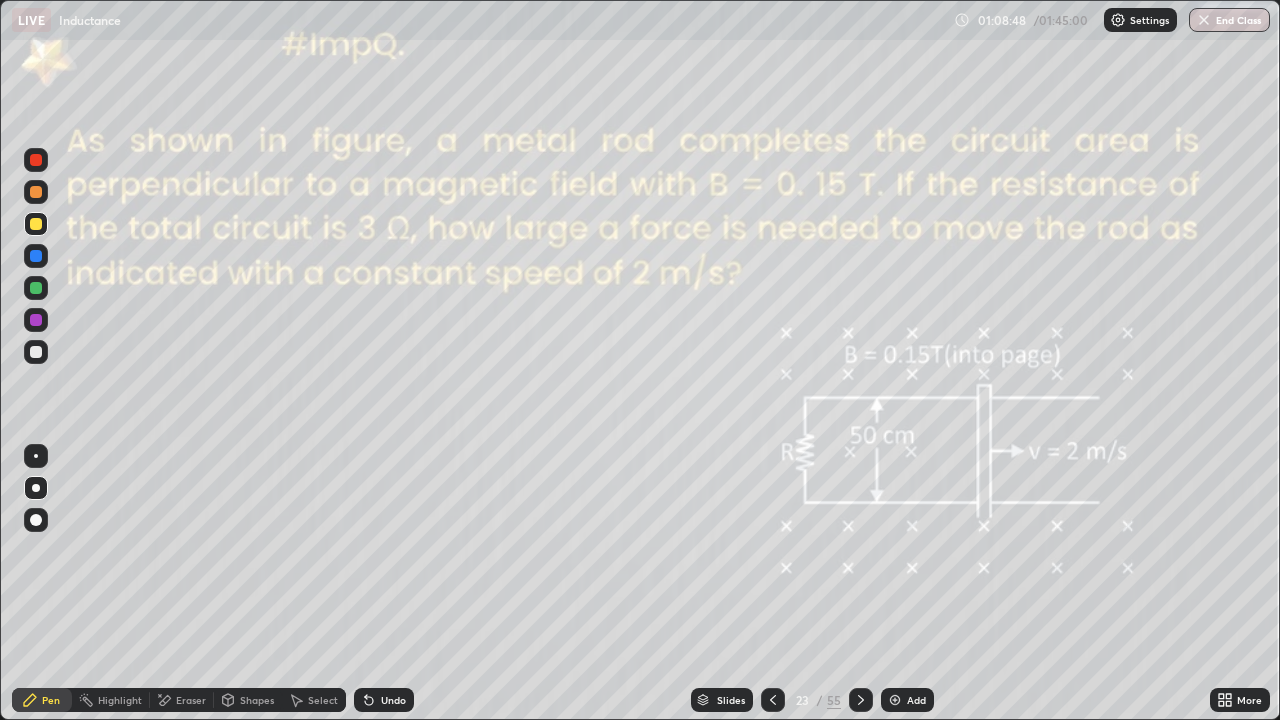 click 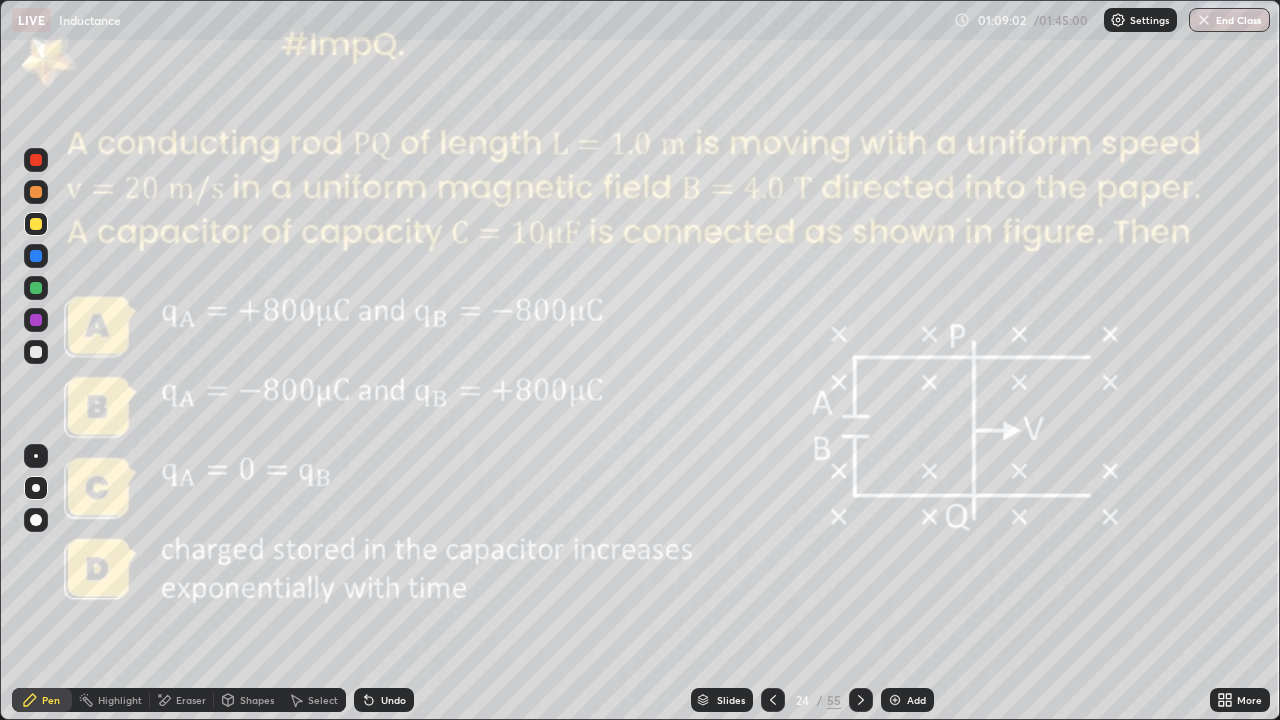 click on "Undo" at bounding box center (384, 700) 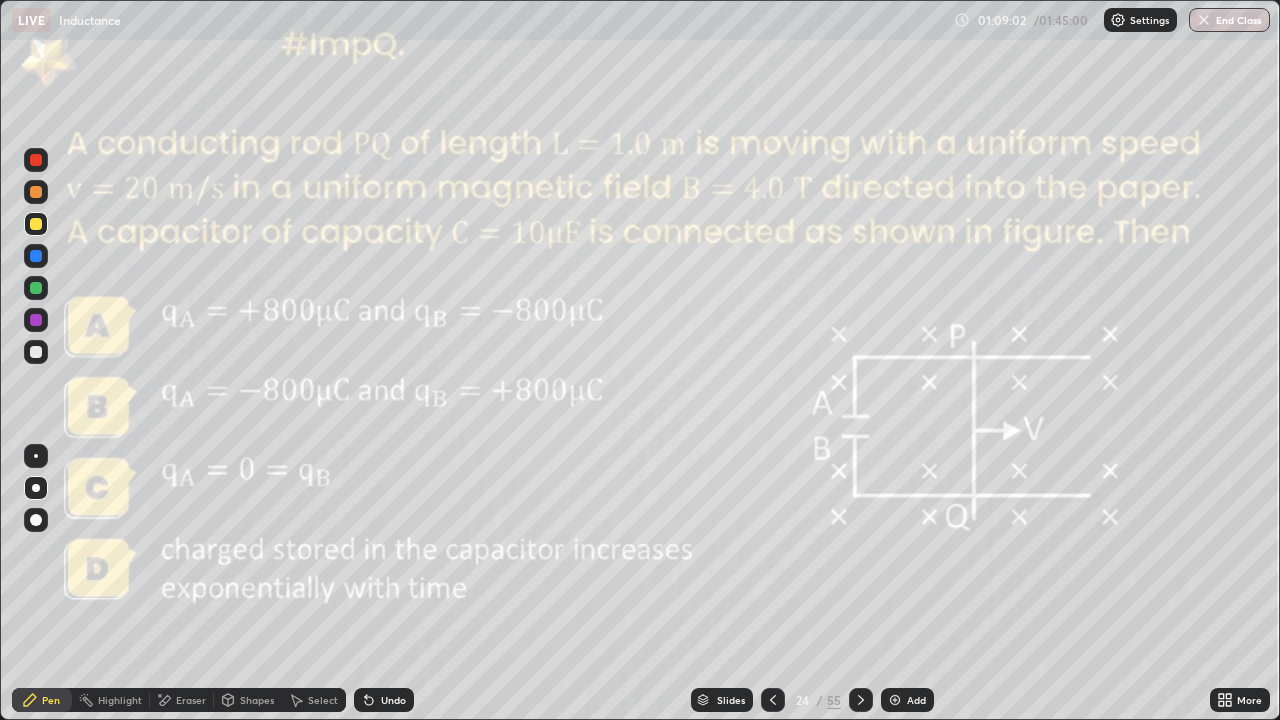 click on "Undo" at bounding box center (384, 700) 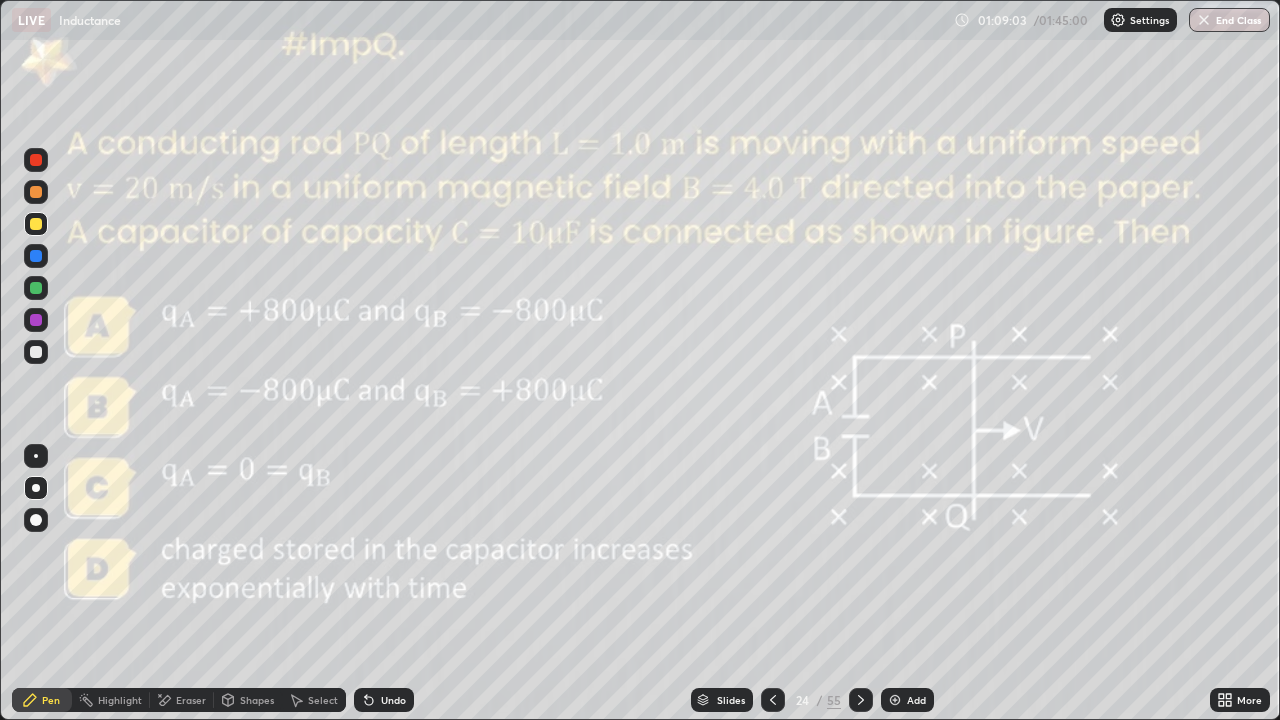 click on "Undo" at bounding box center [384, 700] 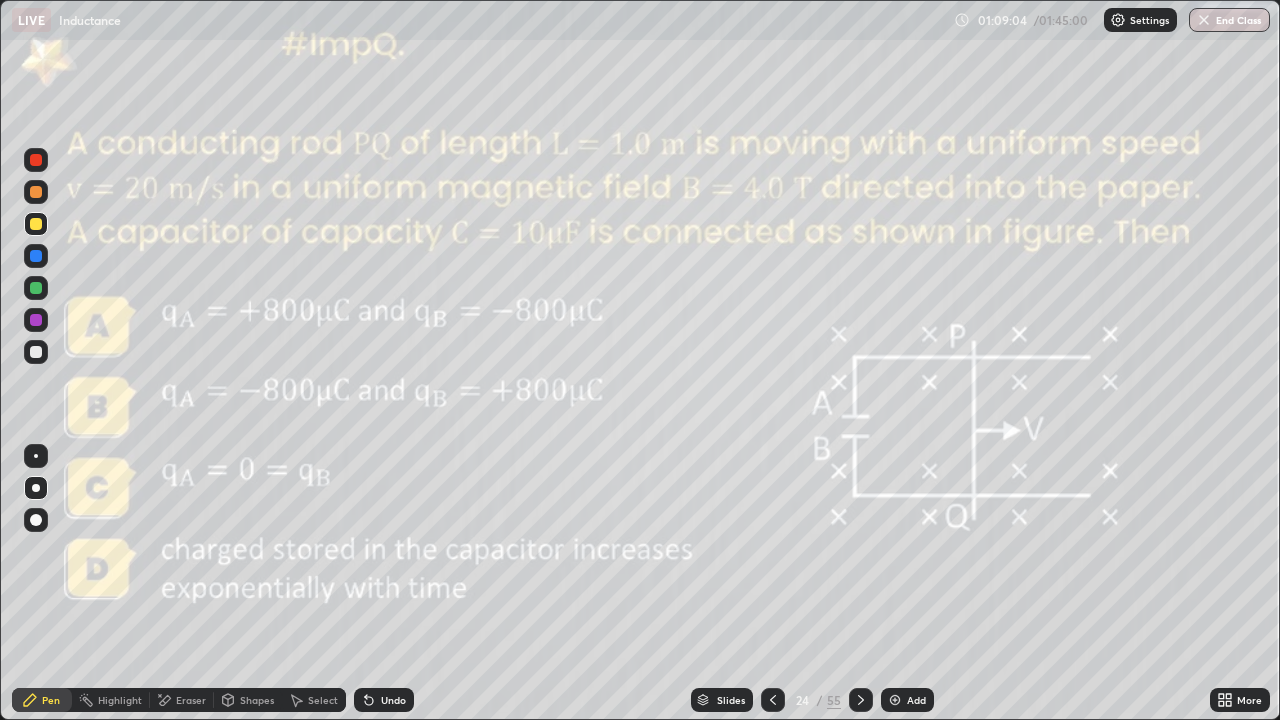 click on "Undo" at bounding box center [384, 700] 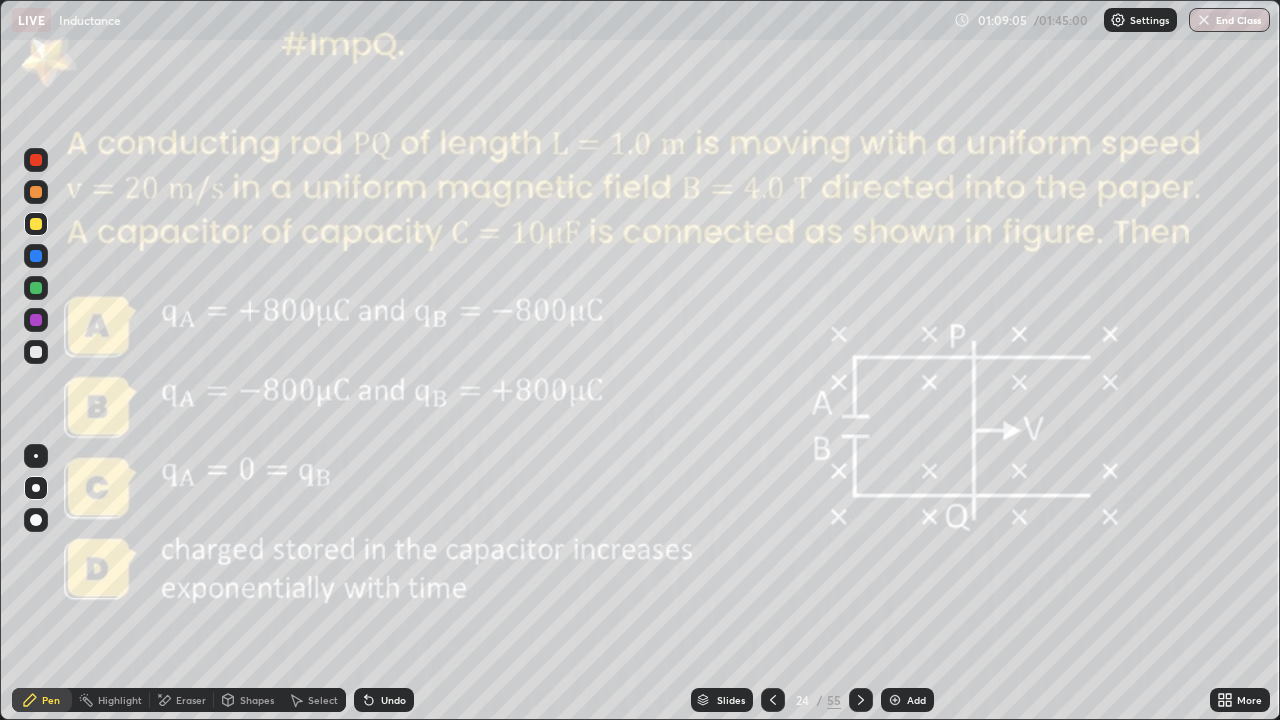 click 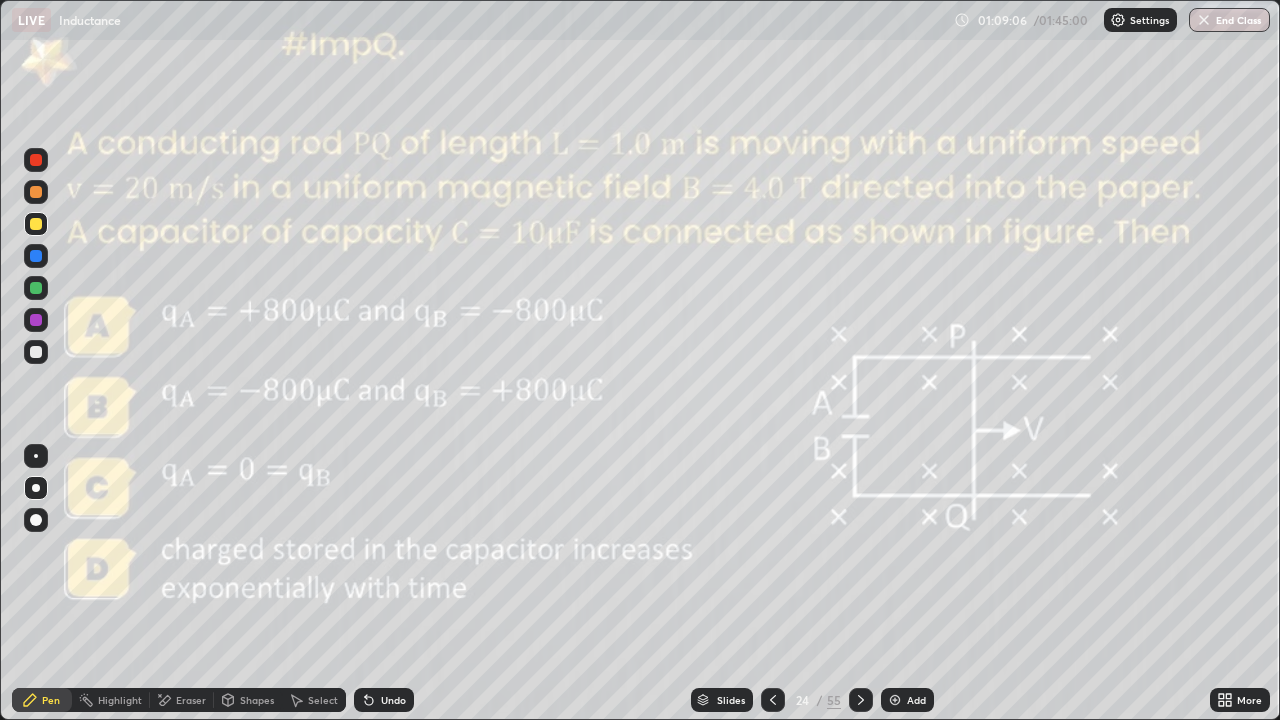 click 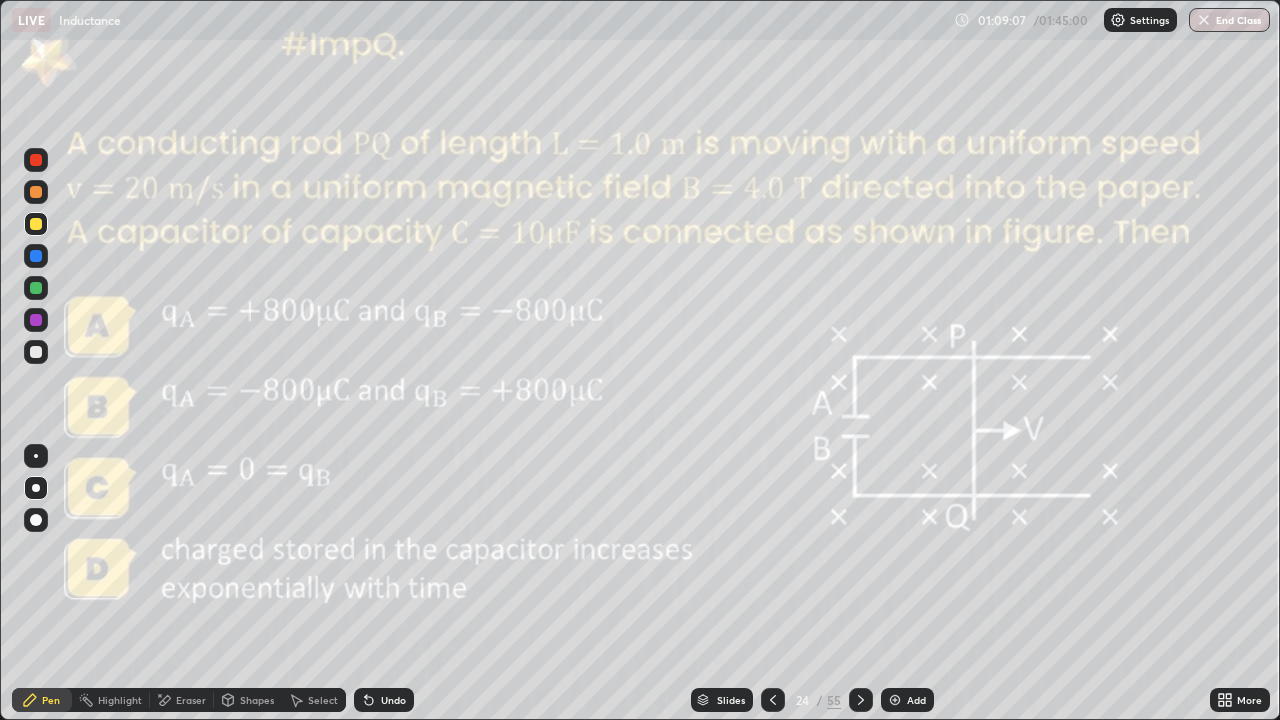 click 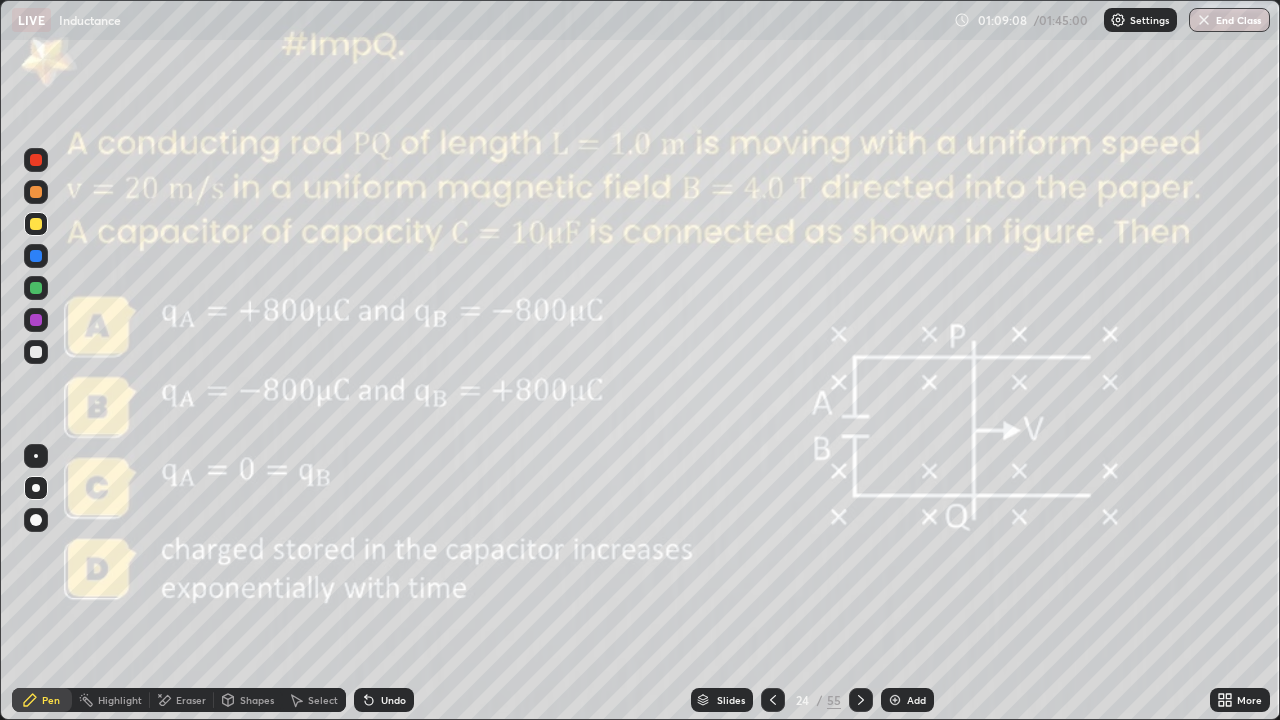 click 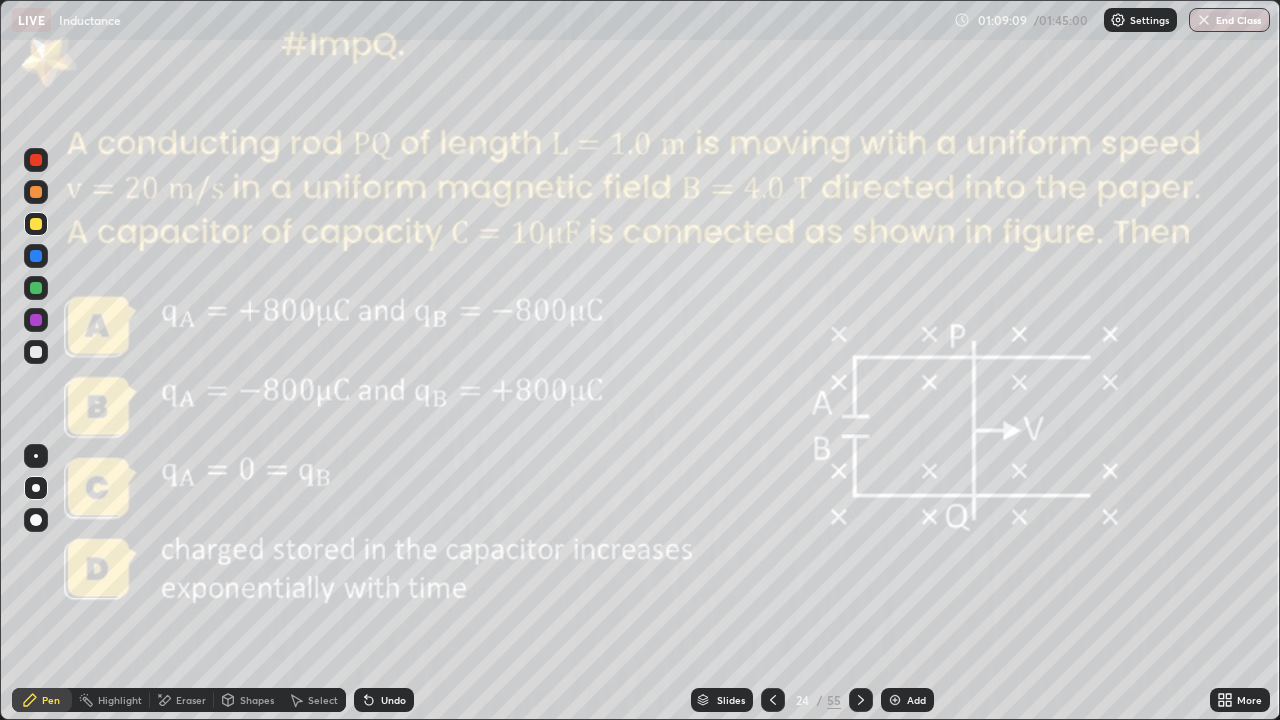 click 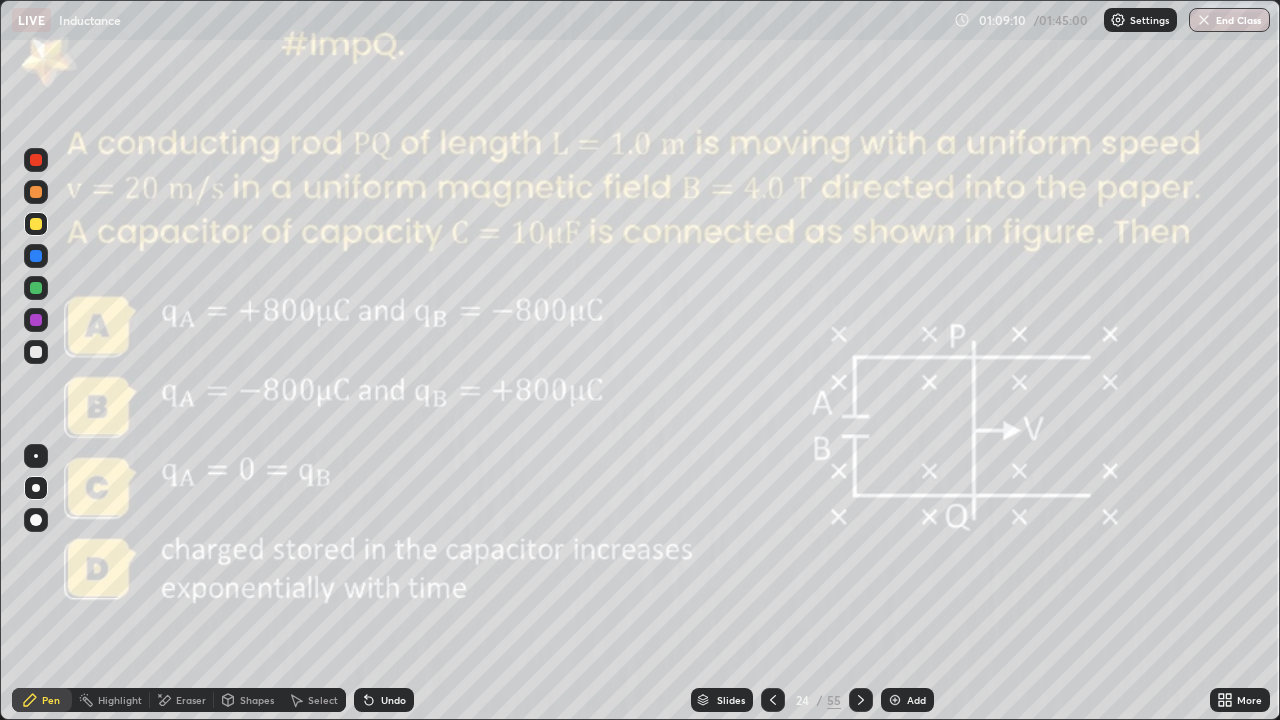click 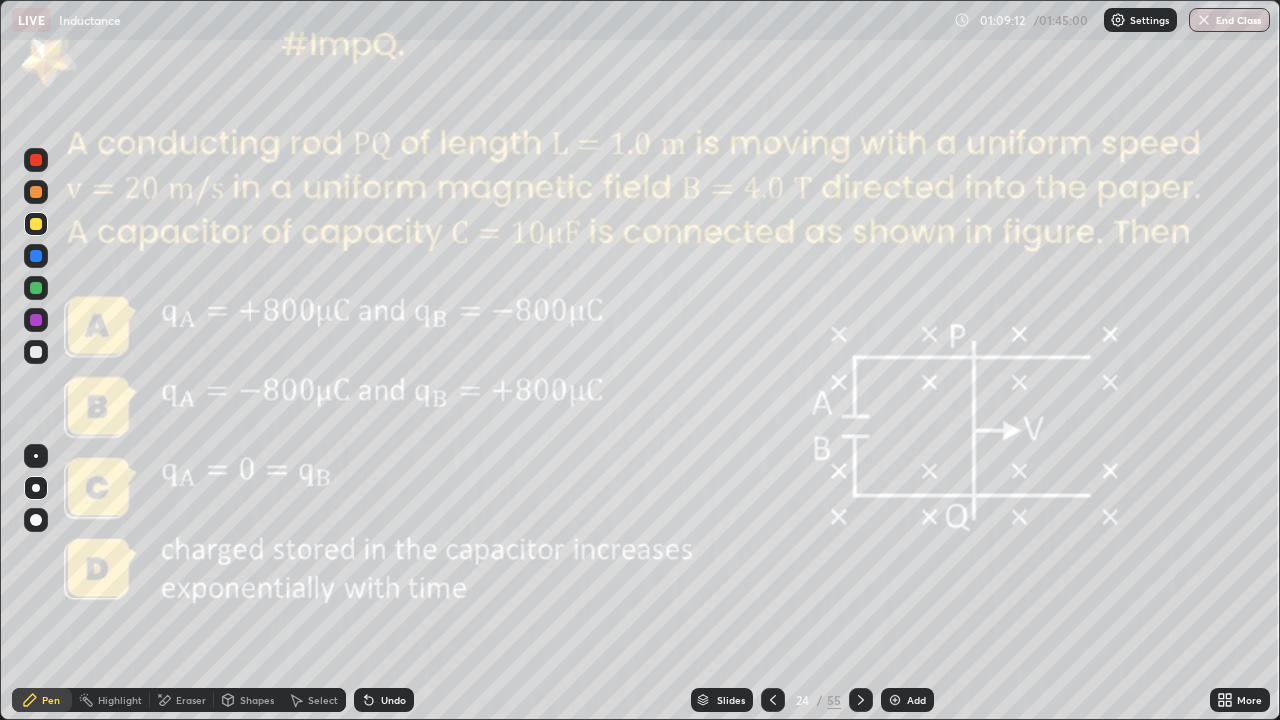 click on "Undo" at bounding box center [384, 700] 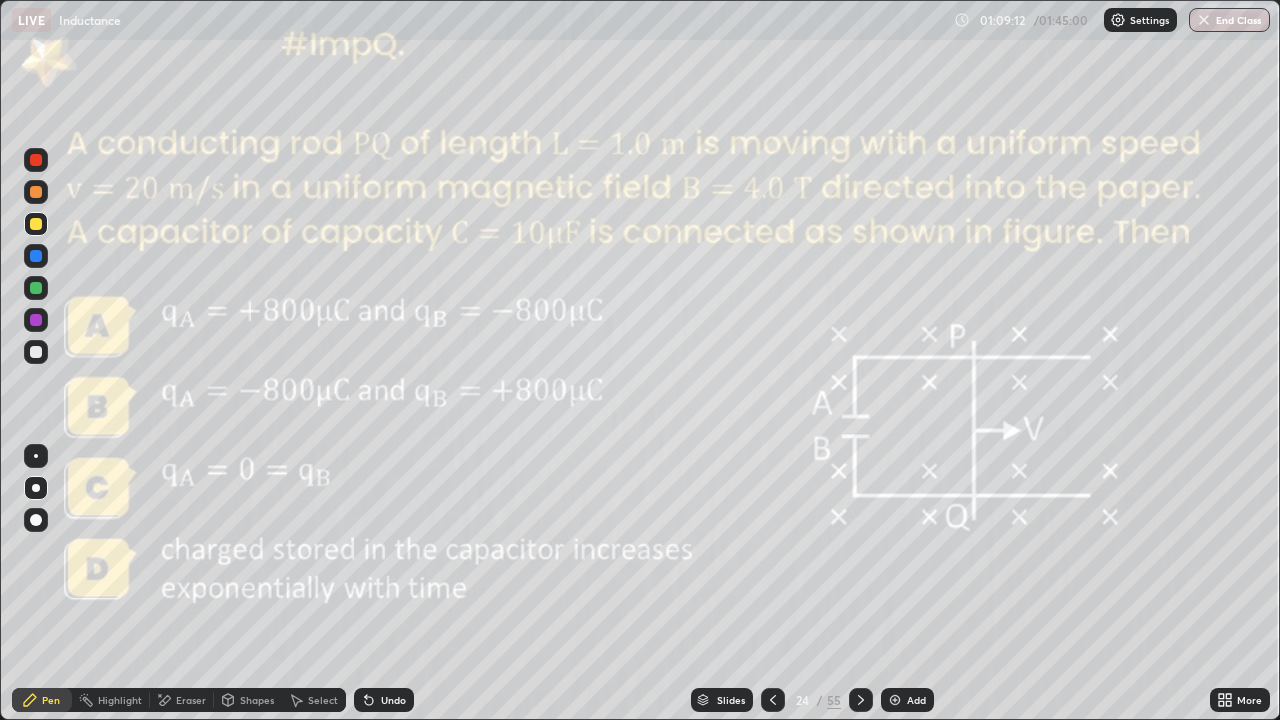 click on "Undo" at bounding box center [384, 700] 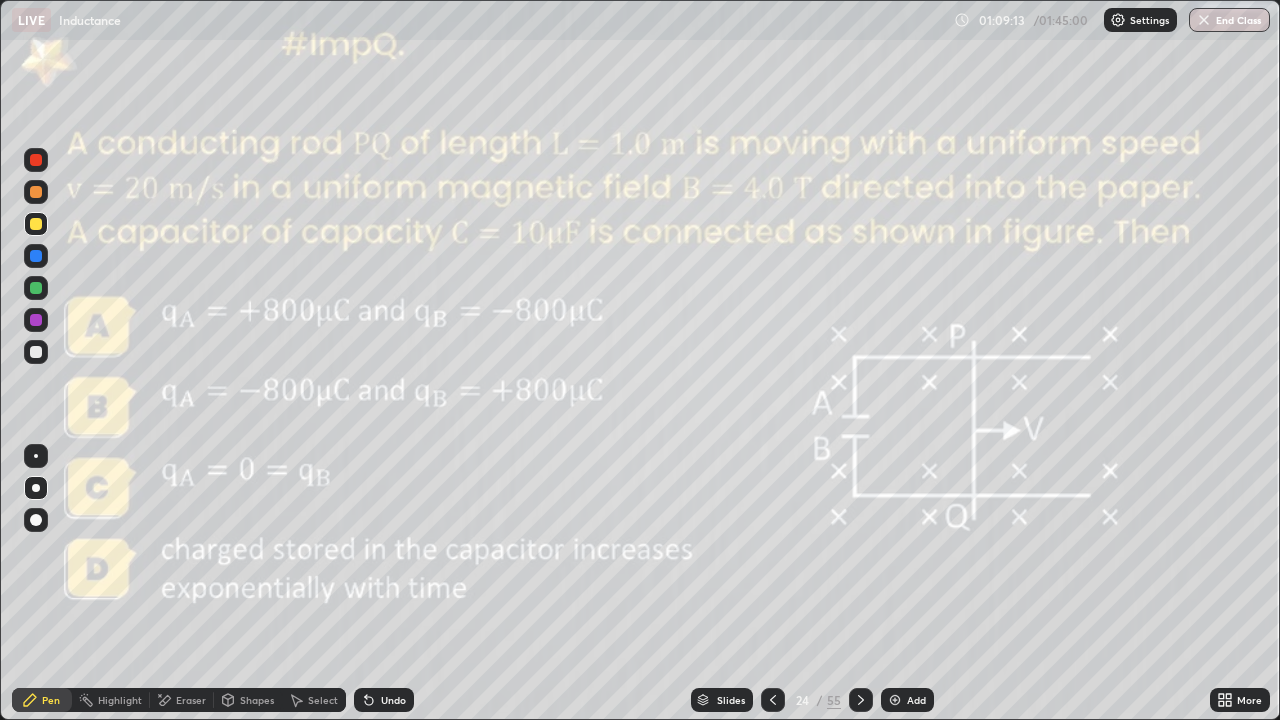 click on "Undo" at bounding box center (384, 700) 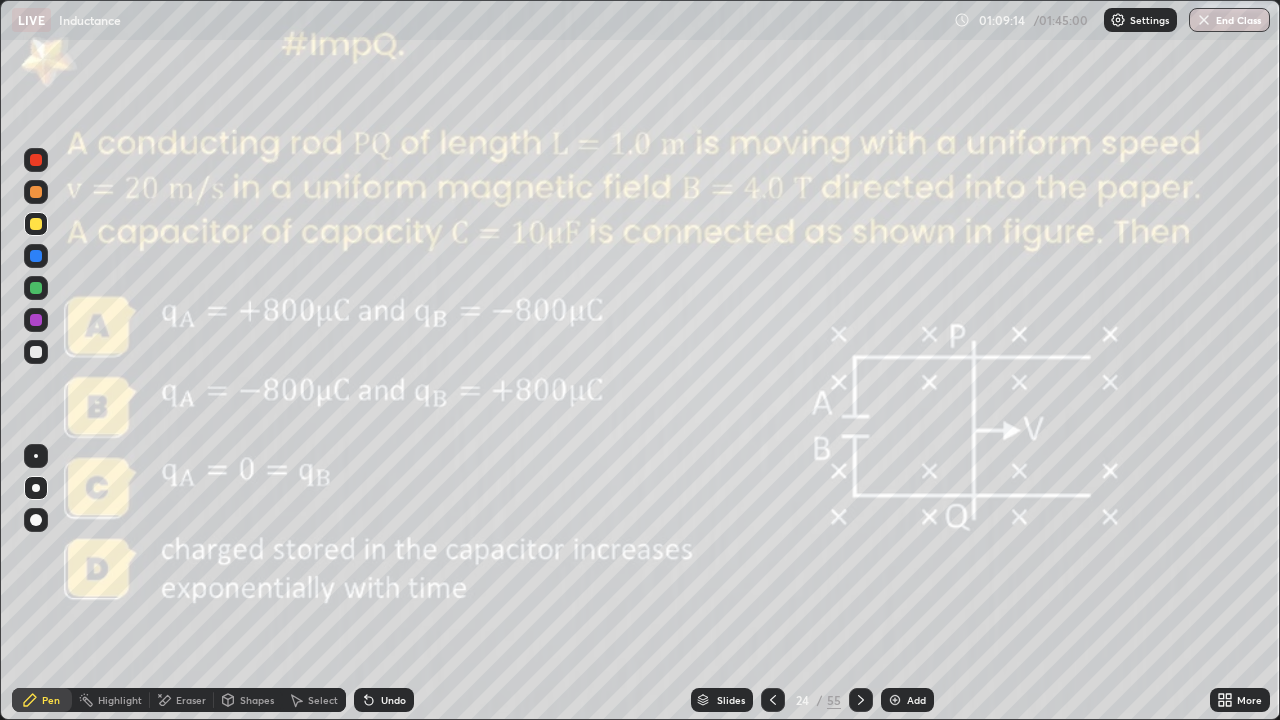 click on "Undo" at bounding box center [384, 700] 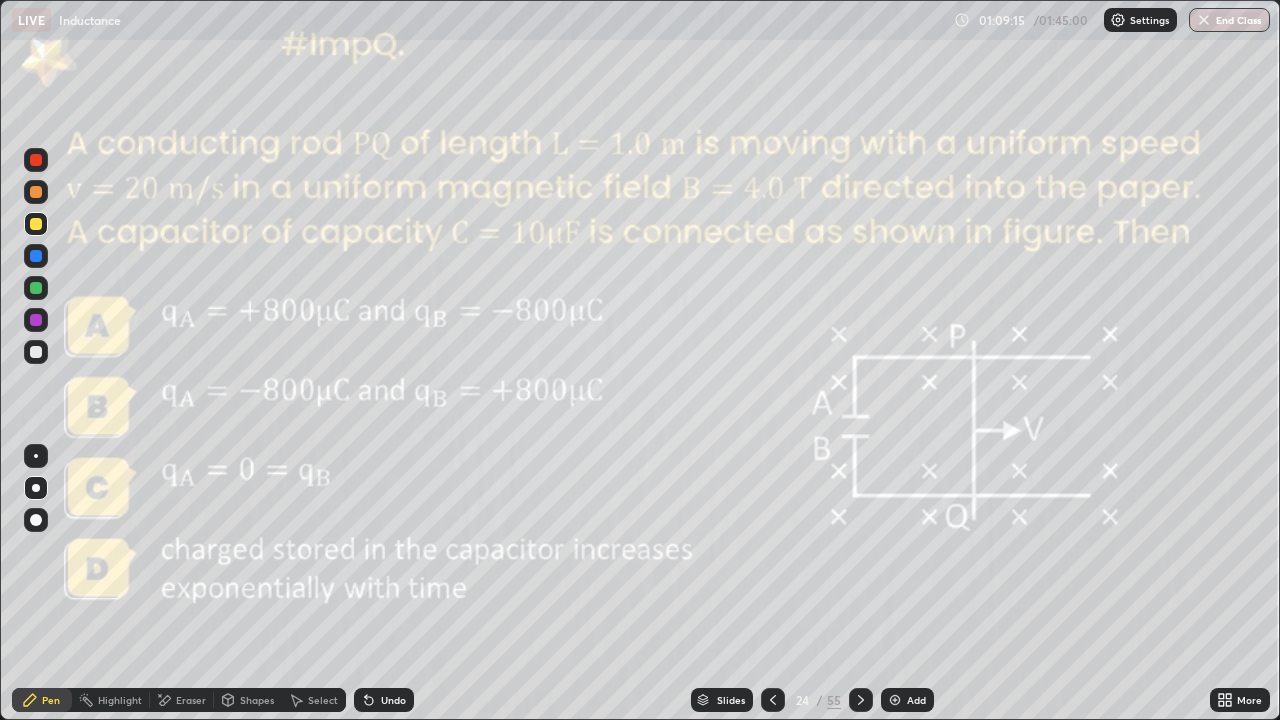click on "Undo" at bounding box center [384, 700] 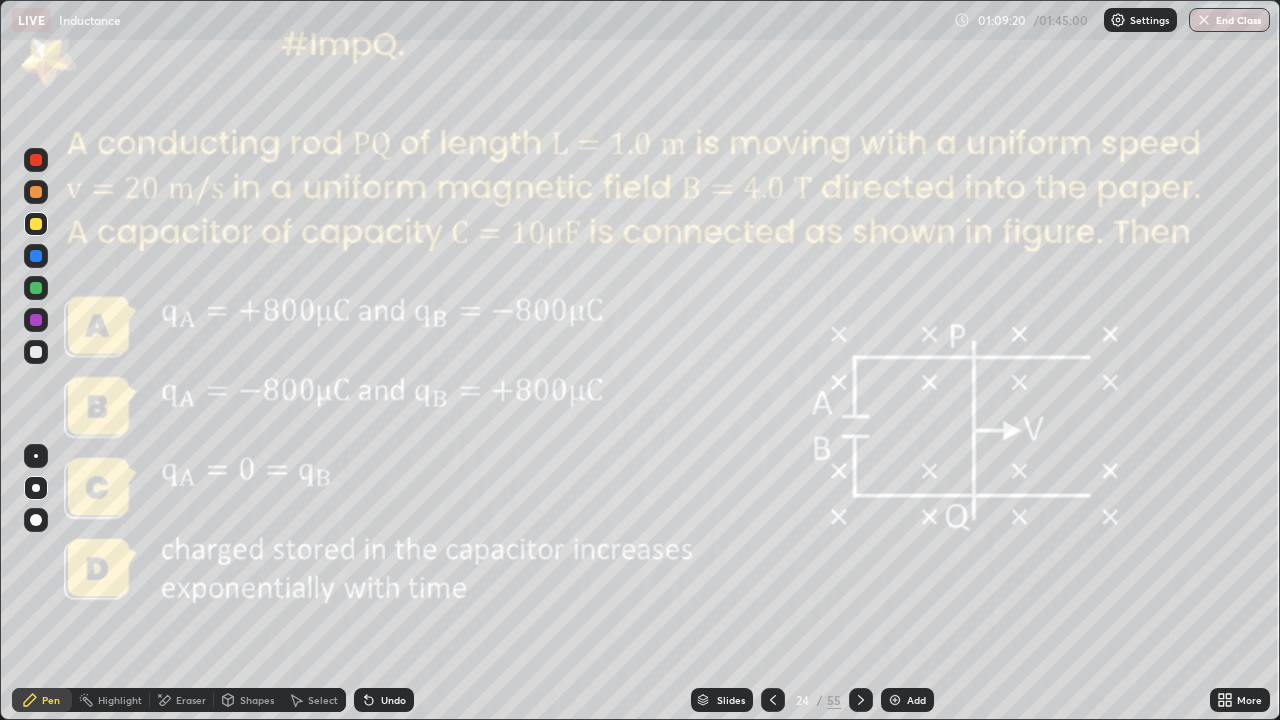 click on "Slides" at bounding box center (722, 700) 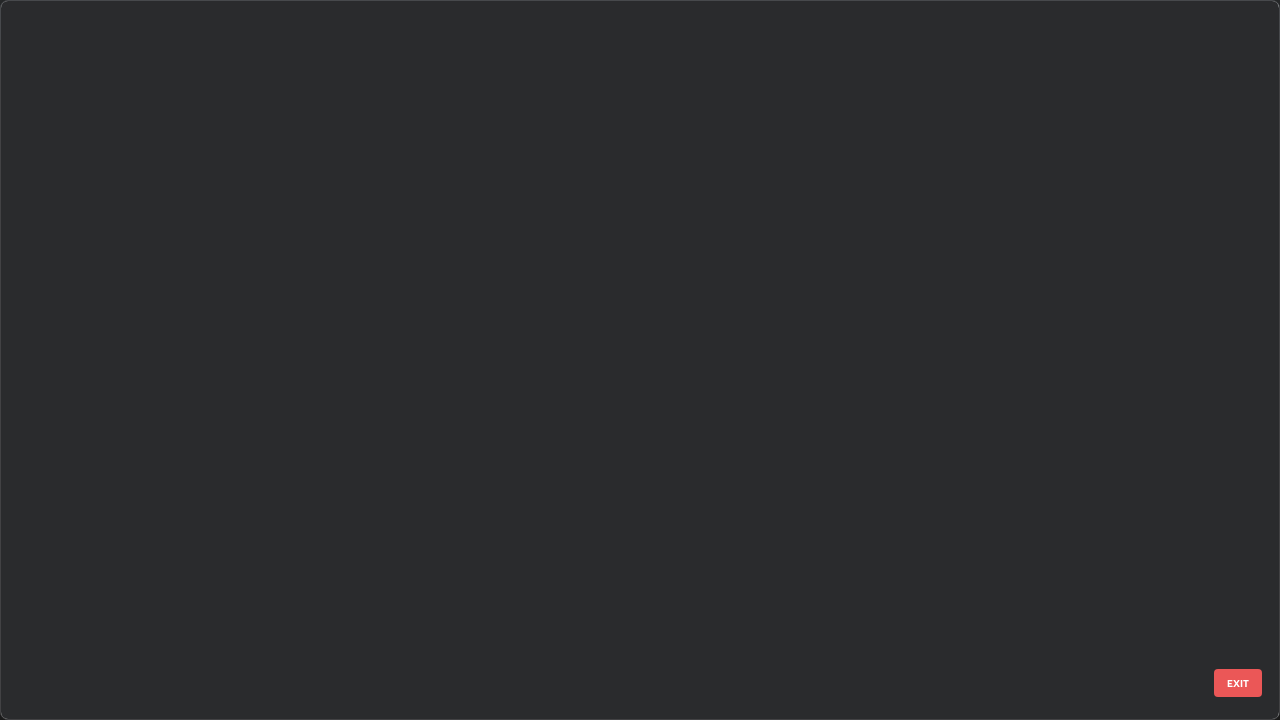 scroll, scrollTop: 1079, scrollLeft: 0, axis: vertical 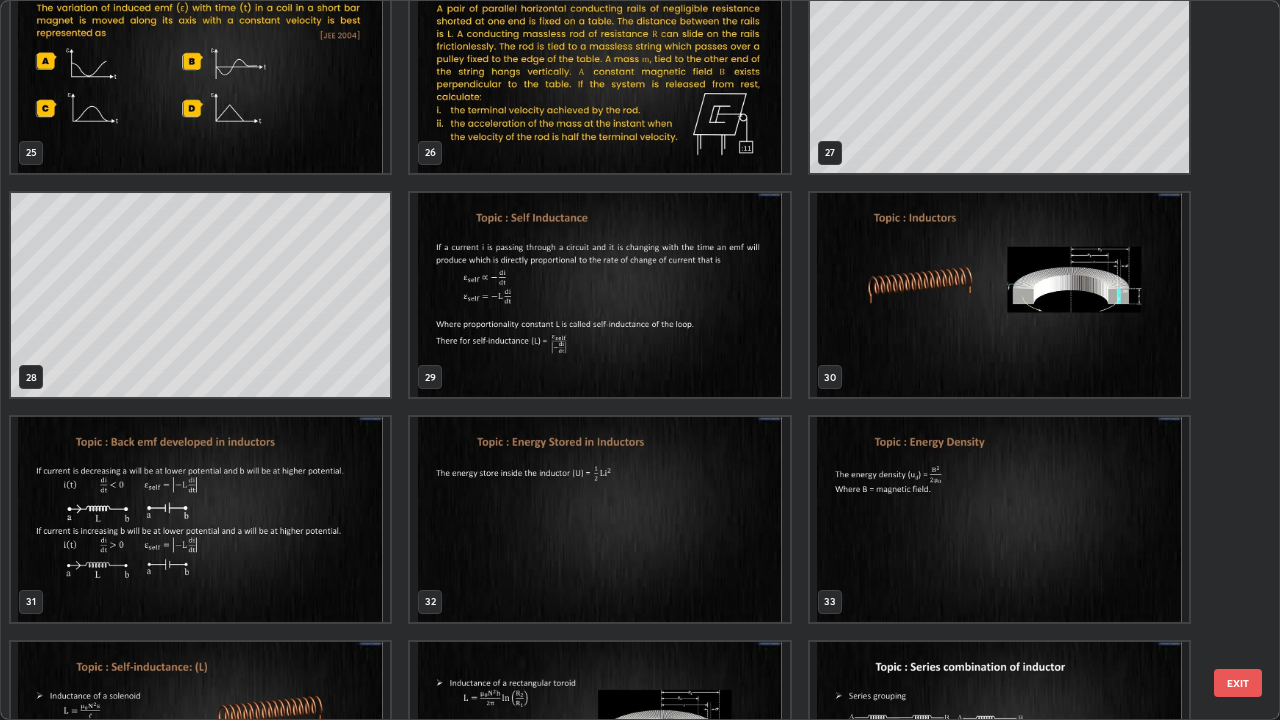 click at bounding box center [200, 519] 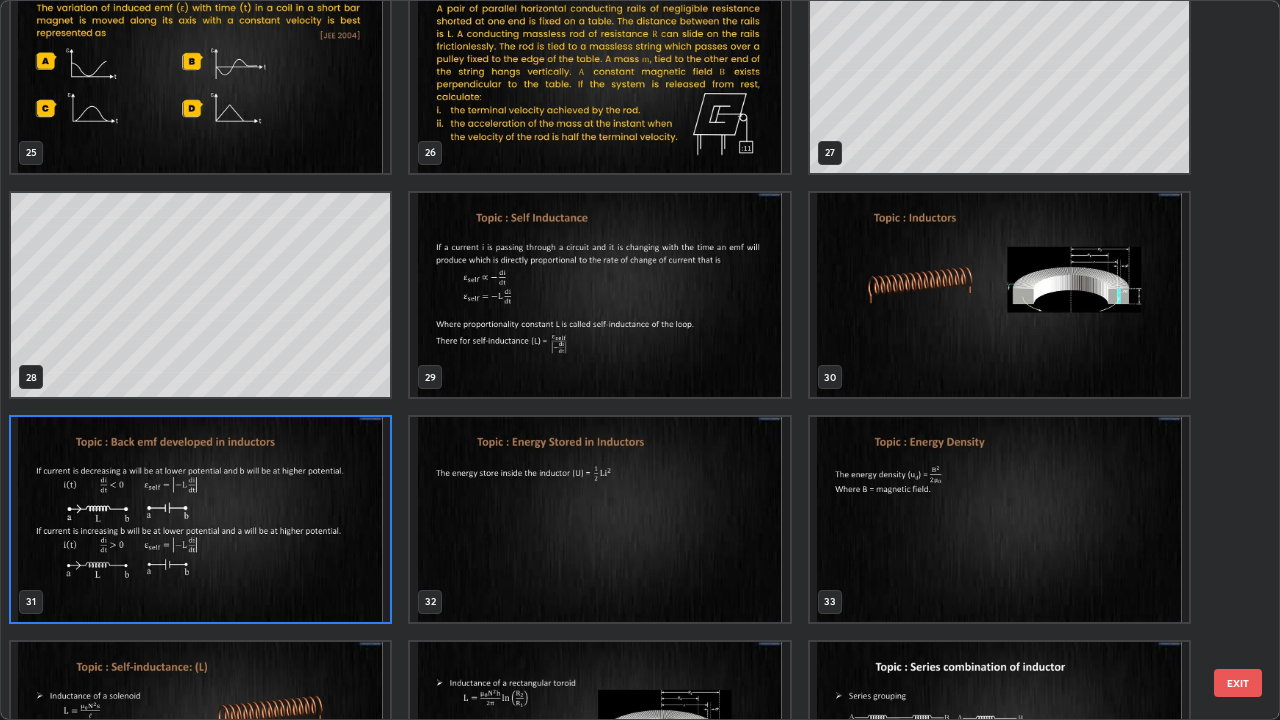 click at bounding box center [200, 519] 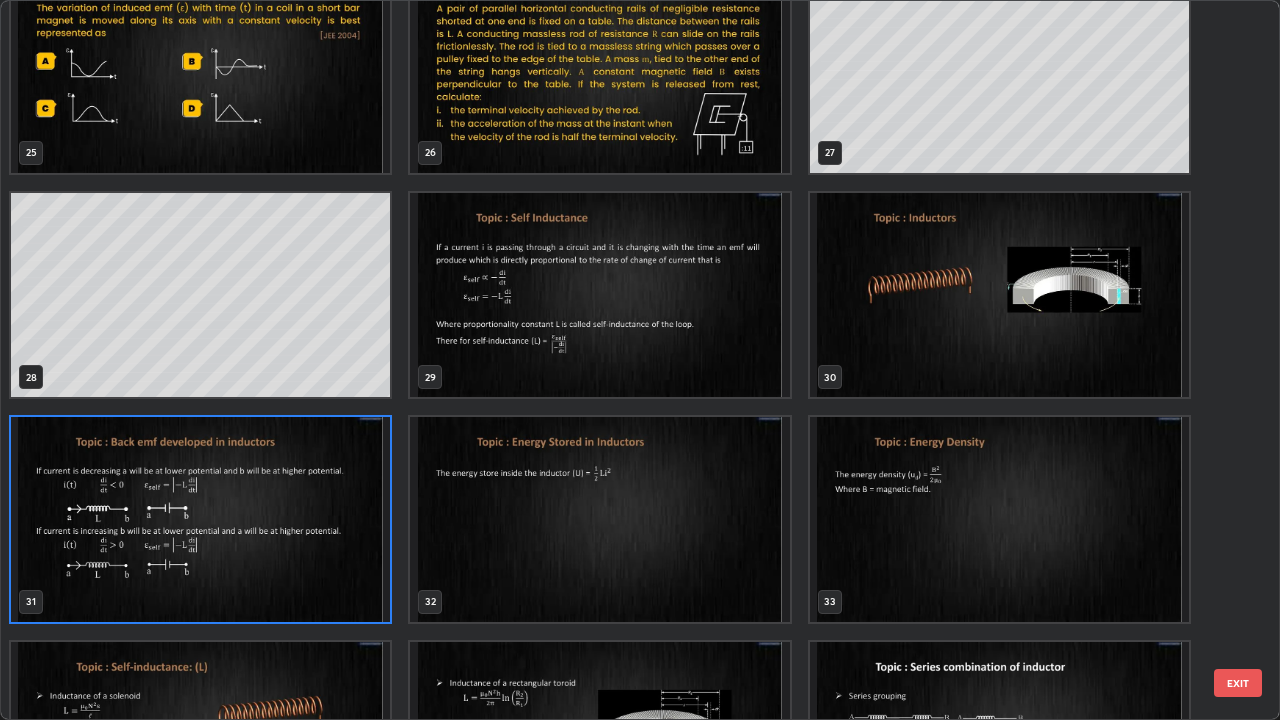 click at bounding box center [200, 519] 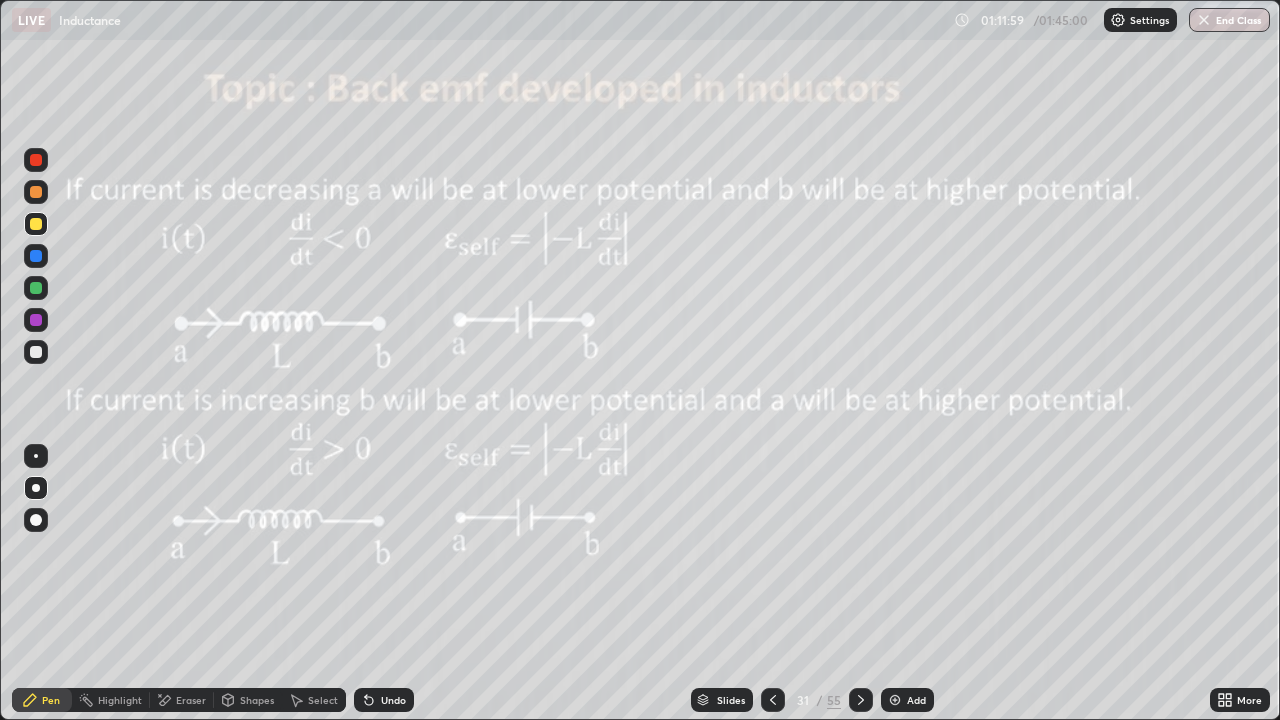 click on "Eraser" at bounding box center (191, 700) 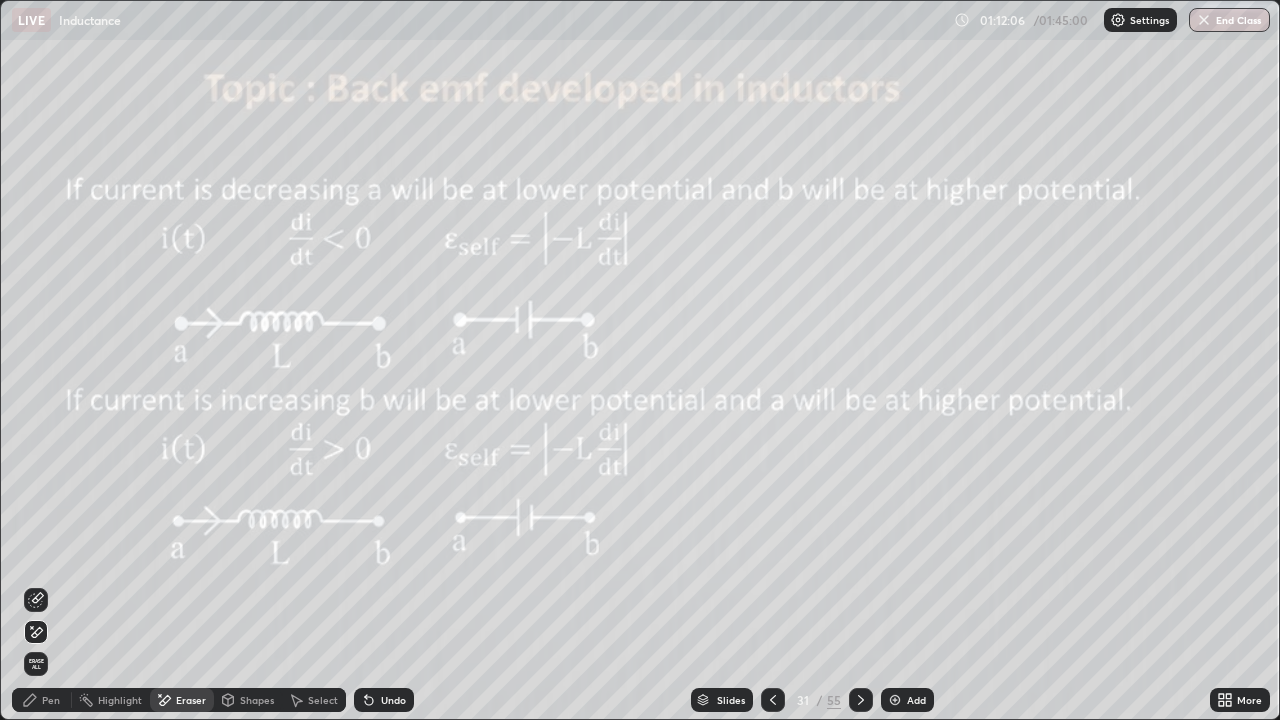 click 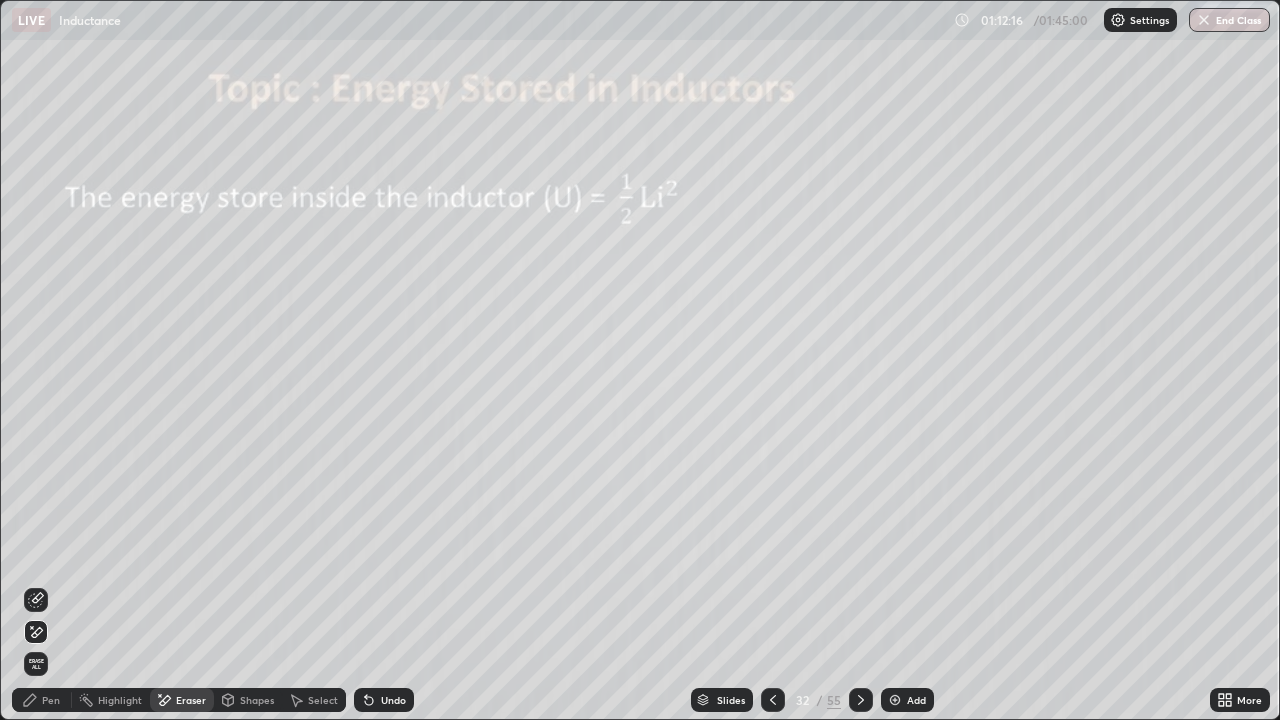 click 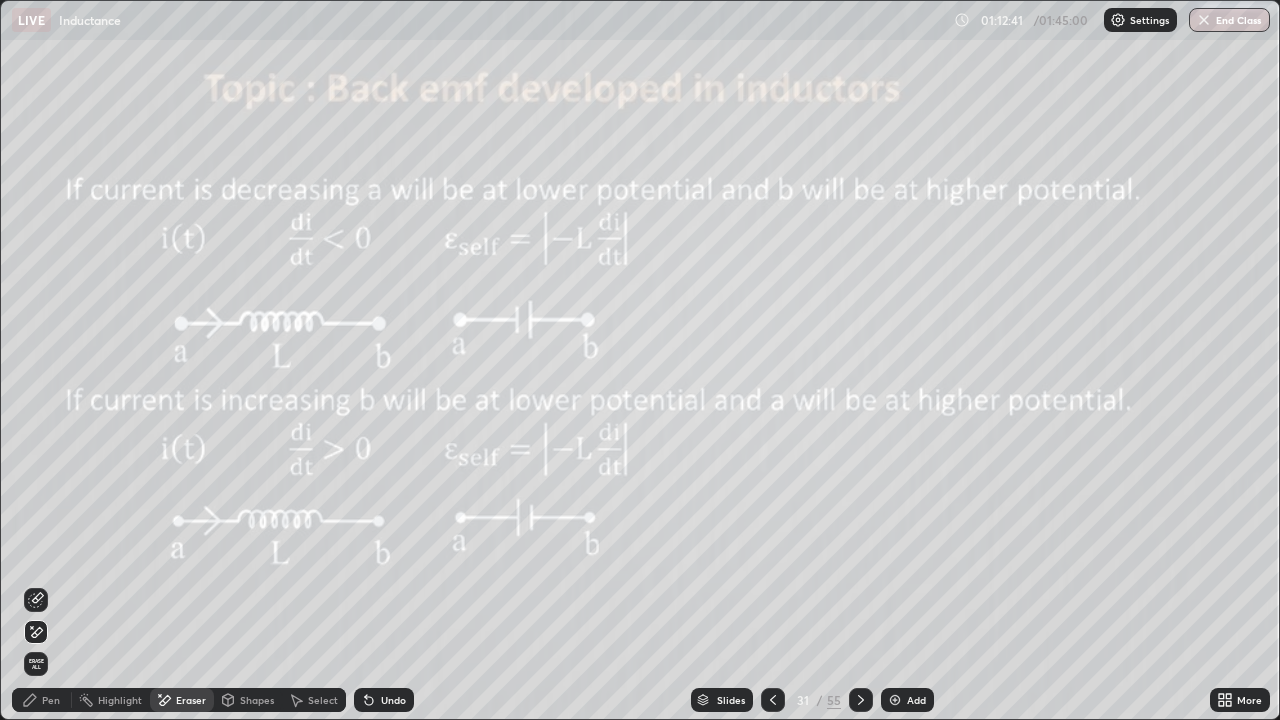 click 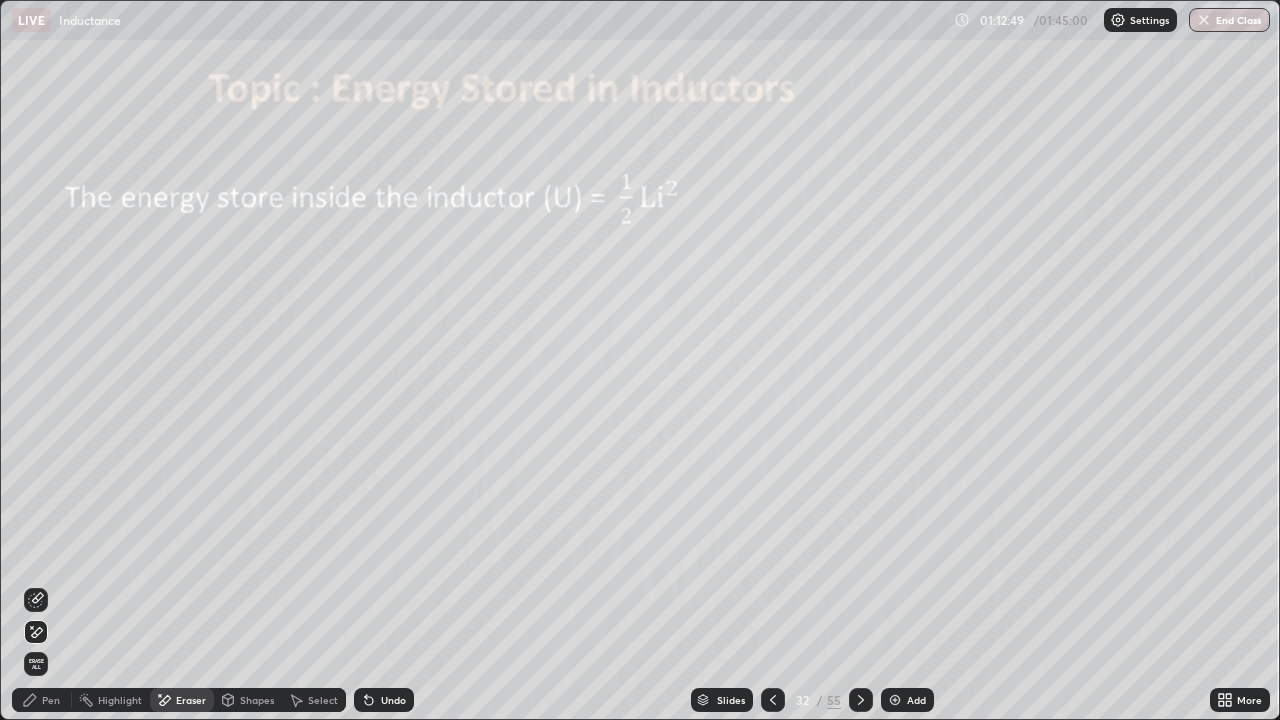 click 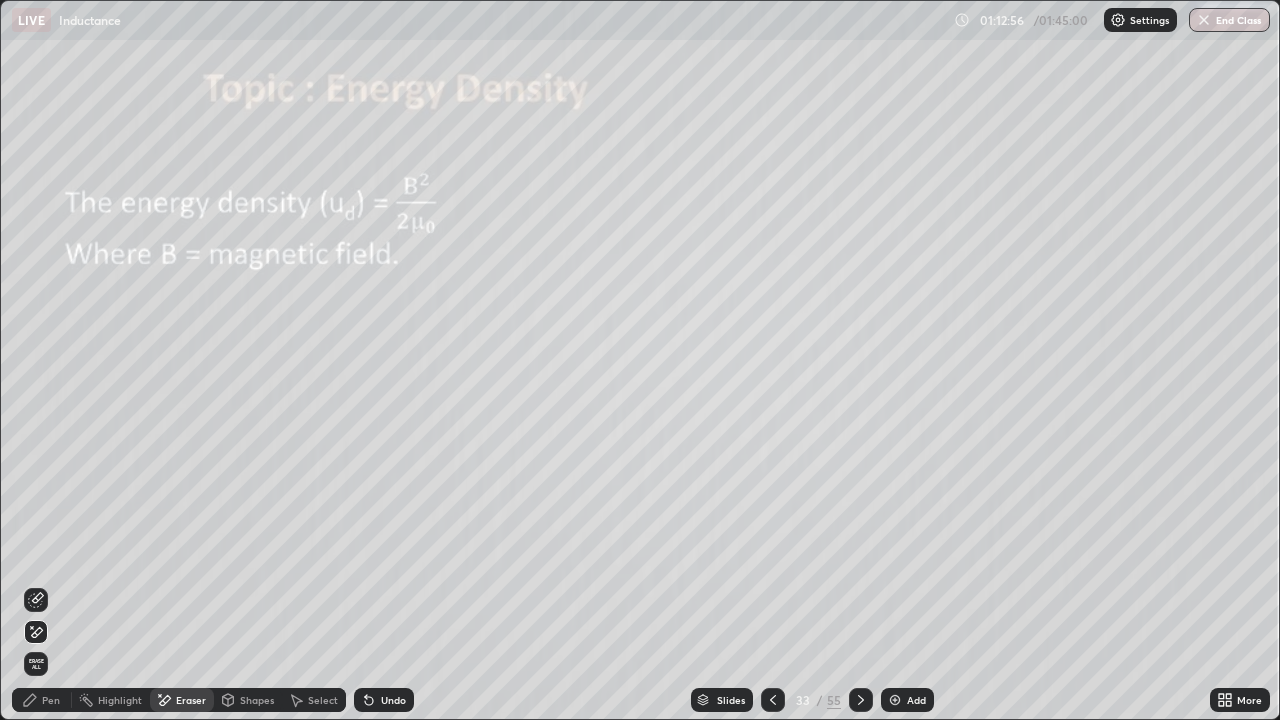 click 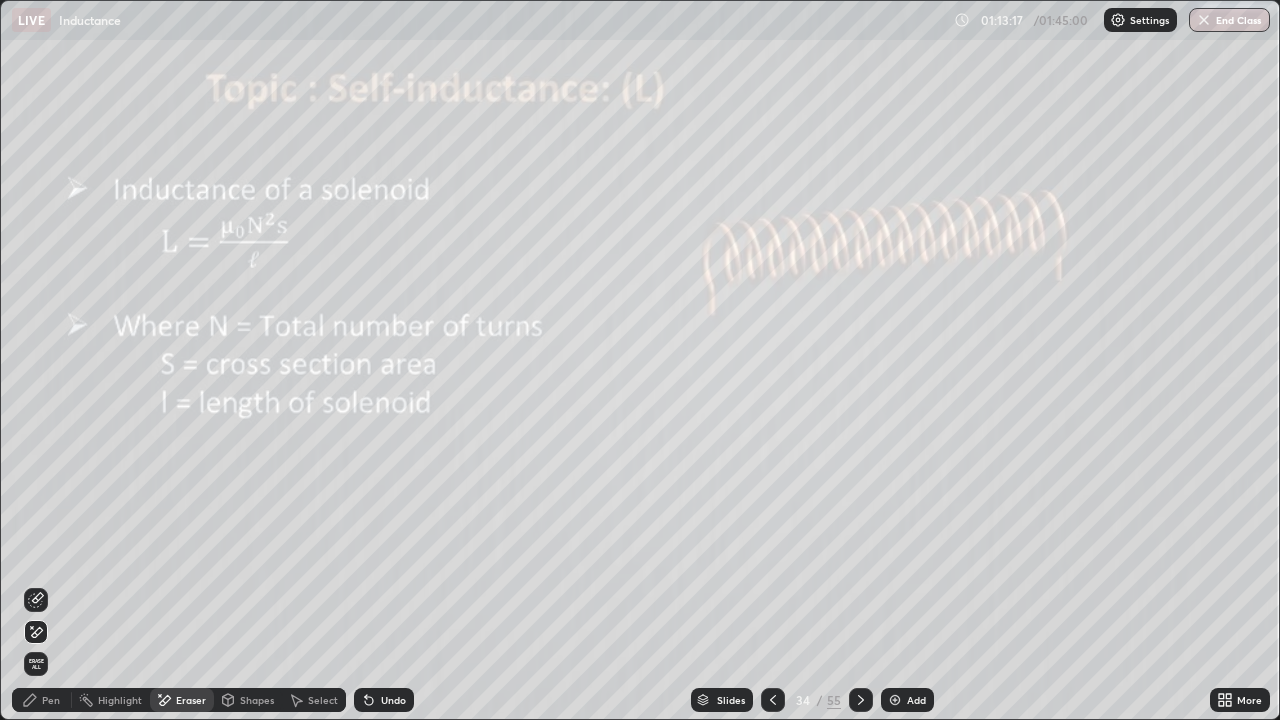 click 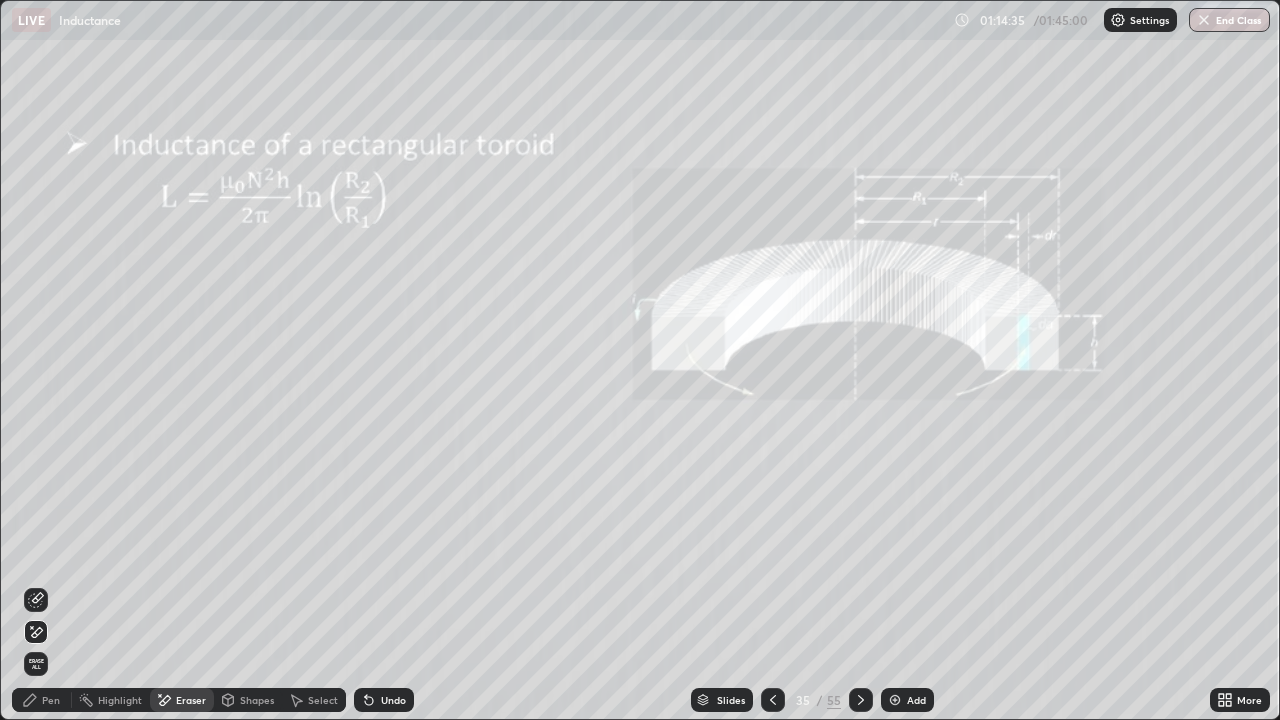 click 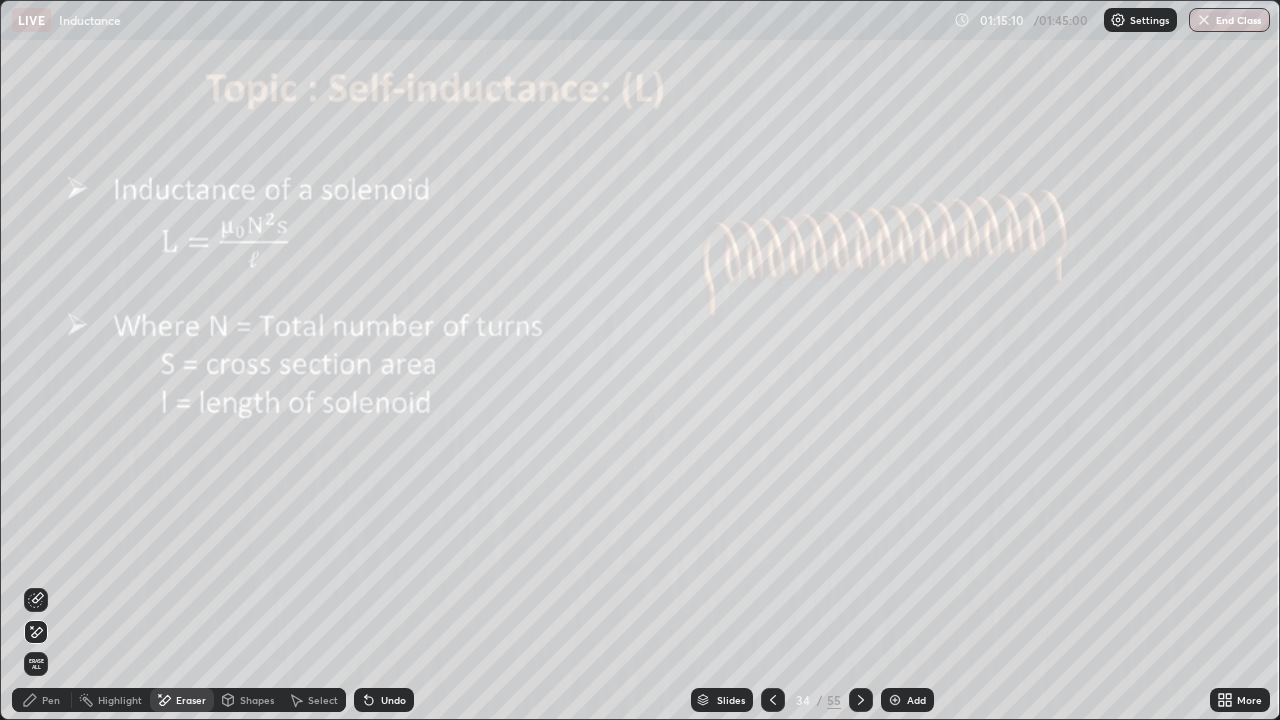 click 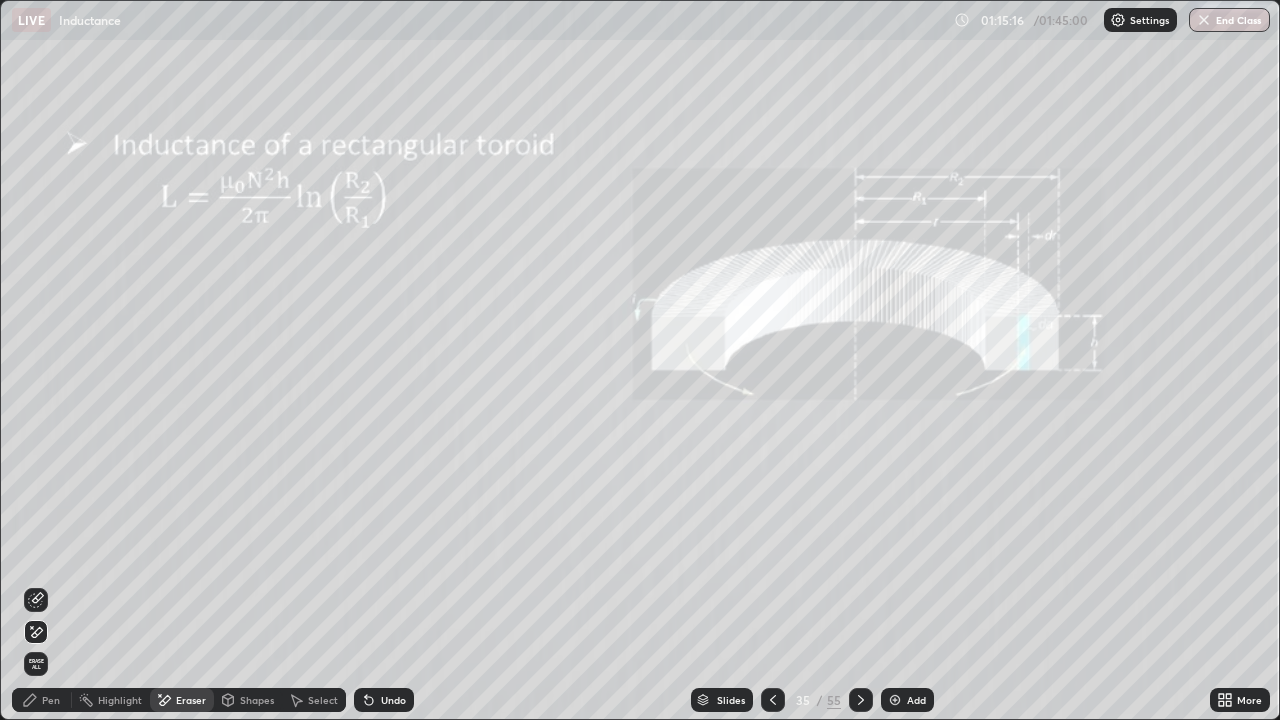 click 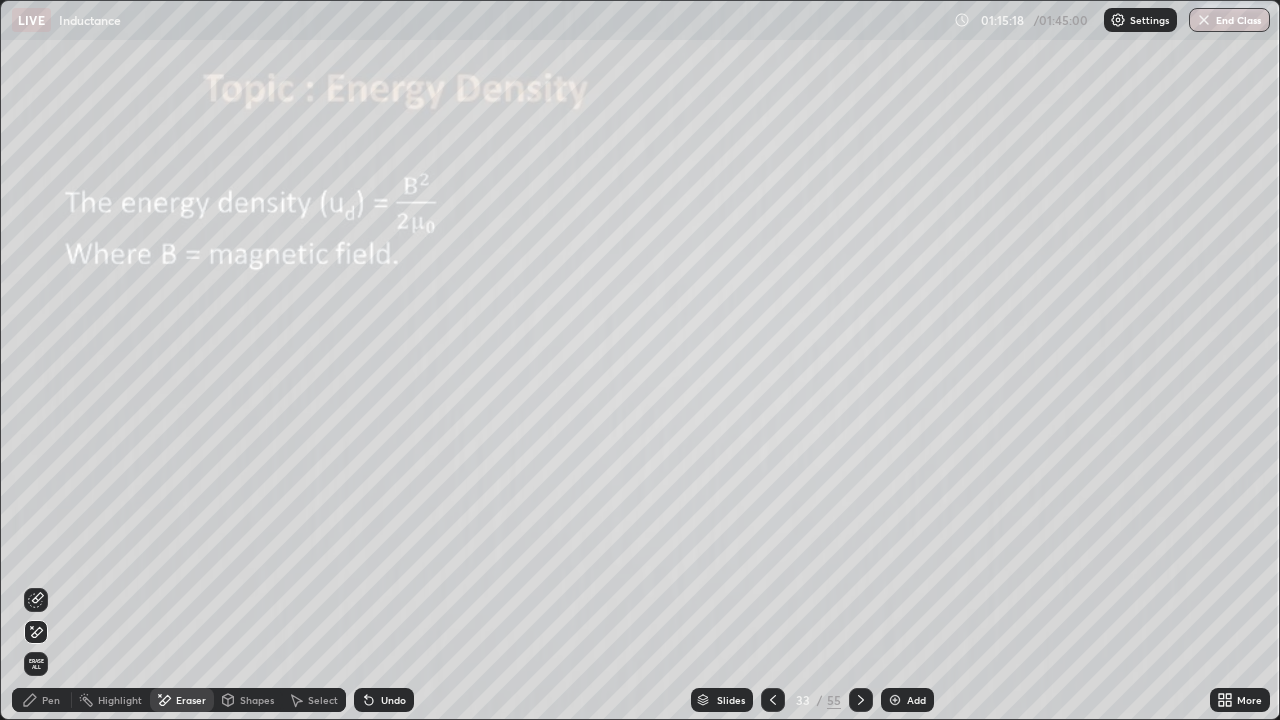click on "Pen" at bounding box center (42, 700) 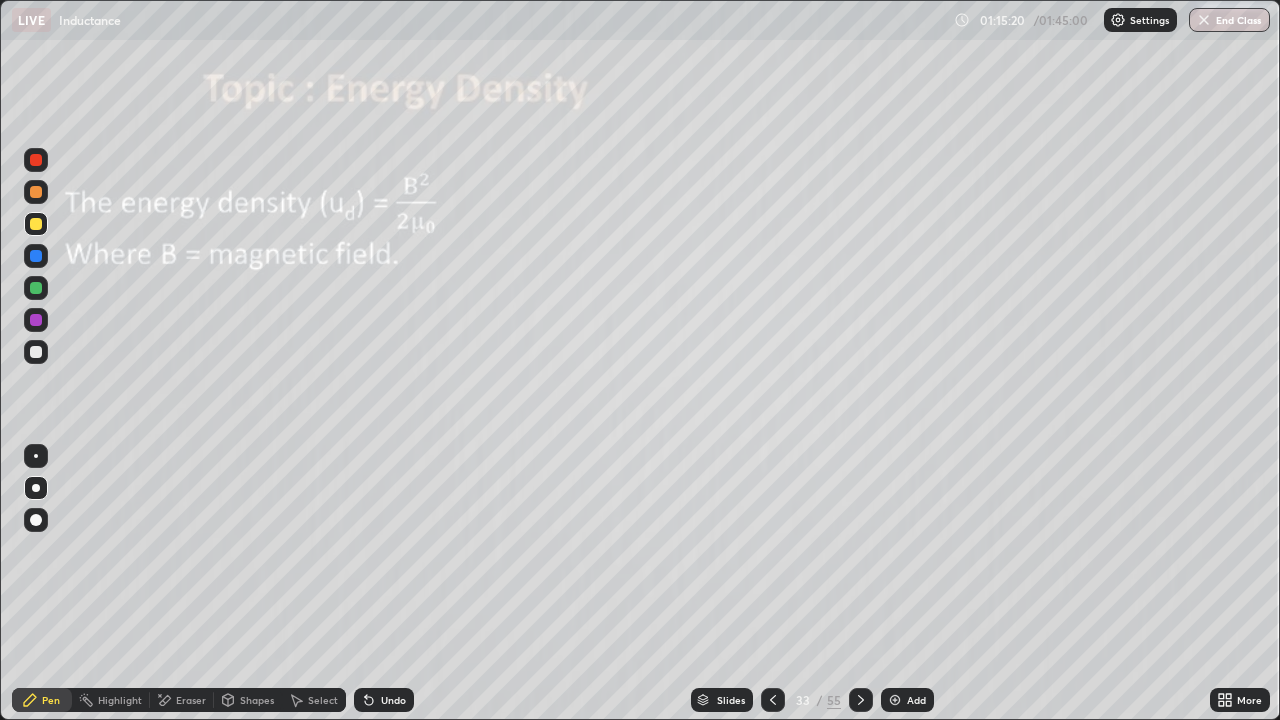 click 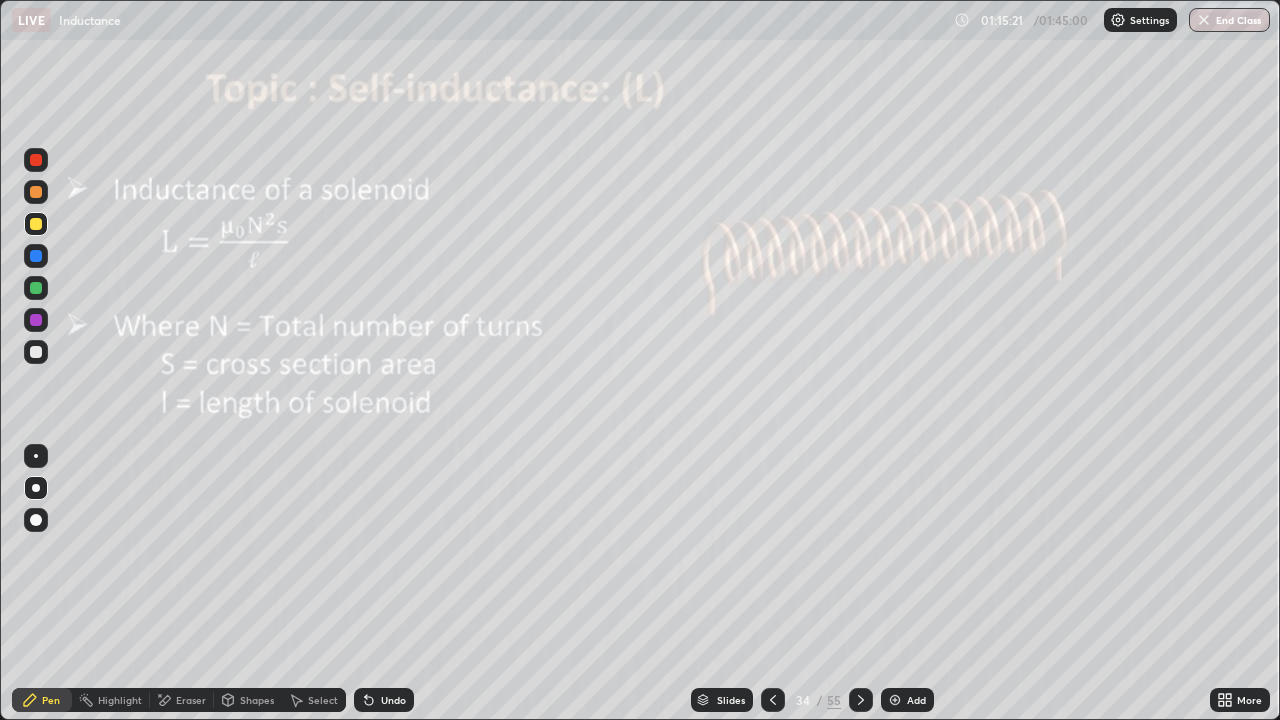click 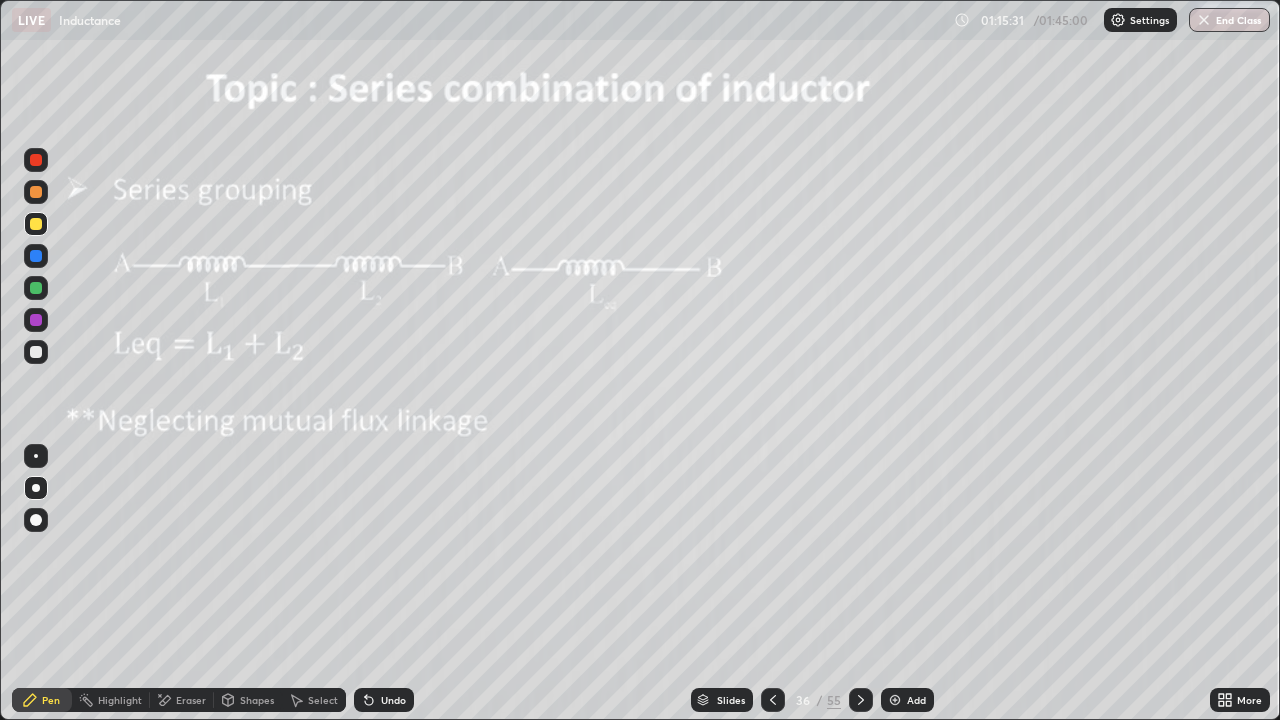 click 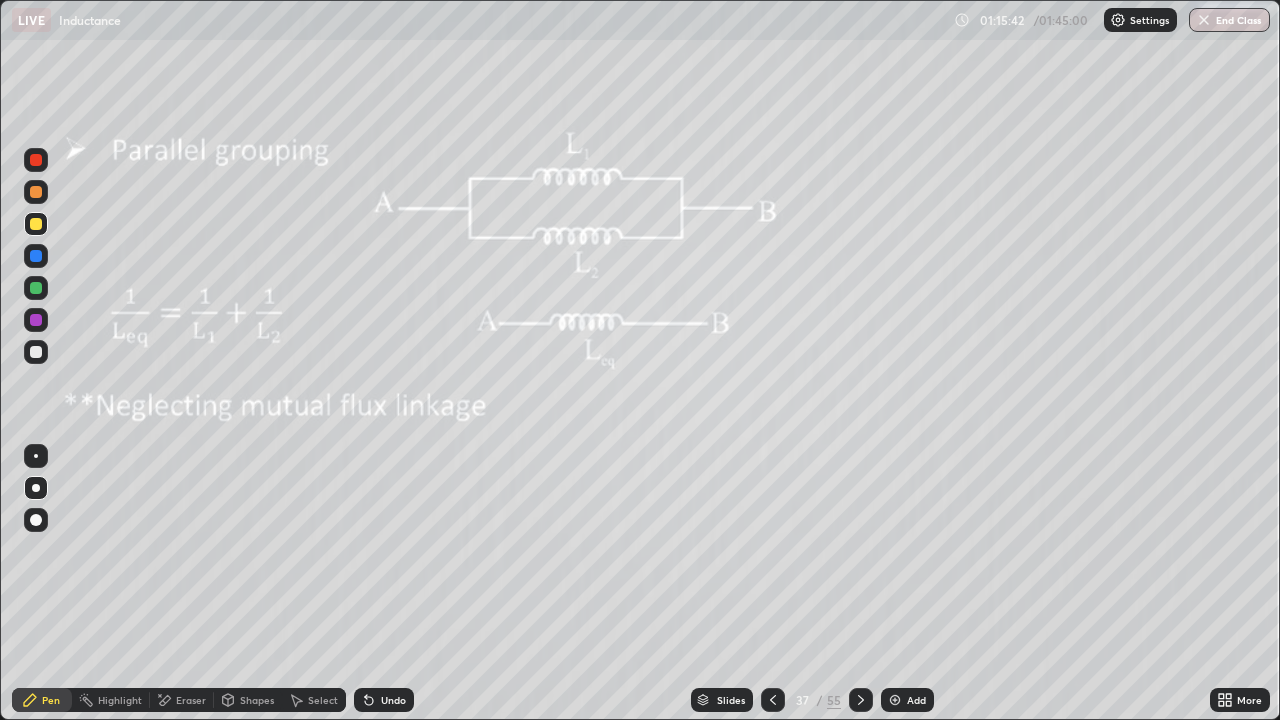click 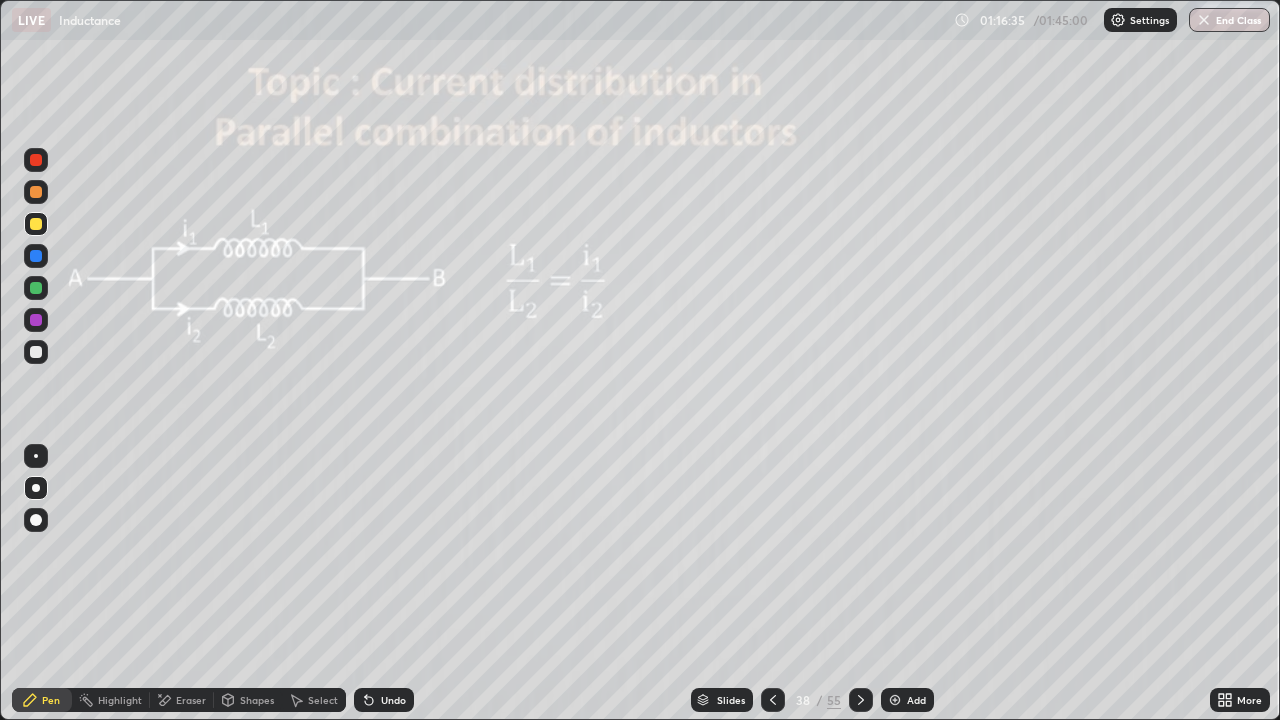 click 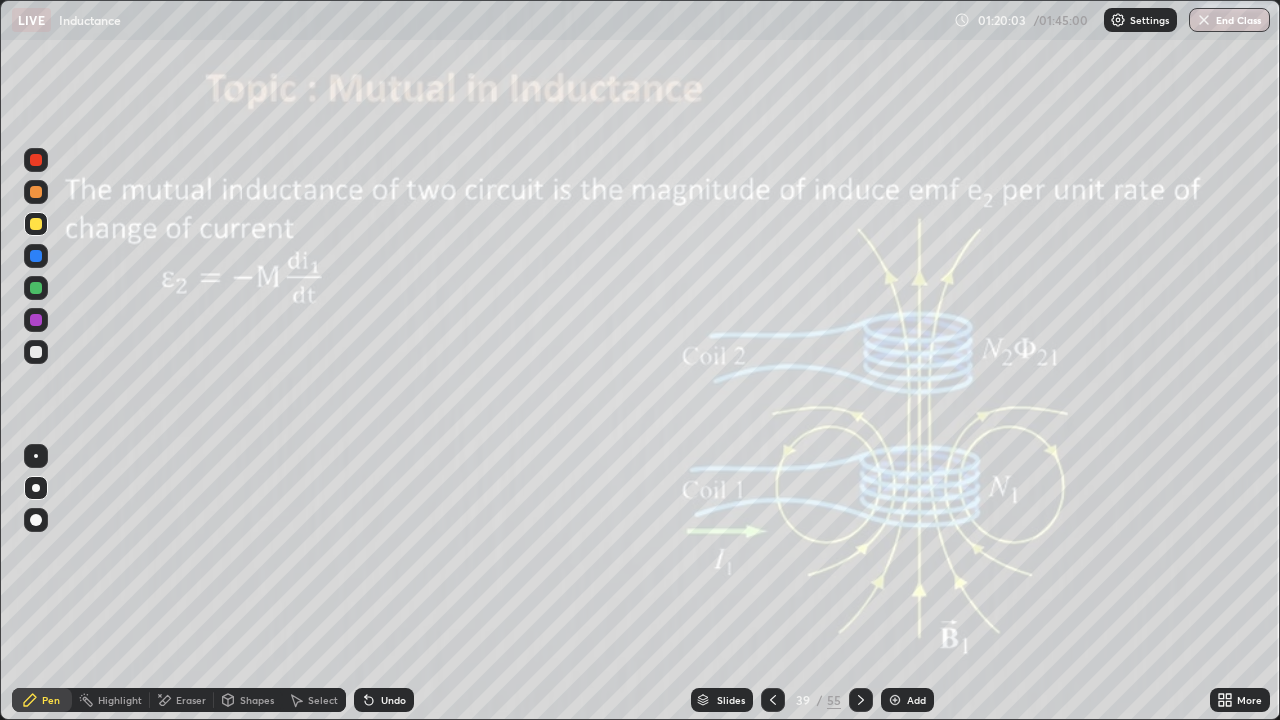 click at bounding box center [36, 352] 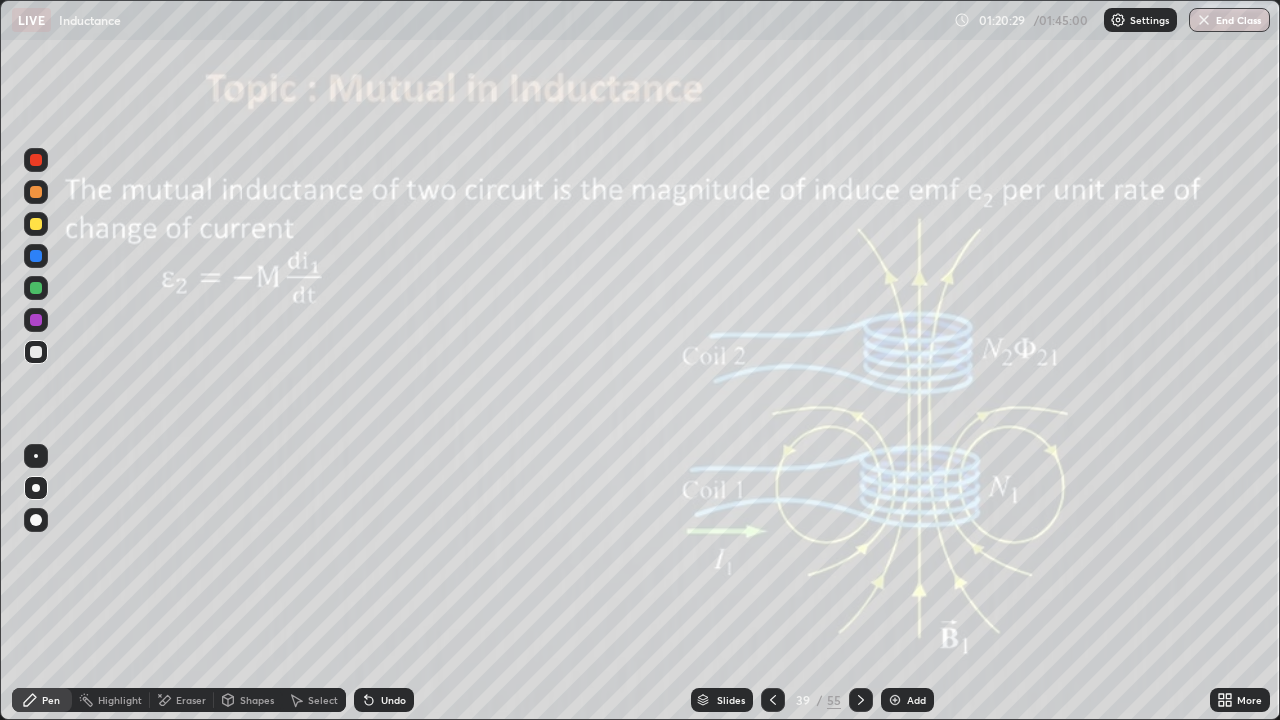 click 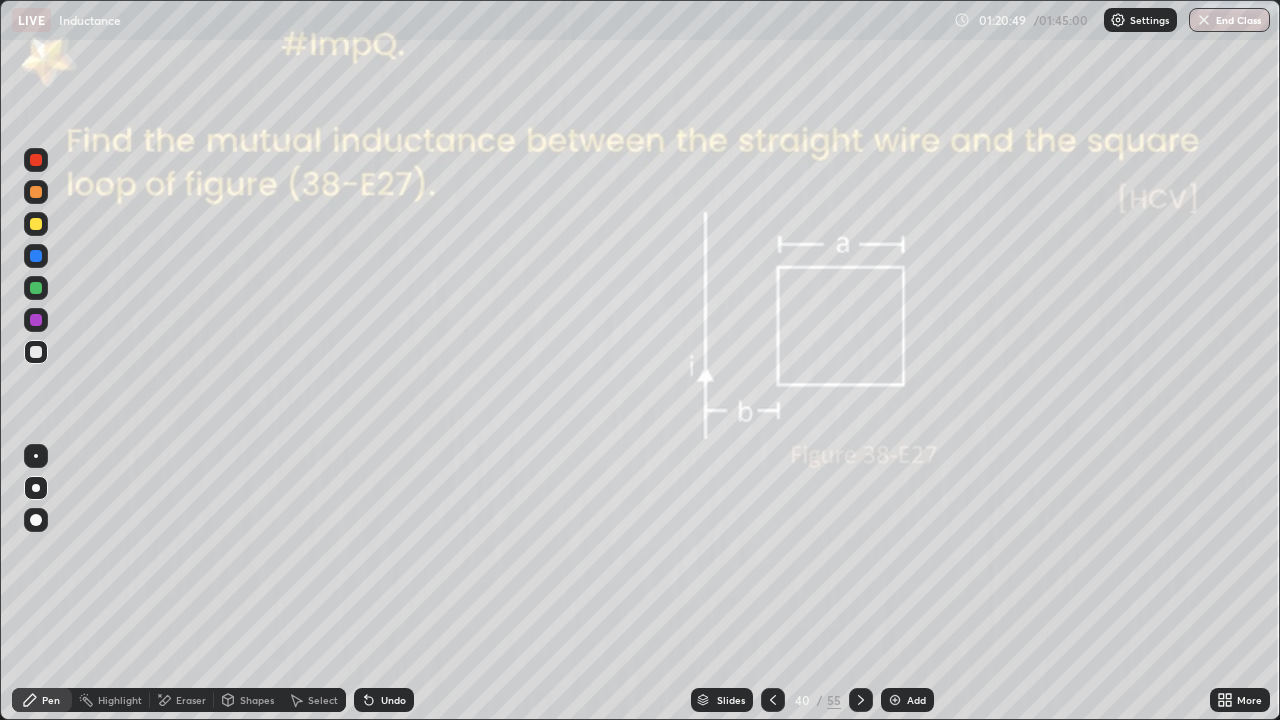 click on "Undo" at bounding box center (393, 700) 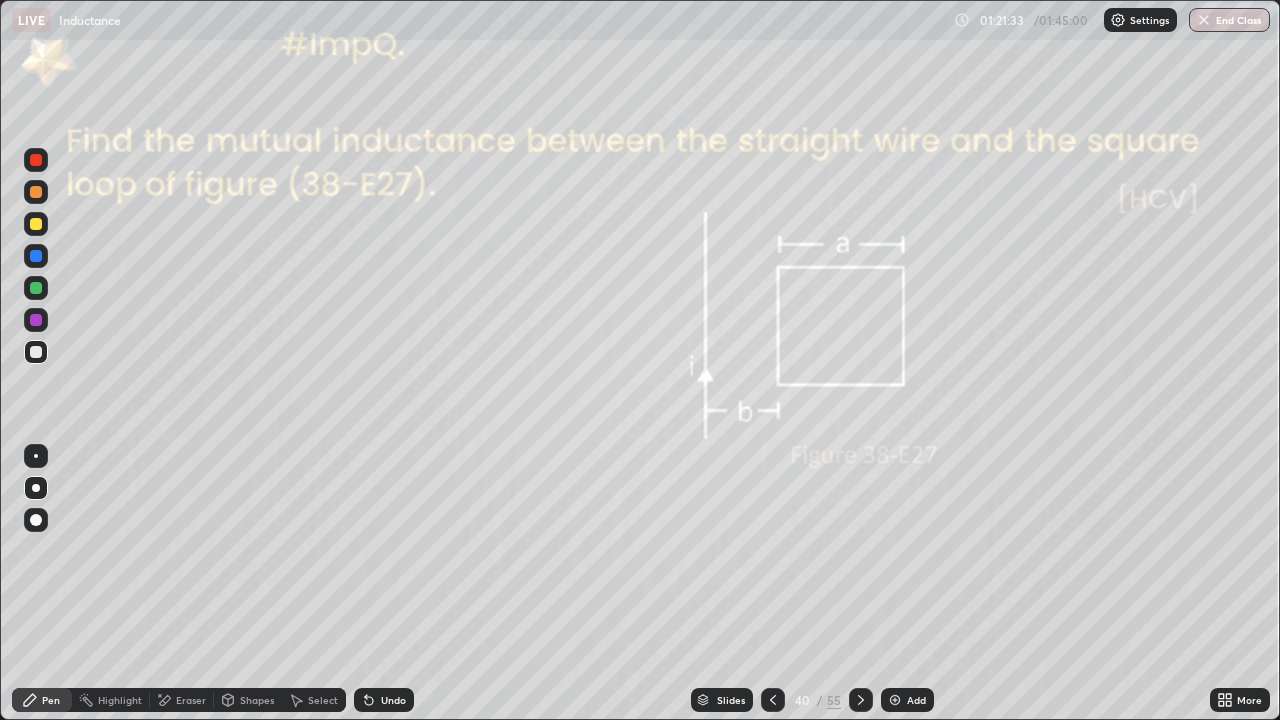 click at bounding box center (895, 700) 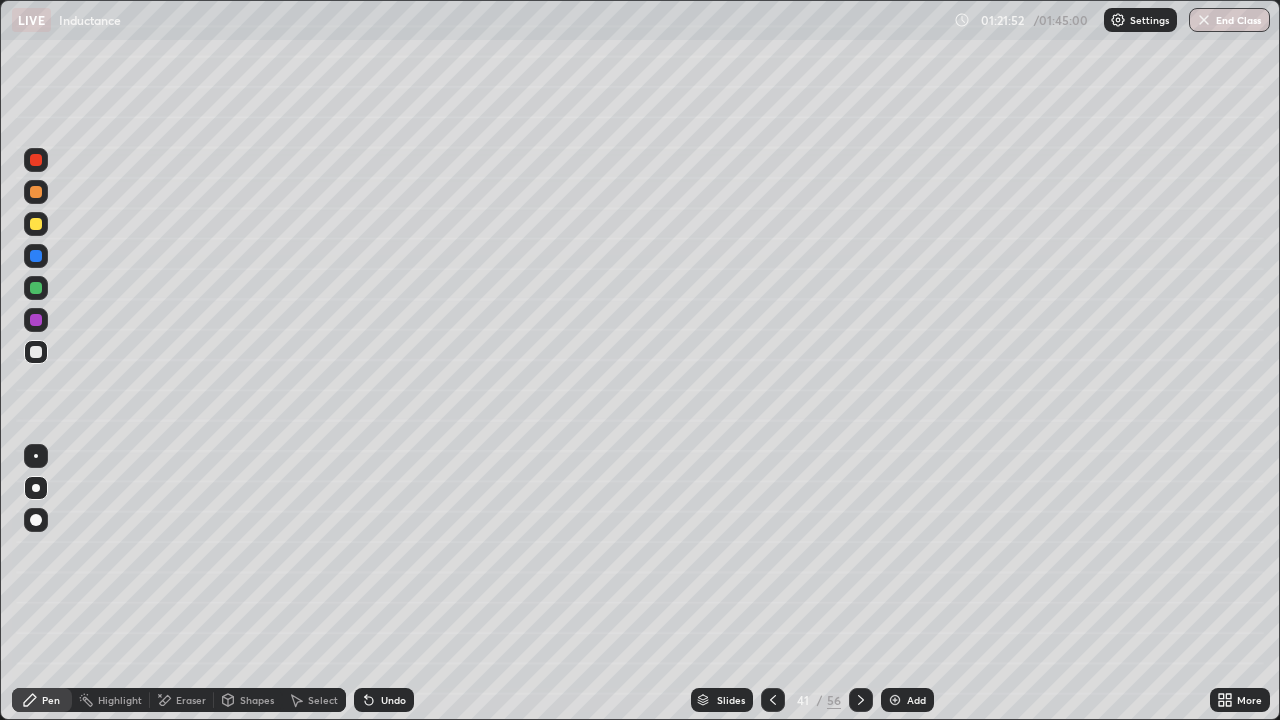 click at bounding box center [773, 700] 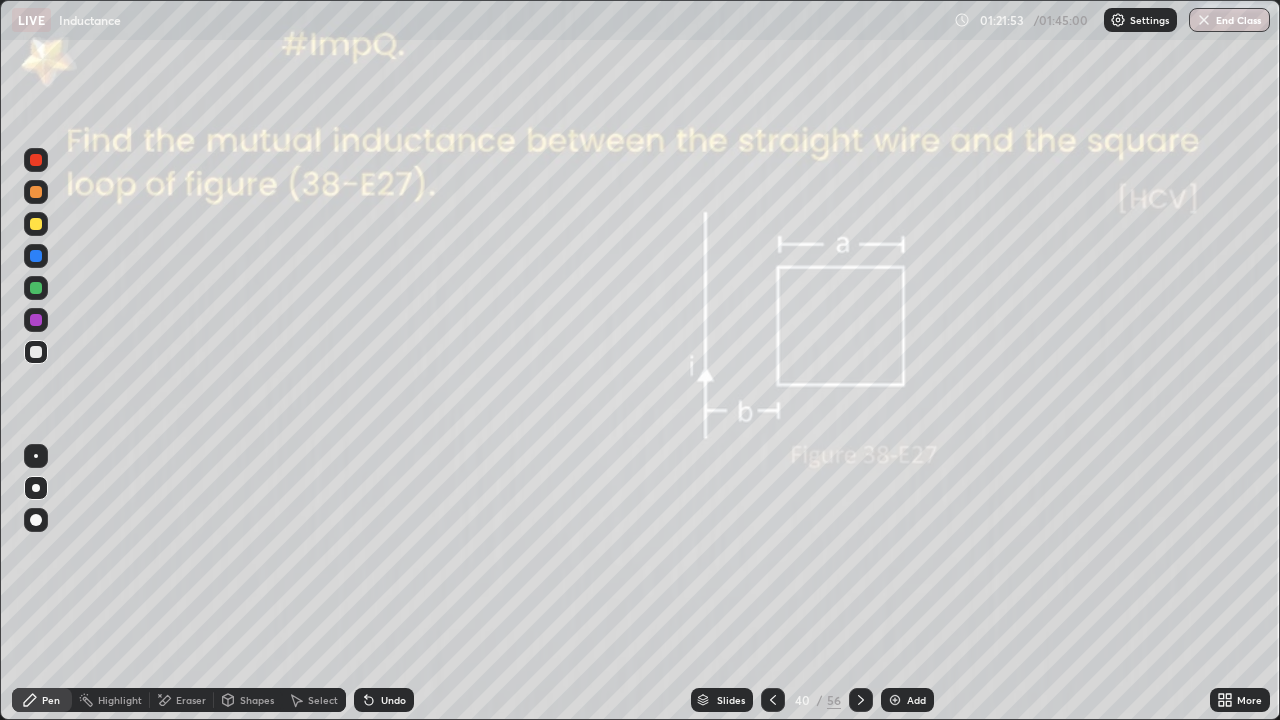 click at bounding box center [861, 700] 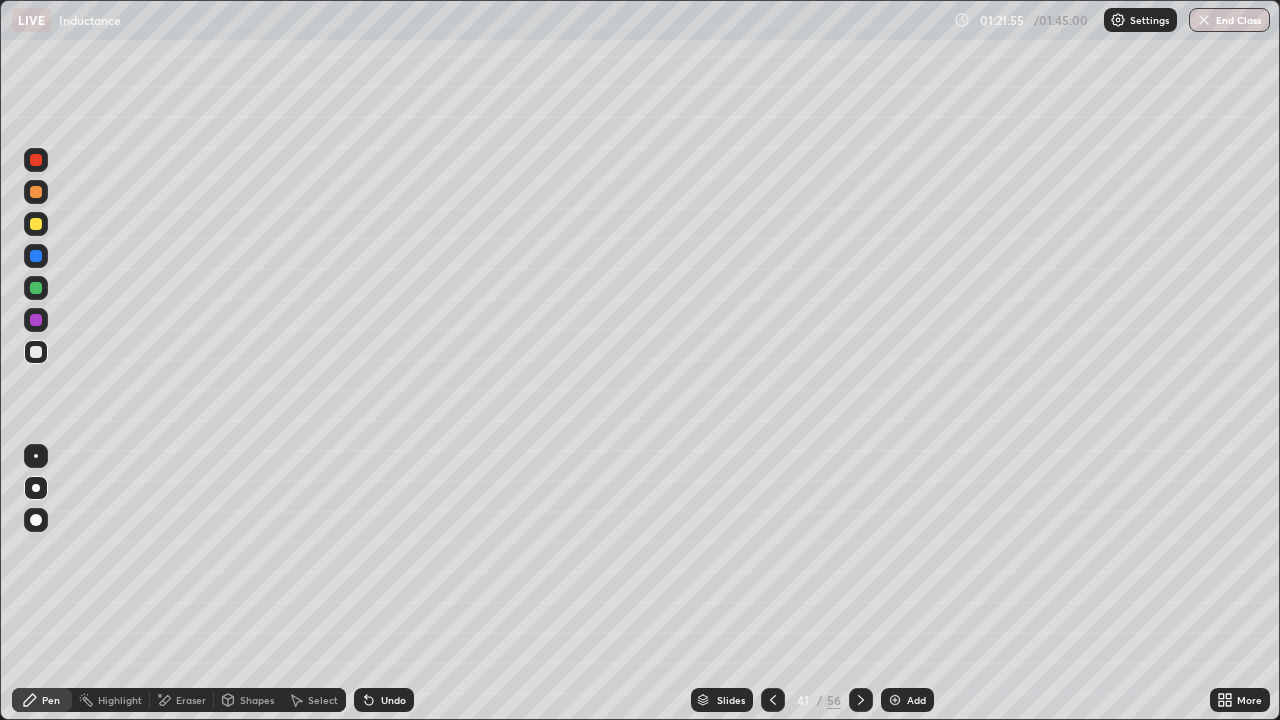 click at bounding box center [773, 700] 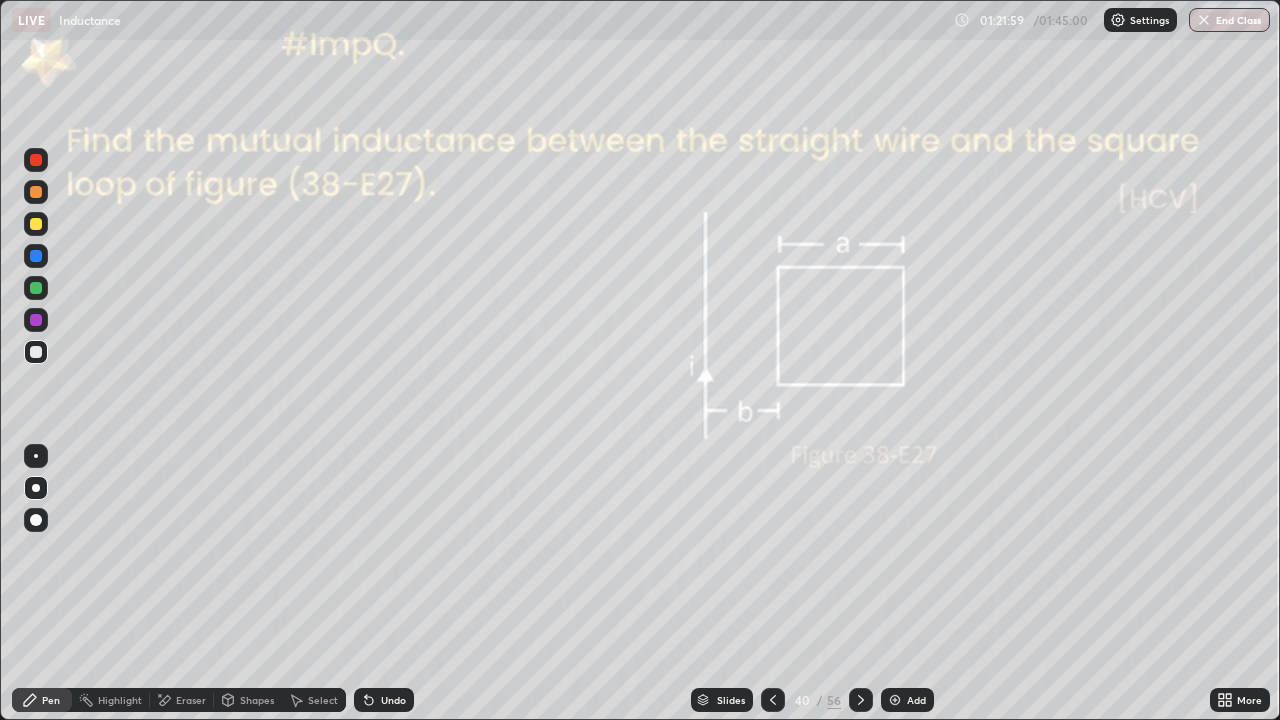 click 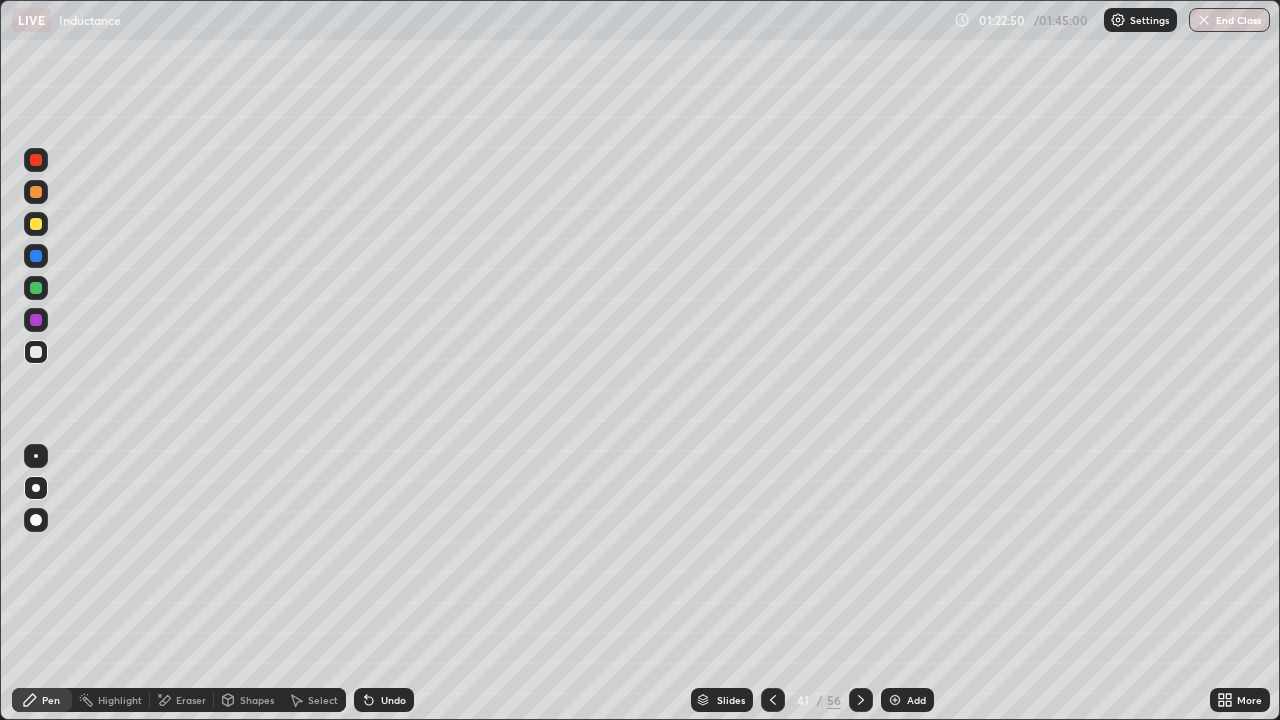 click at bounding box center [895, 700] 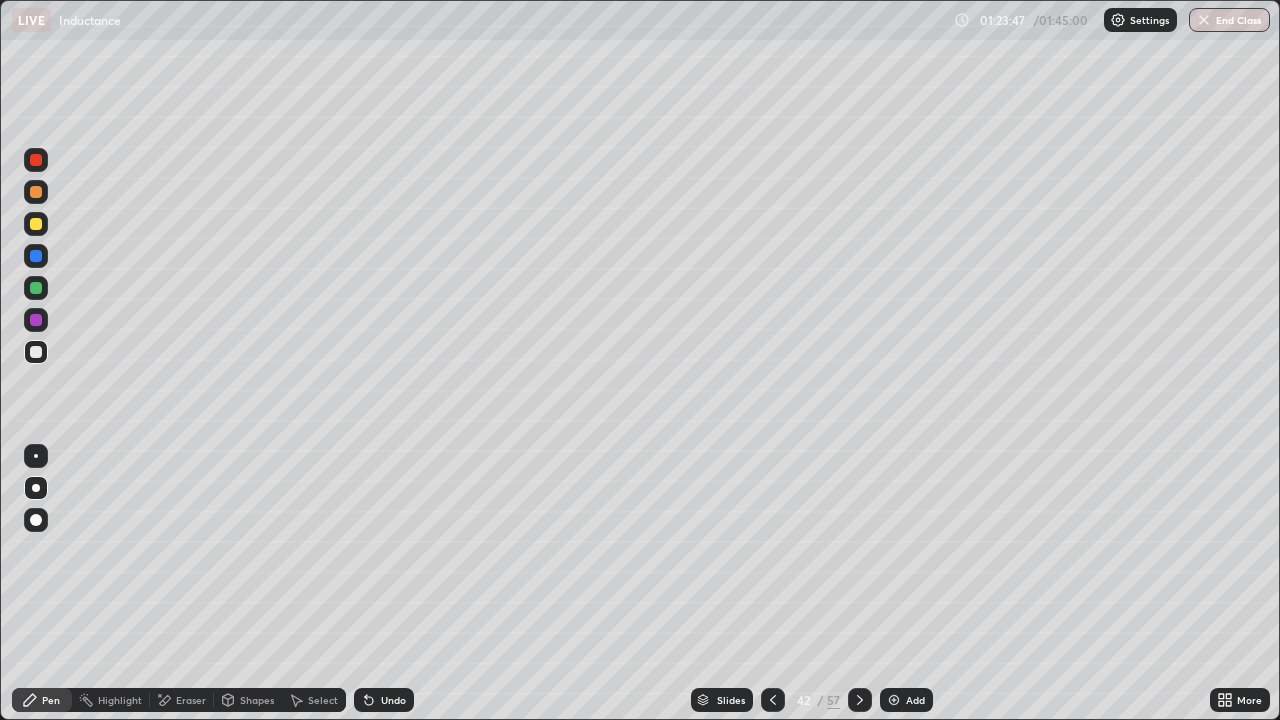 click 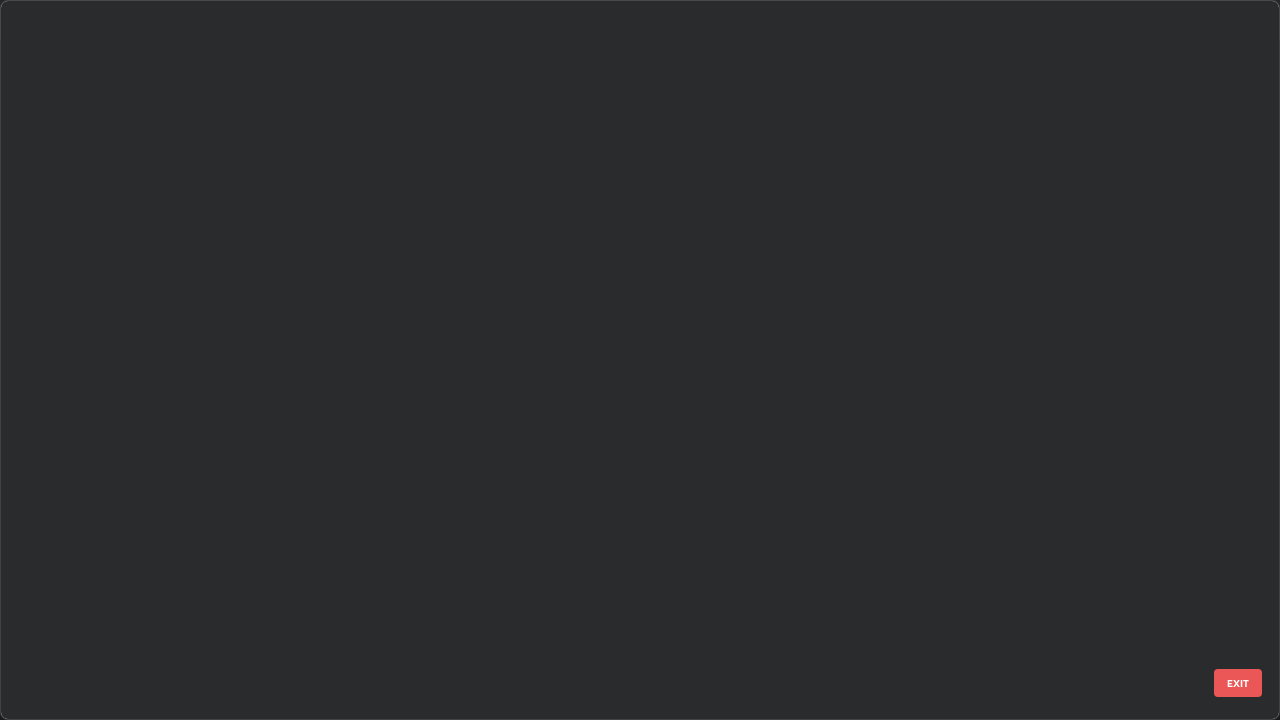 scroll, scrollTop: 2426, scrollLeft: 0, axis: vertical 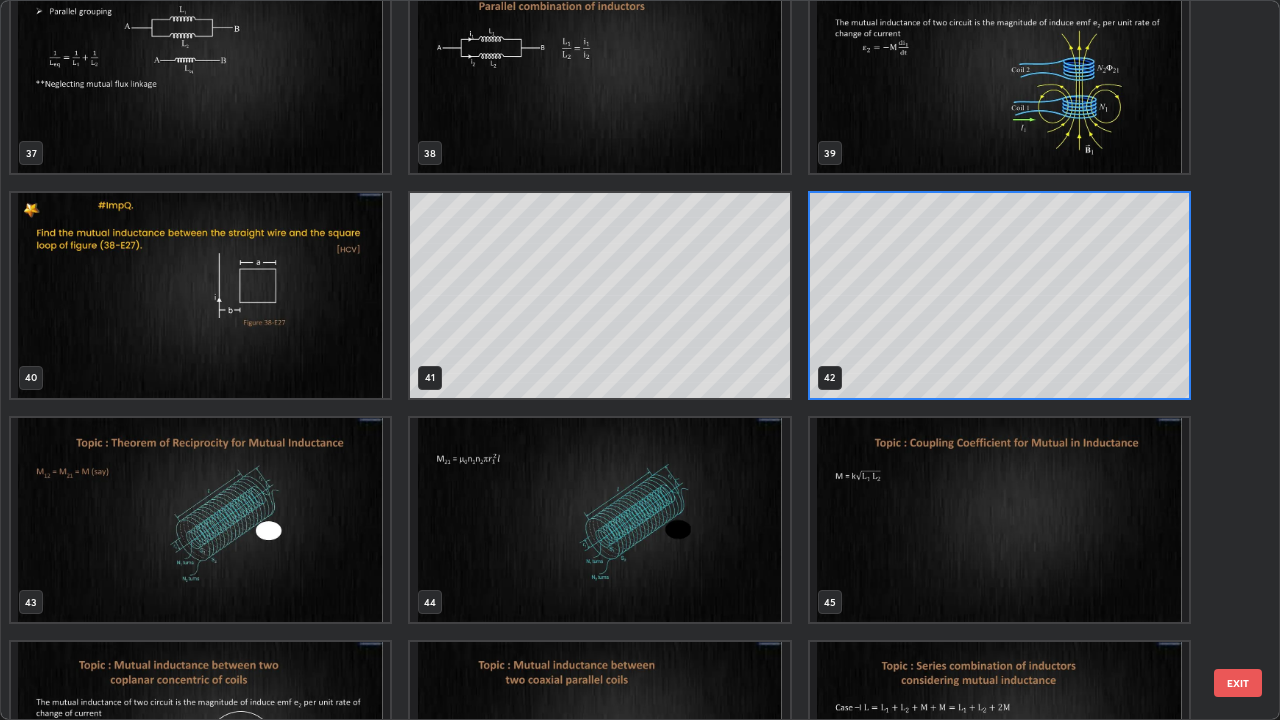 click at bounding box center [200, 520] 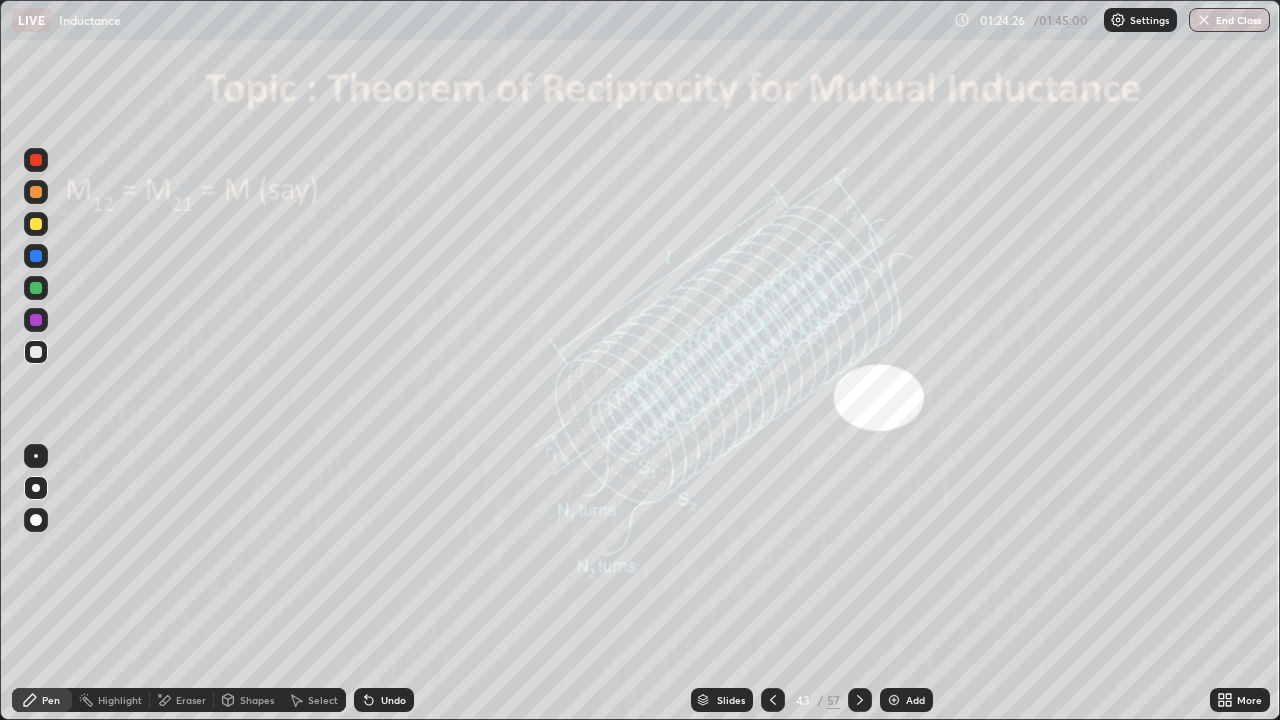 click 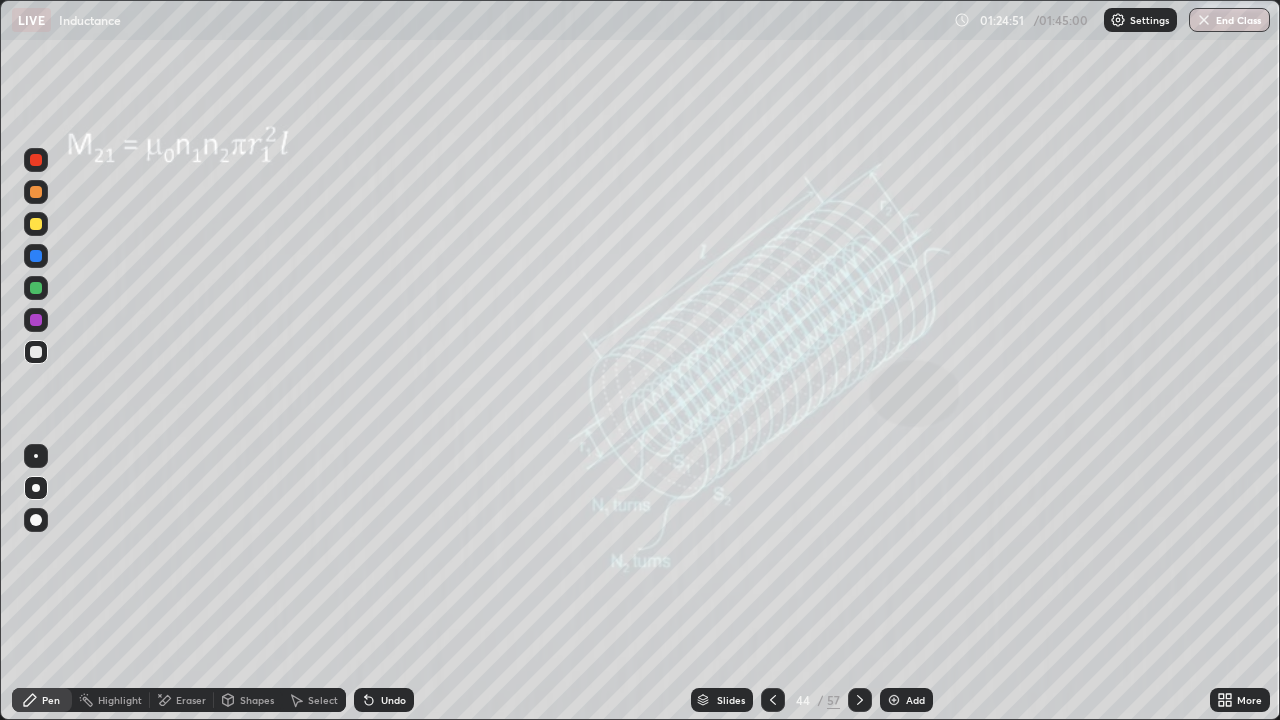 click 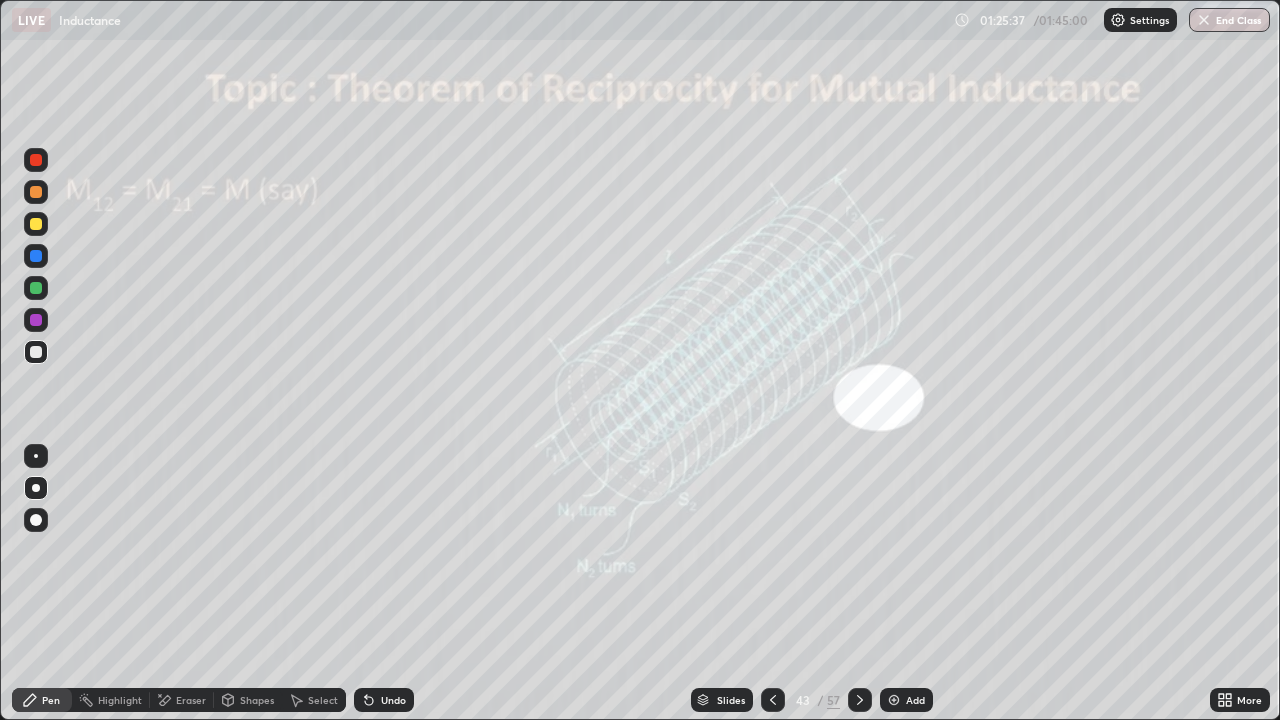 click 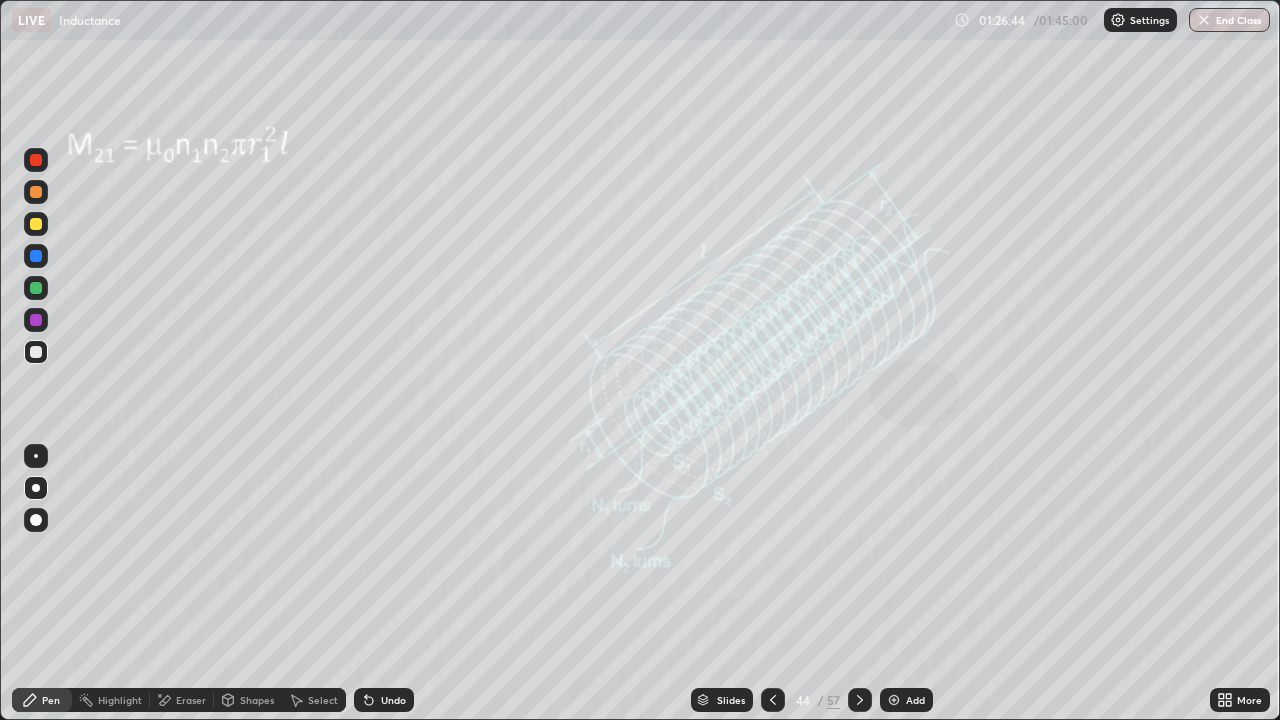 click 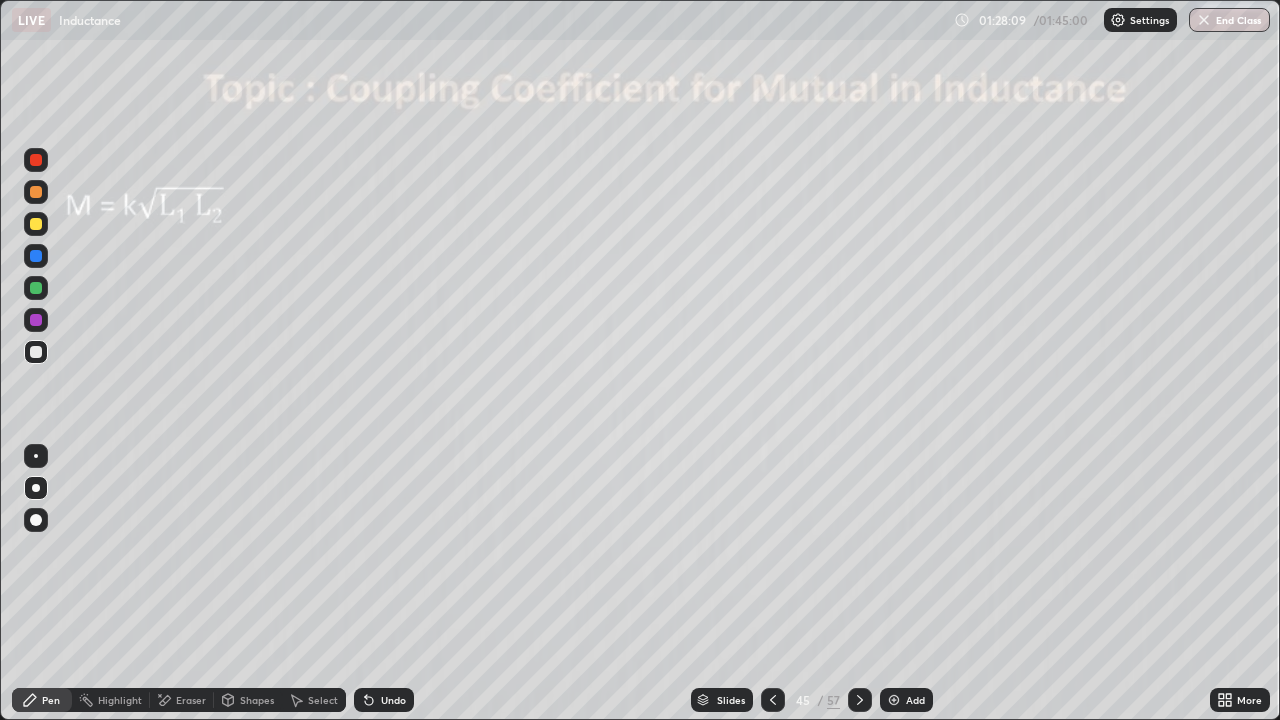 click 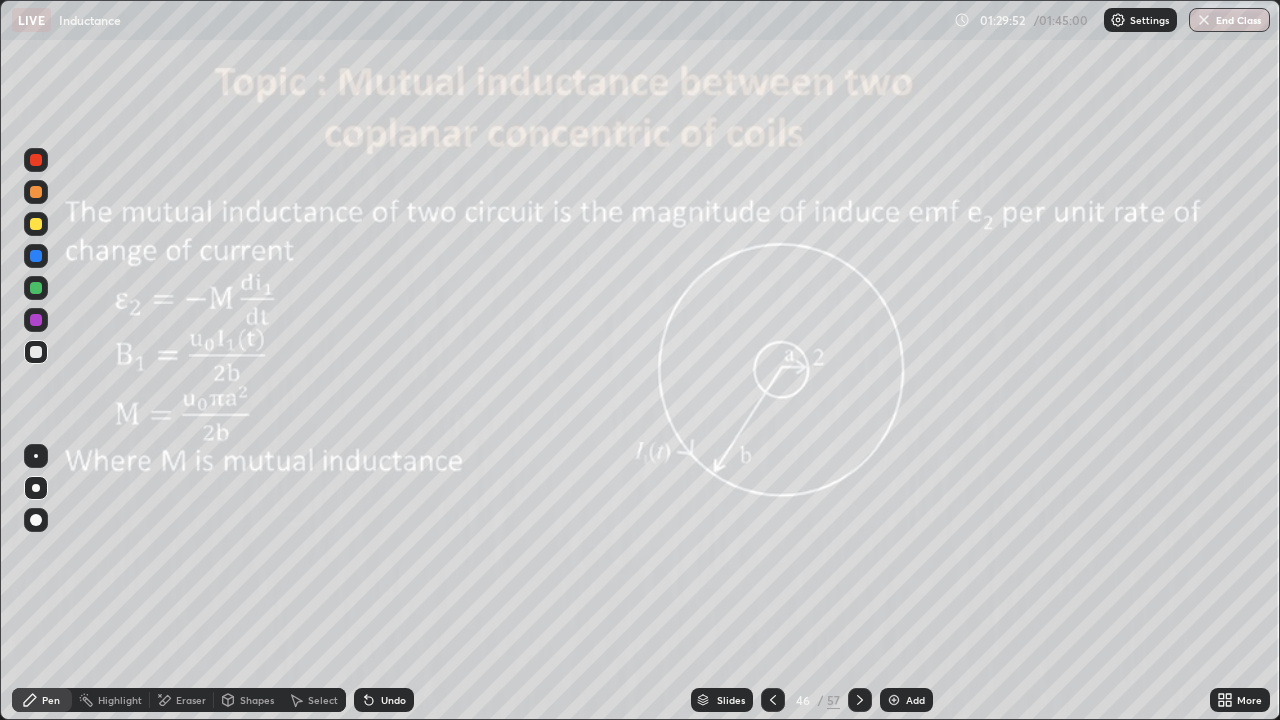 click 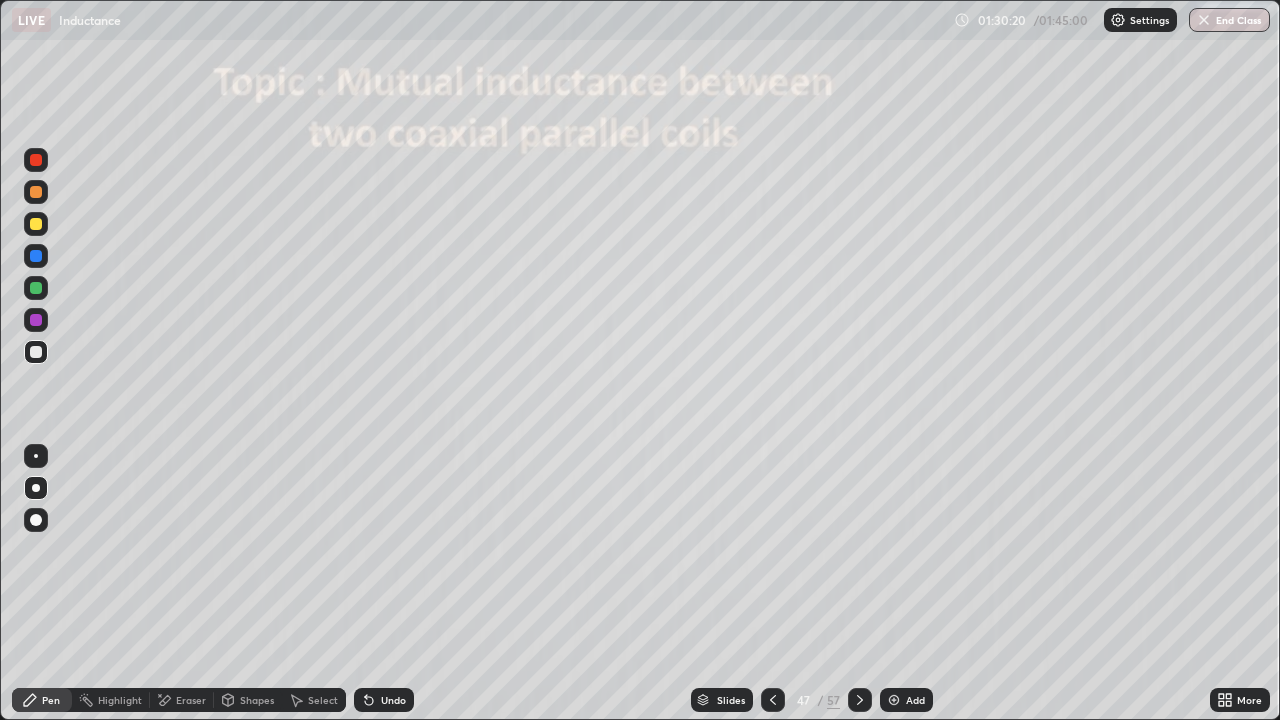 click on "Undo" at bounding box center [393, 700] 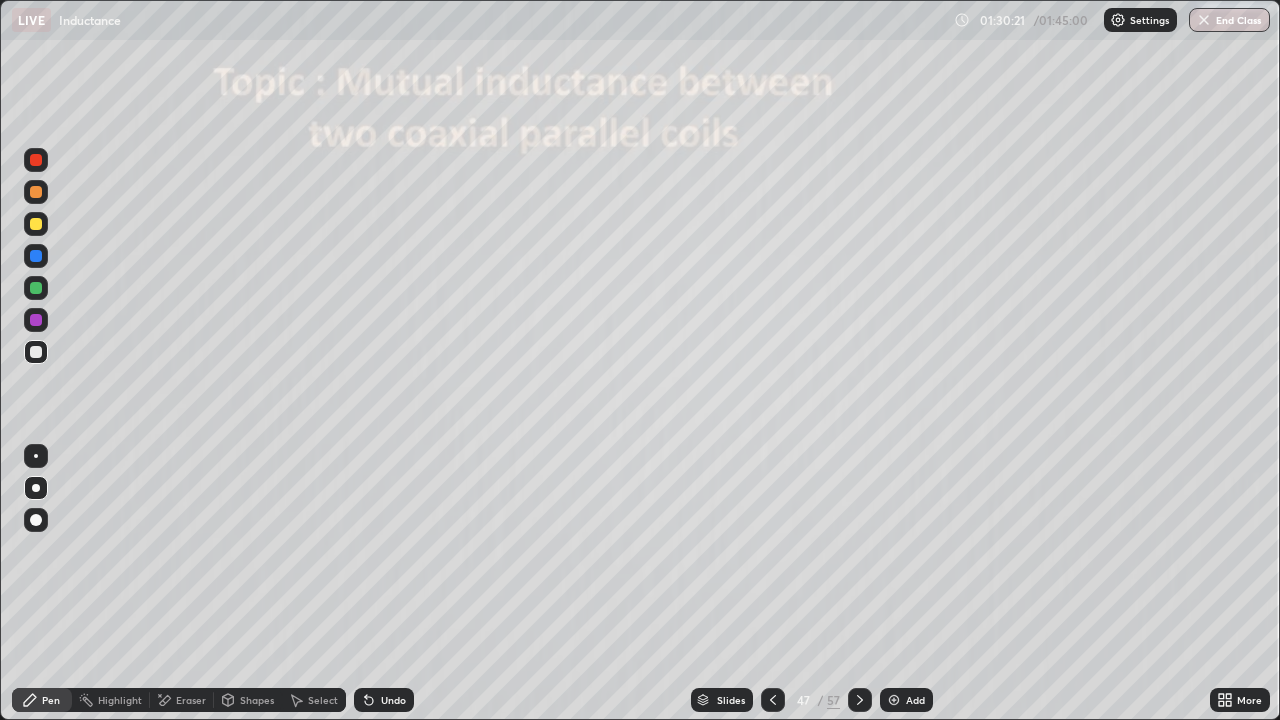 click on "Undo" at bounding box center [393, 700] 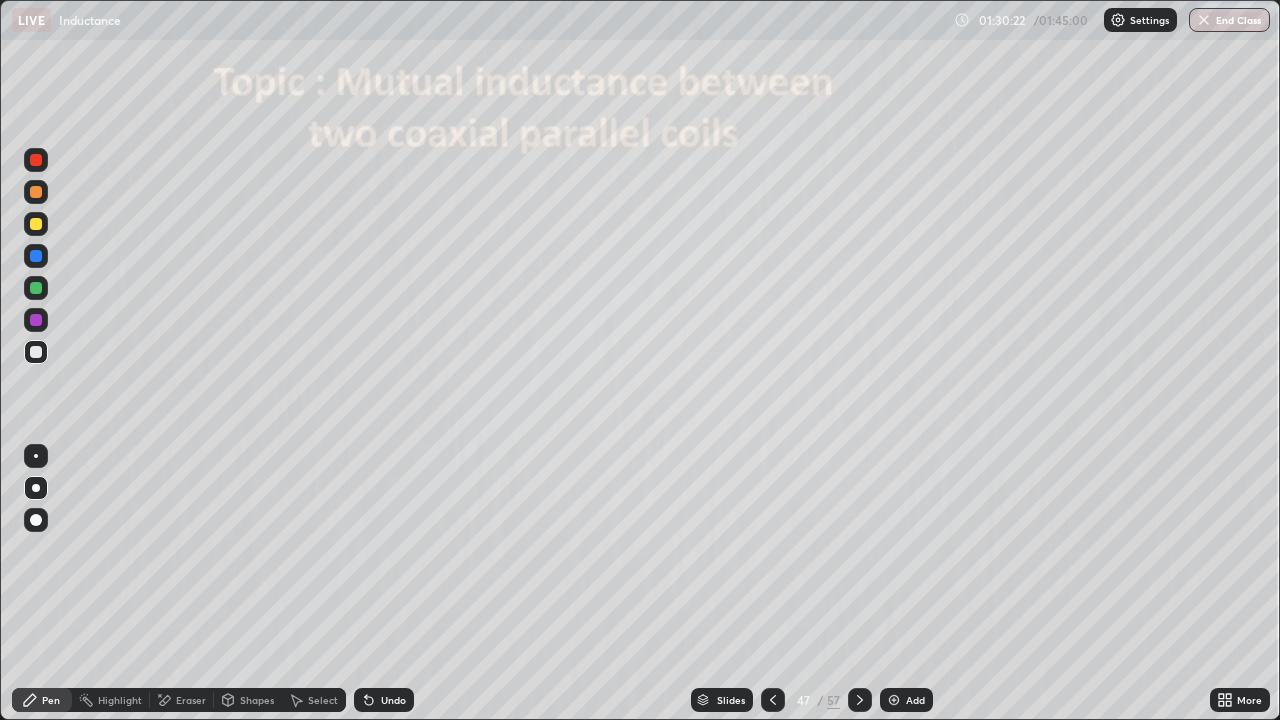click on "Undo" at bounding box center (393, 700) 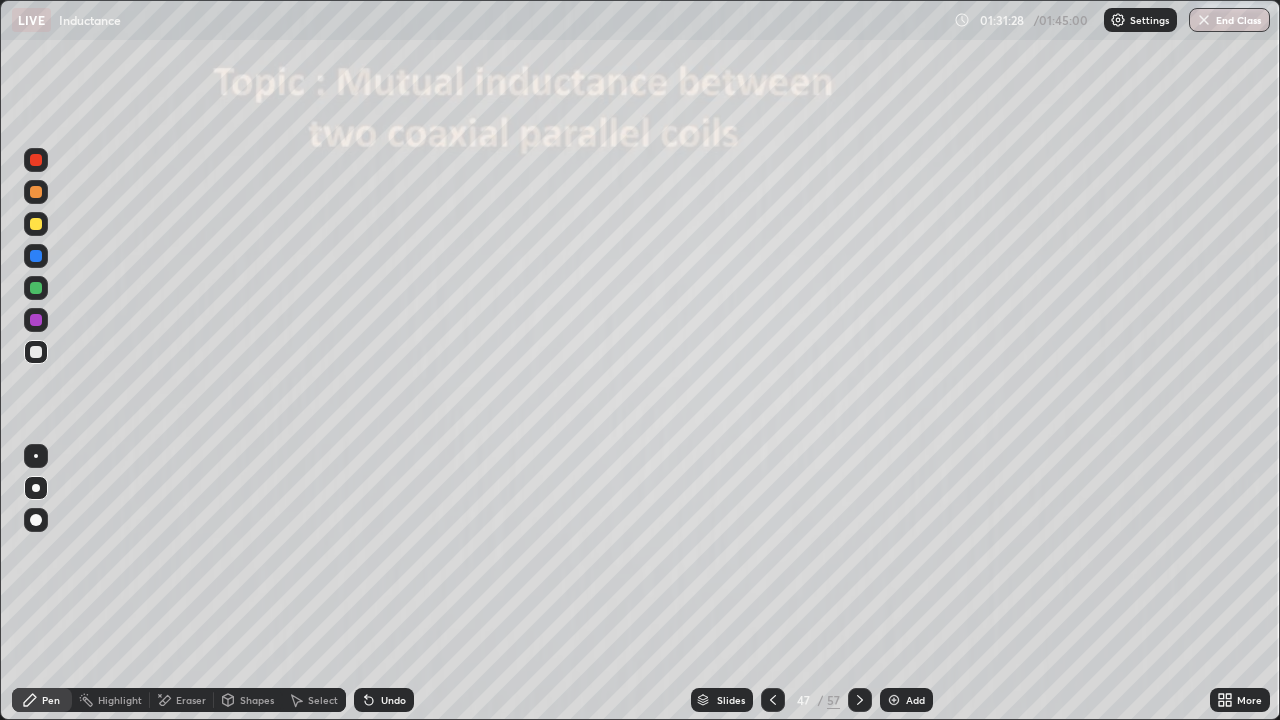 click 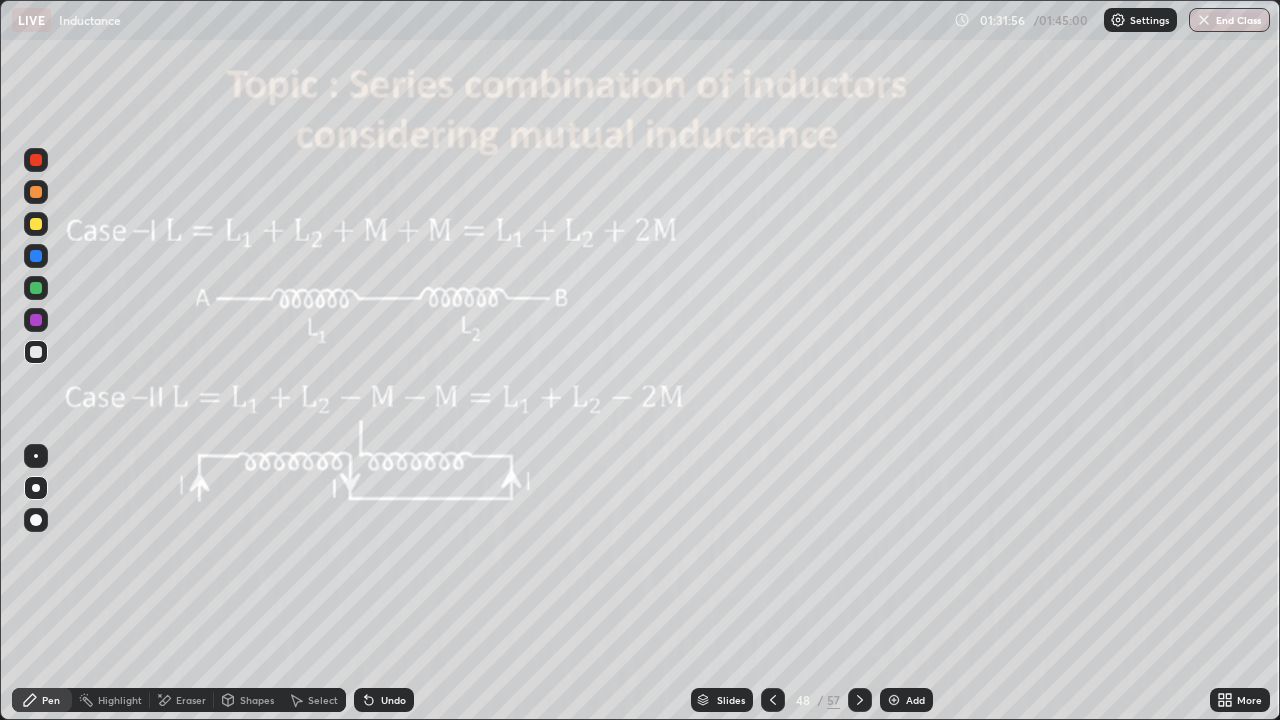 click at bounding box center [36, 256] 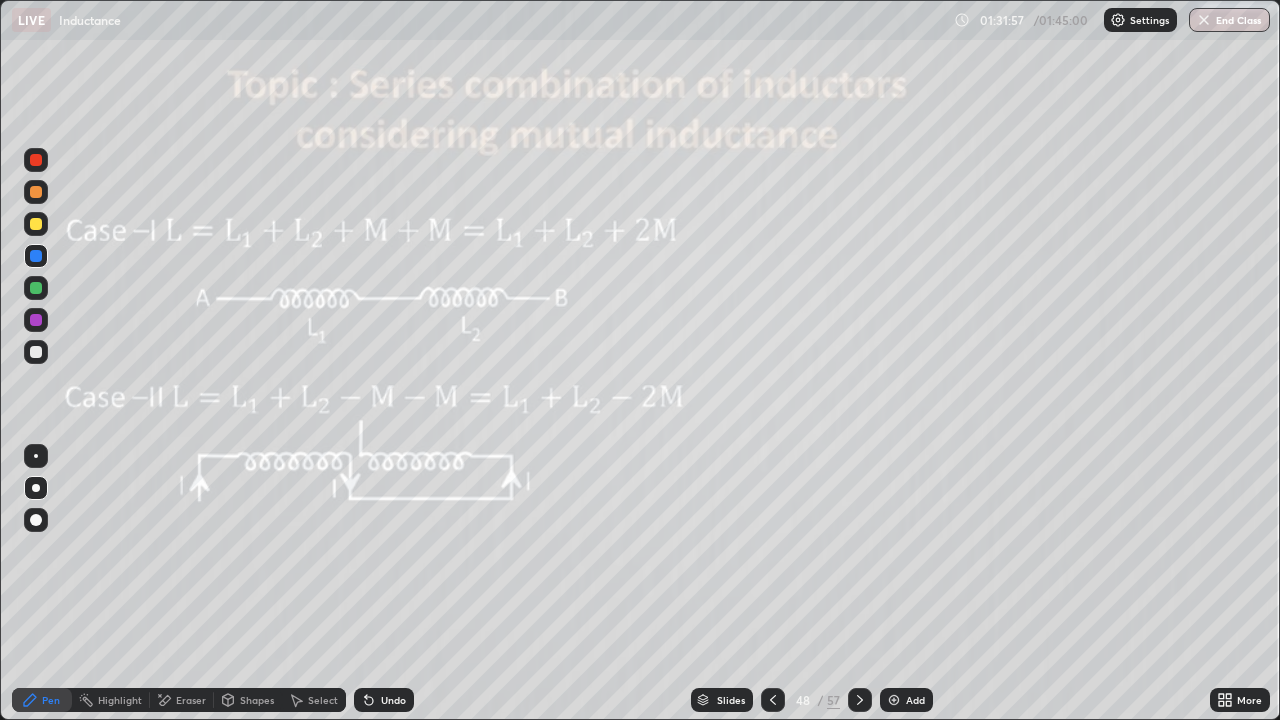 click at bounding box center (36, 288) 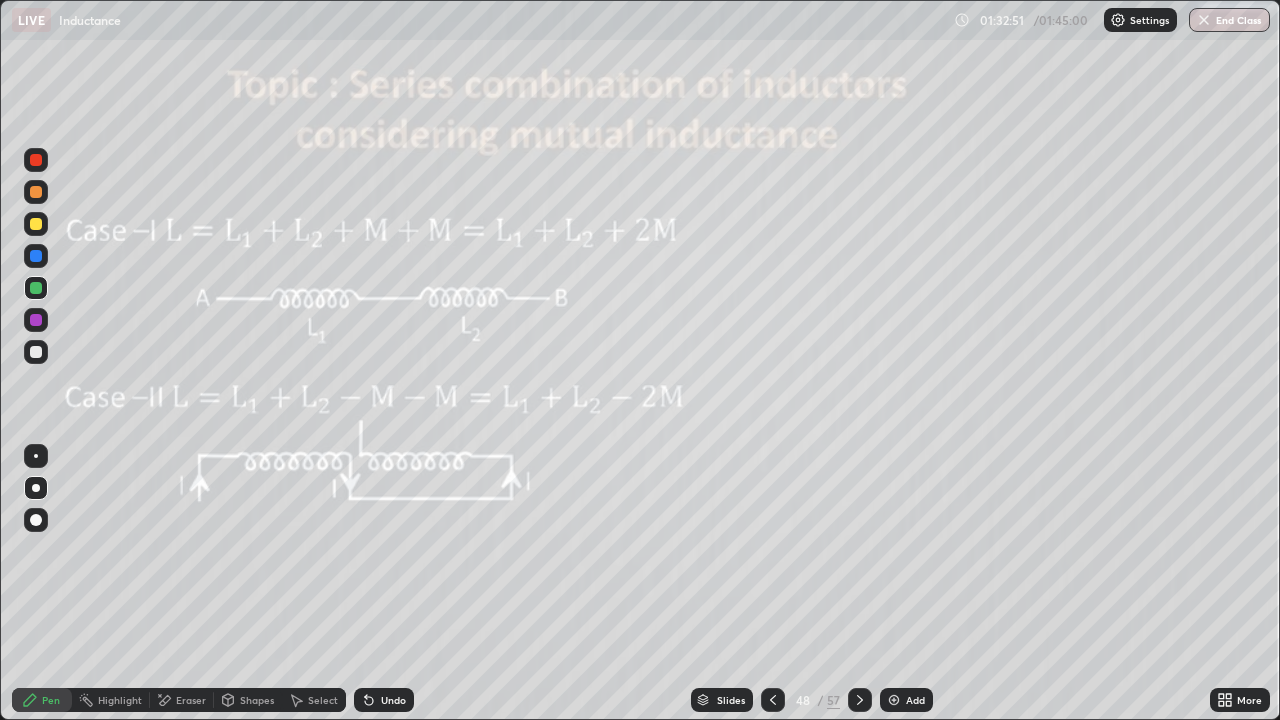 click on "Eraser" at bounding box center (191, 700) 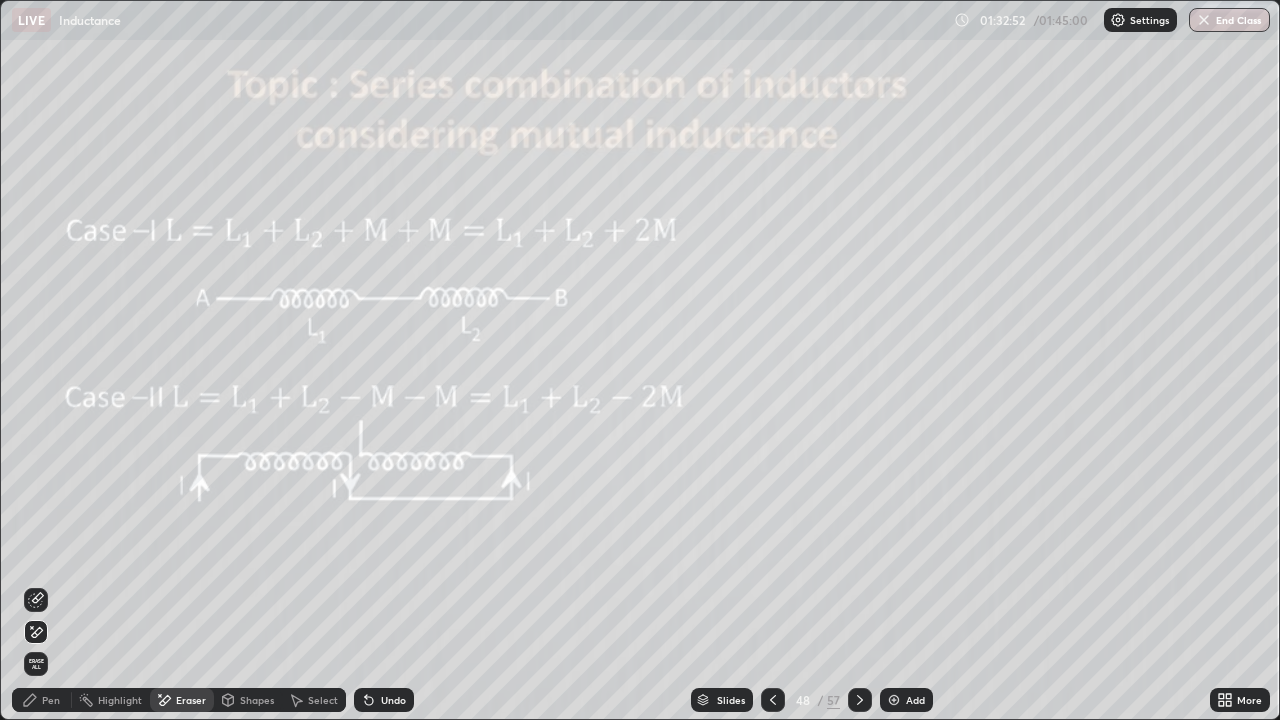 click on "Pen" at bounding box center [51, 700] 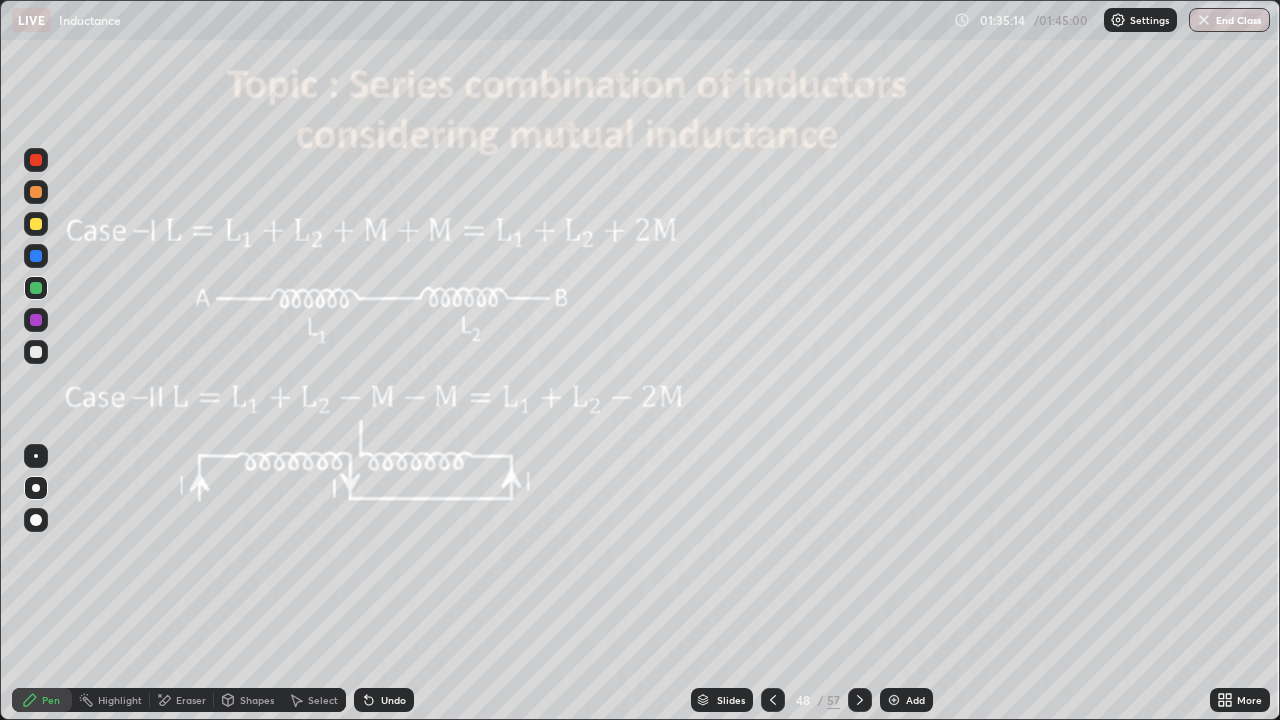 click at bounding box center [894, 700] 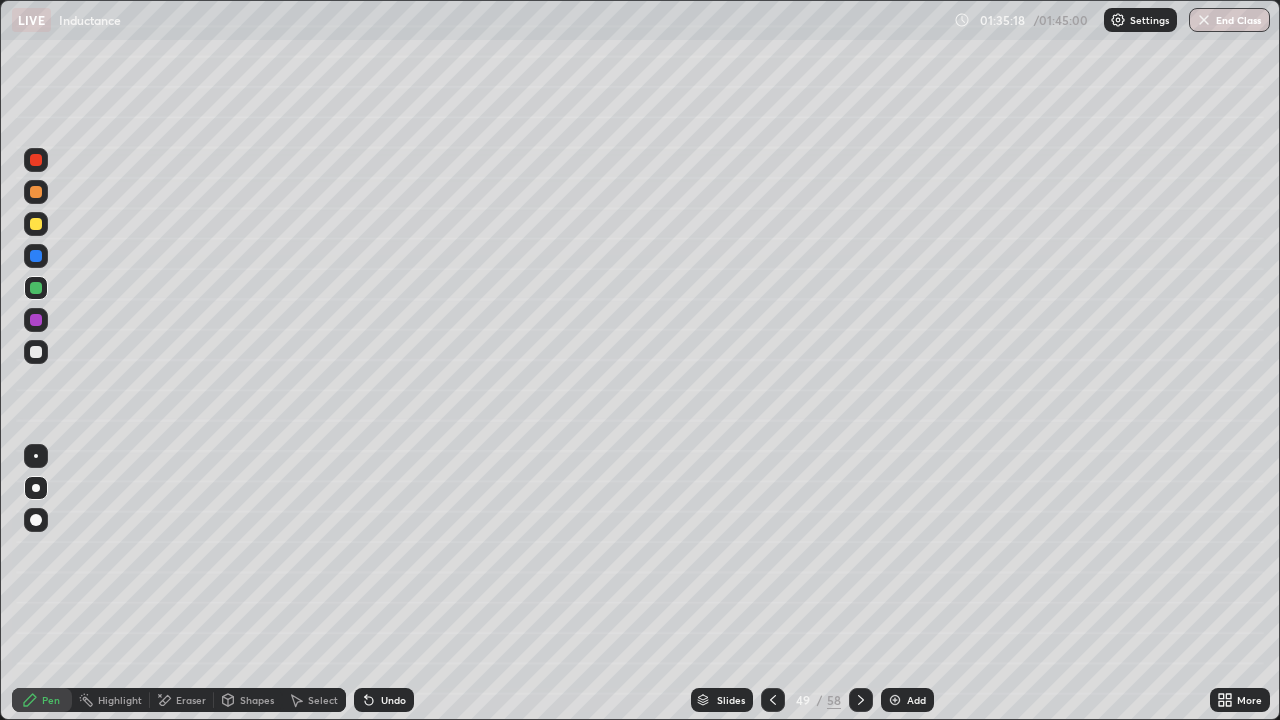 click on "Undo" at bounding box center [384, 700] 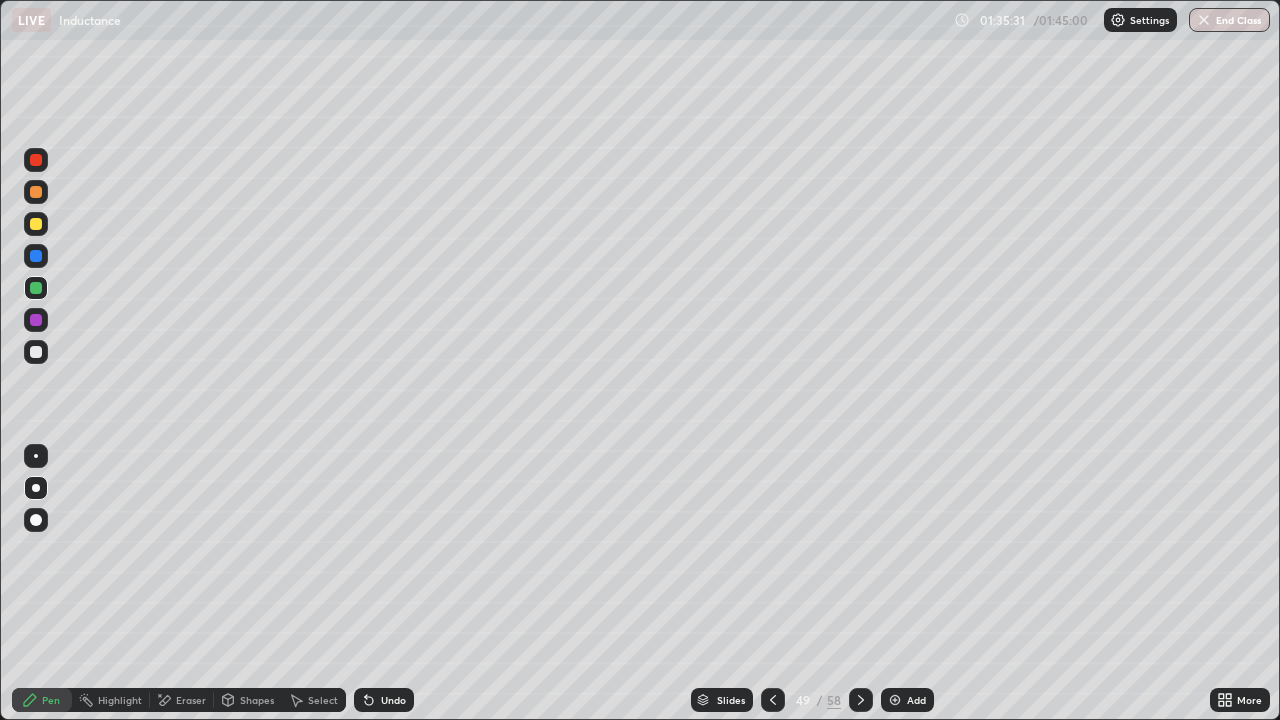 click on "Undo" at bounding box center [393, 700] 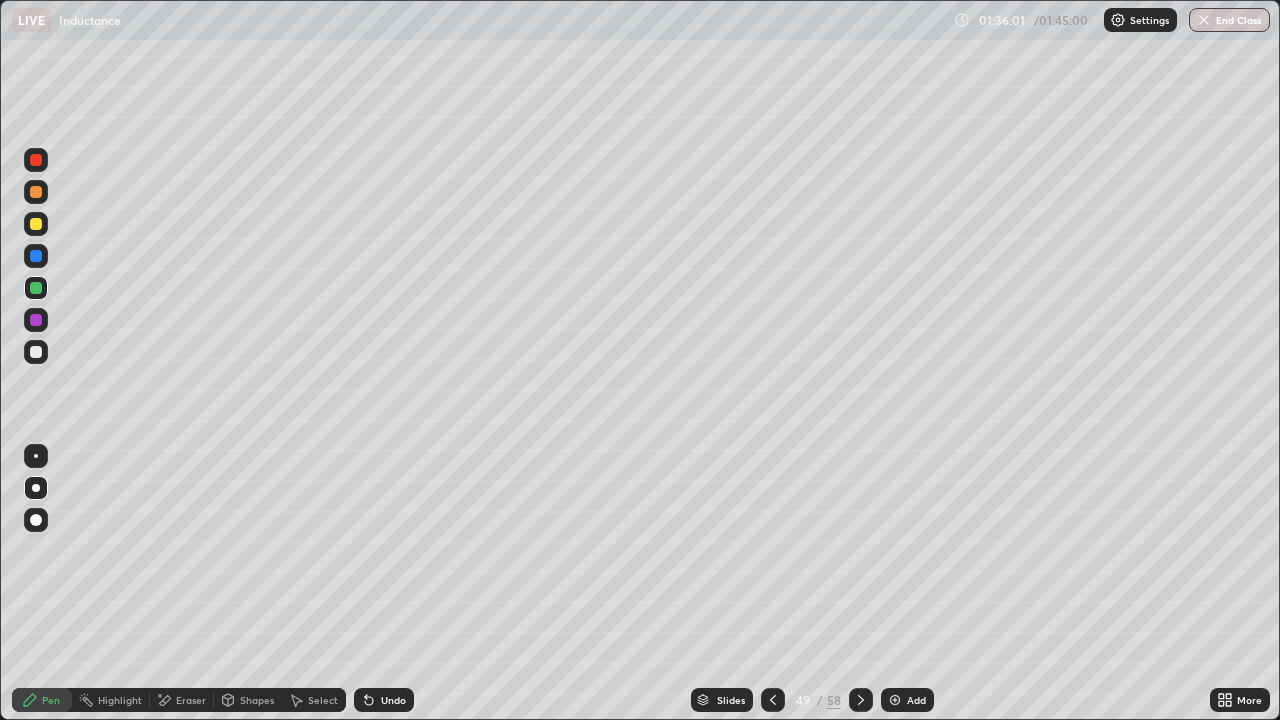 click on "Eraser" at bounding box center (191, 700) 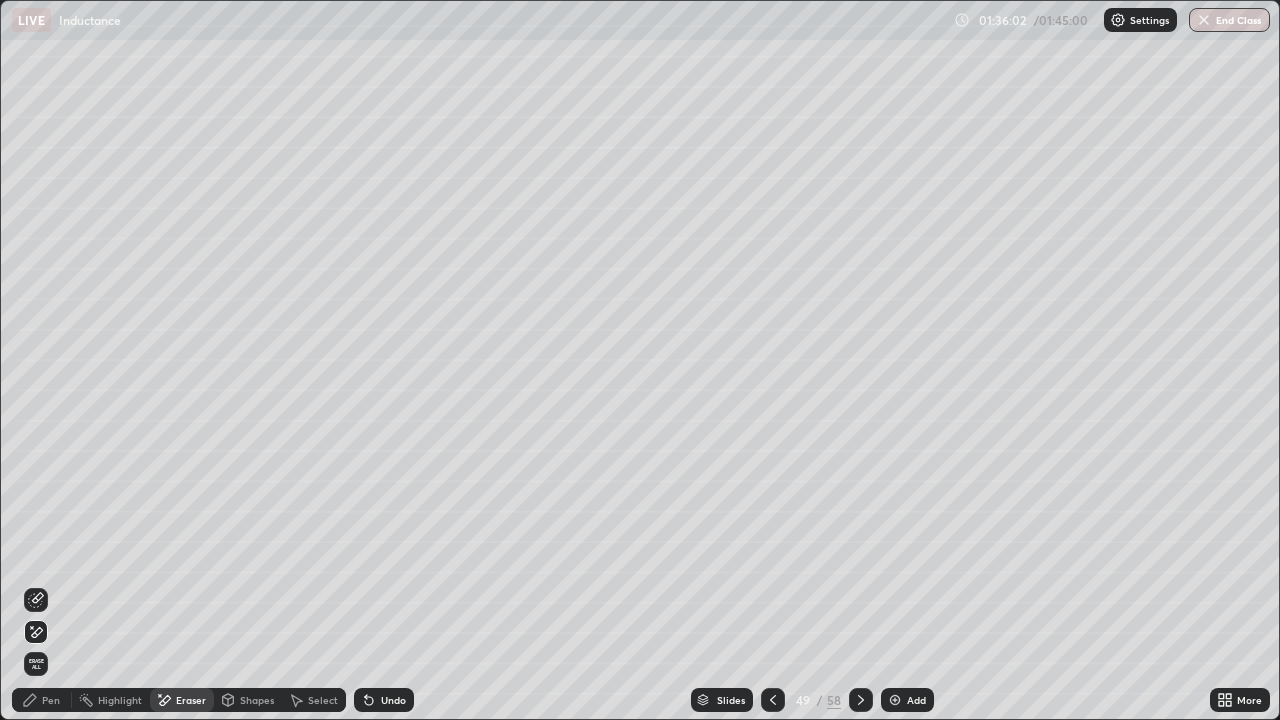 click on "Pen" at bounding box center [51, 700] 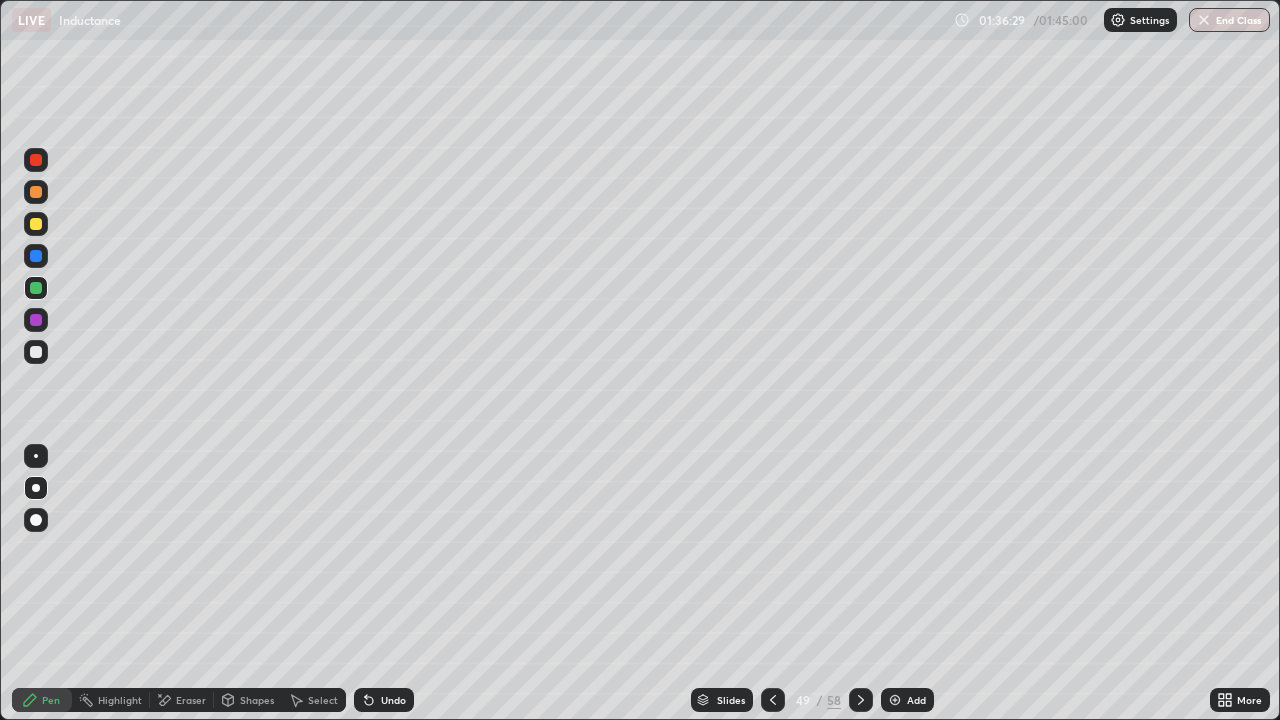 click at bounding box center [36, 352] 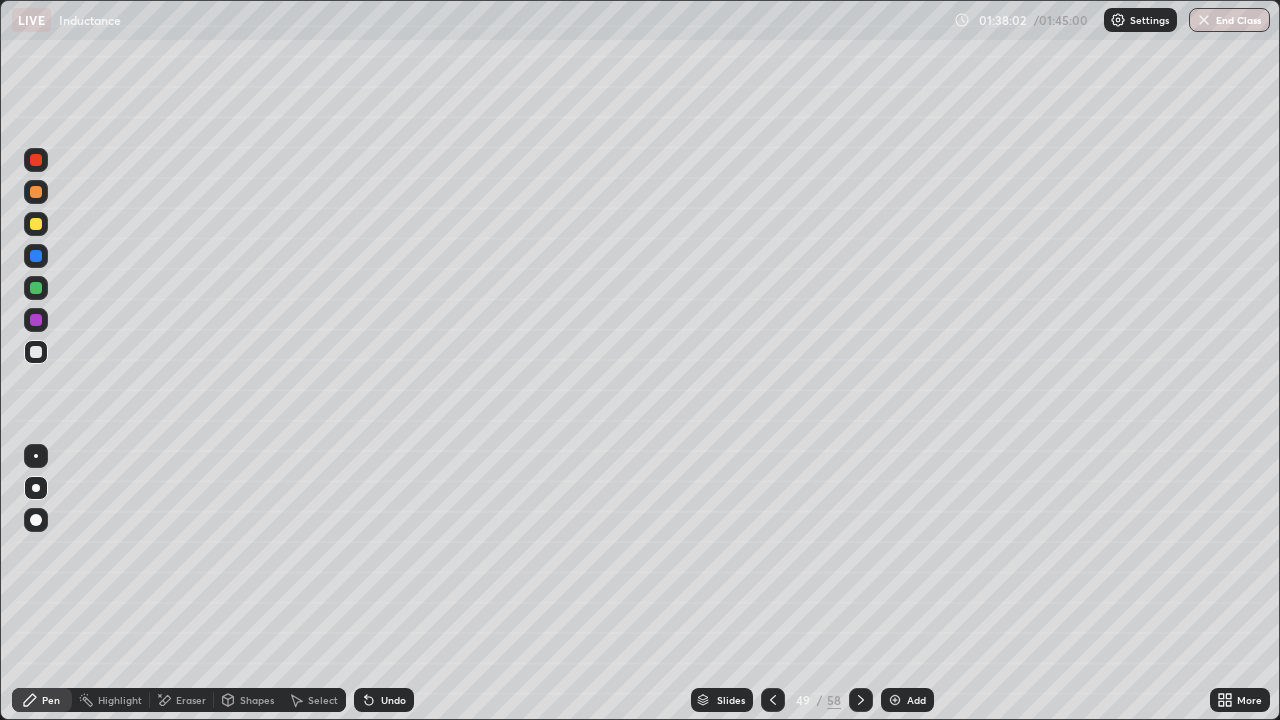click at bounding box center [861, 700] 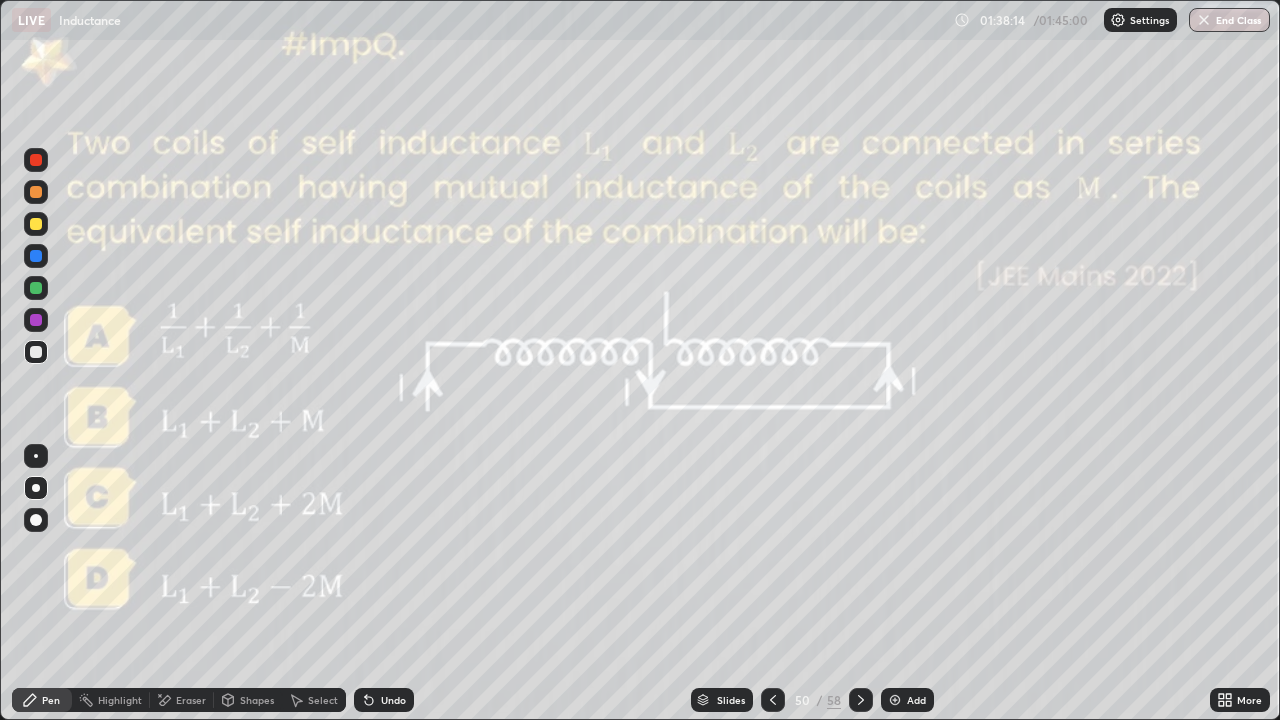 click 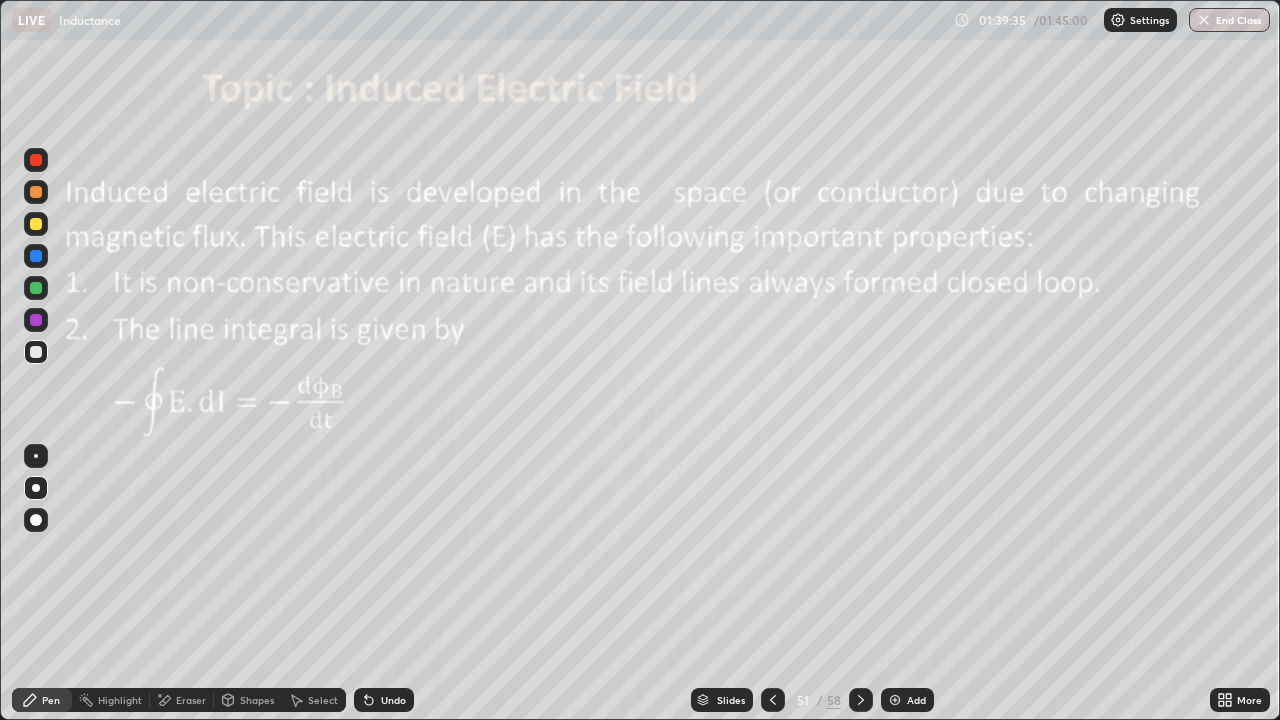click on "End Class" at bounding box center (1229, 20) 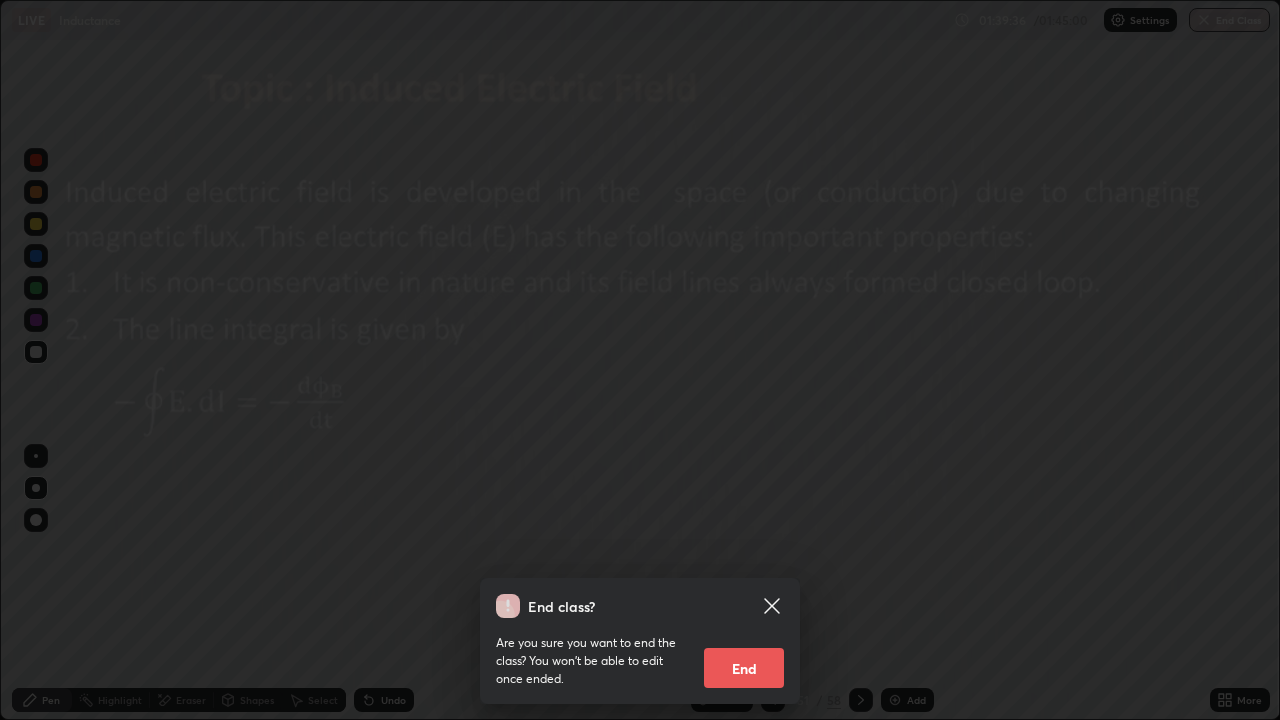 click on "End" at bounding box center [744, 668] 